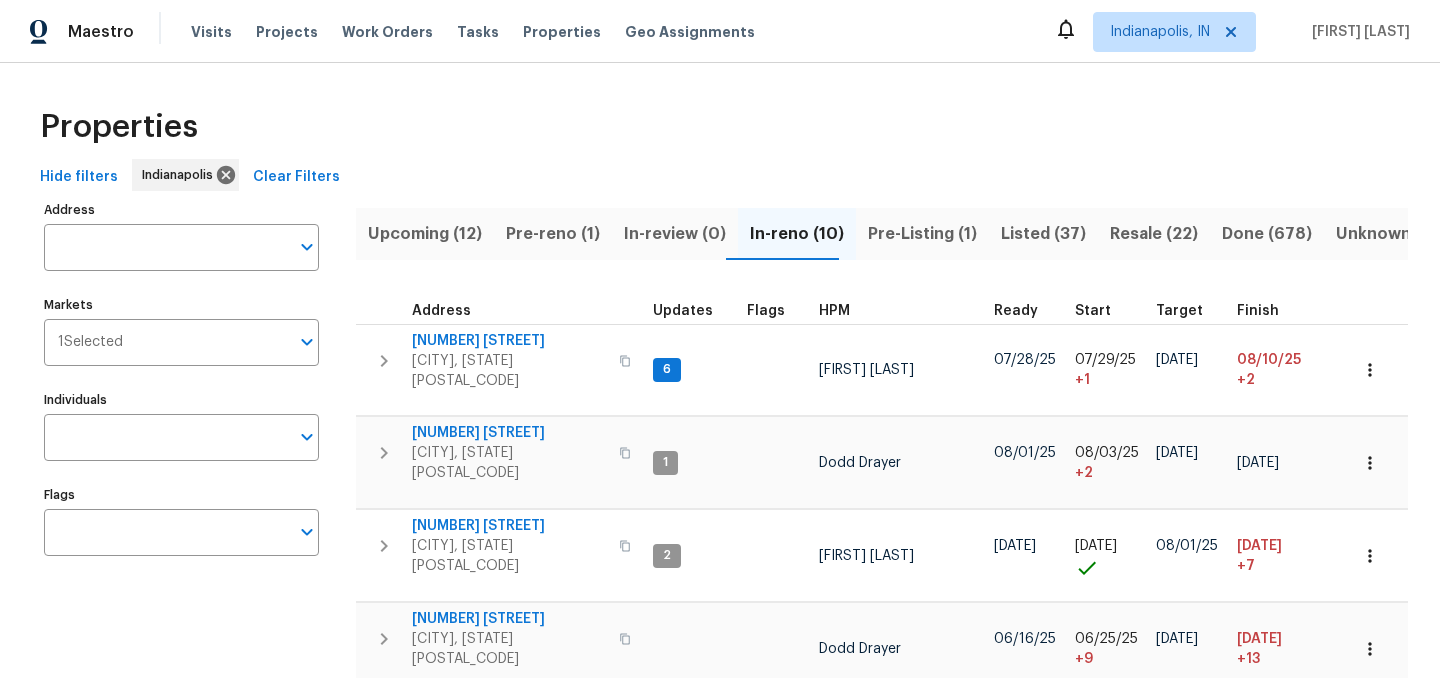 scroll, scrollTop: 0, scrollLeft: 0, axis: both 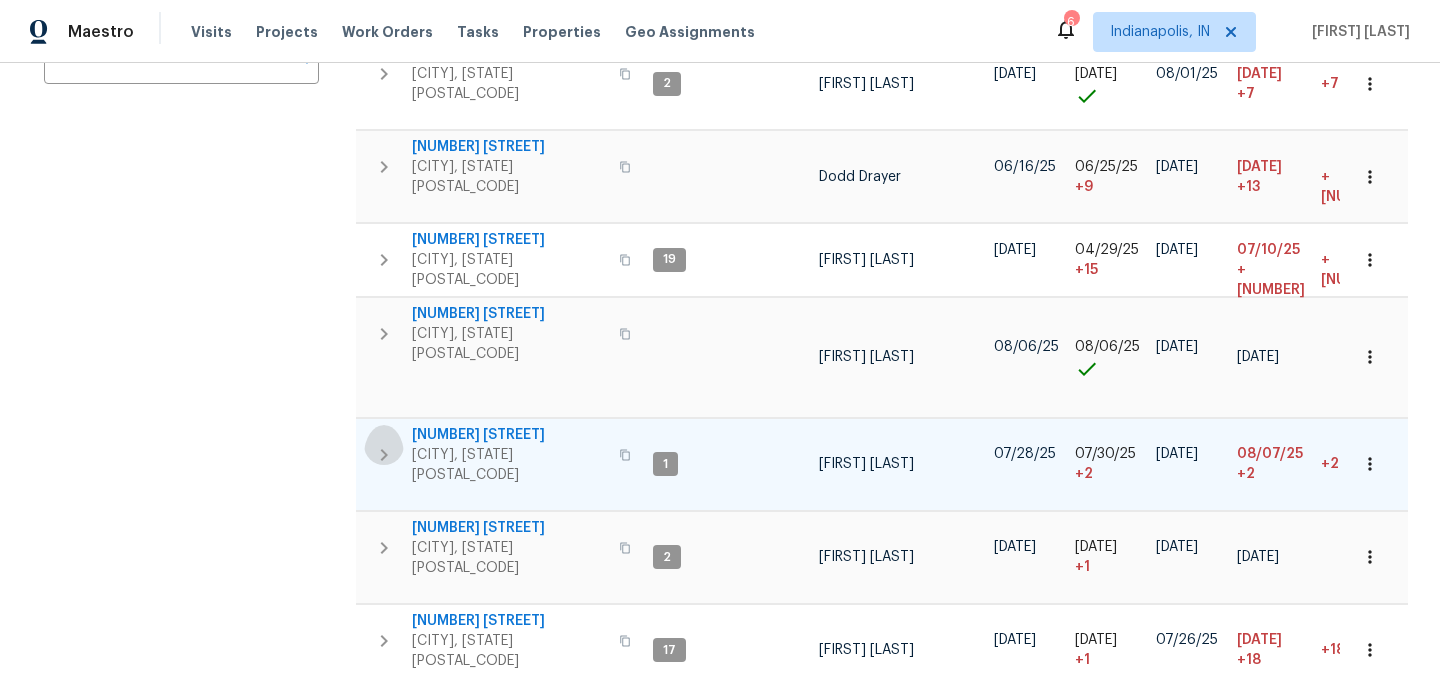 click 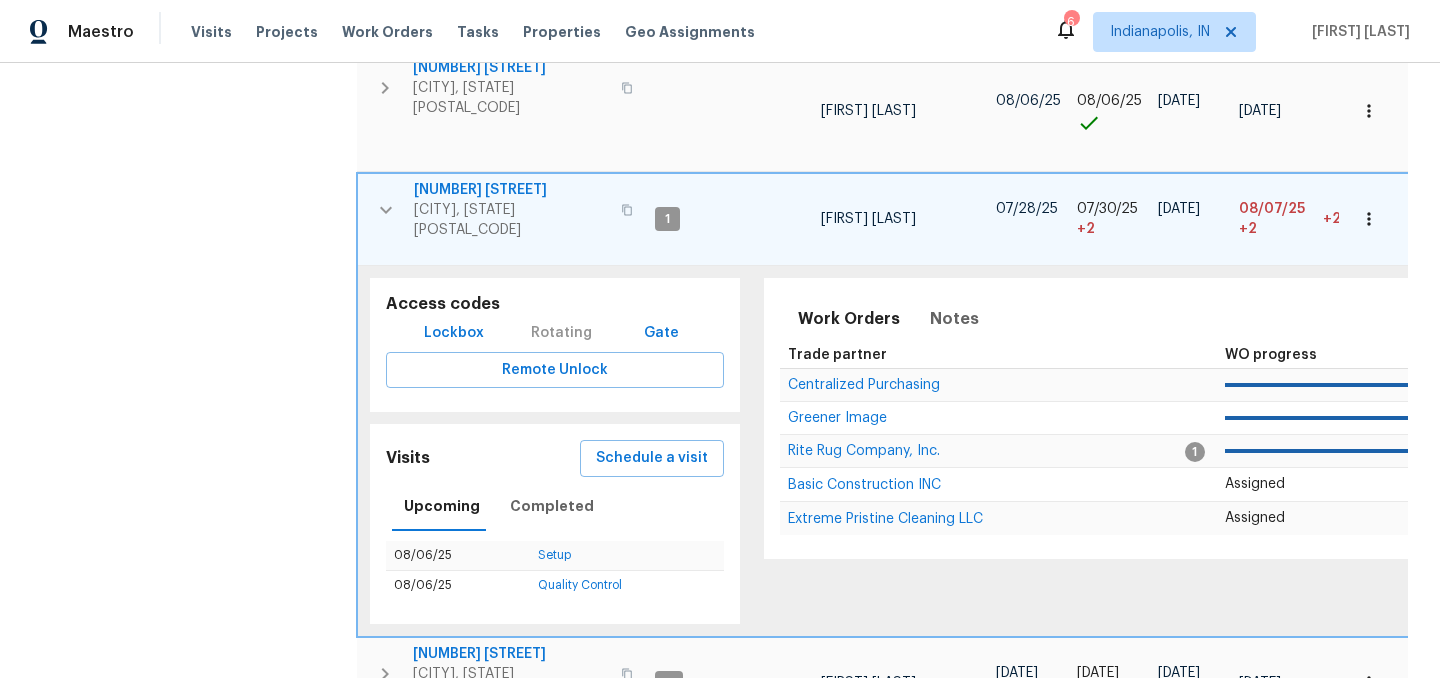 scroll, scrollTop: 717, scrollLeft: 0, axis: vertical 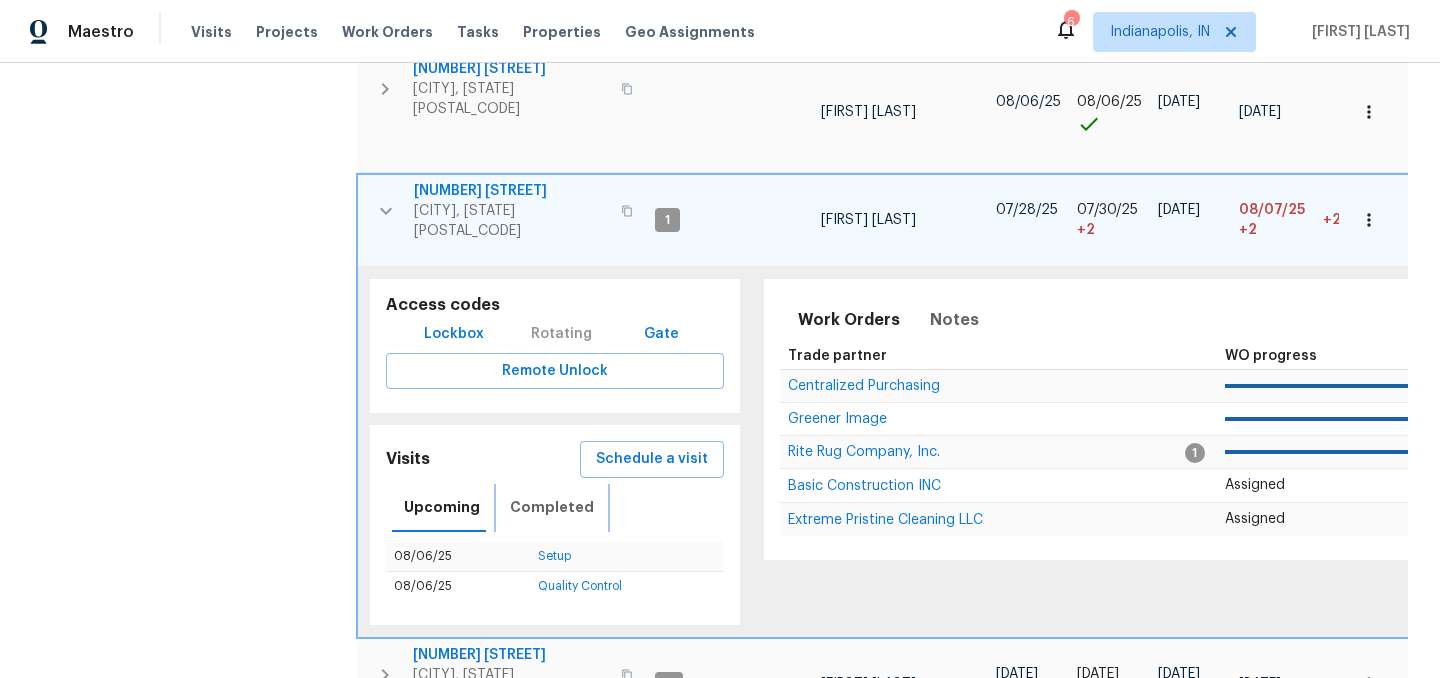 click on "Completed" at bounding box center (552, 507) 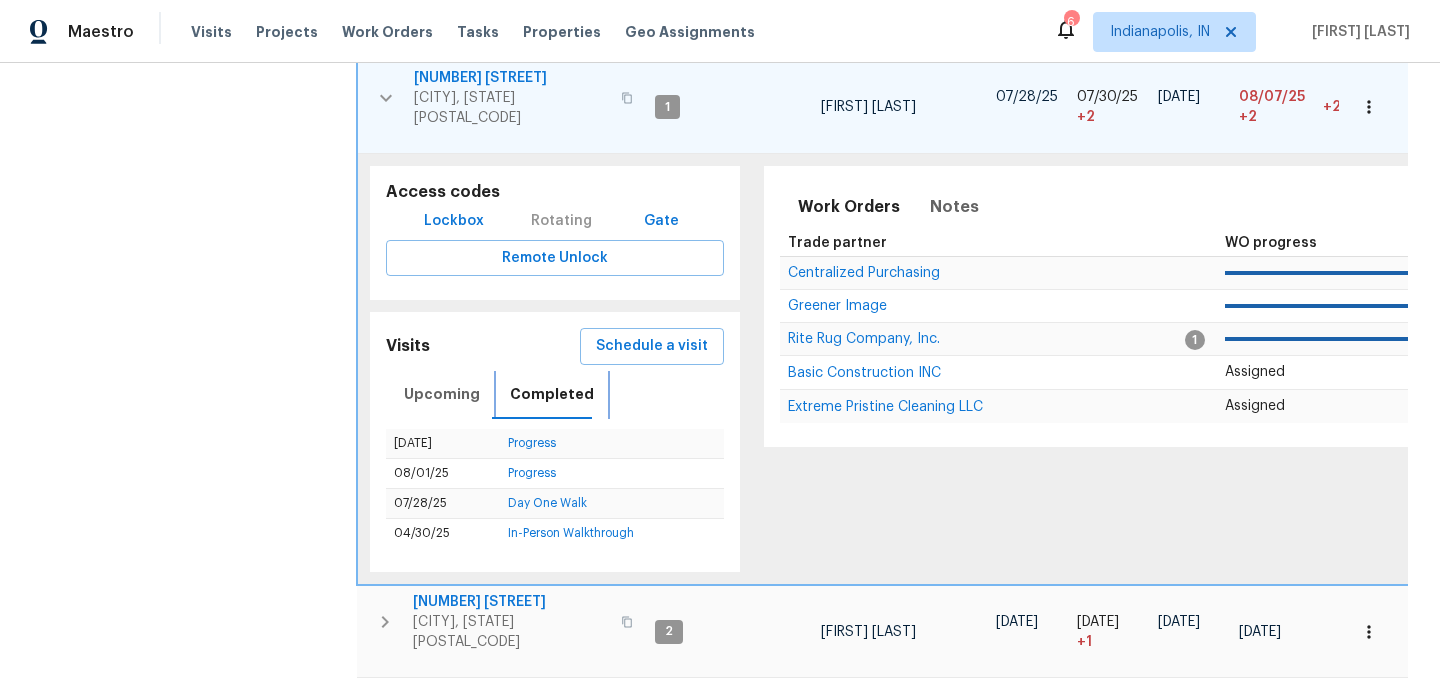 scroll, scrollTop: 838, scrollLeft: 0, axis: vertical 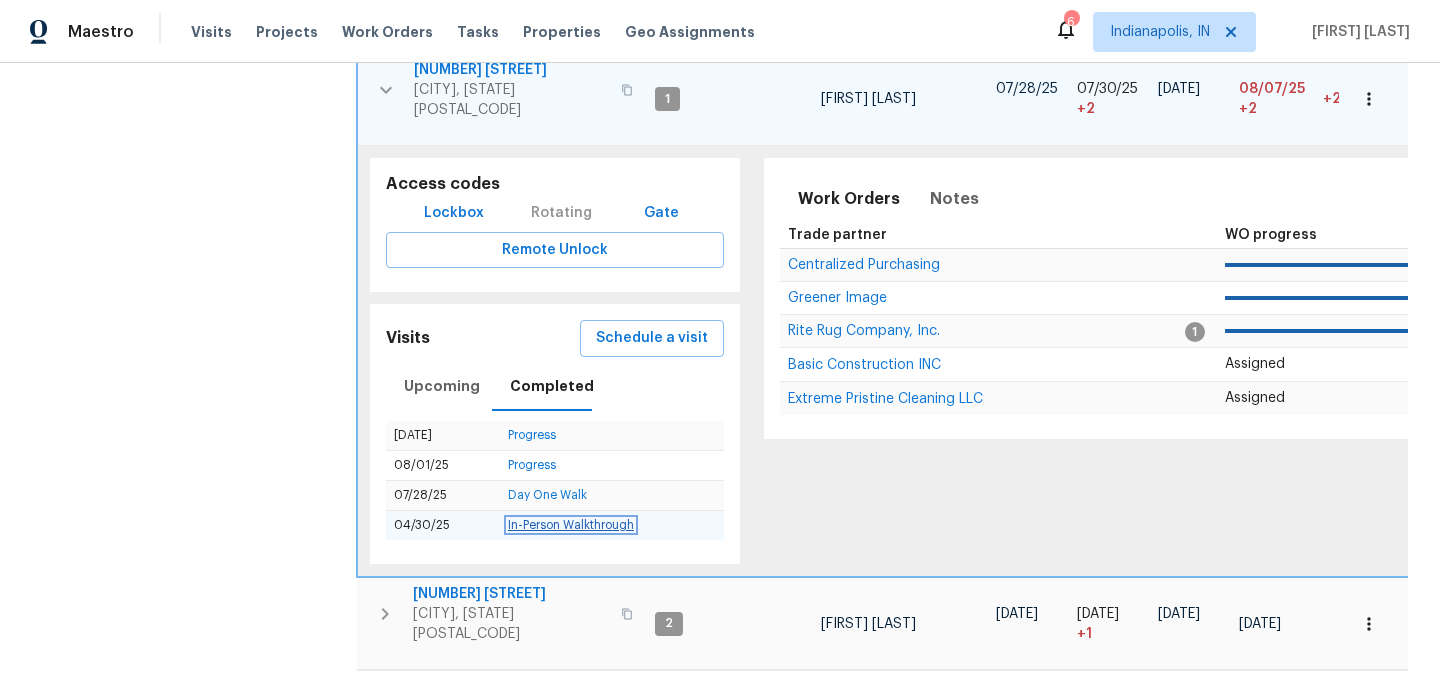 click on "In-Person Walkthrough" at bounding box center (571, 525) 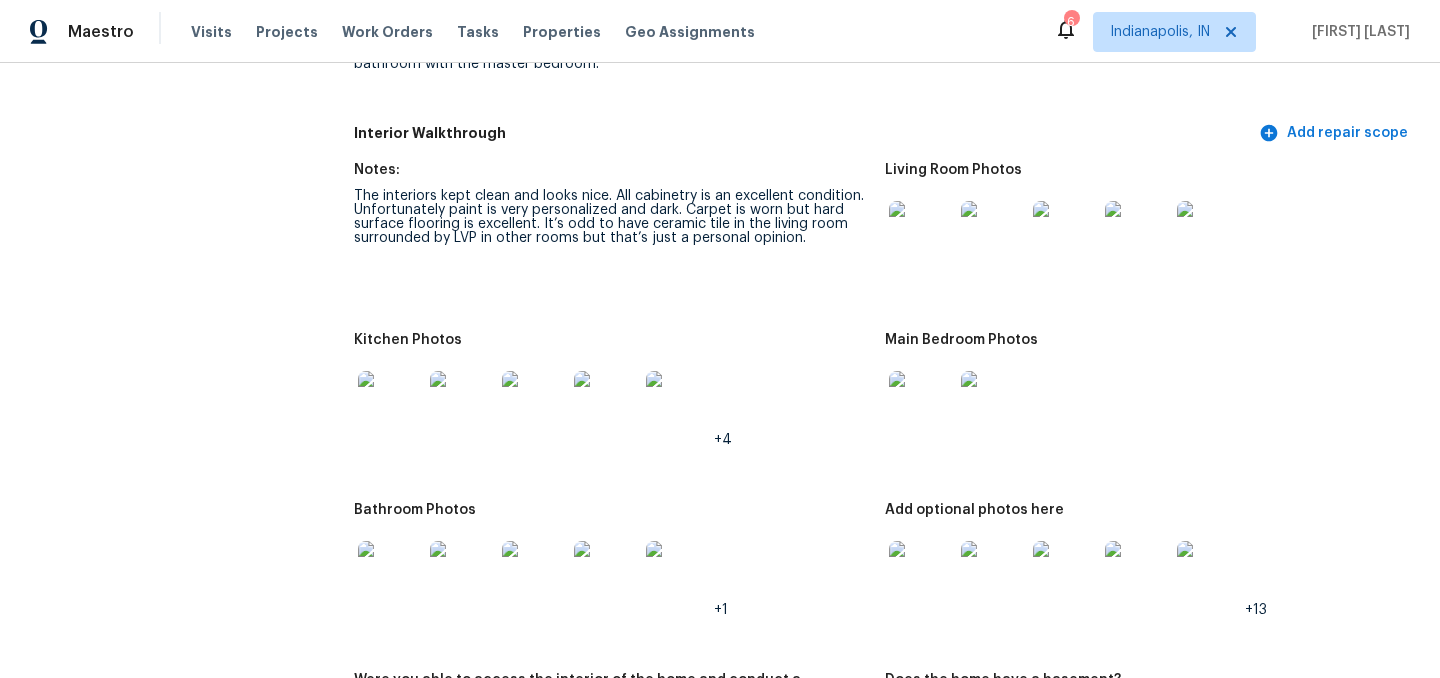 scroll, scrollTop: 2578, scrollLeft: 0, axis: vertical 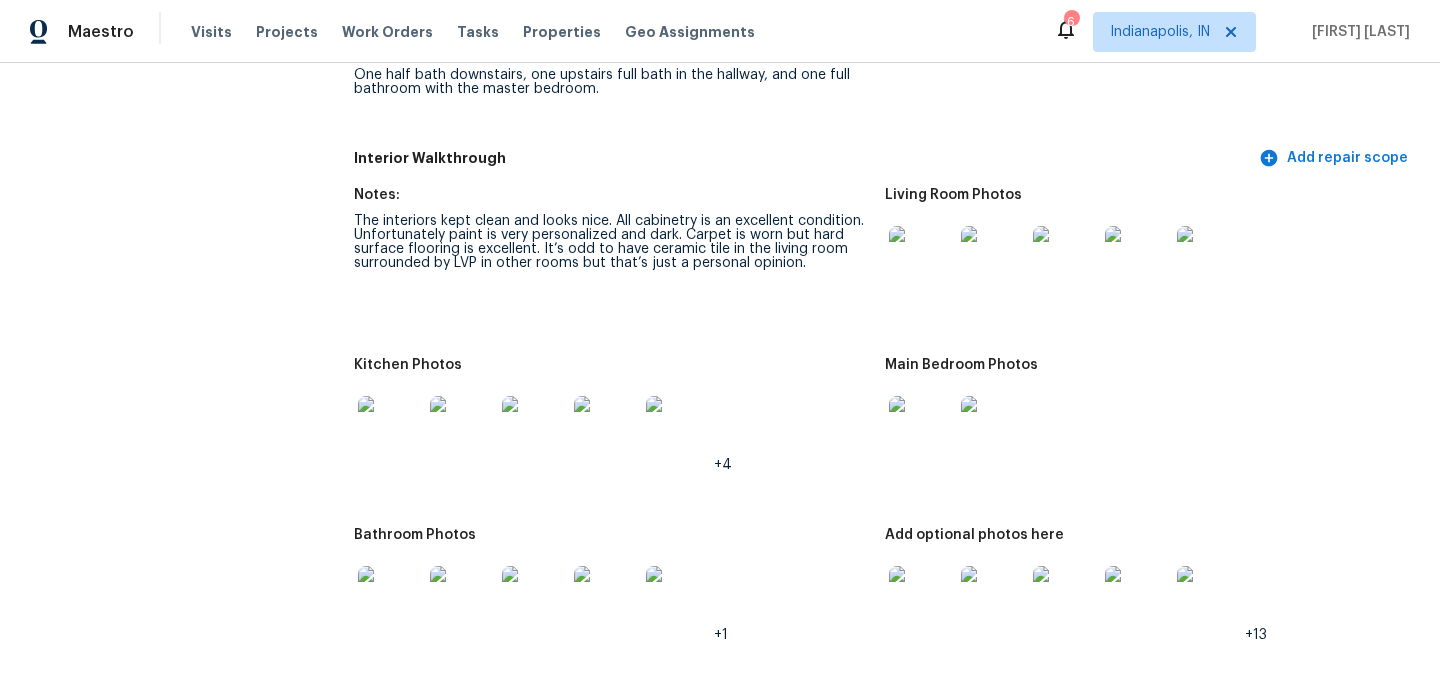 click at bounding box center [921, 258] 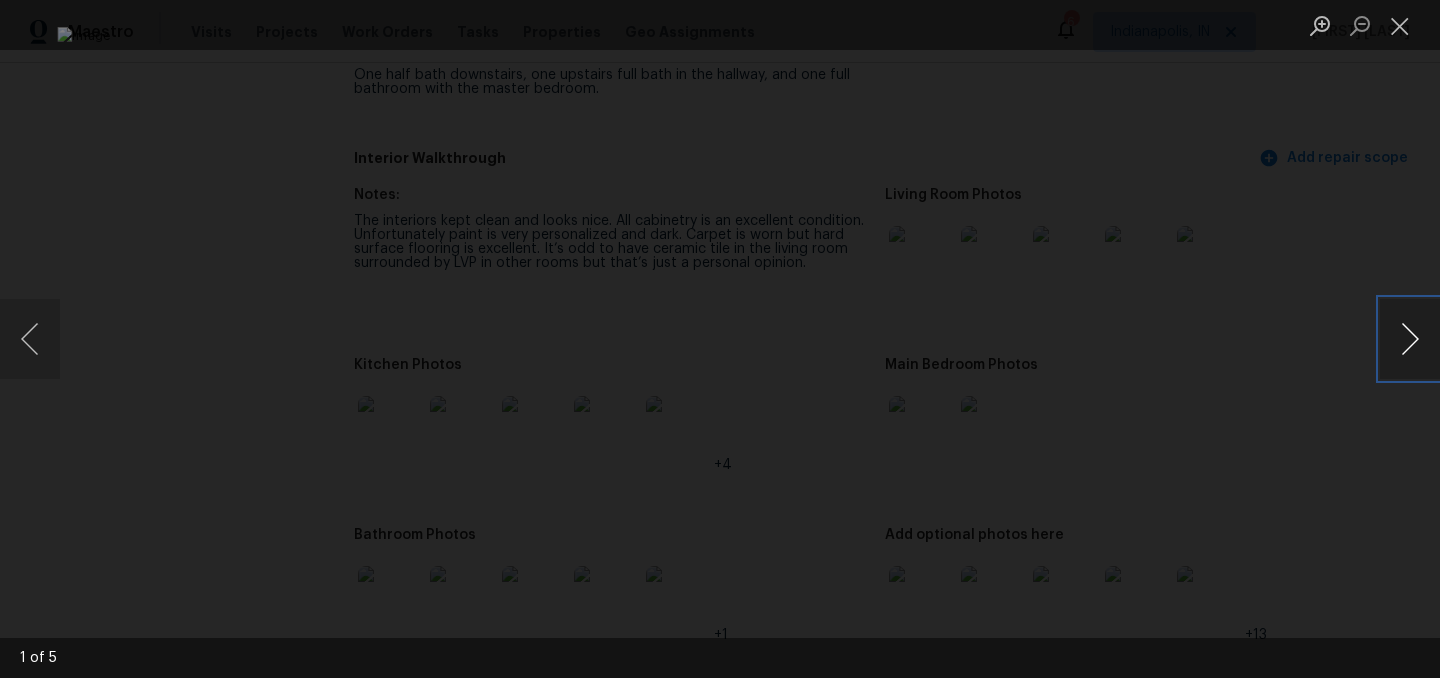 click at bounding box center (1410, 339) 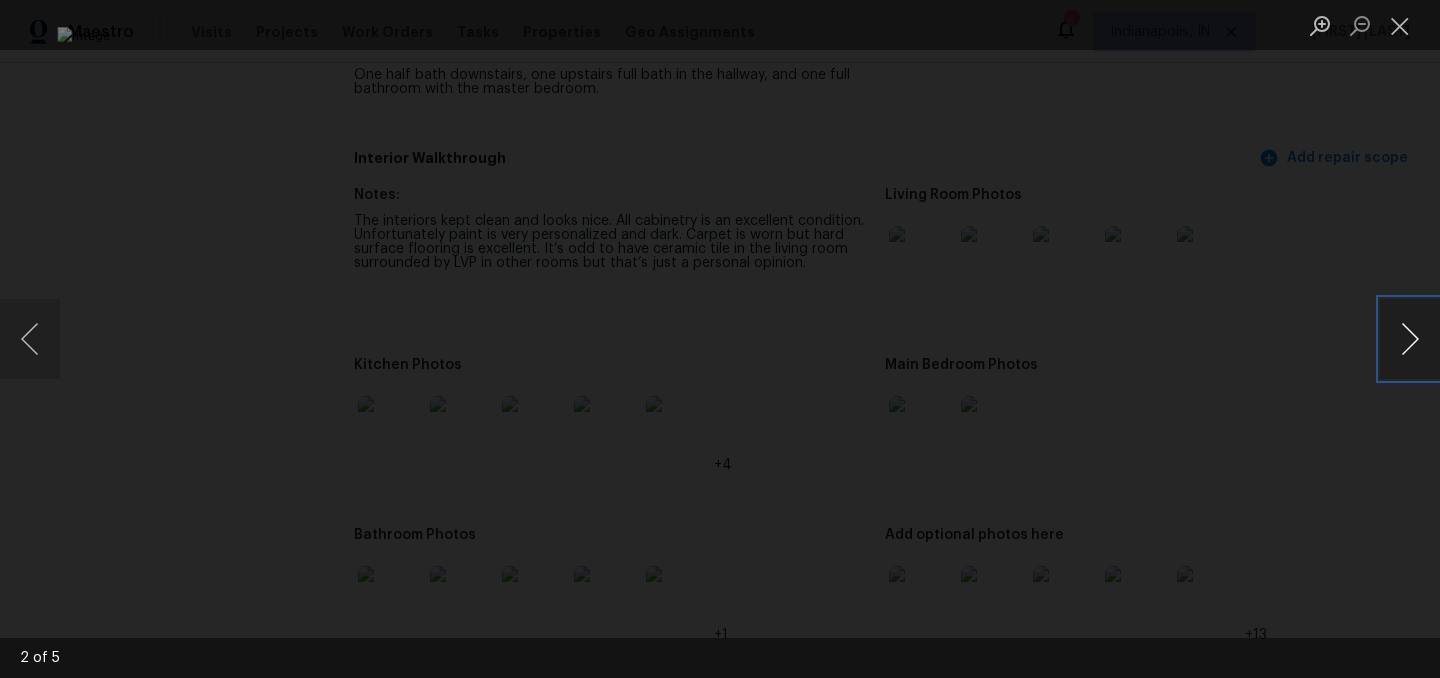 click at bounding box center [1410, 339] 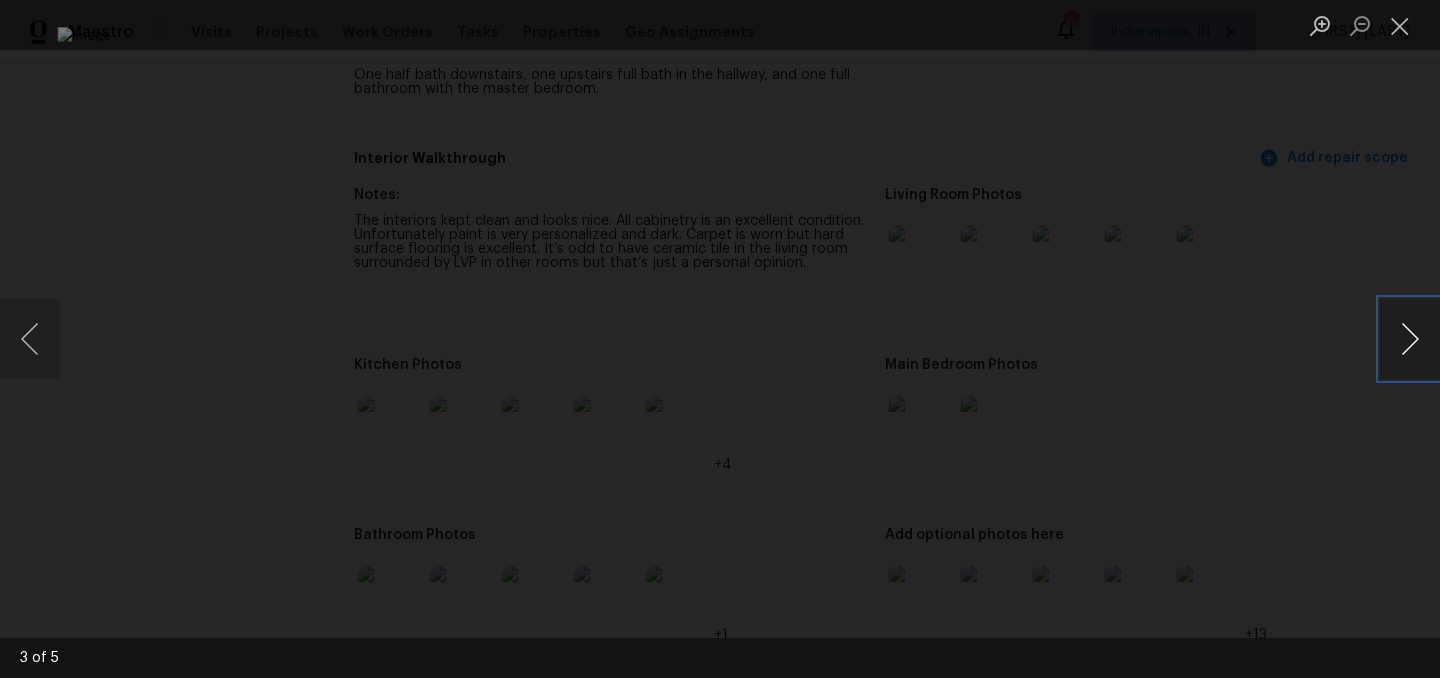 click at bounding box center (1410, 339) 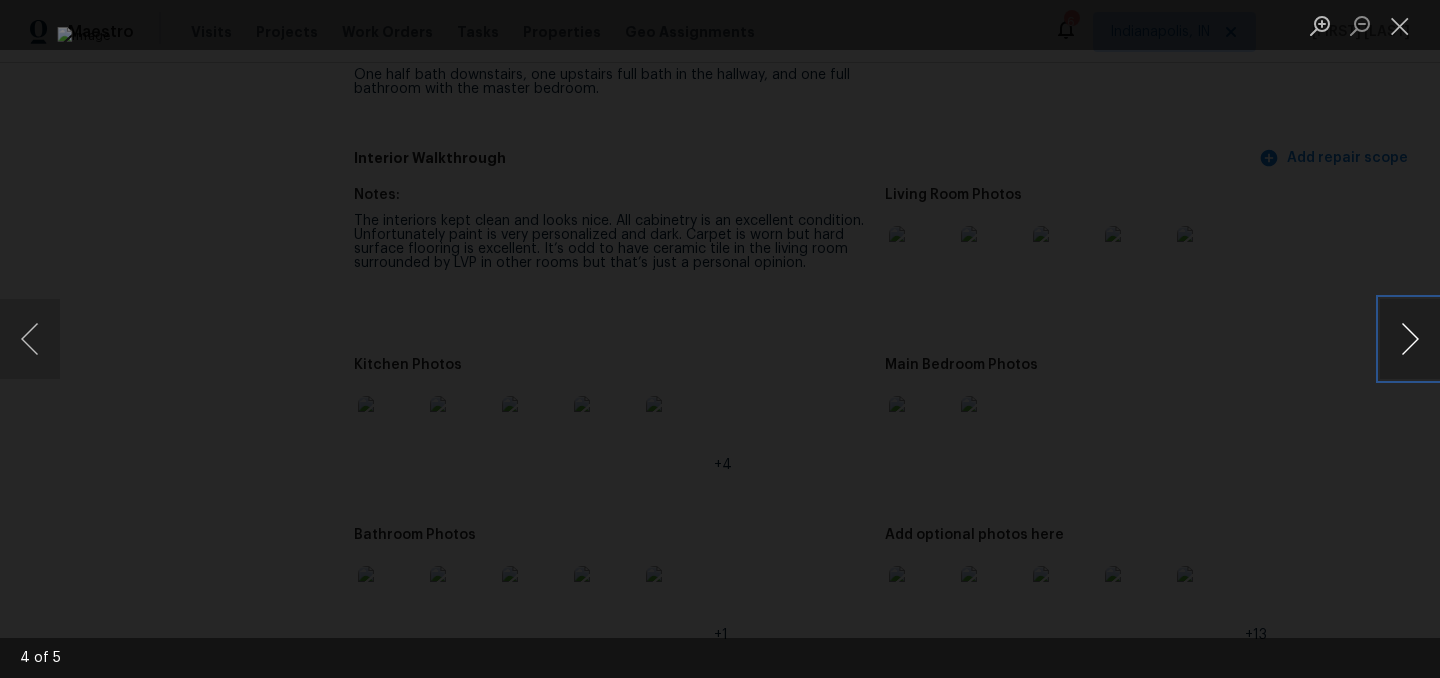 click at bounding box center (1410, 339) 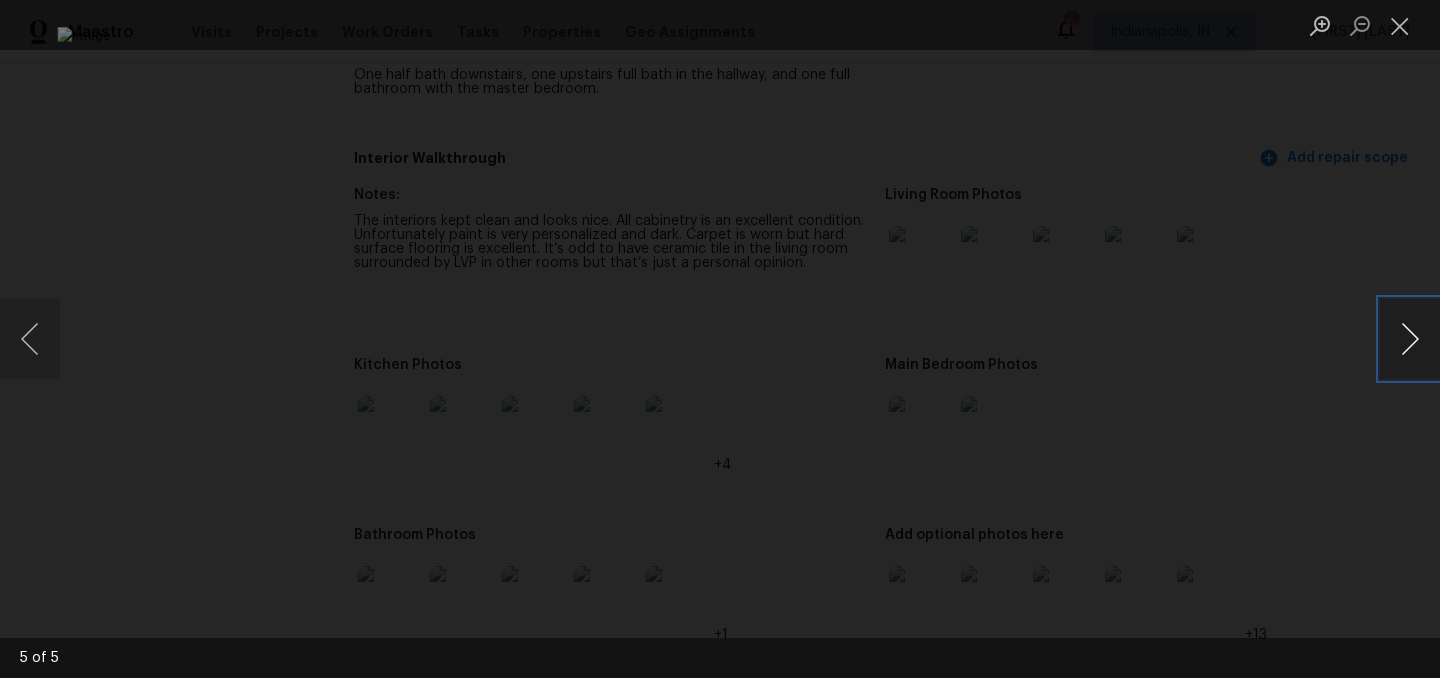 click at bounding box center (1410, 339) 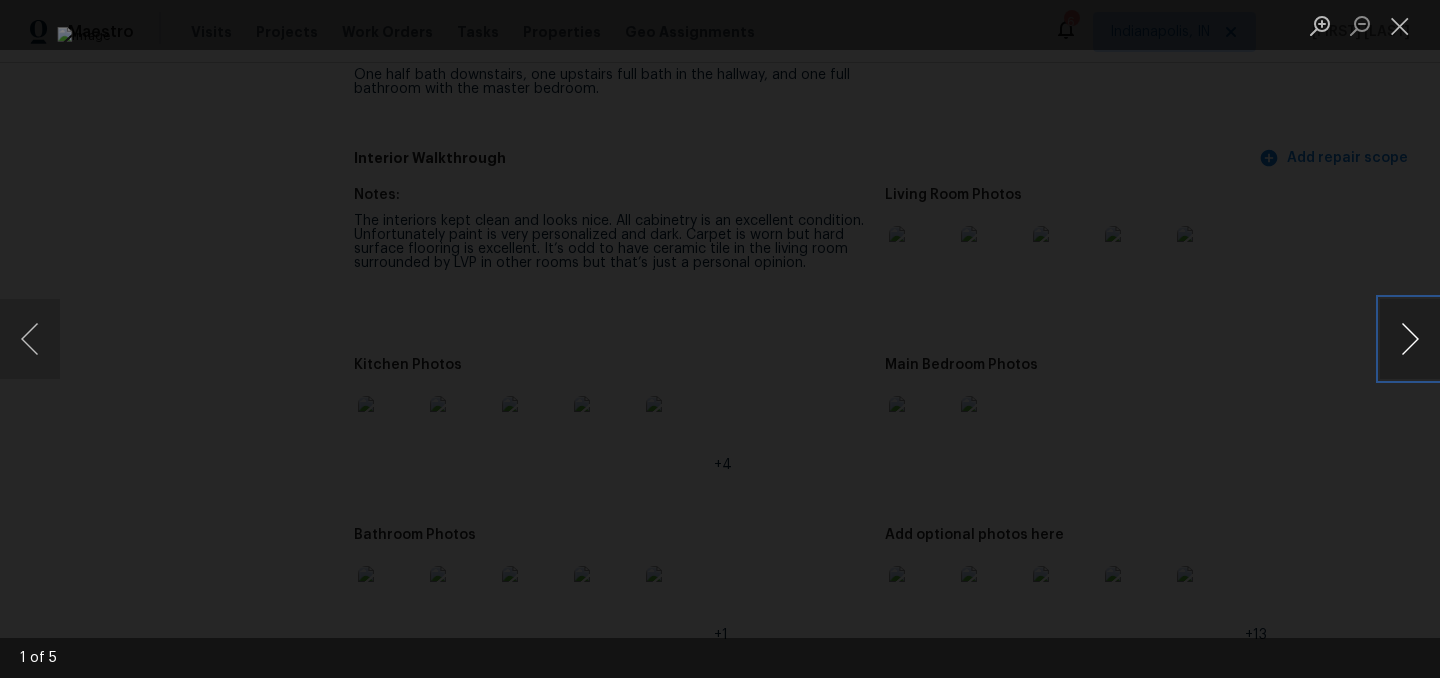 click at bounding box center (1410, 339) 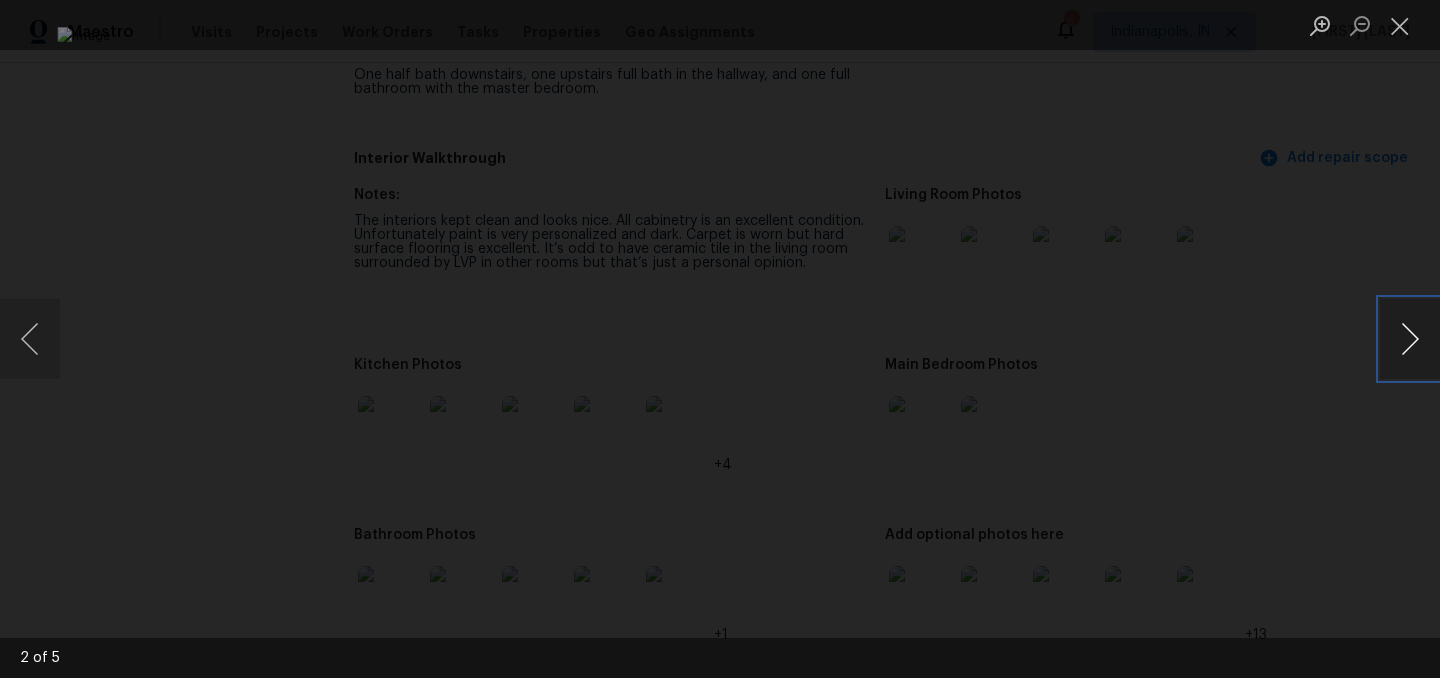 click at bounding box center (1410, 339) 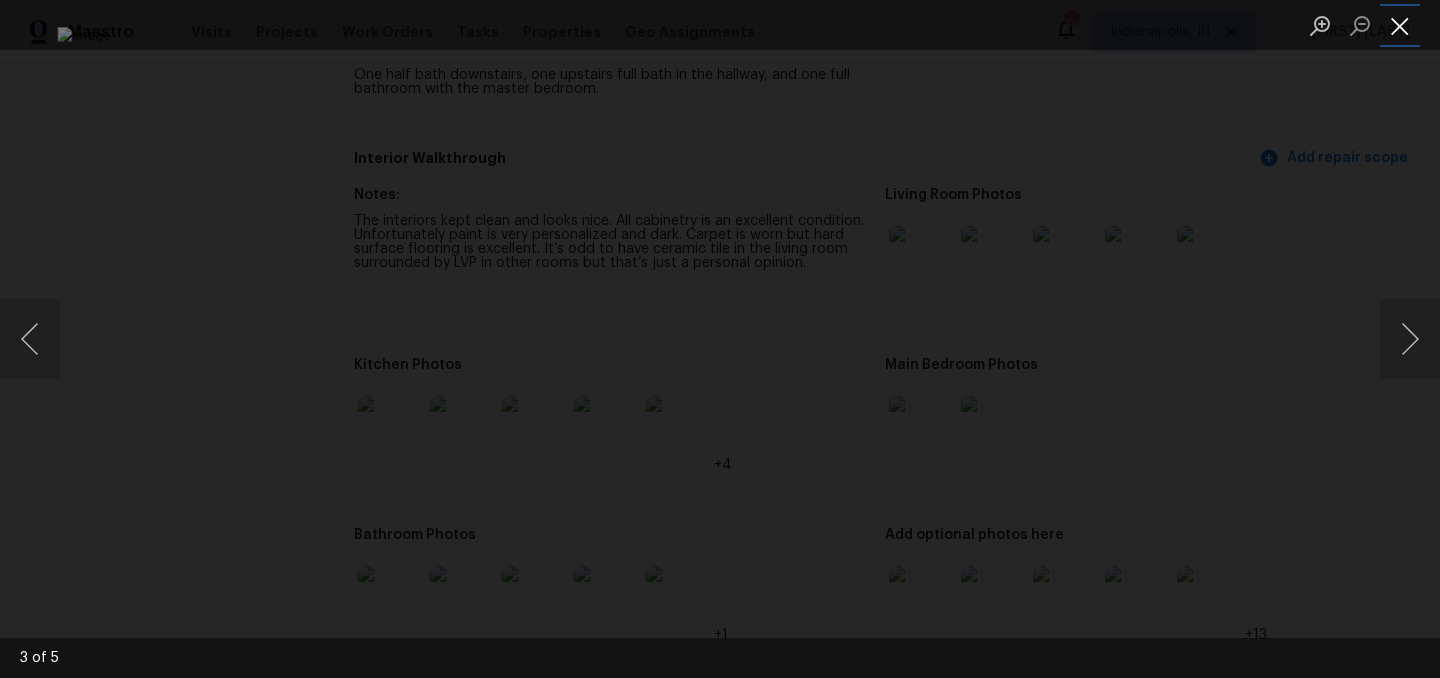 click at bounding box center (1400, 25) 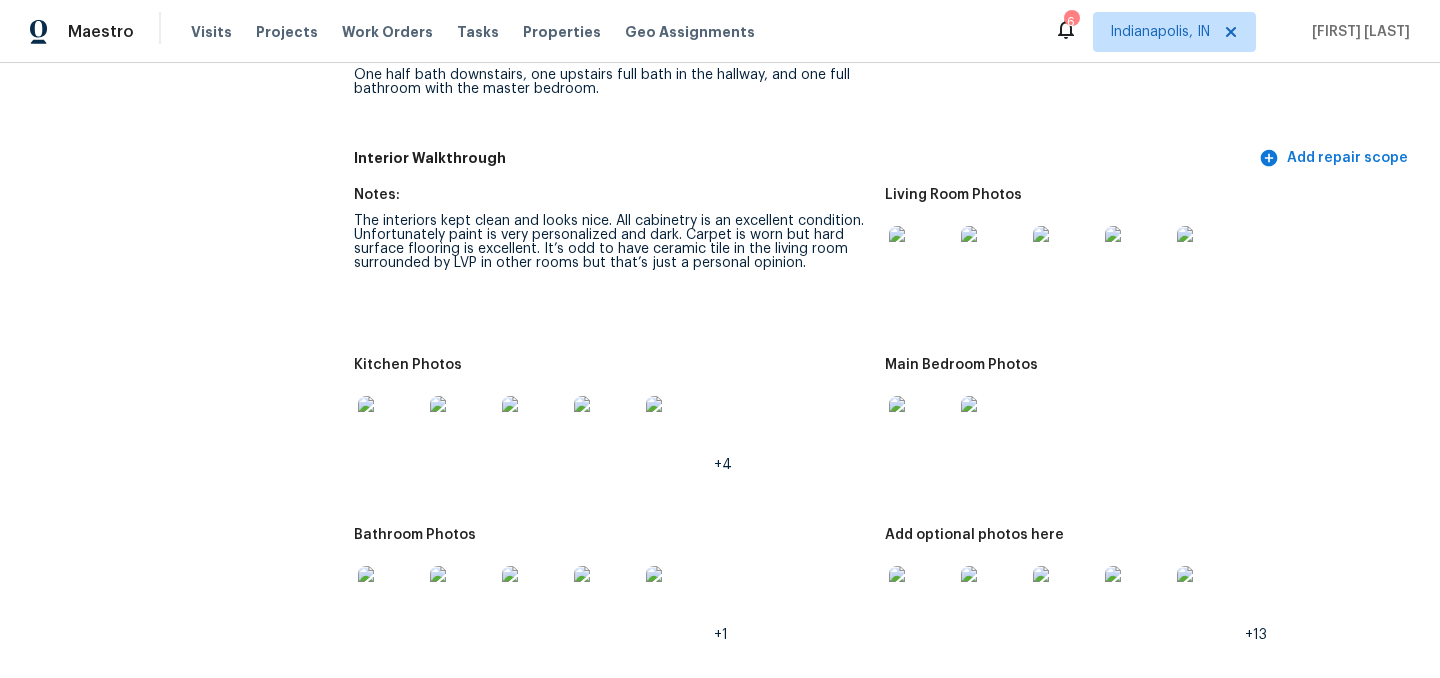 click at bounding box center (390, 428) 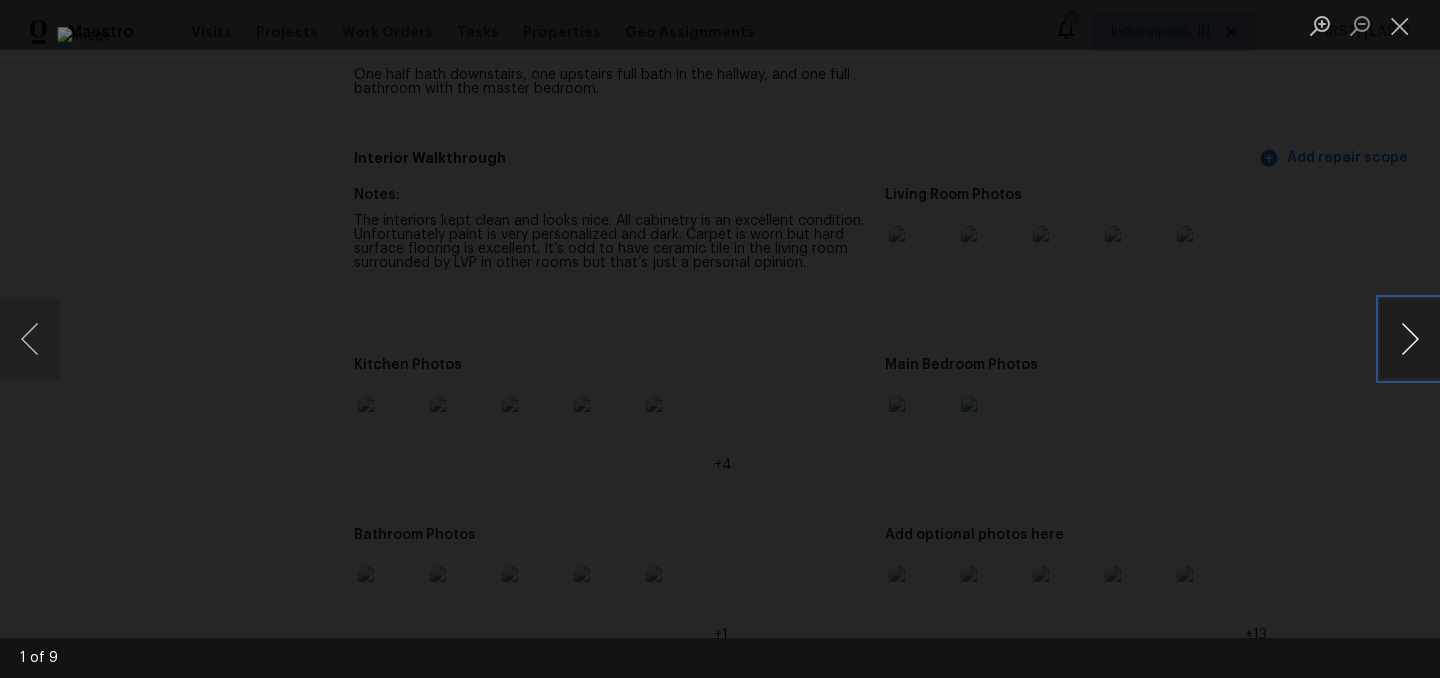 click at bounding box center [1410, 339] 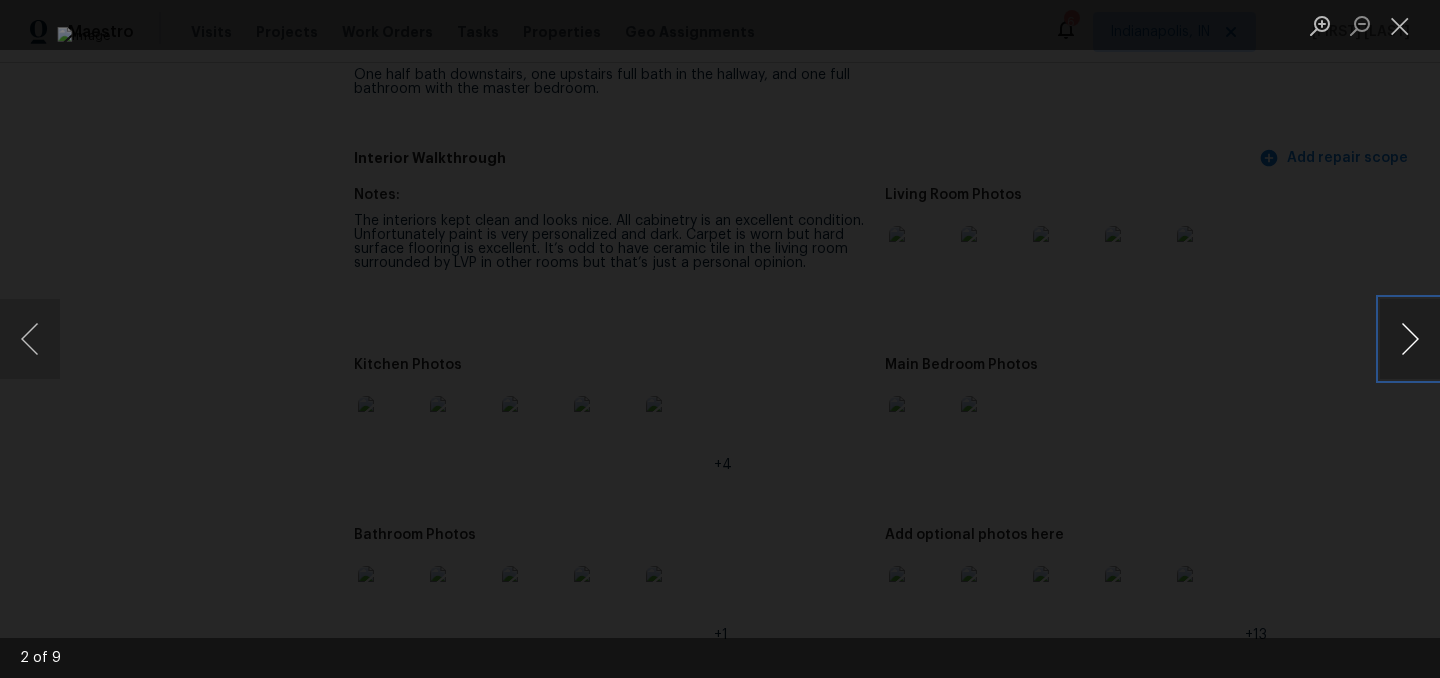 click at bounding box center (1410, 339) 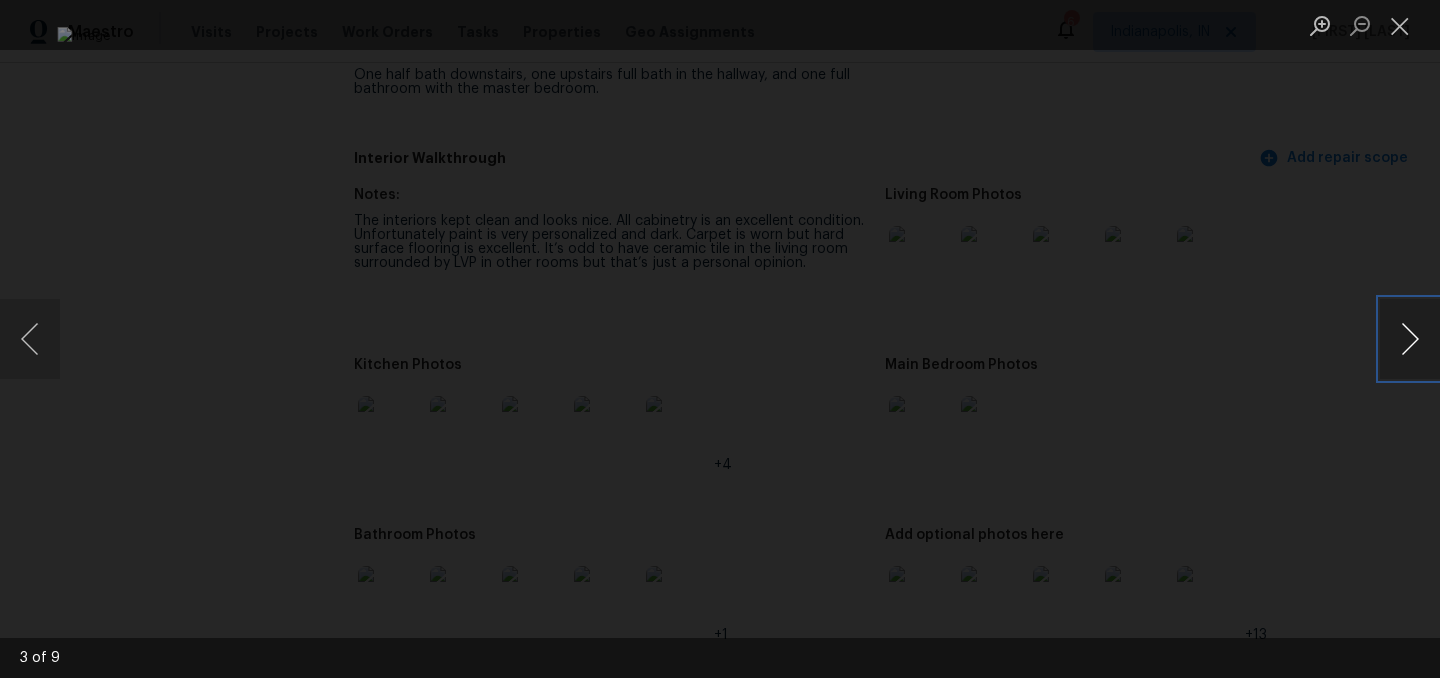 click at bounding box center (1410, 339) 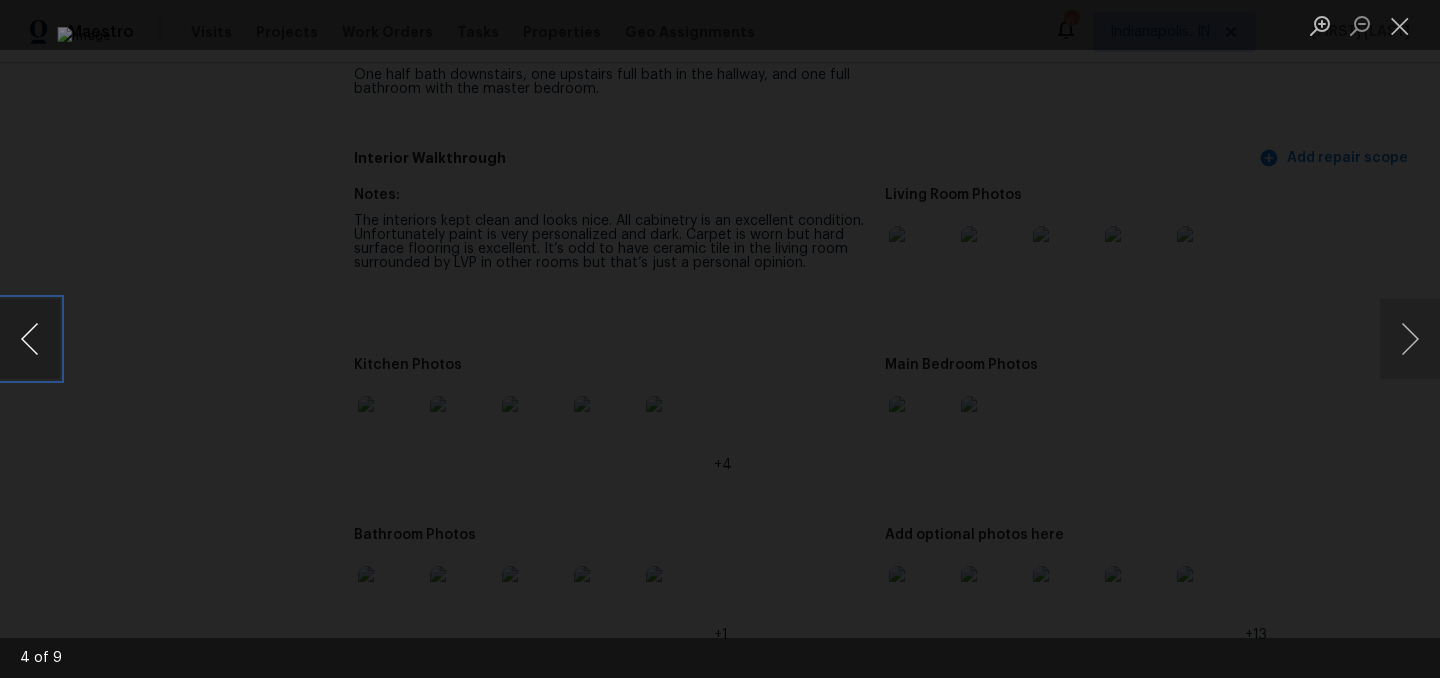 click at bounding box center (30, 339) 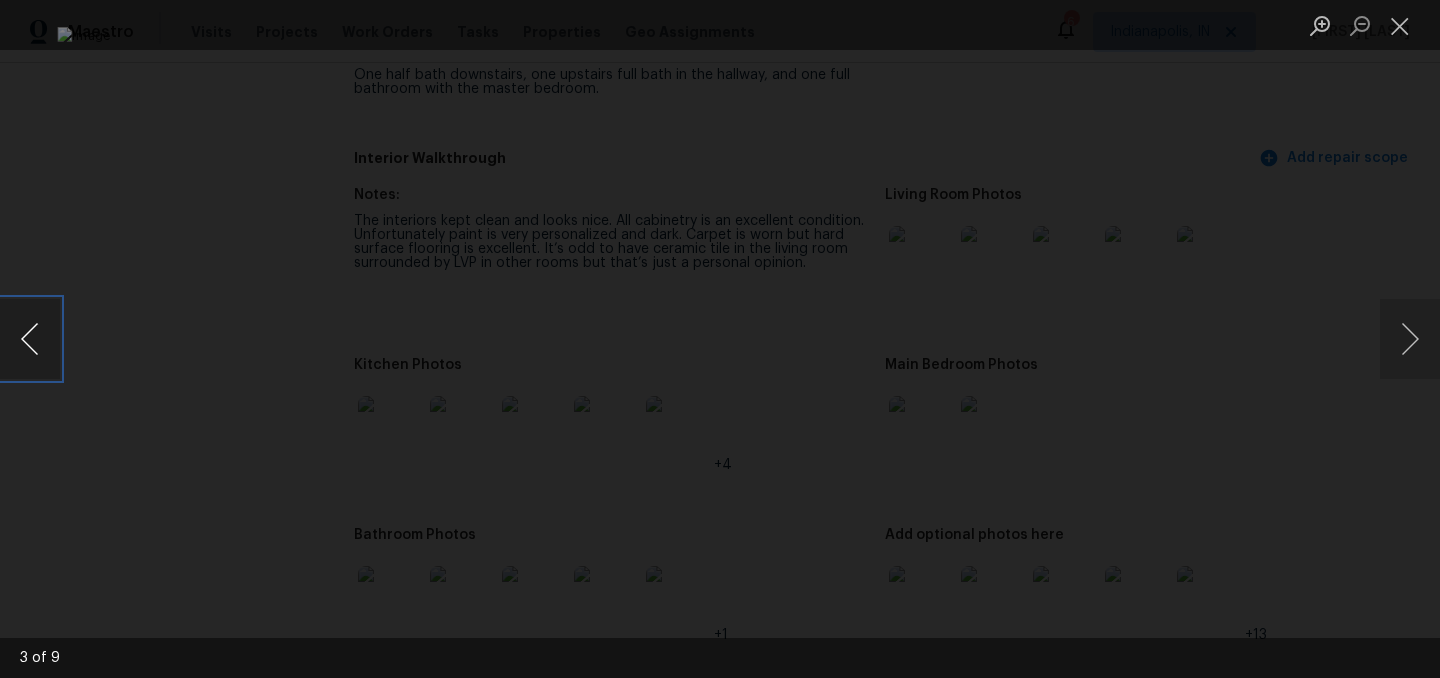 click at bounding box center (30, 339) 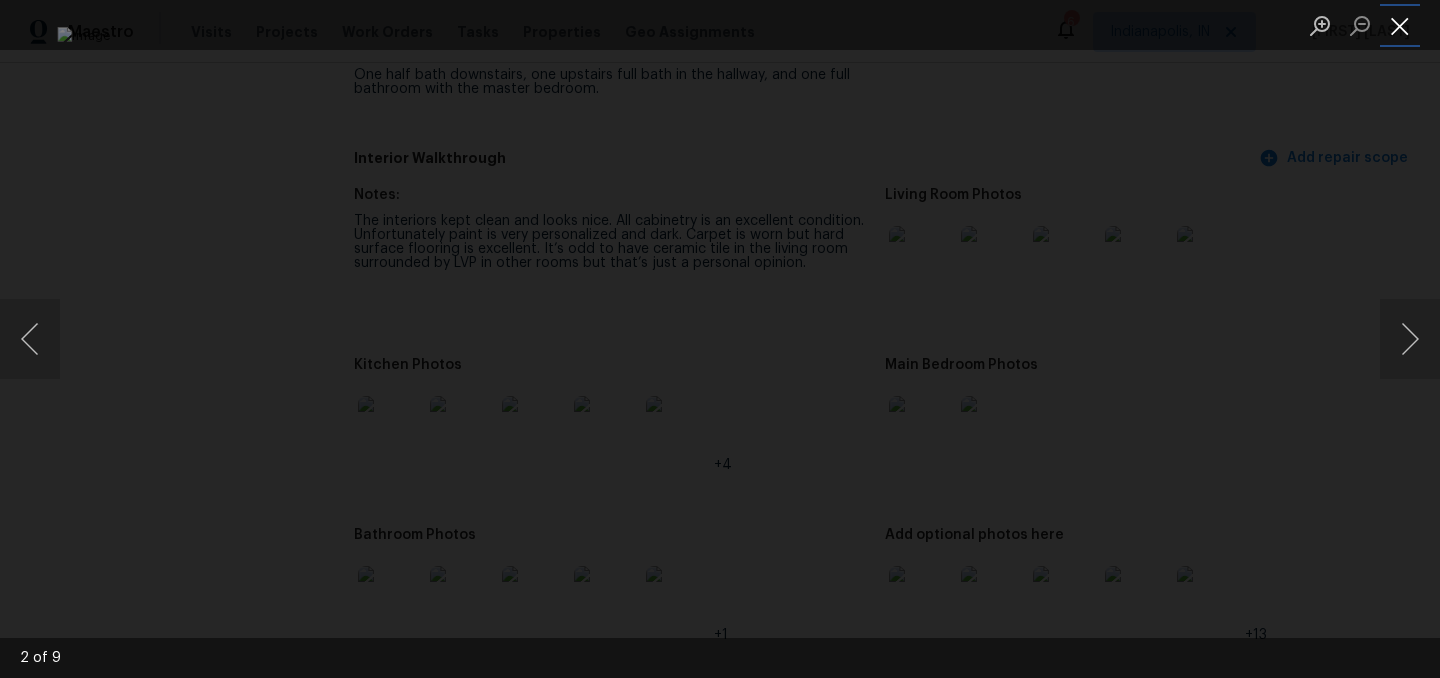 click at bounding box center [1400, 25] 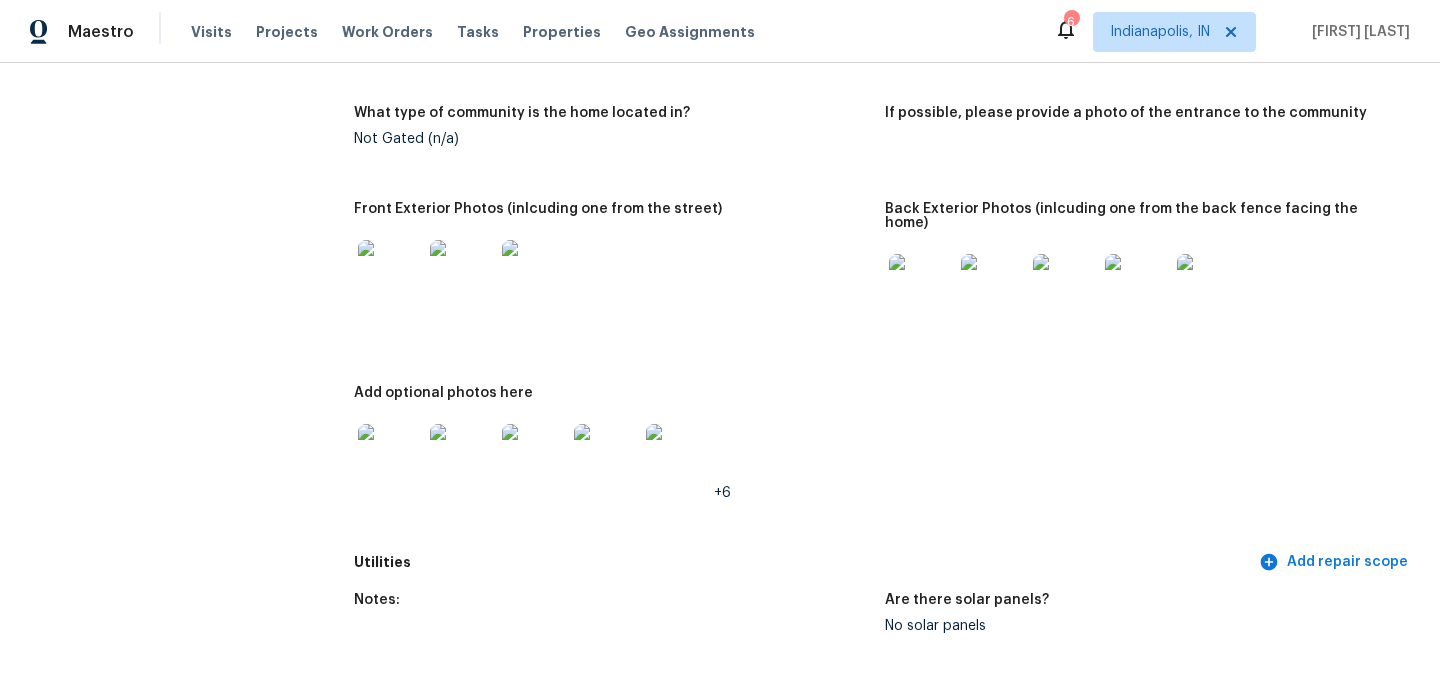scroll, scrollTop: 970, scrollLeft: 0, axis: vertical 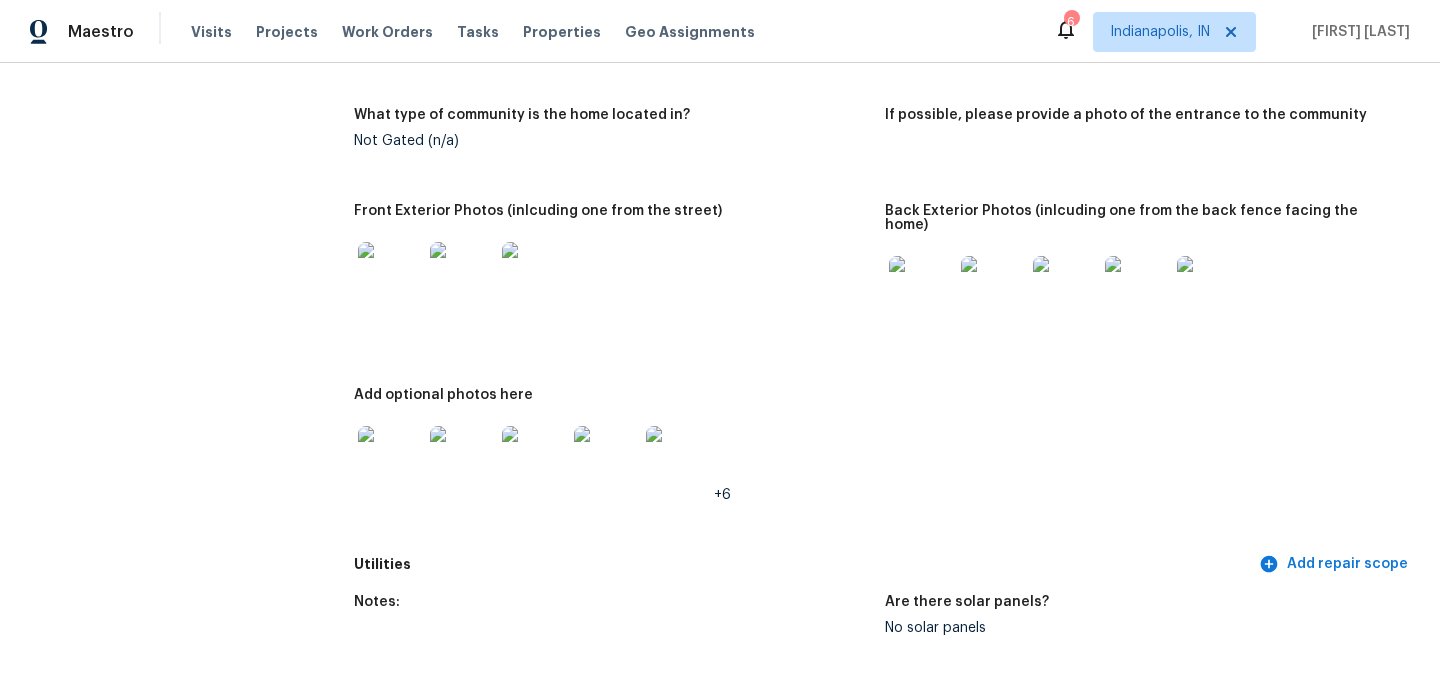 click at bounding box center (390, 274) 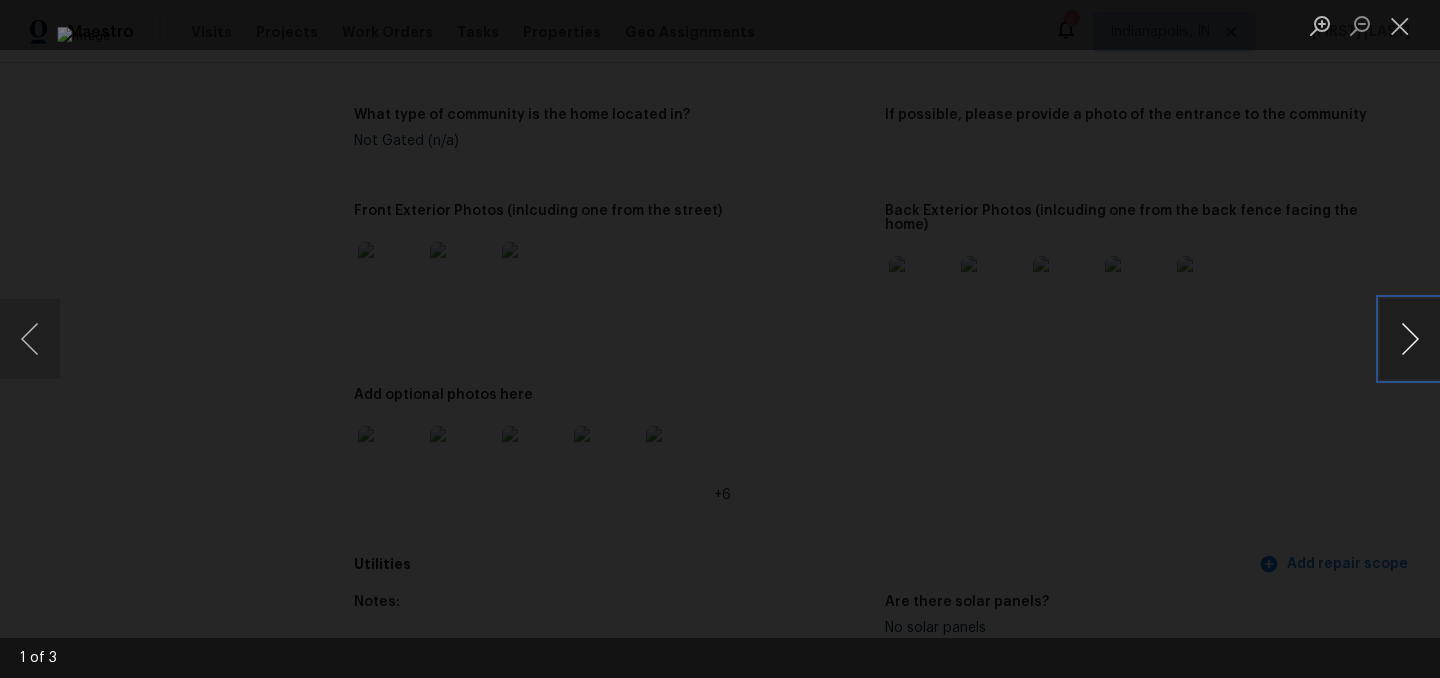 click at bounding box center (1410, 339) 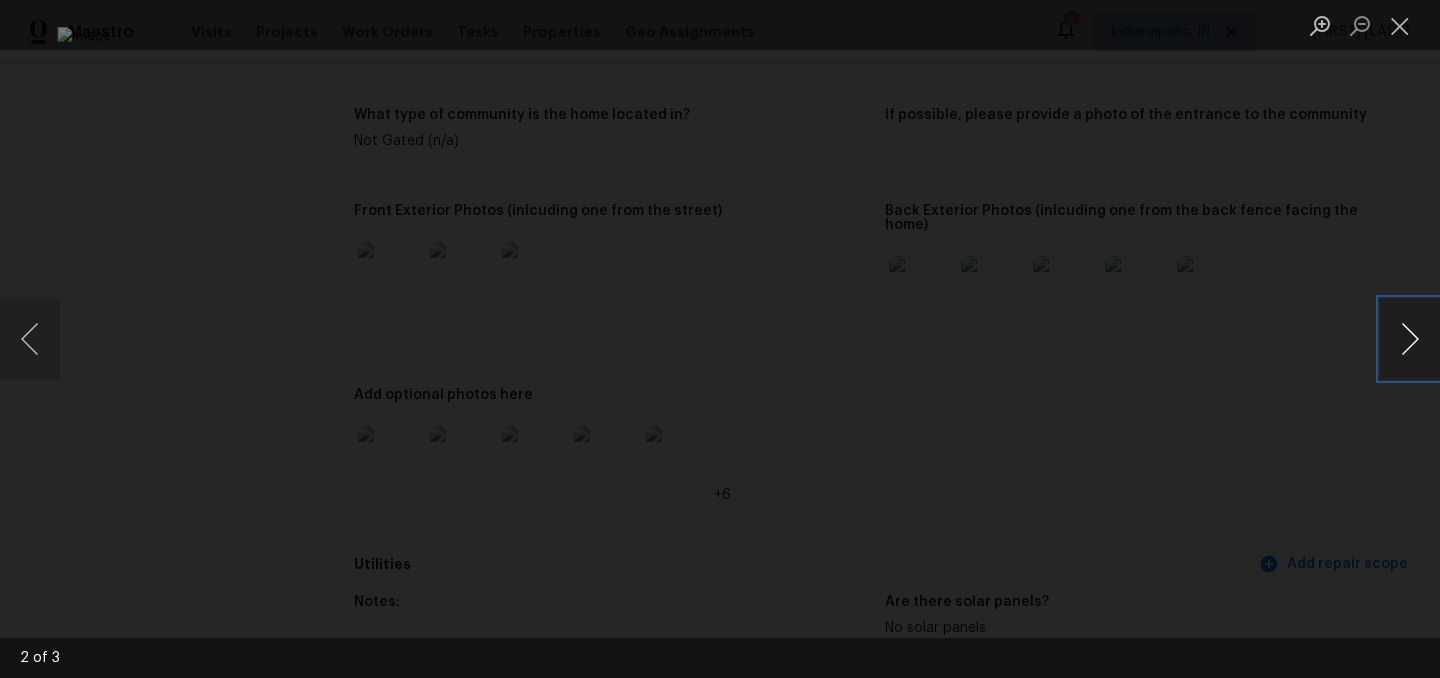 click at bounding box center [1410, 339] 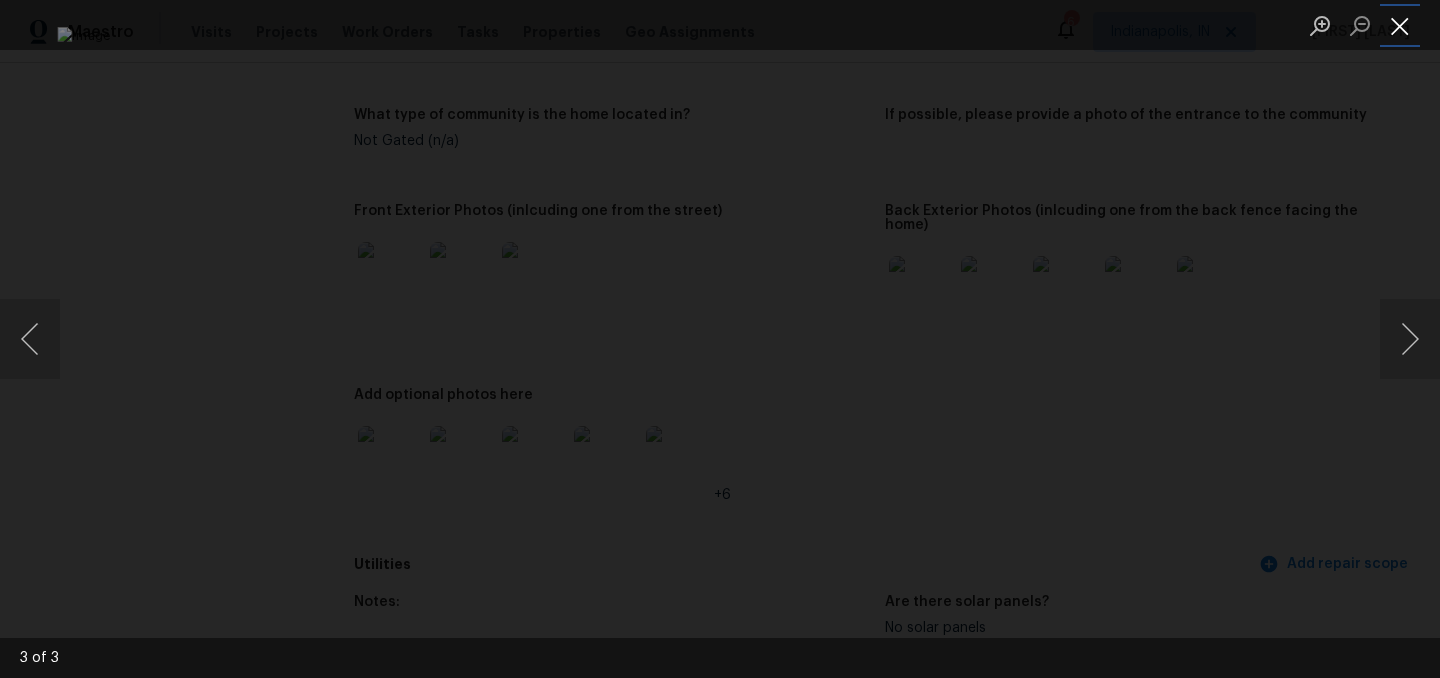 click at bounding box center [1400, 25] 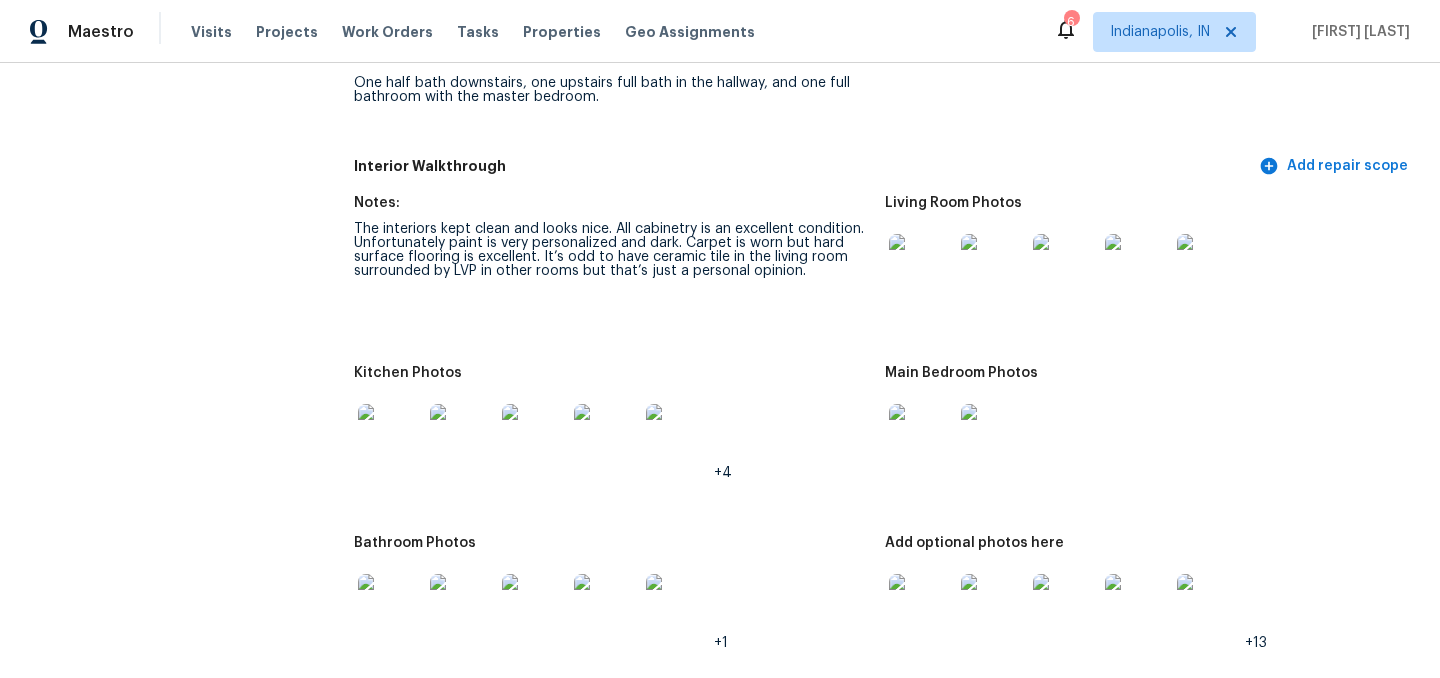 scroll, scrollTop: 2569, scrollLeft: 0, axis: vertical 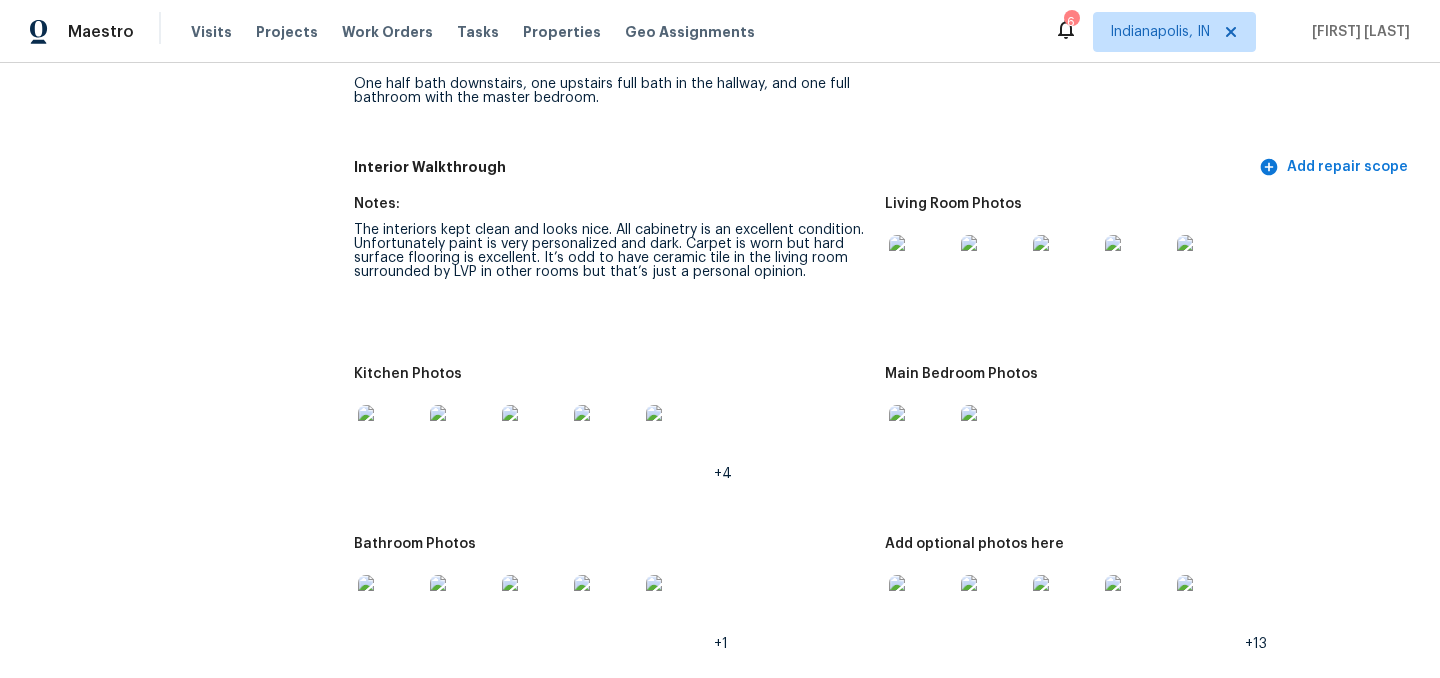 click at bounding box center [921, 437] 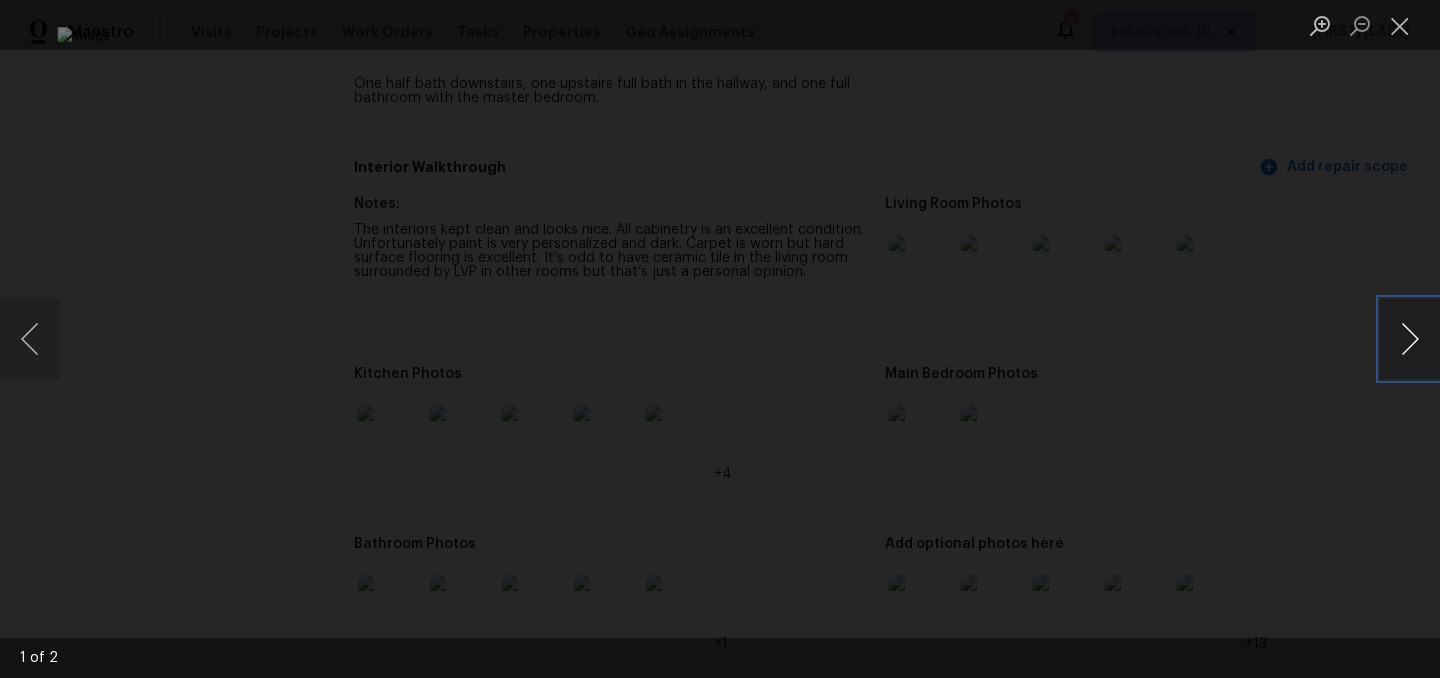 click at bounding box center [1410, 339] 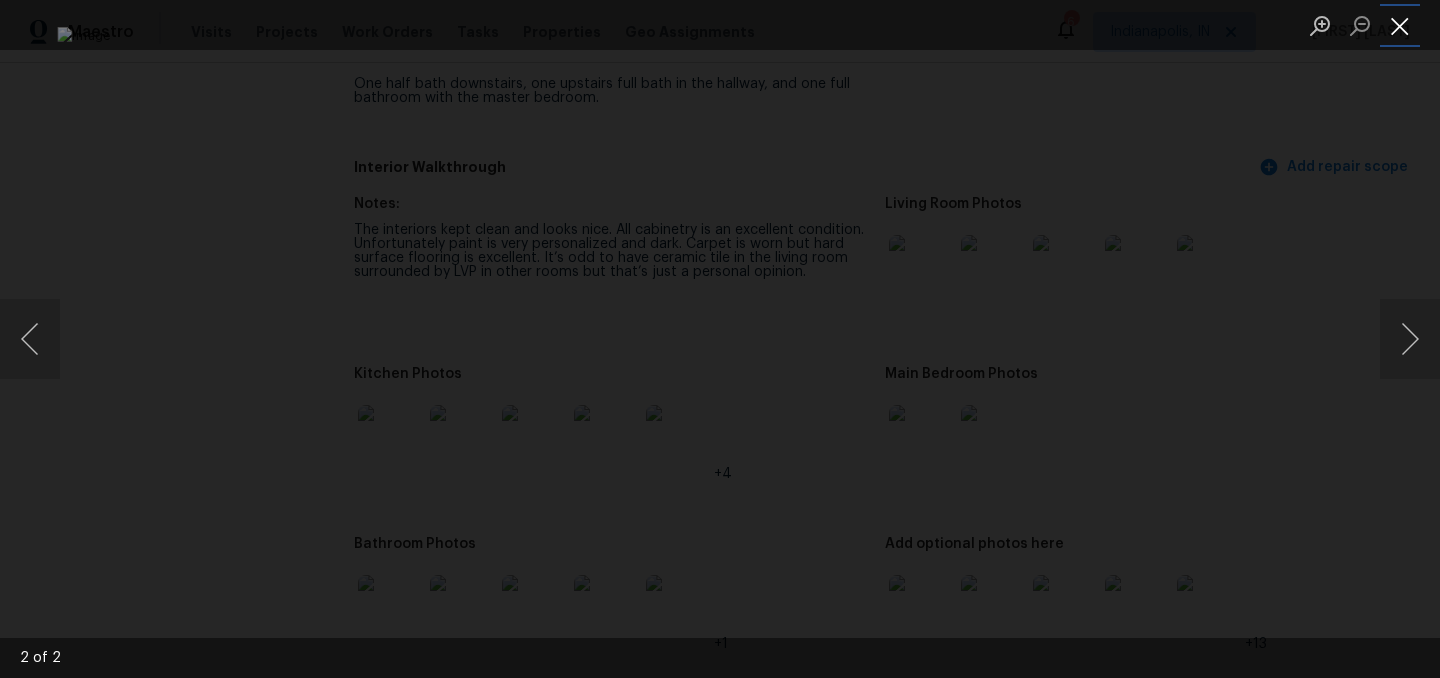 click at bounding box center (1400, 25) 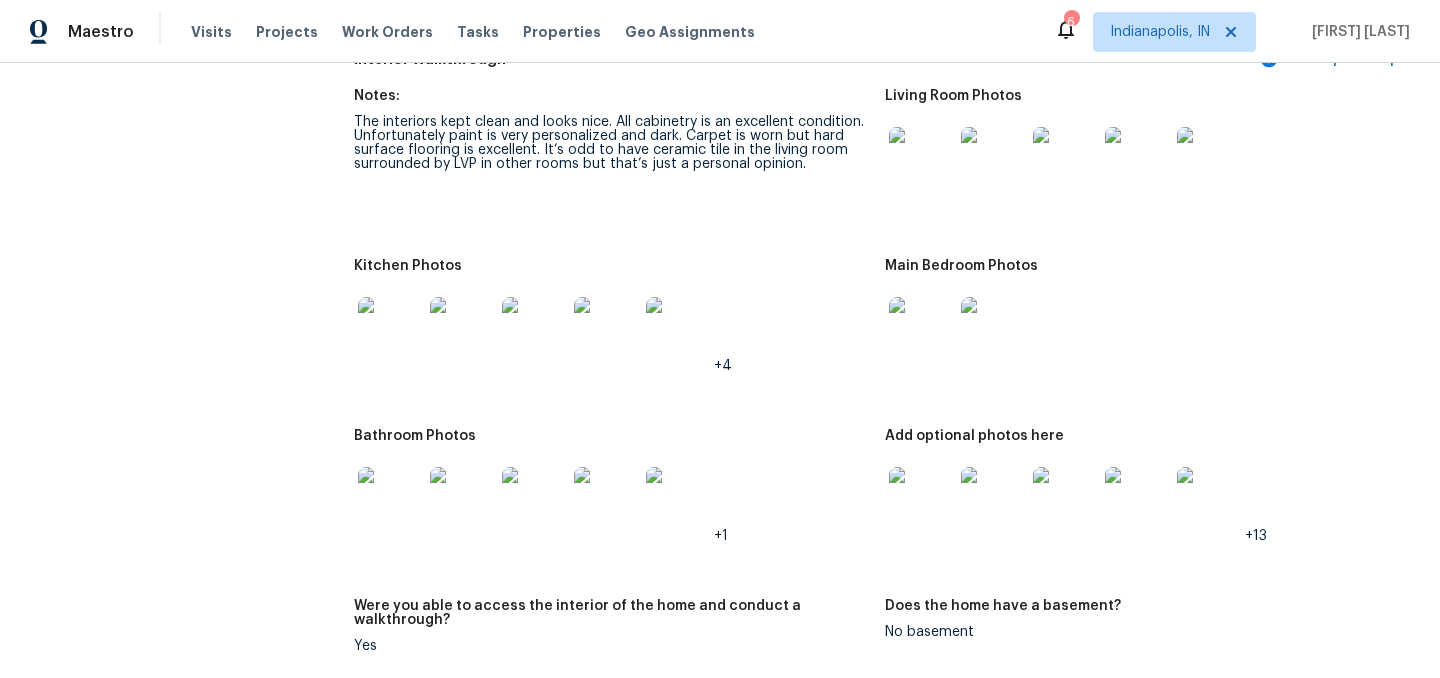 scroll, scrollTop: 2678, scrollLeft: 0, axis: vertical 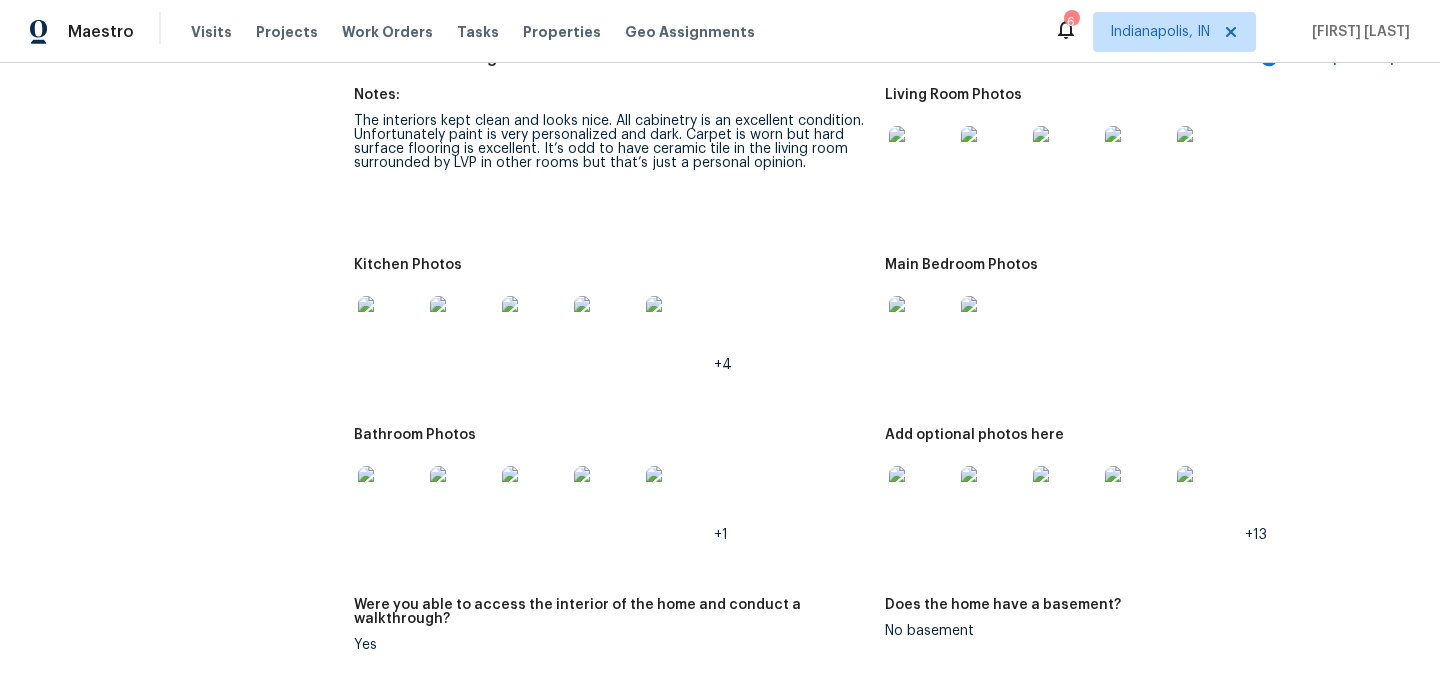 click at bounding box center [921, 498] 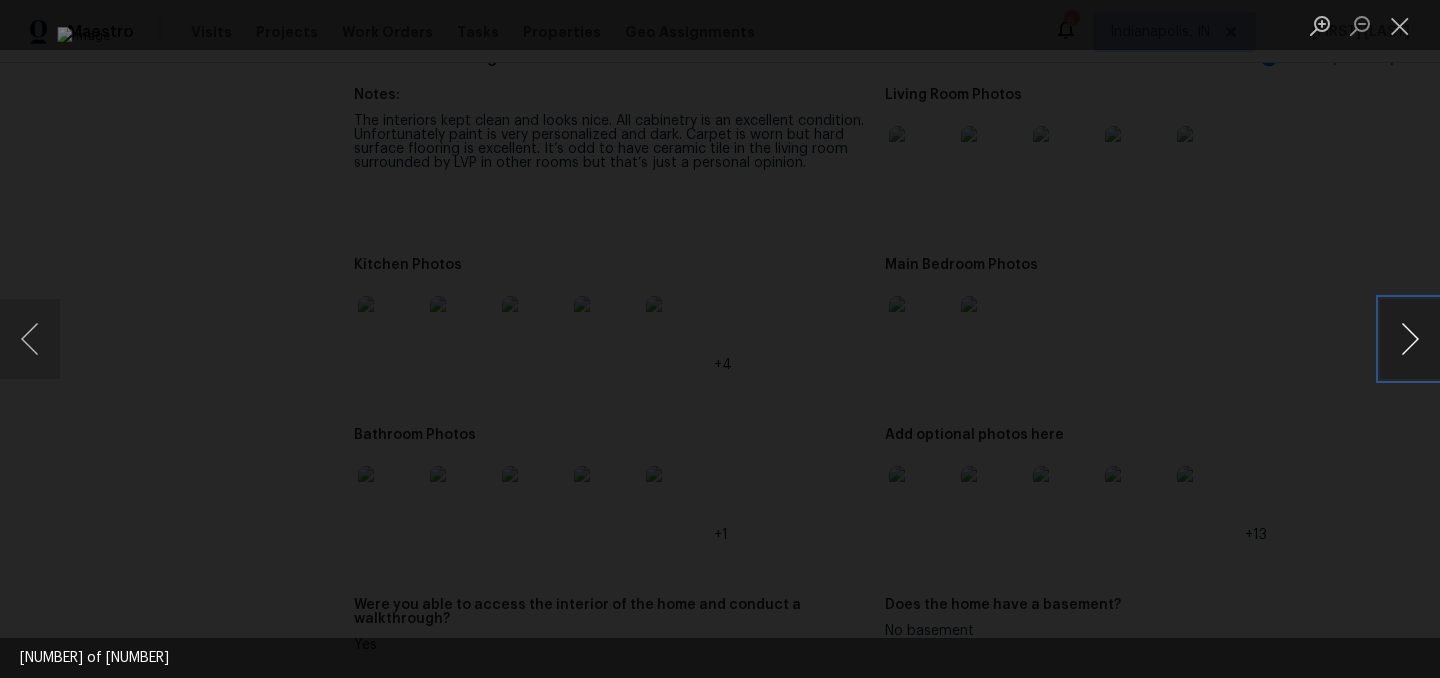 click at bounding box center [1410, 339] 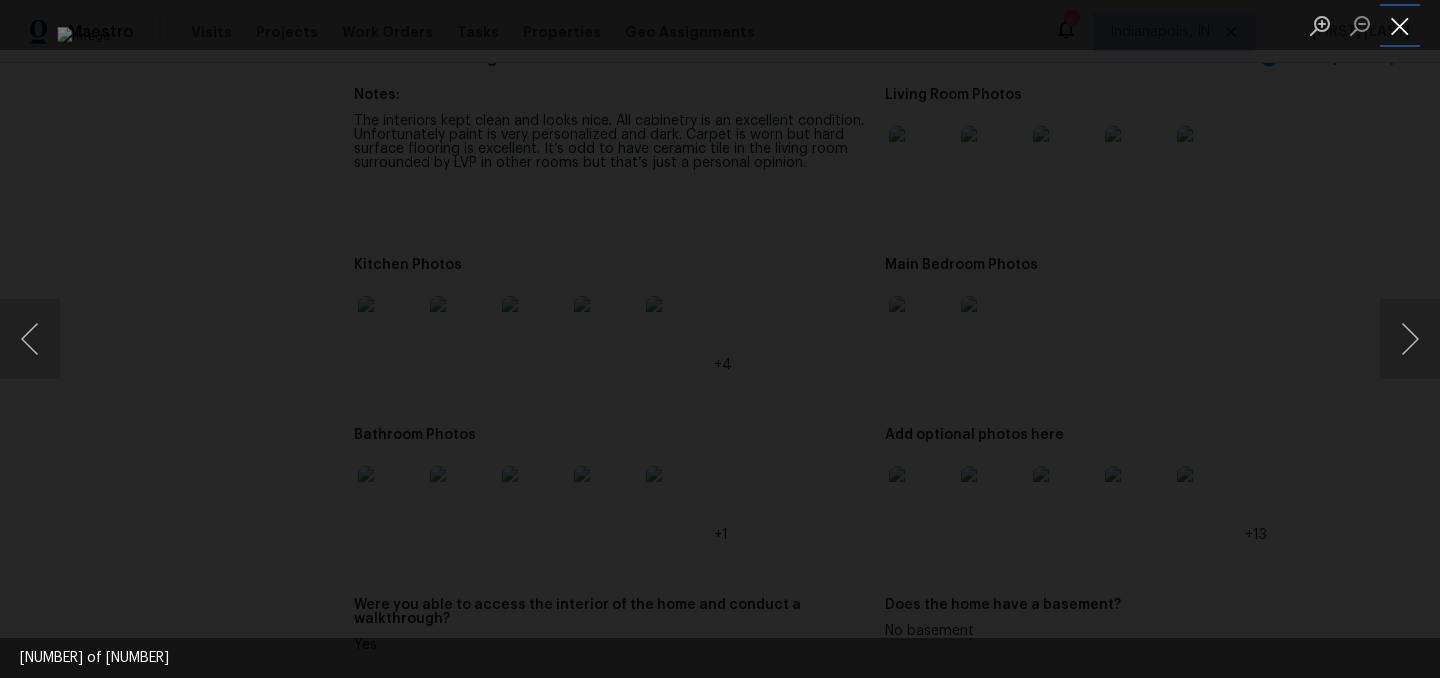 click at bounding box center [1400, 25] 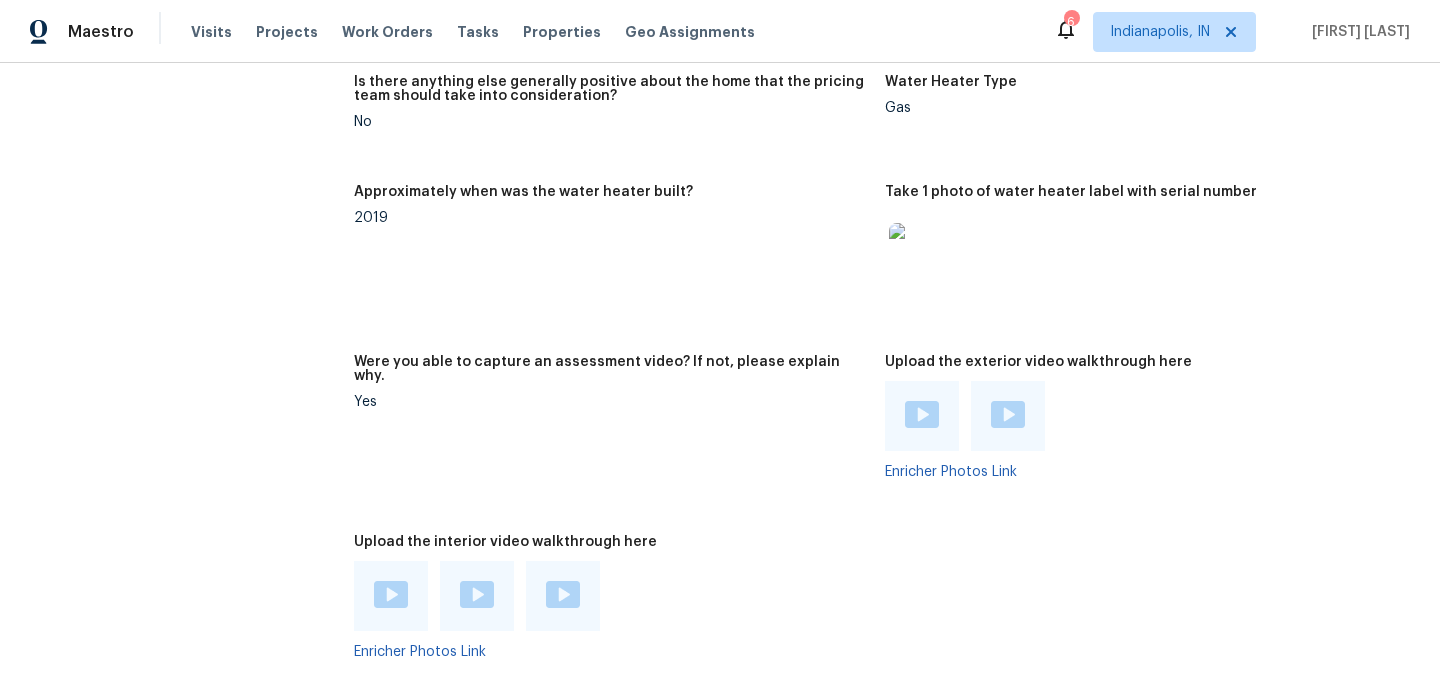 scroll, scrollTop: 3979, scrollLeft: 0, axis: vertical 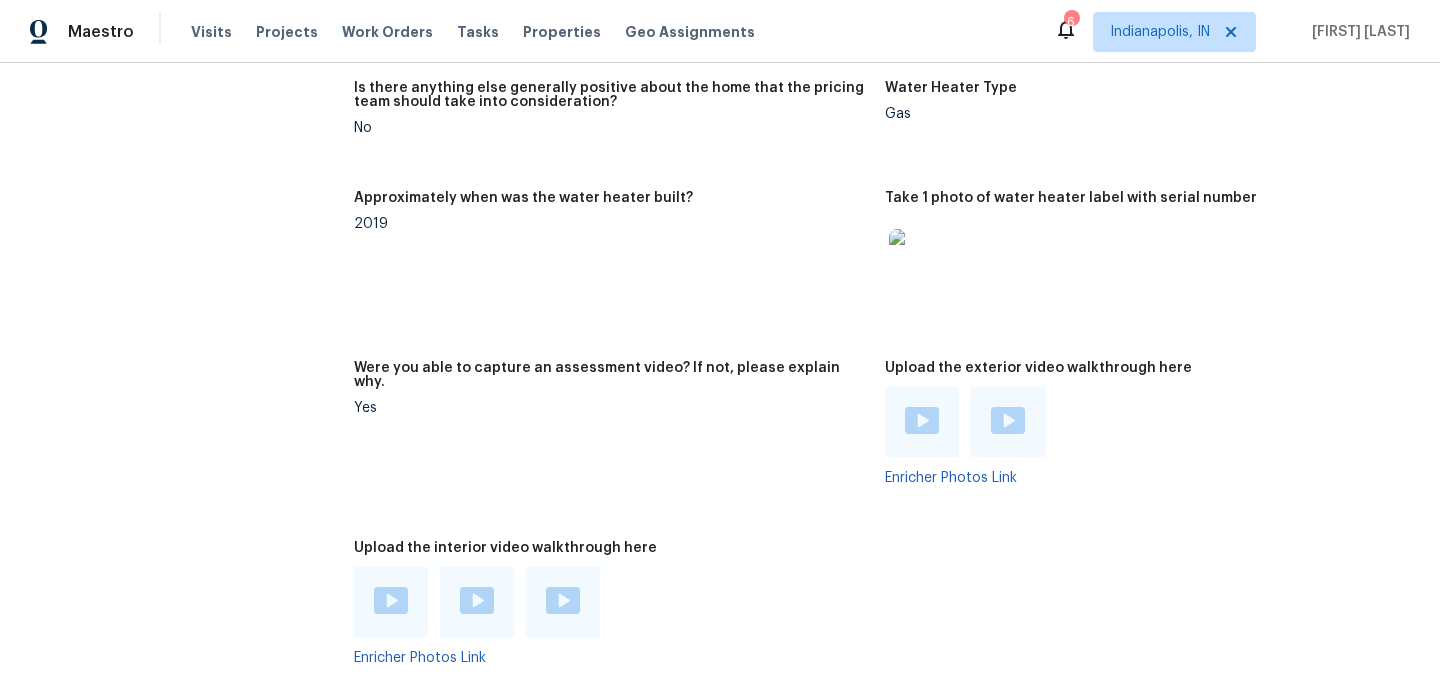 click at bounding box center (921, 261) 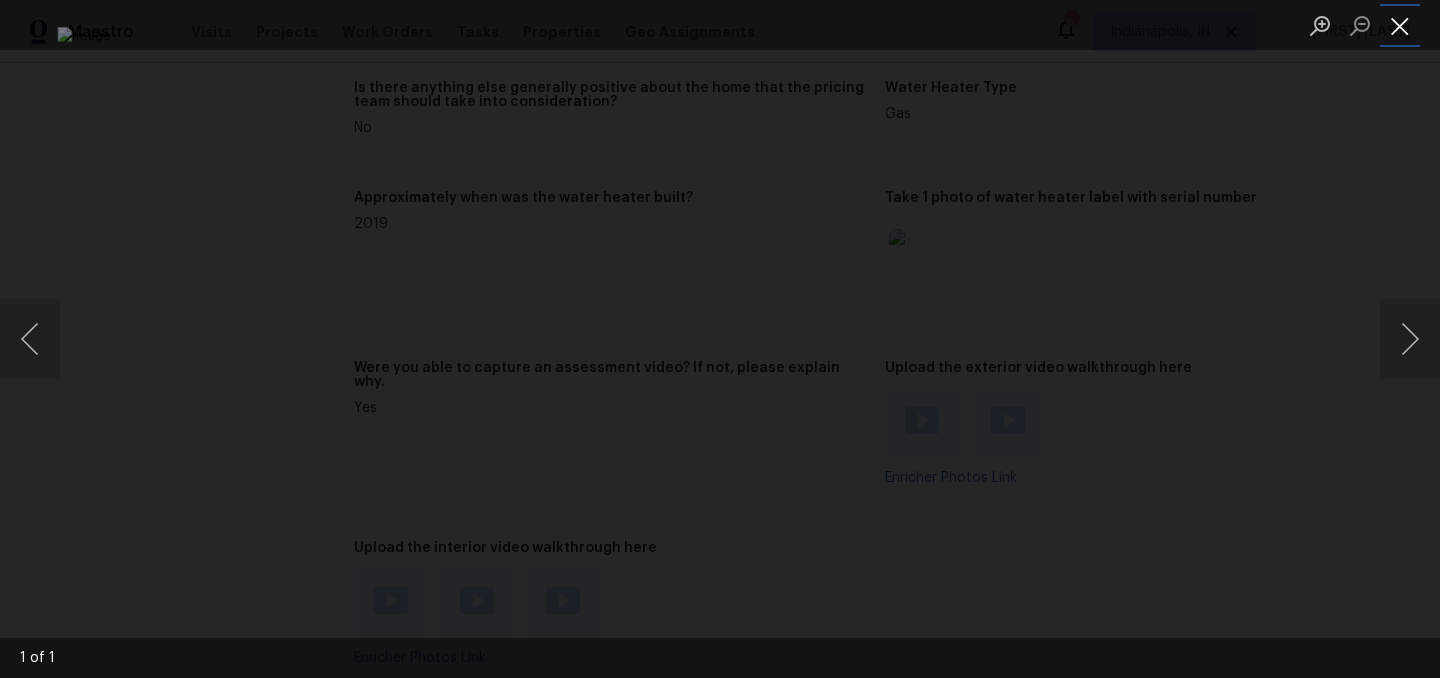 click at bounding box center (1400, 25) 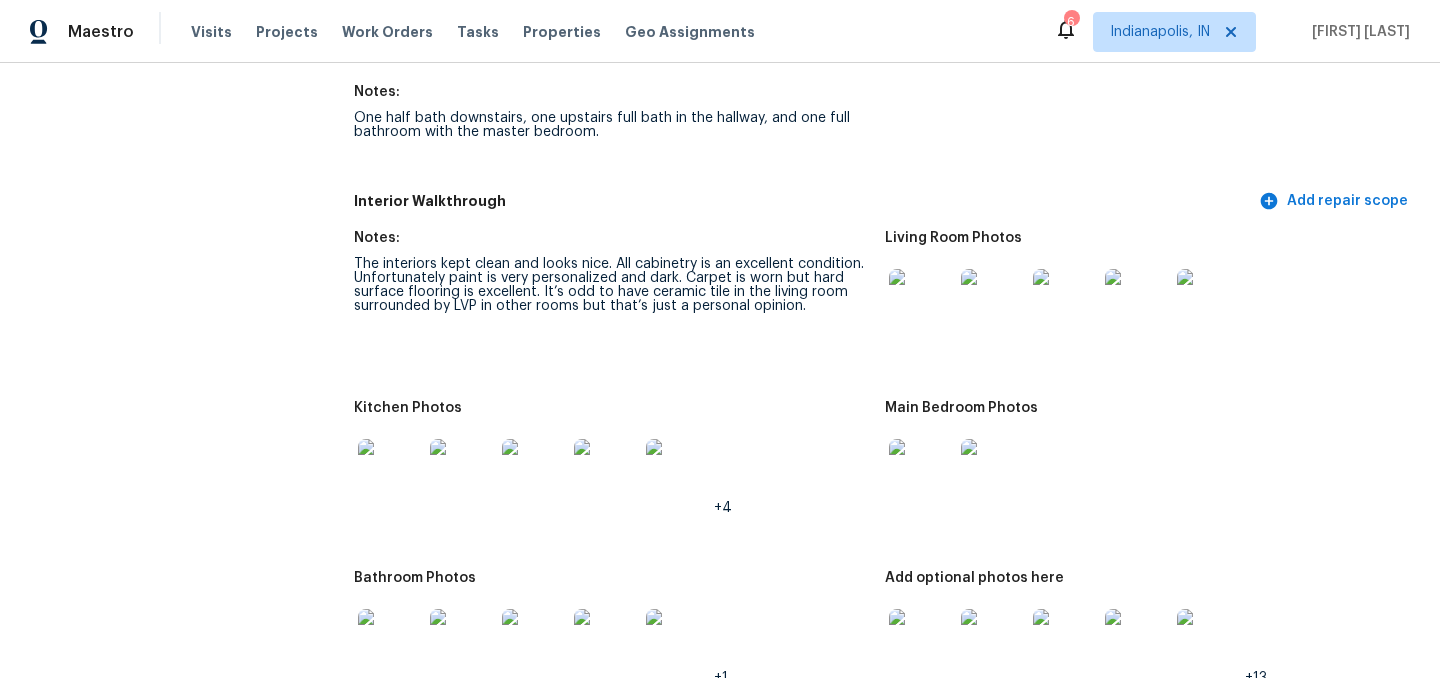 scroll, scrollTop: 2585, scrollLeft: 0, axis: vertical 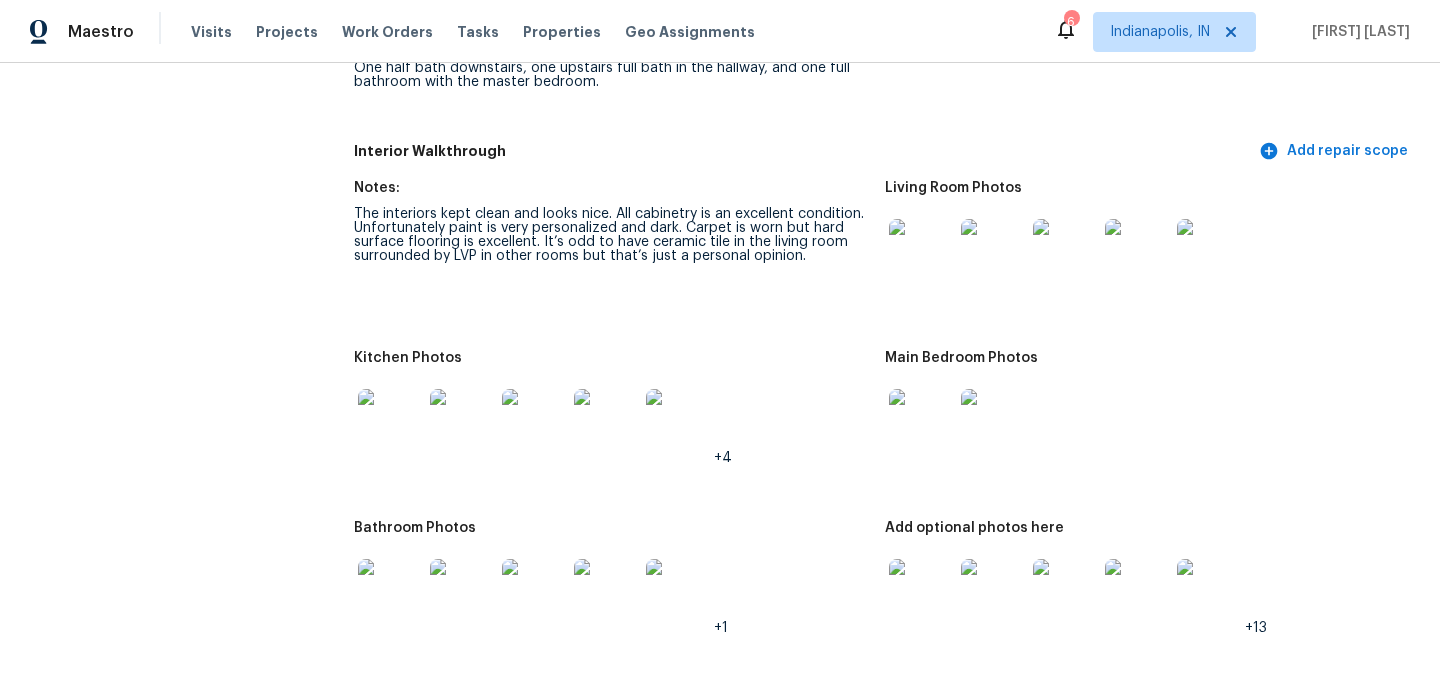 click at bounding box center (534, 421) 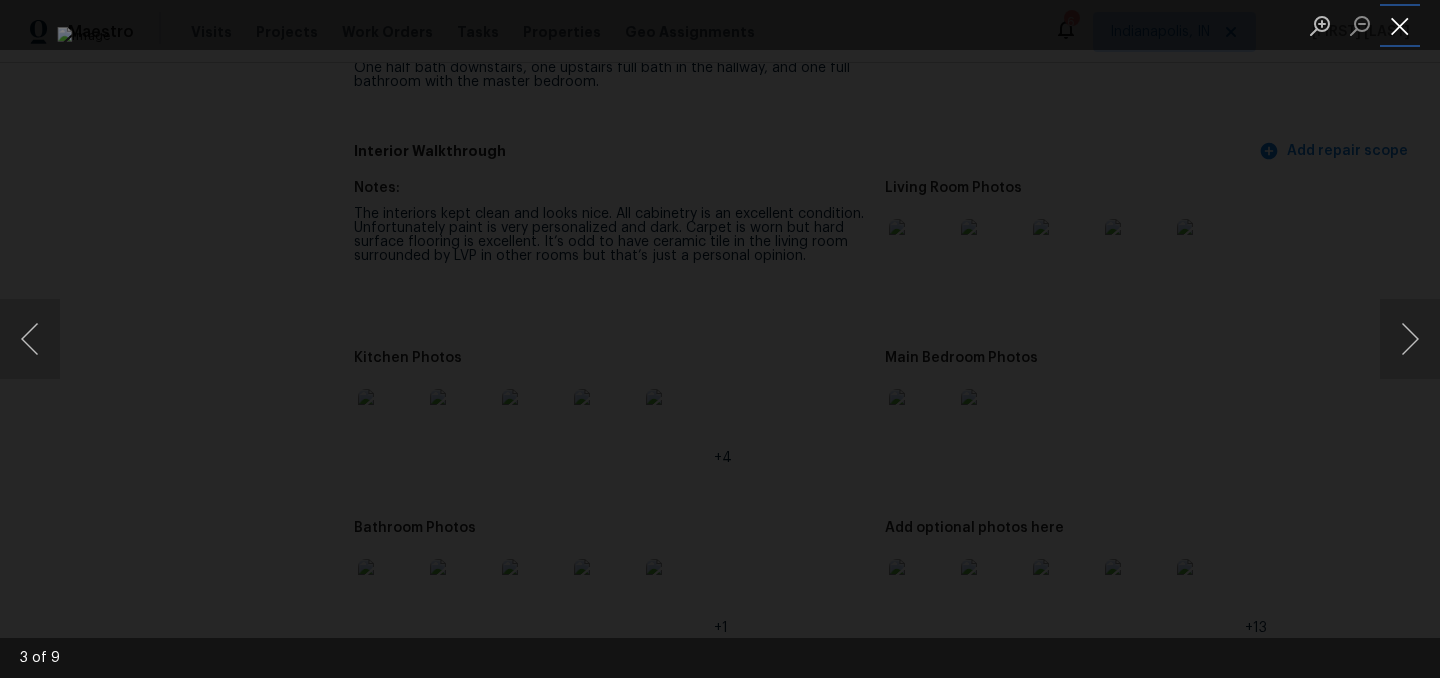 click at bounding box center (1400, 25) 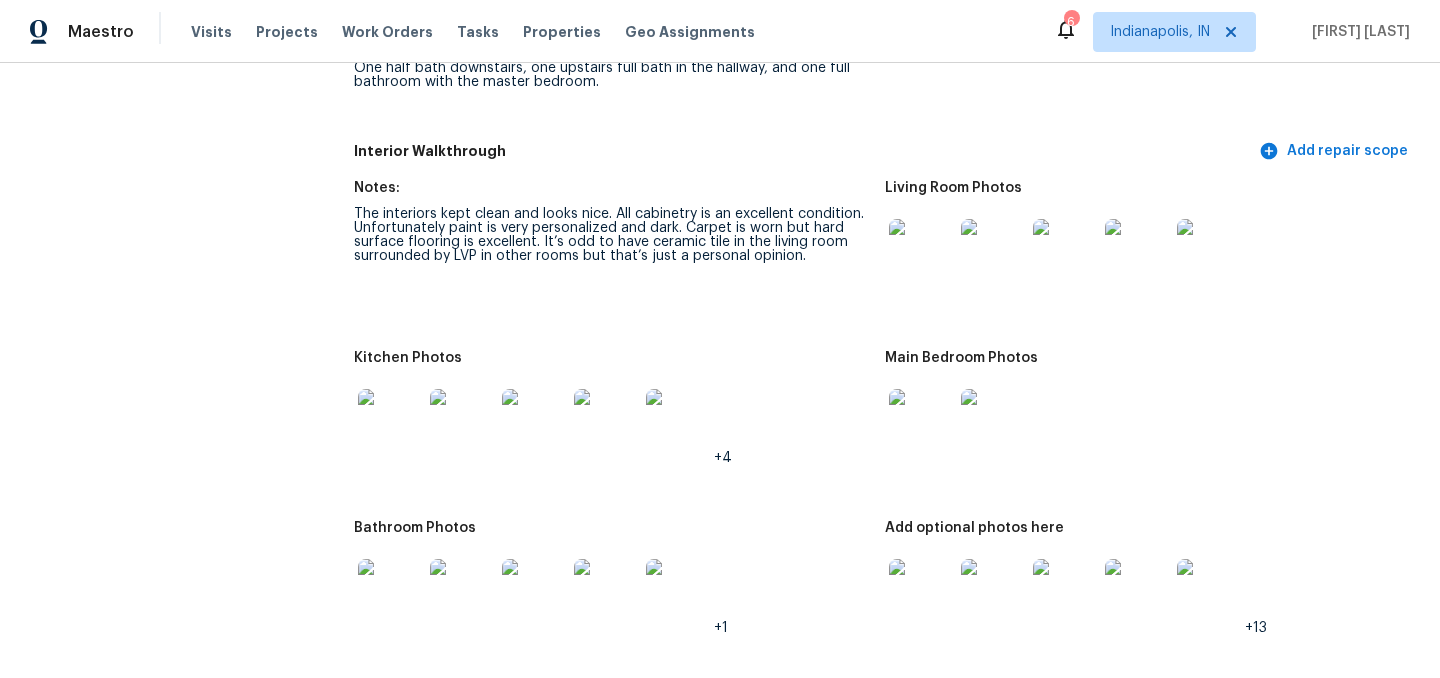 click at bounding box center [921, 251] 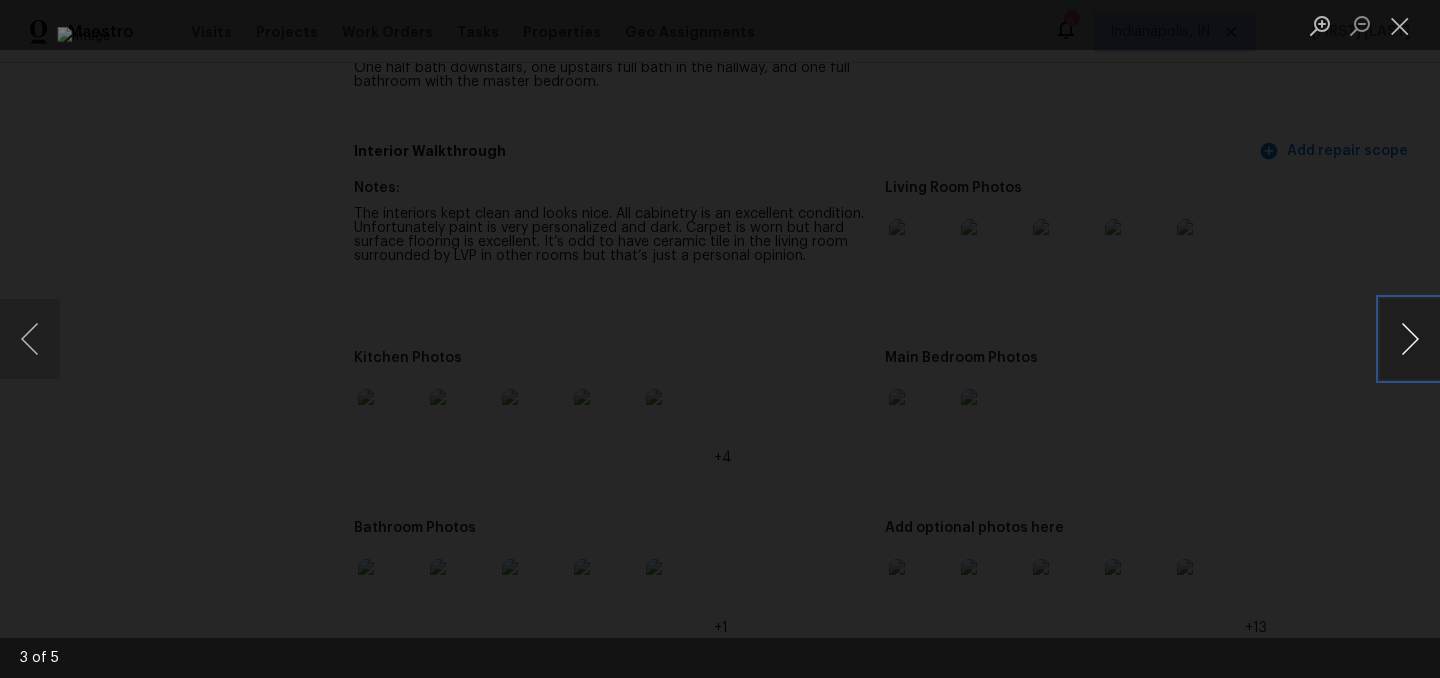 click at bounding box center [1410, 339] 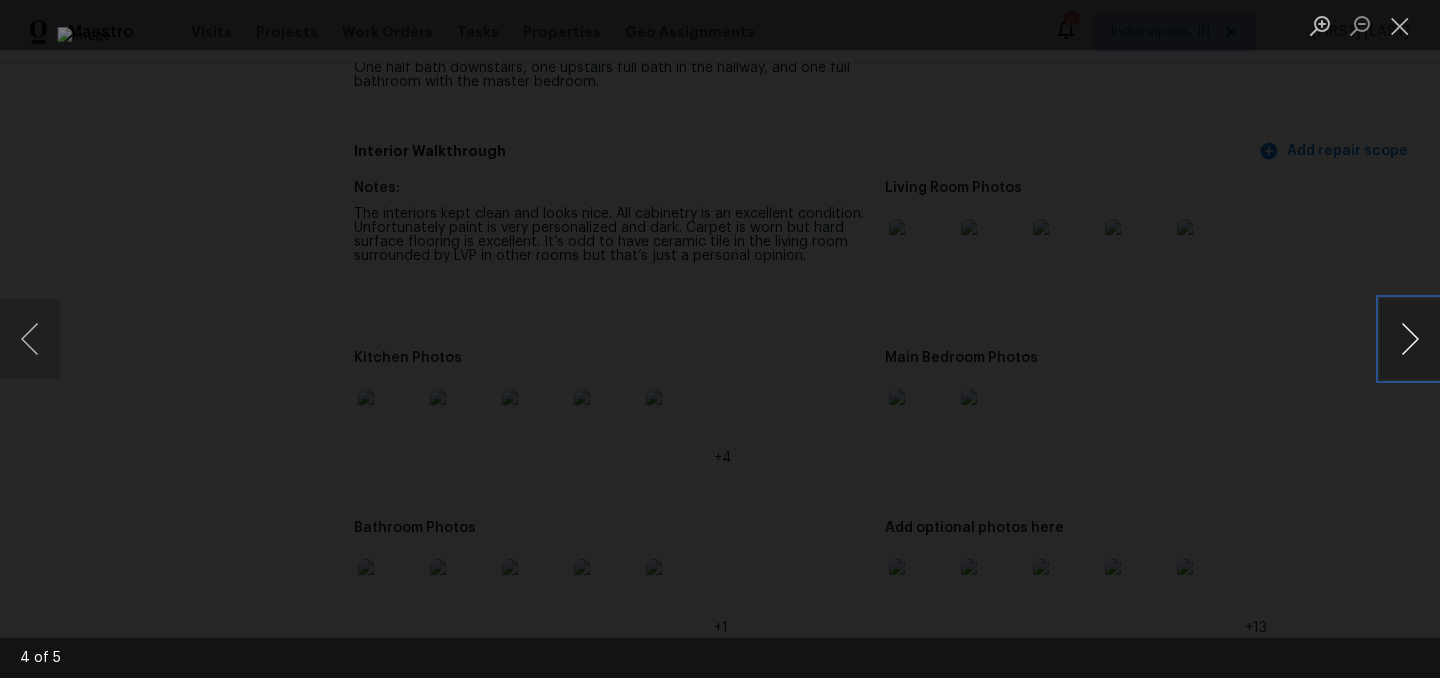 click at bounding box center (1410, 339) 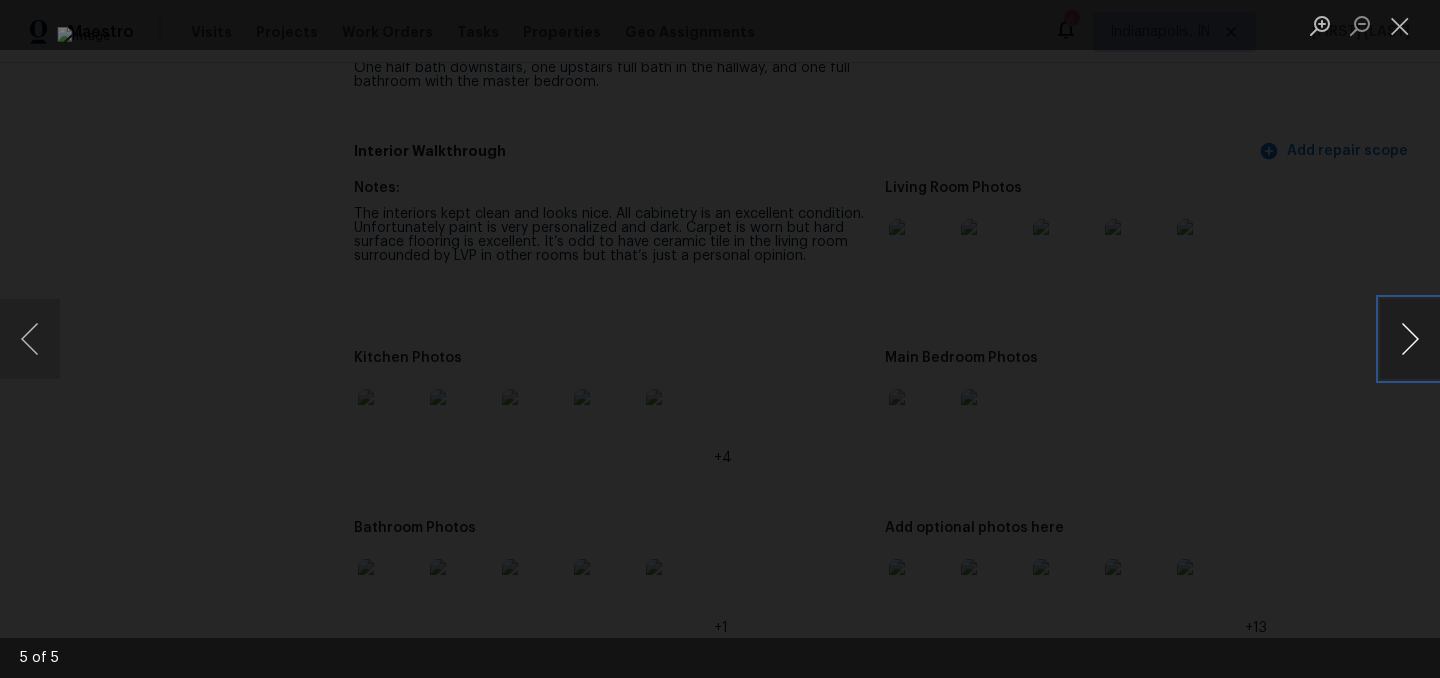 click at bounding box center (1410, 339) 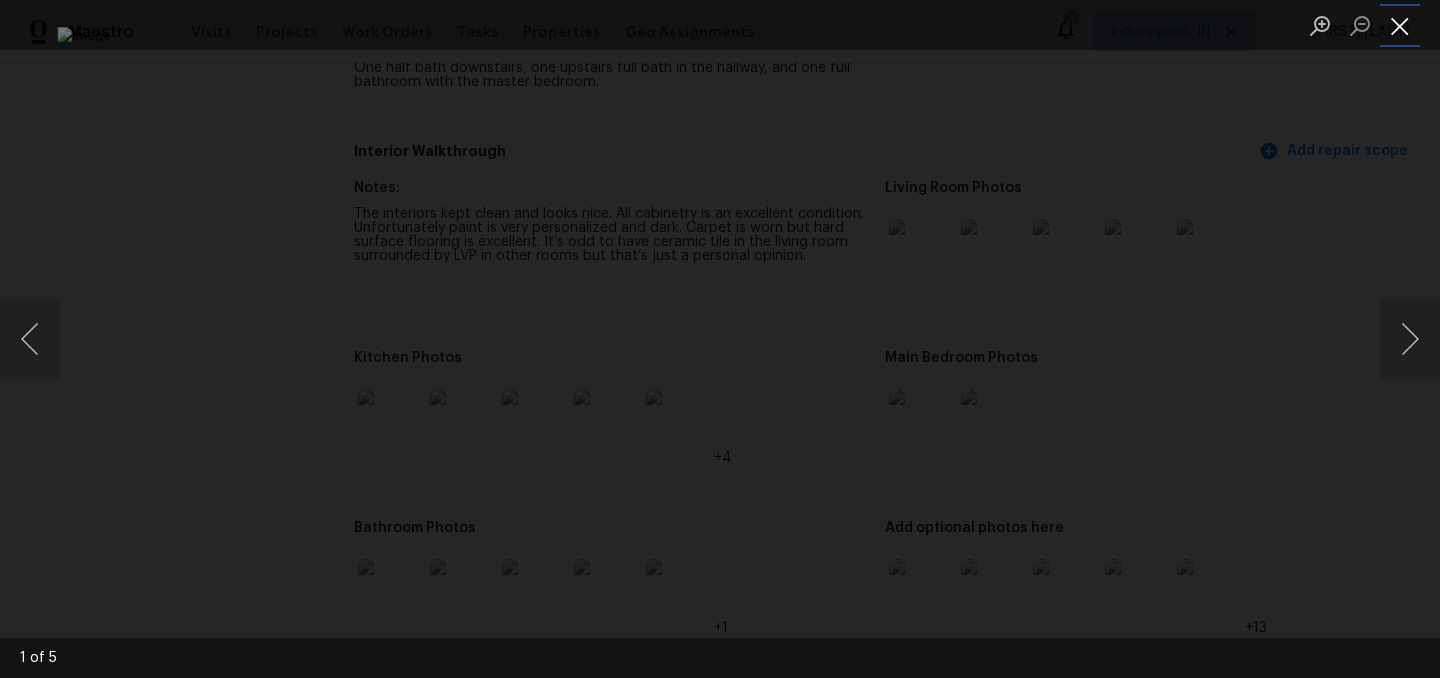 click at bounding box center (1400, 25) 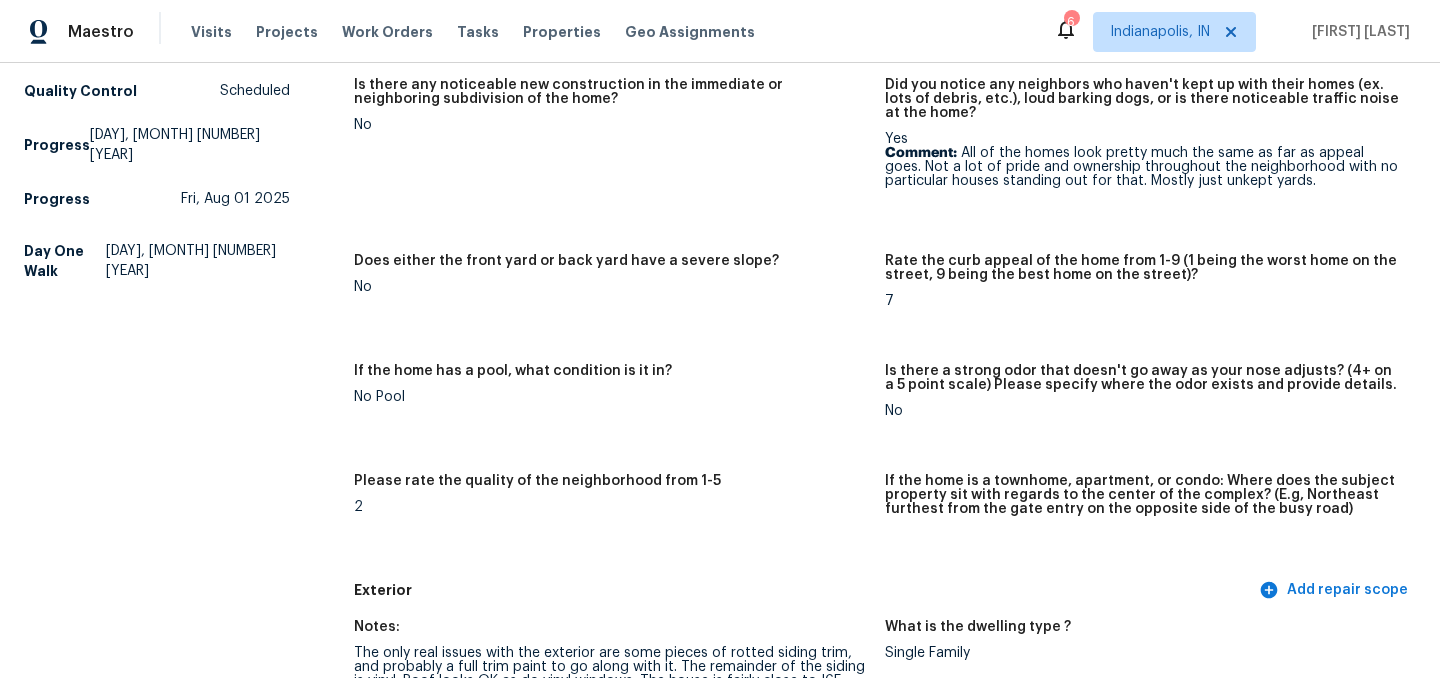 scroll, scrollTop: 0, scrollLeft: 0, axis: both 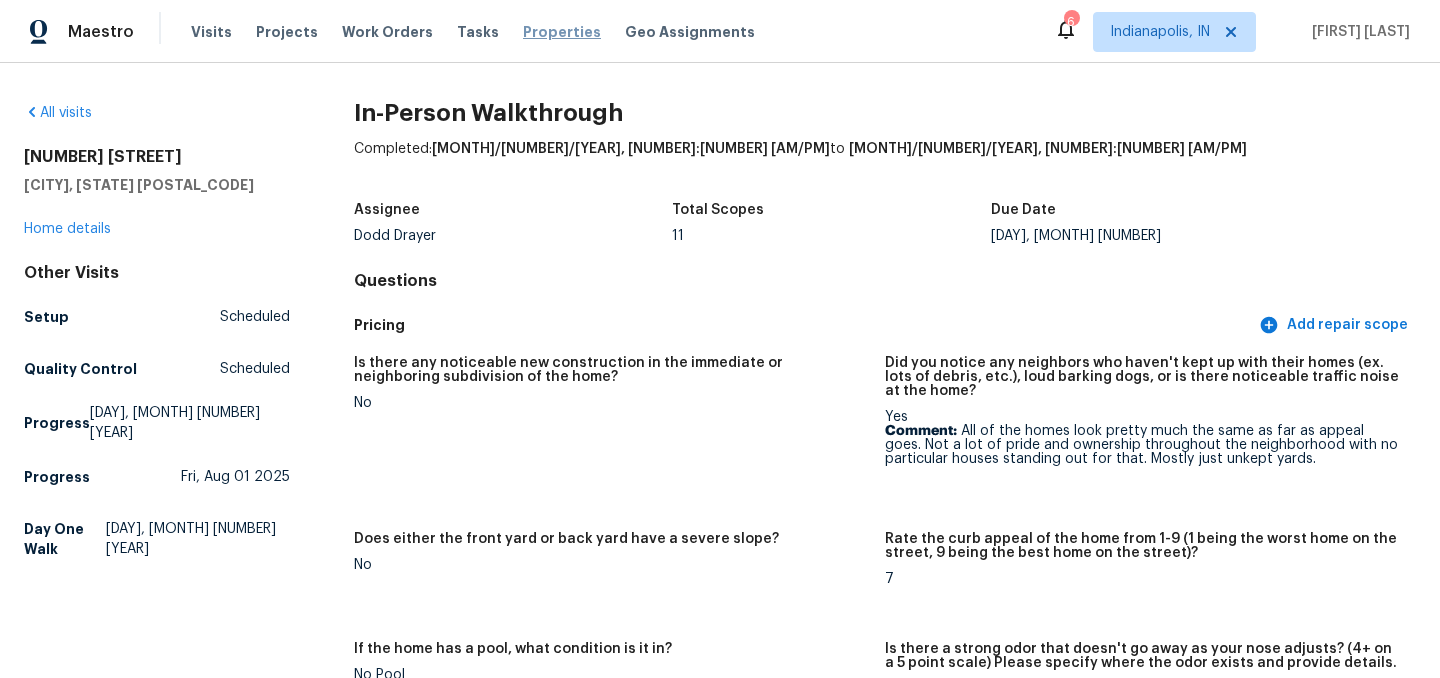 click on "Properties" at bounding box center [562, 32] 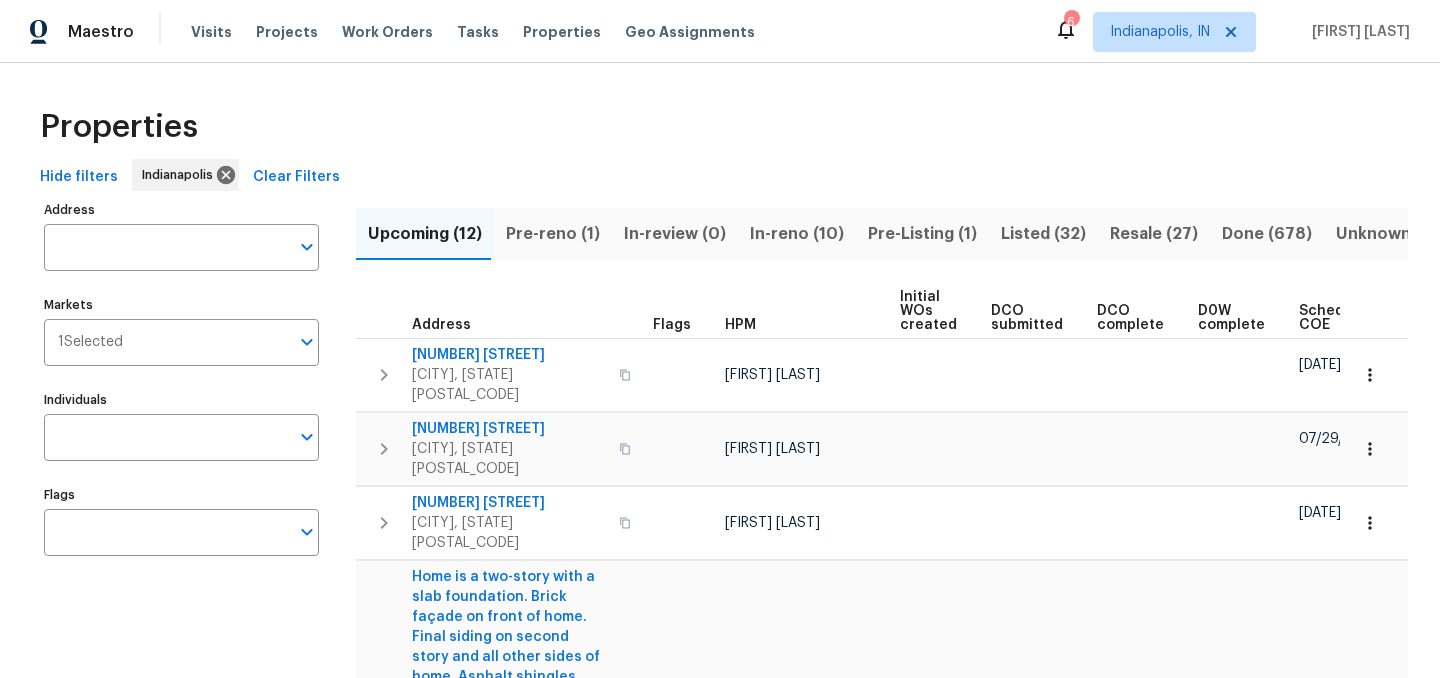 click on "In-reno (10)" at bounding box center (797, 234) 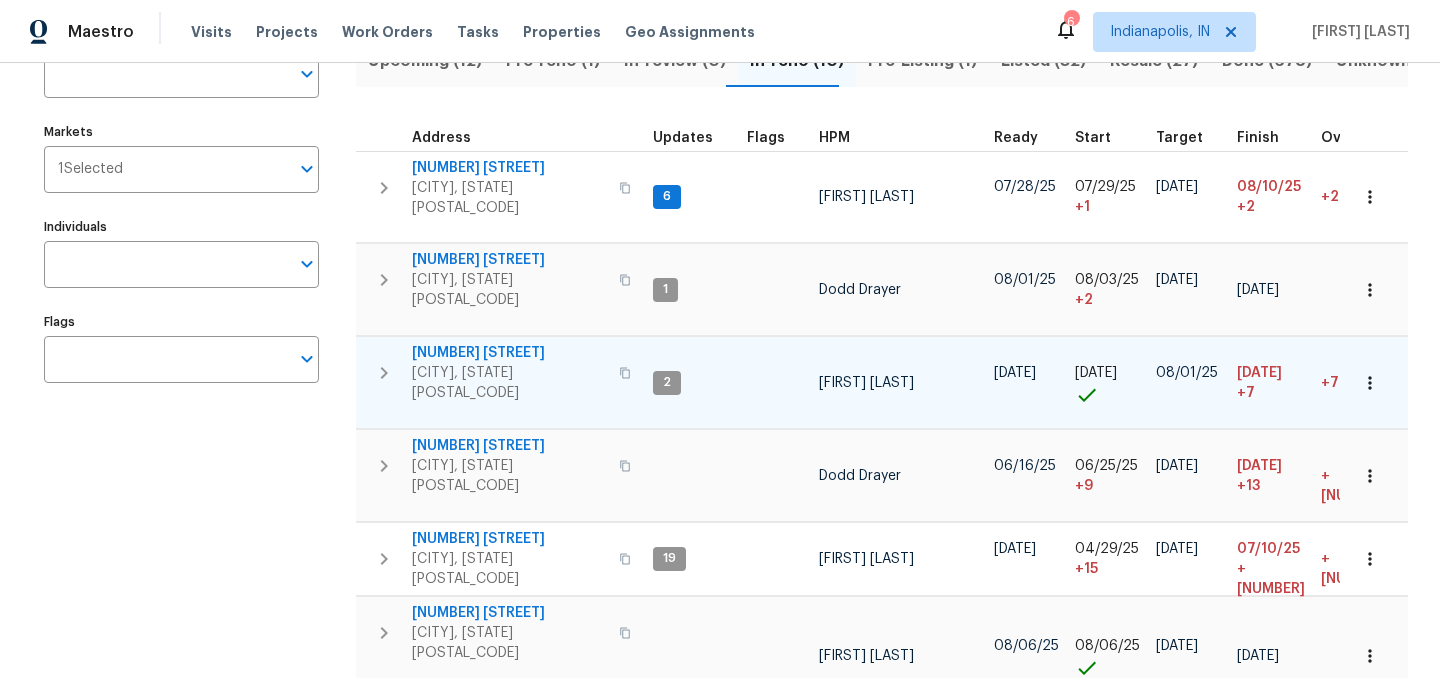 scroll, scrollTop: 193, scrollLeft: 0, axis: vertical 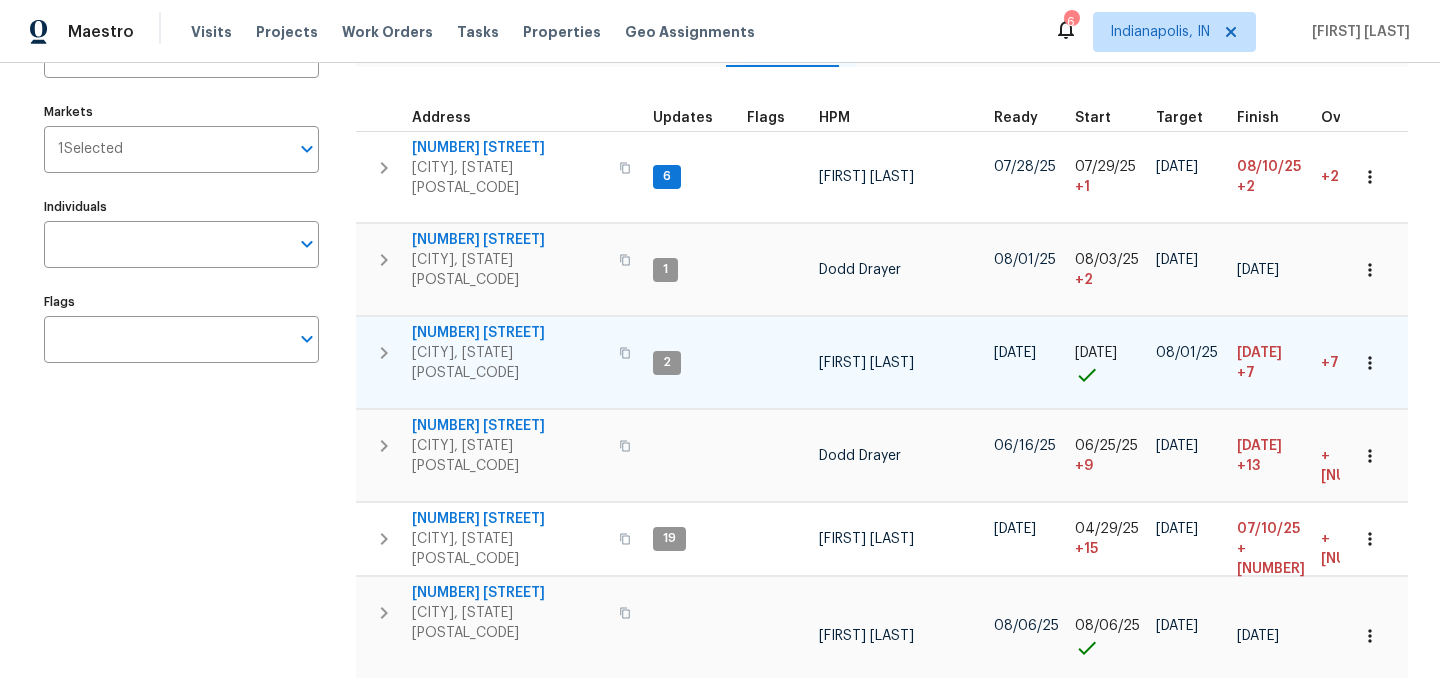 click 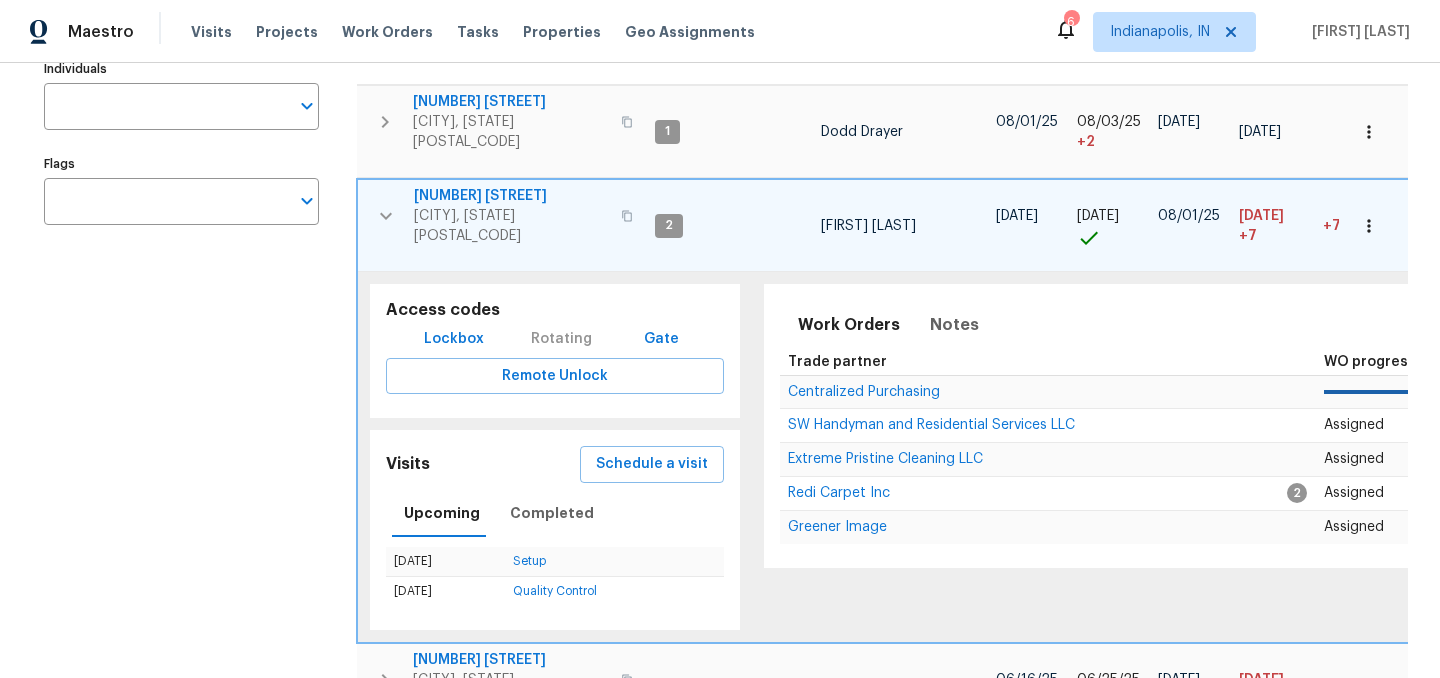 scroll, scrollTop: 333, scrollLeft: 0, axis: vertical 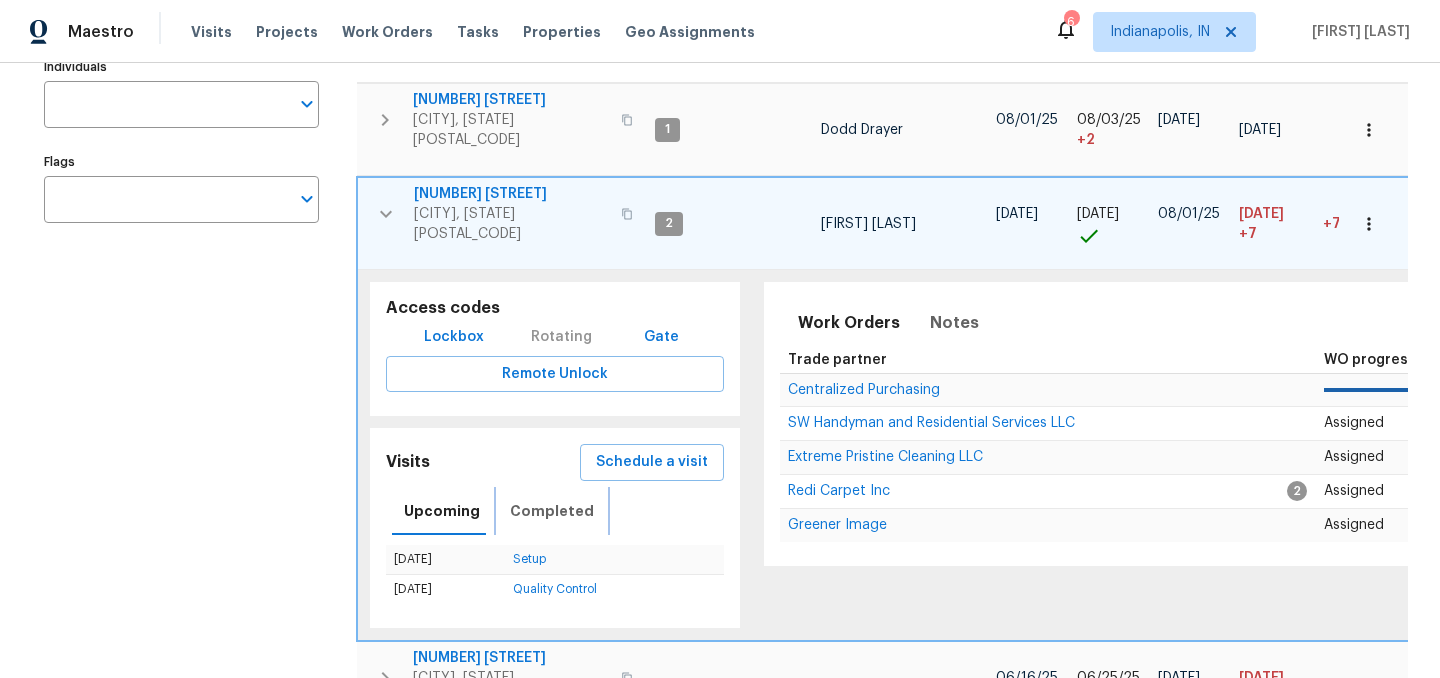click on "Completed" at bounding box center (552, 511) 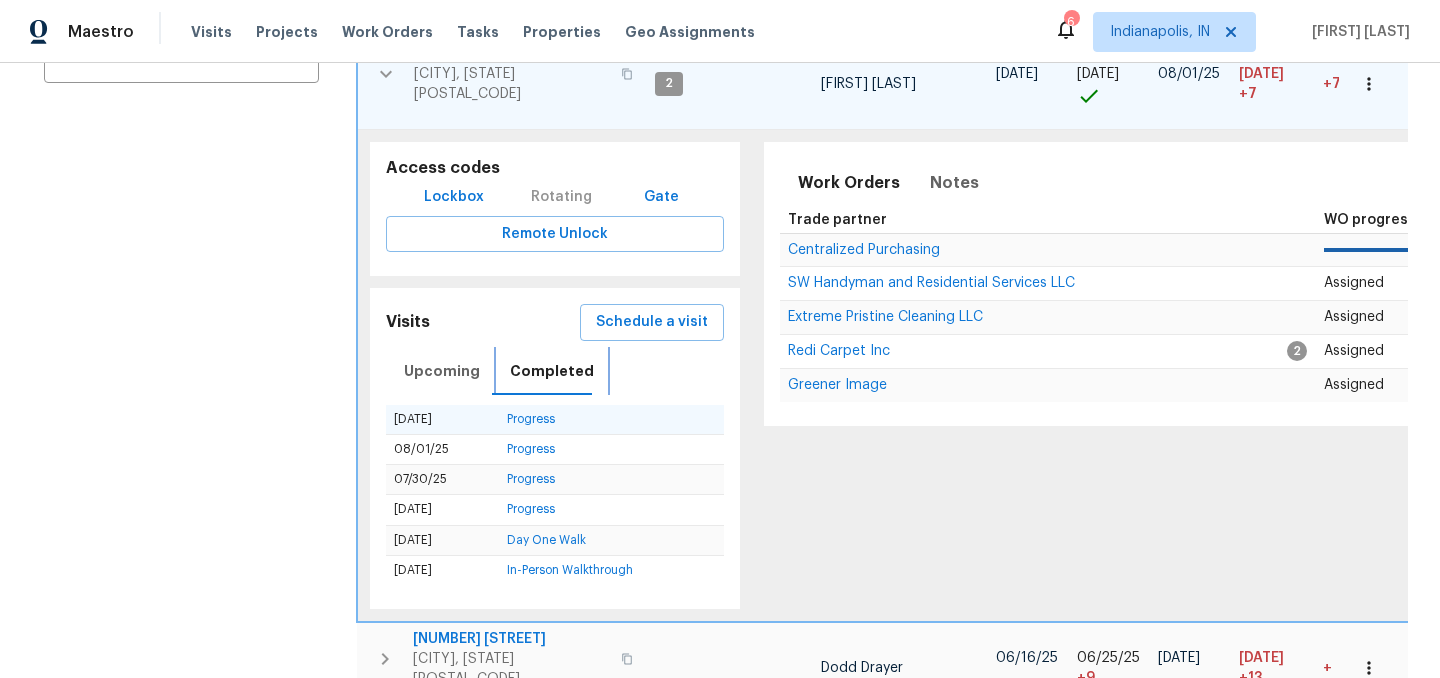 scroll, scrollTop: 485, scrollLeft: 0, axis: vertical 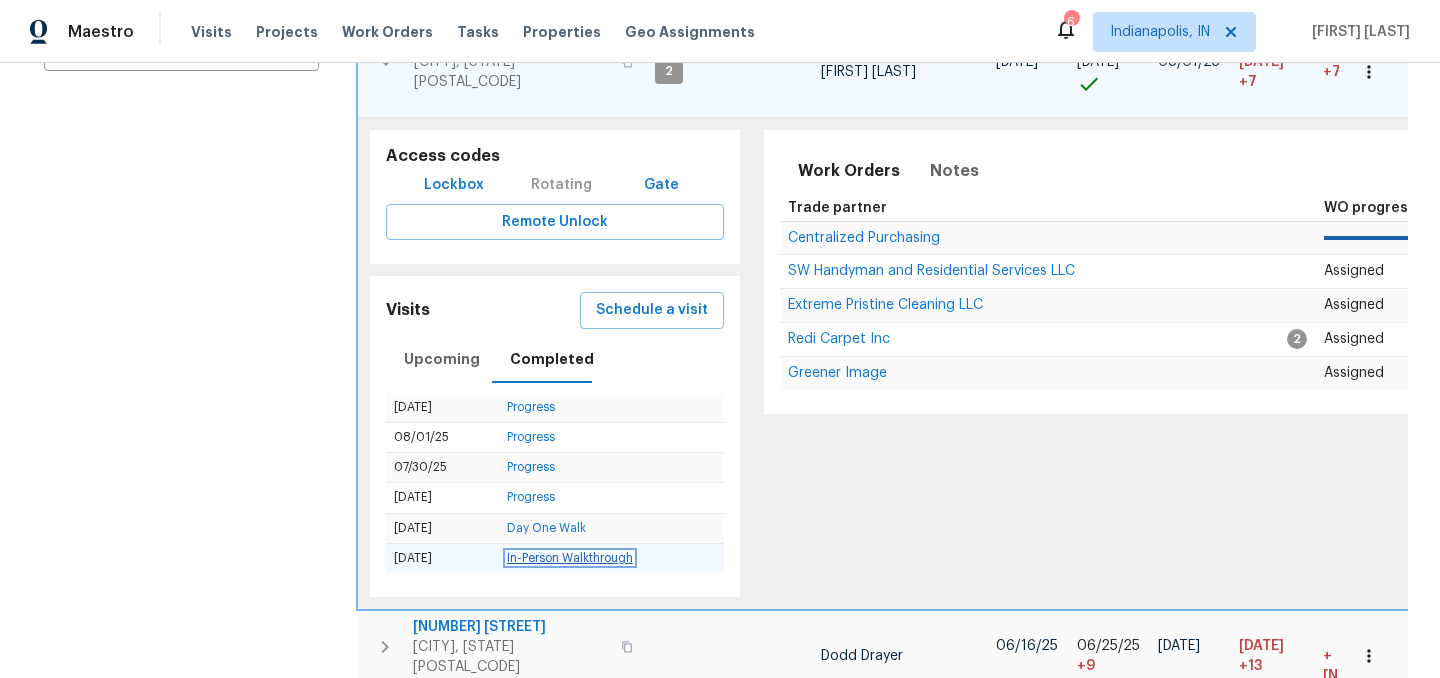 click on "In-Person Walkthrough" at bounding box center (570, 558) 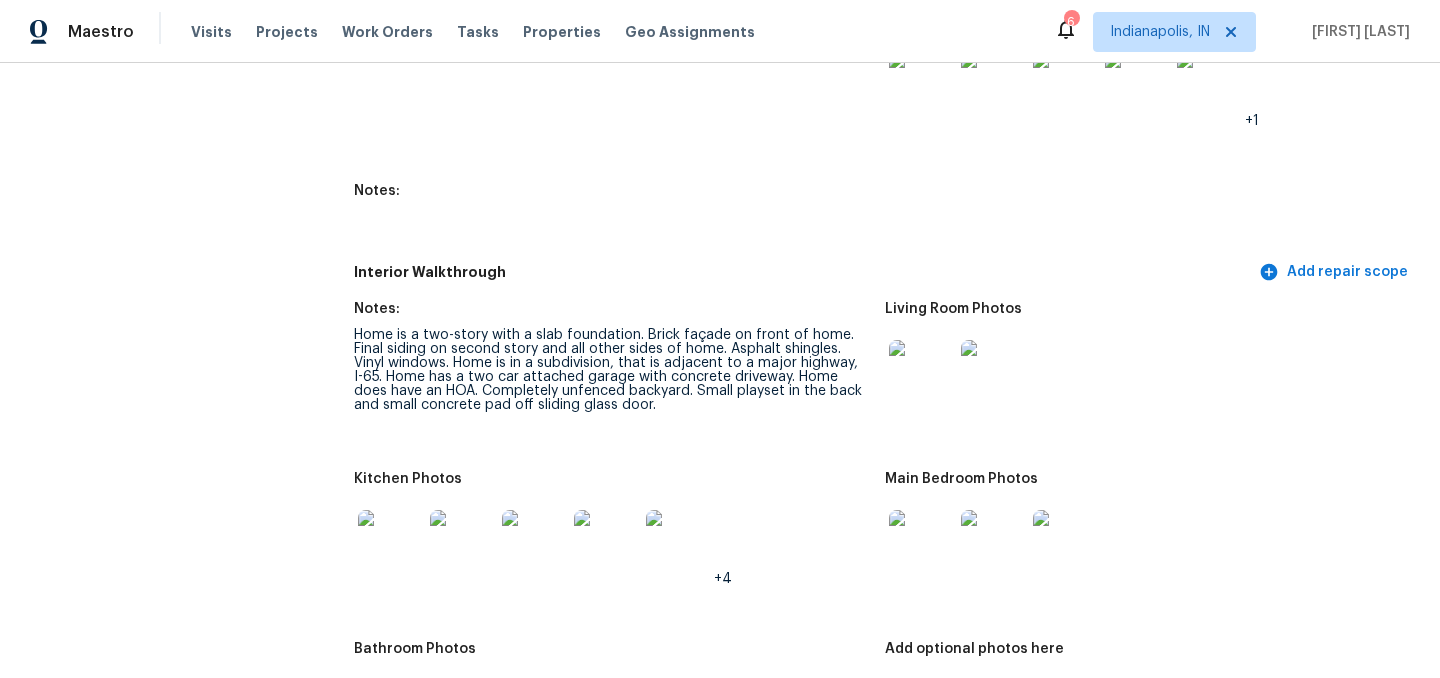 scroll, scrollTop: 2330, scrollLeft: 0, axis: vertical 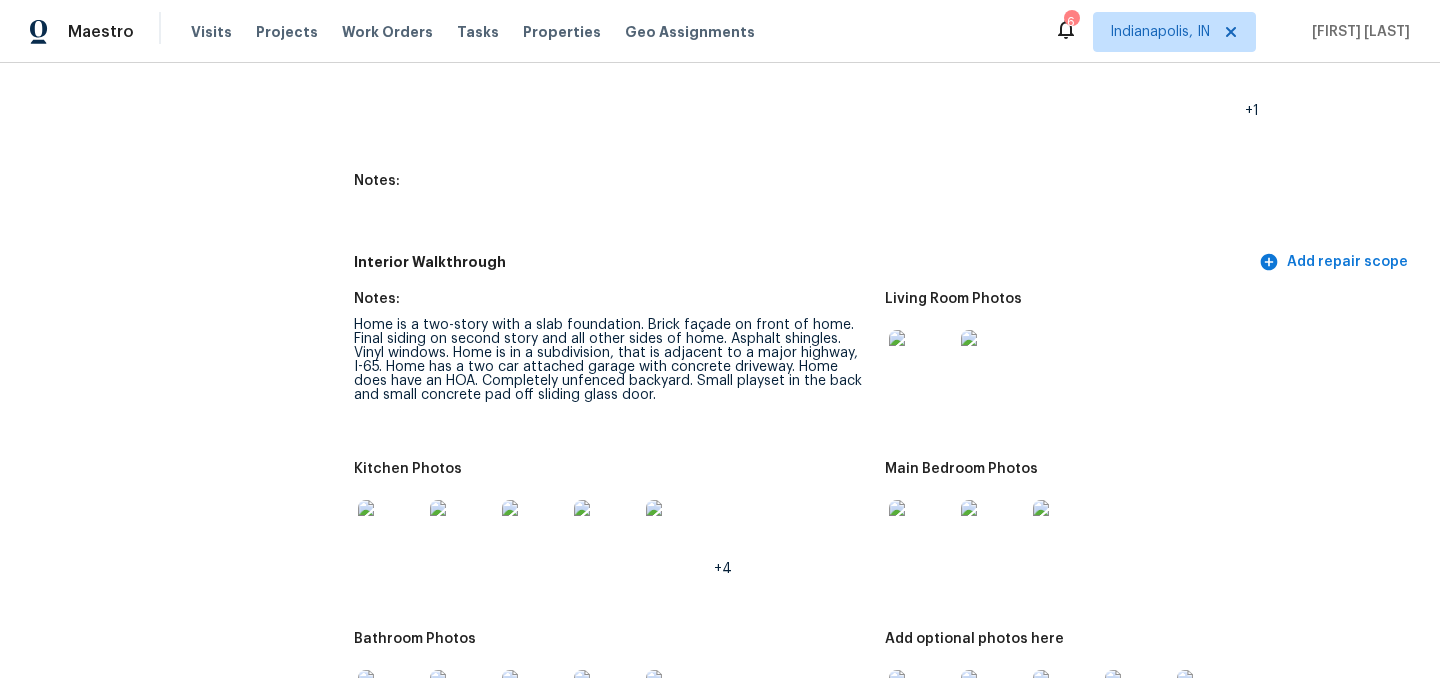 click at bounding box center (921, 362) 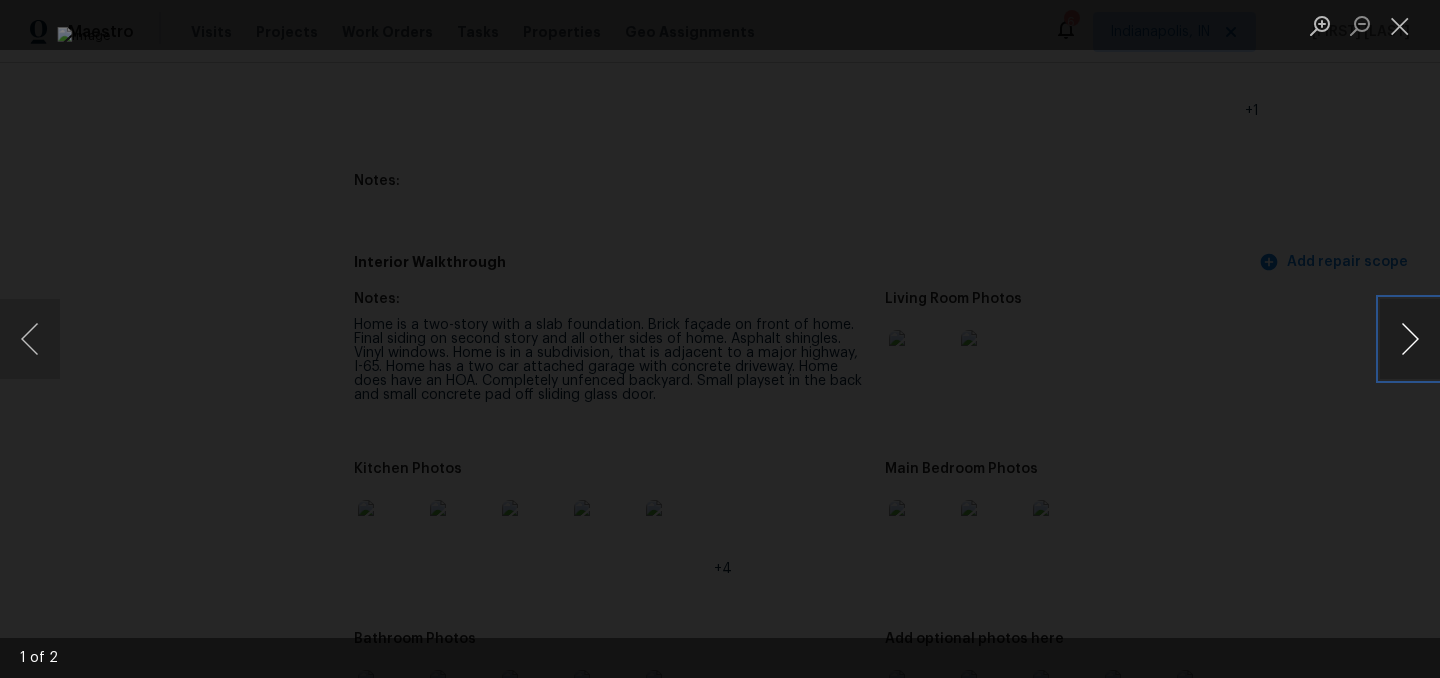 click at bounding box center [1410, 339] 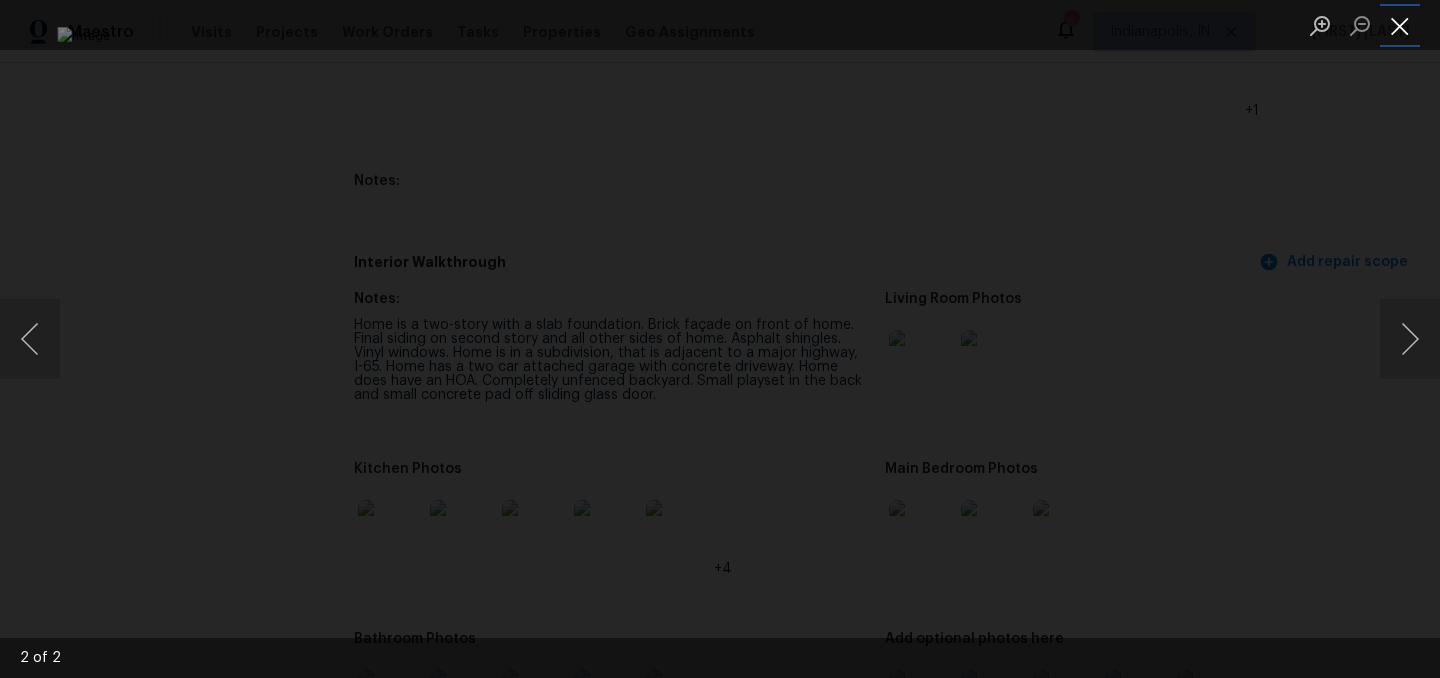 click at bounding box center [1400, 25] 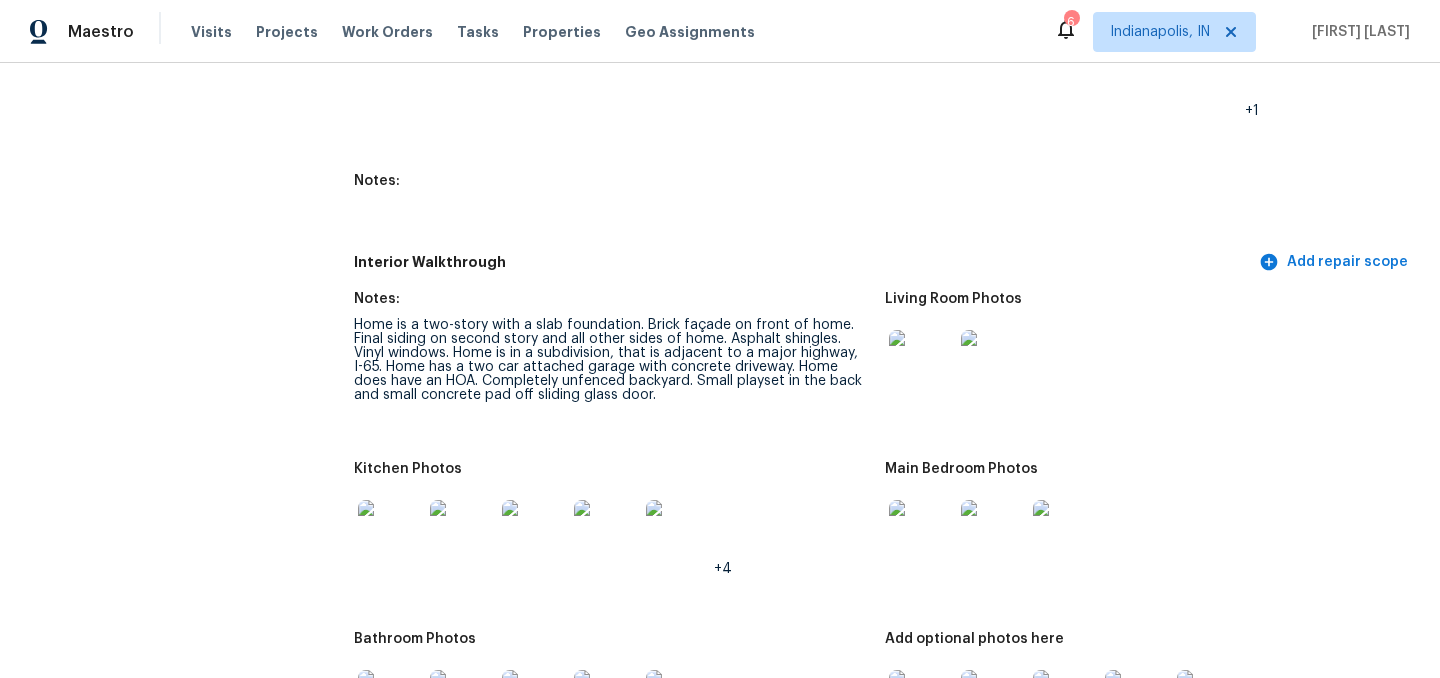 scroll, scrollTop: 2447, scrollLeft: 0, axis: vertical 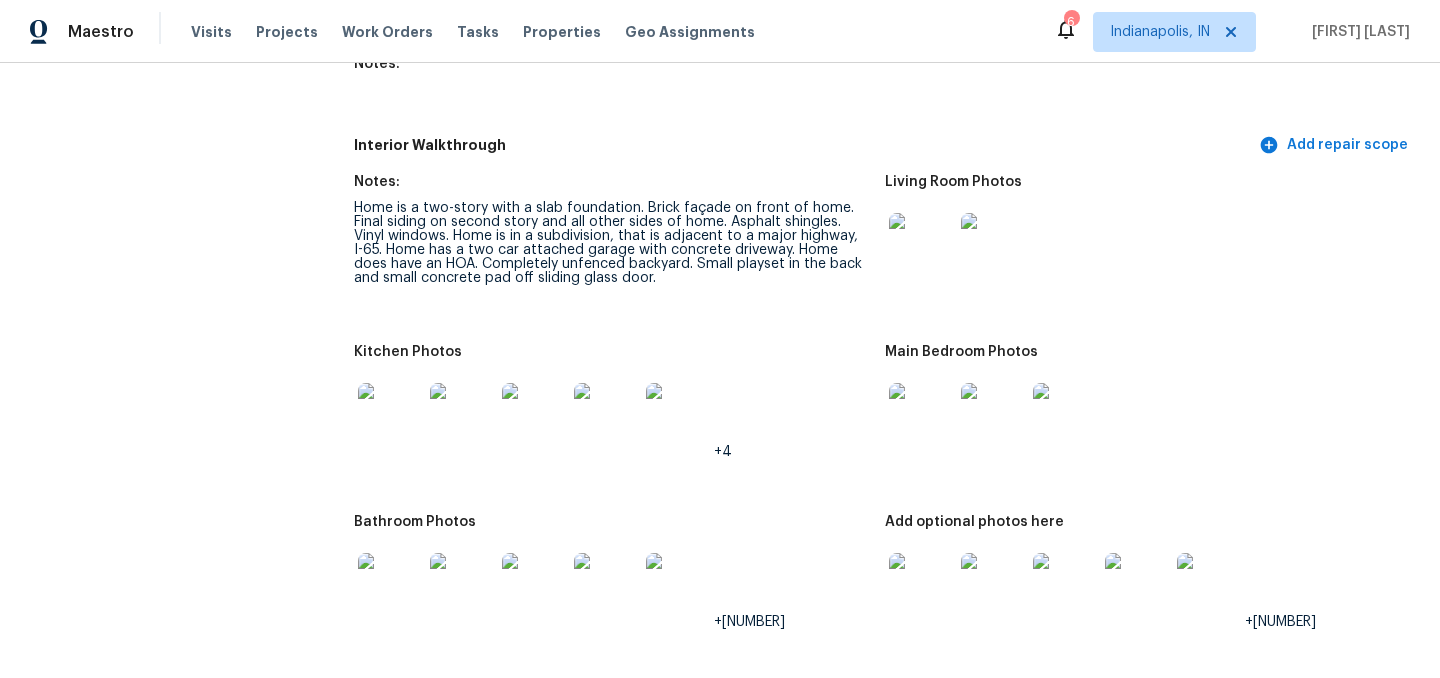 click at bounding box center (390, 415) 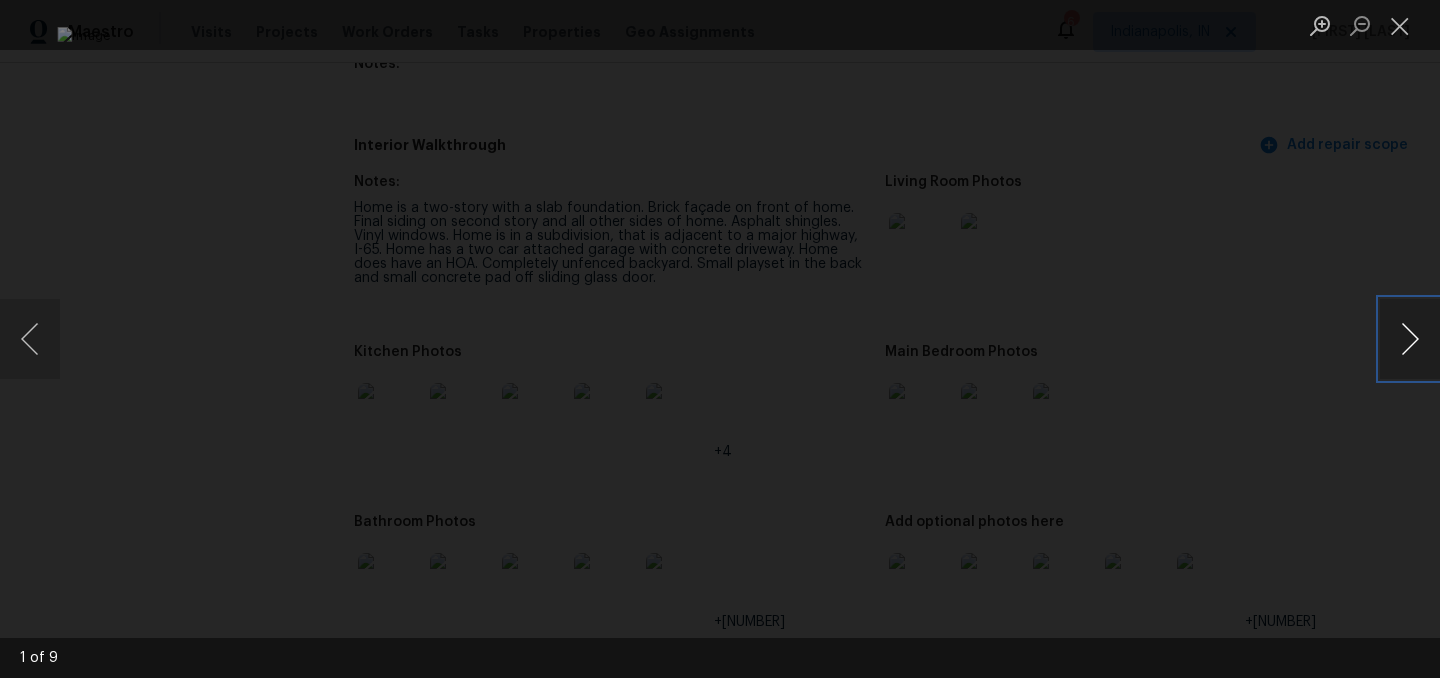click at bounding box center [1410, 339] 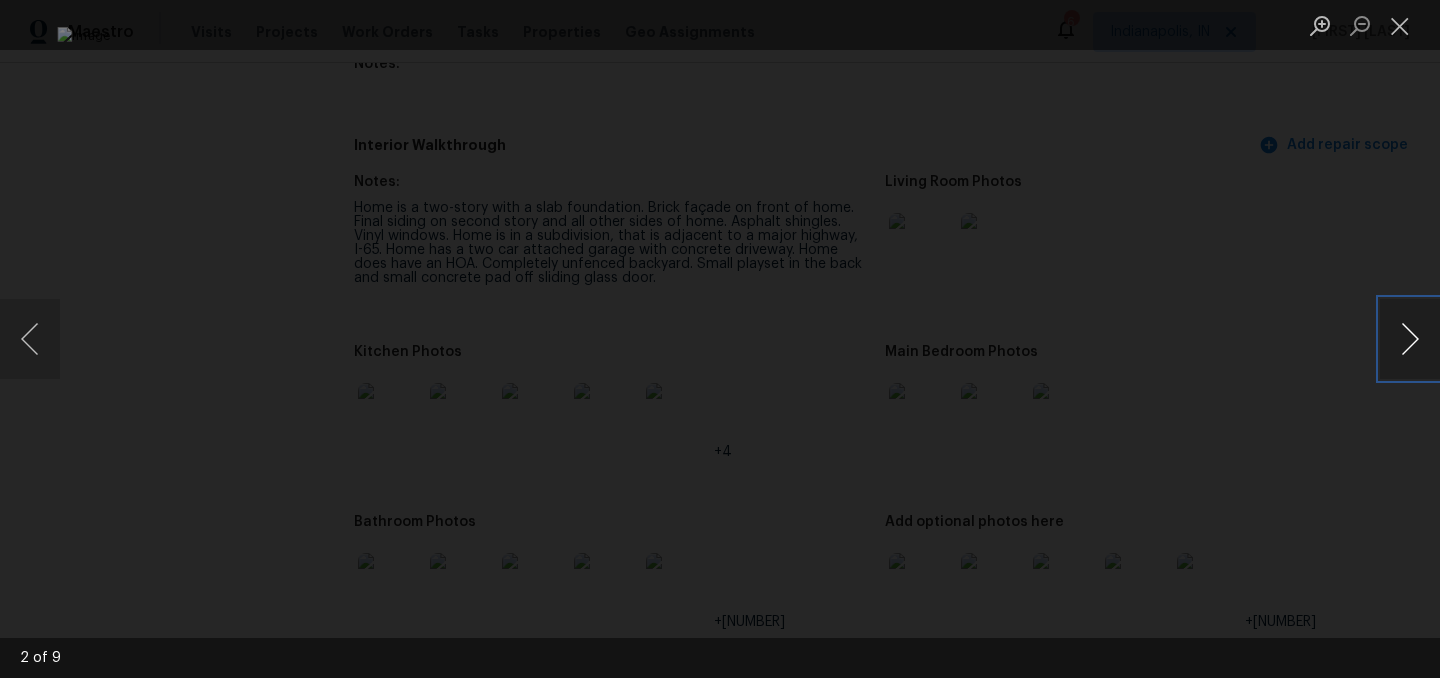 click at bounding box center (1410, 339) 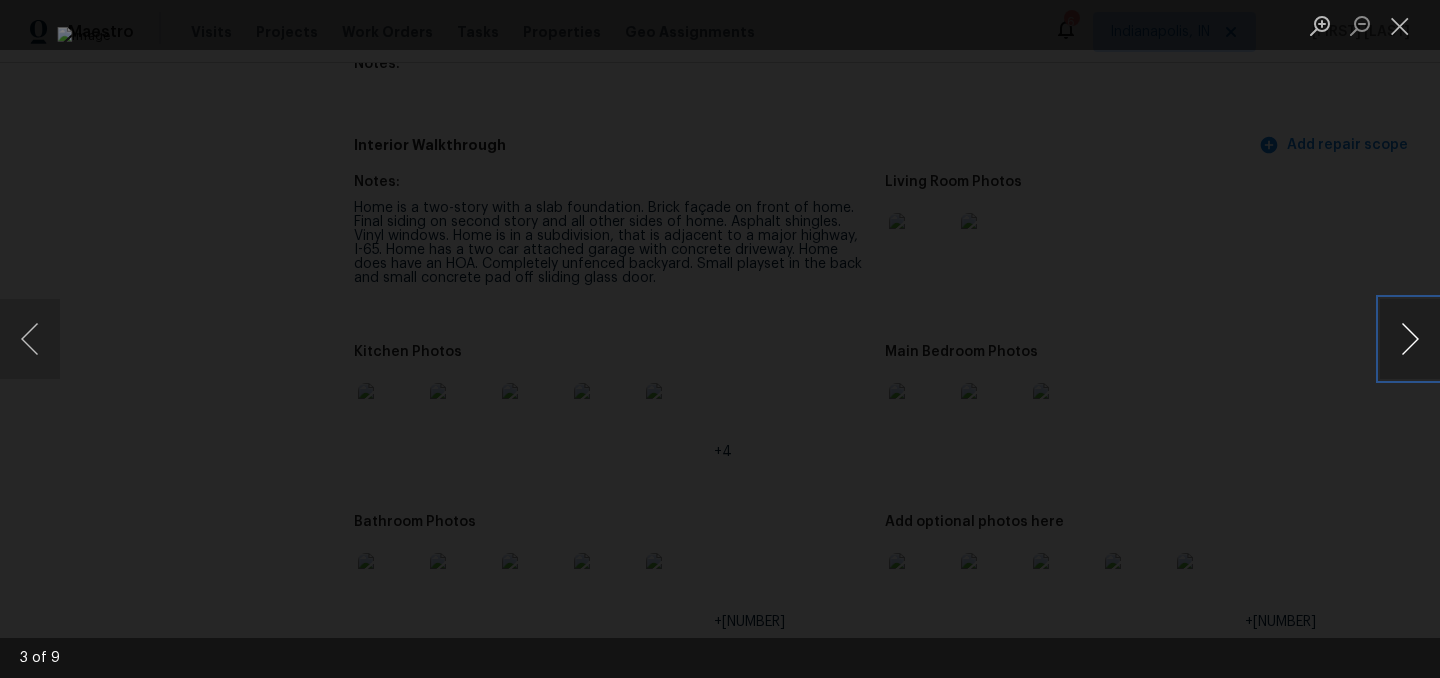 click at bounding box center (1410, 339) 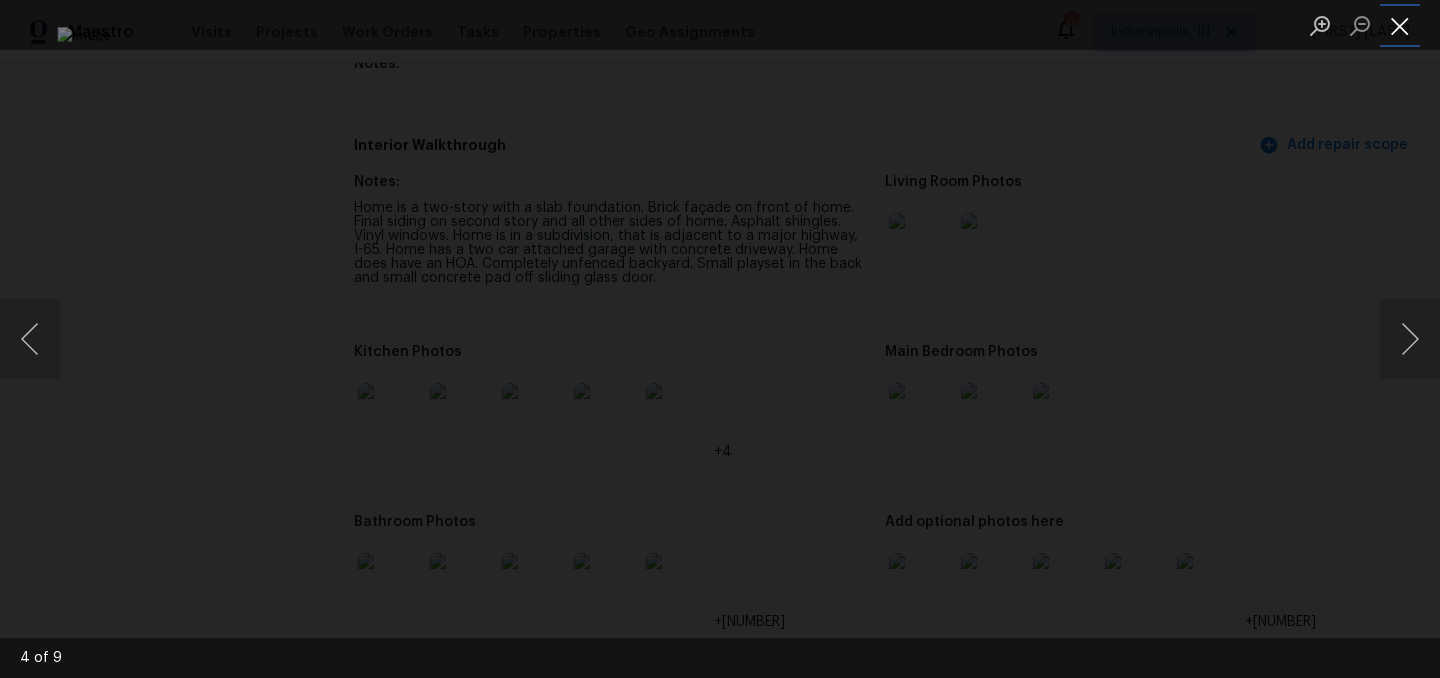 click at bounding box center (1400, 25) 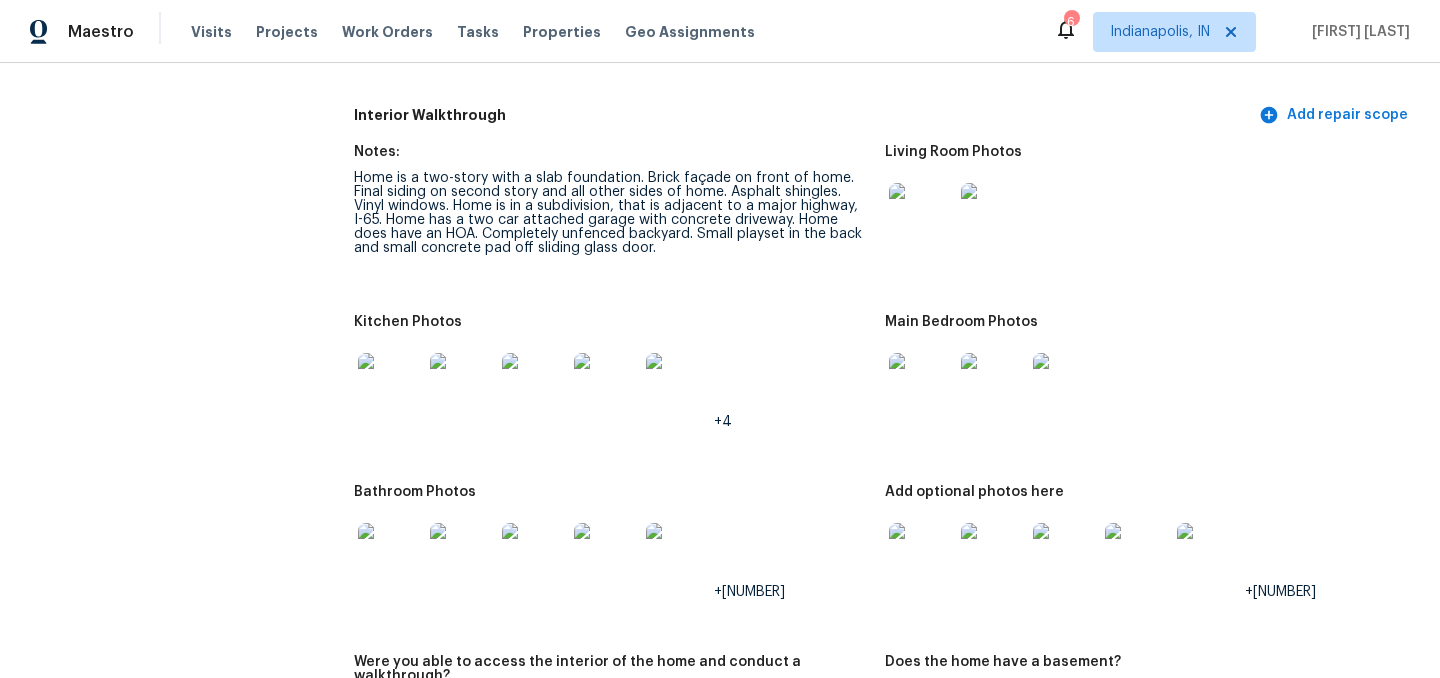 scroll, scrollTop: 2489, scrollLeft: 0, axis: vertical 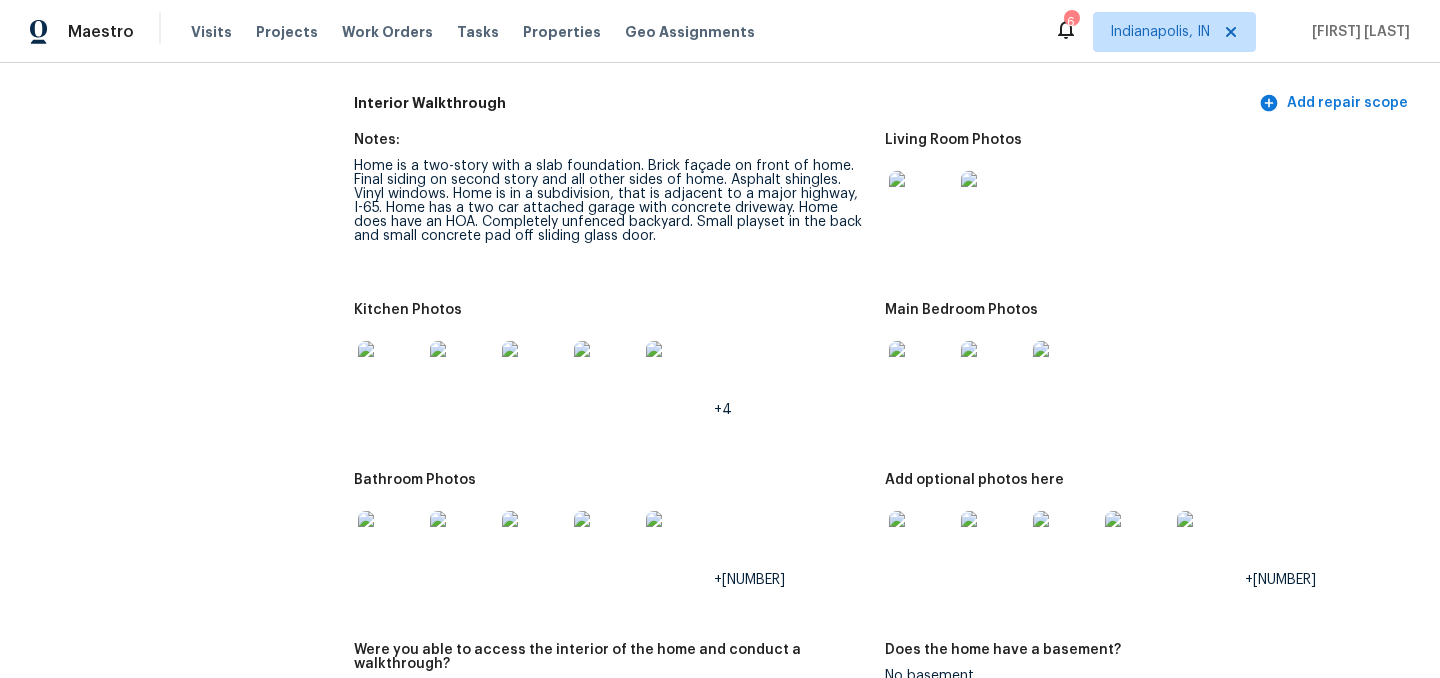 click at bounding box center (921, 373) 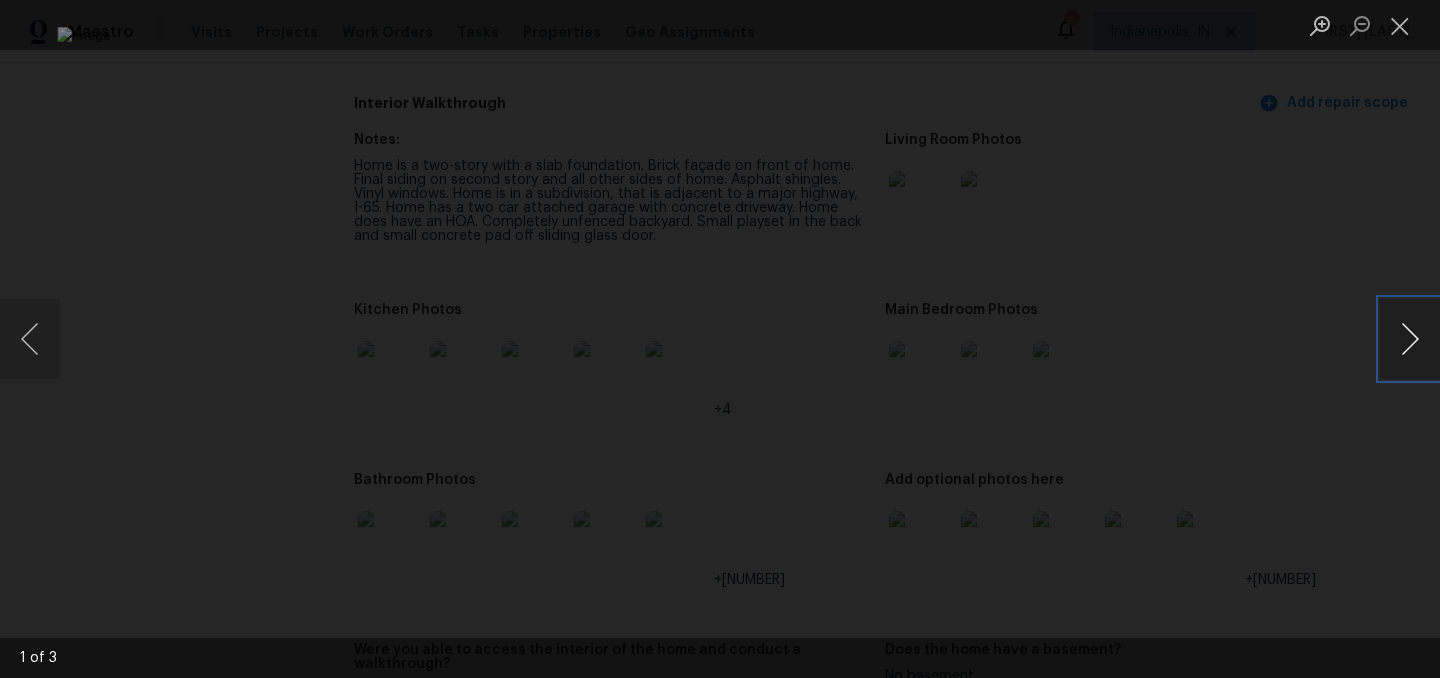 click at bounding box center (1410, 339) 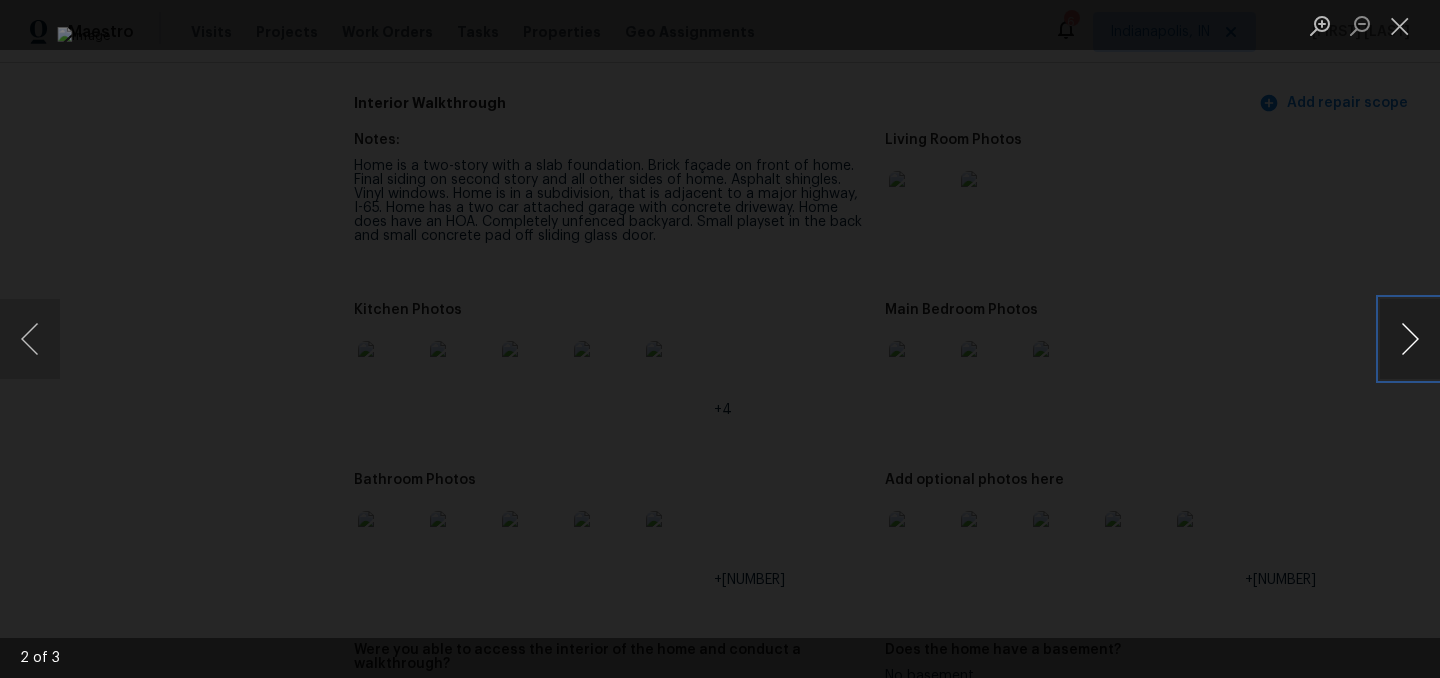 click at bounding box center [1410, 339] 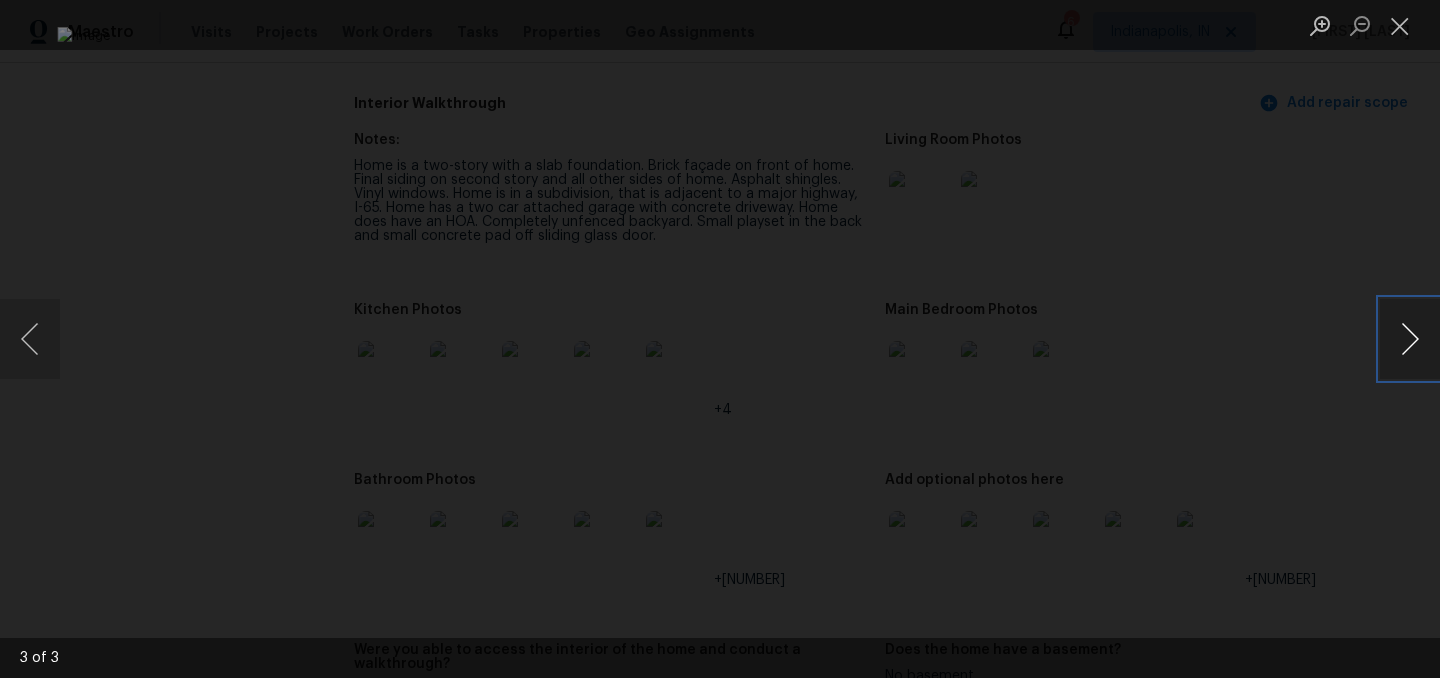 click at bounding box center [1410, 339] 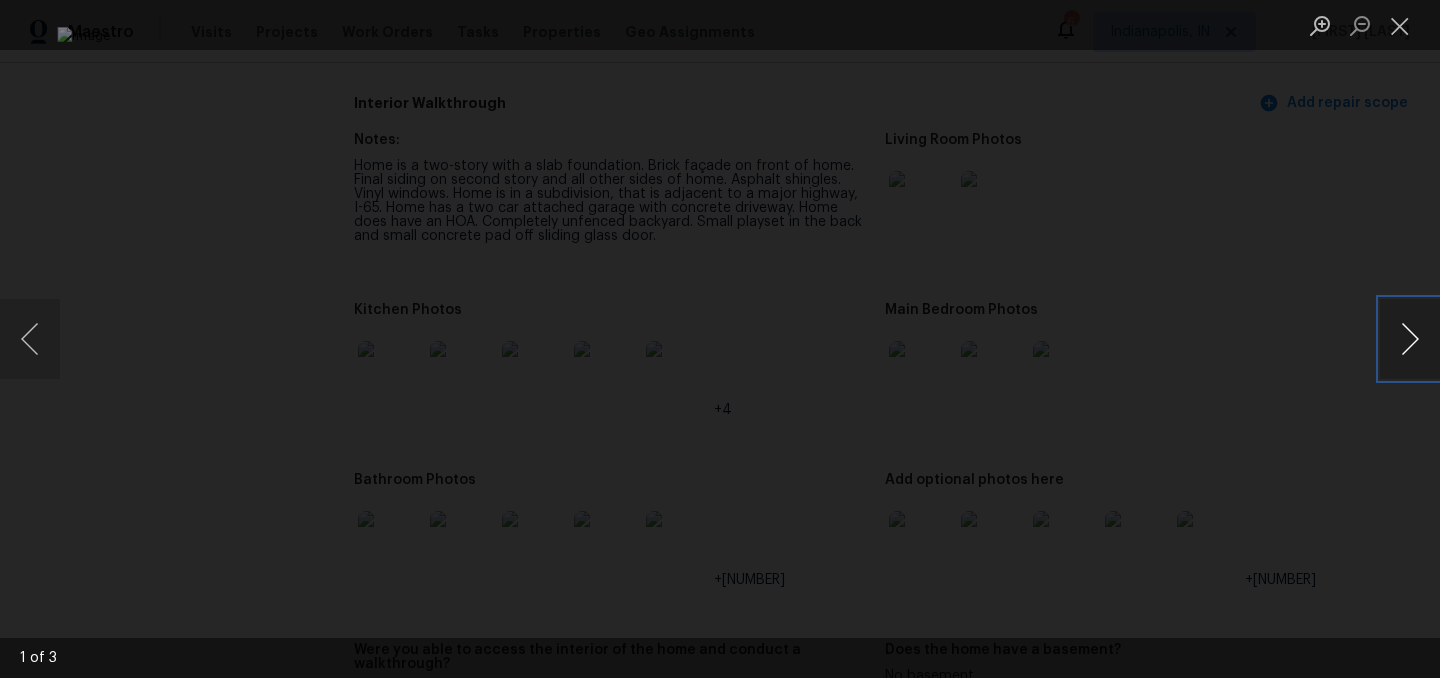 click at bounding box center [1410, 339] 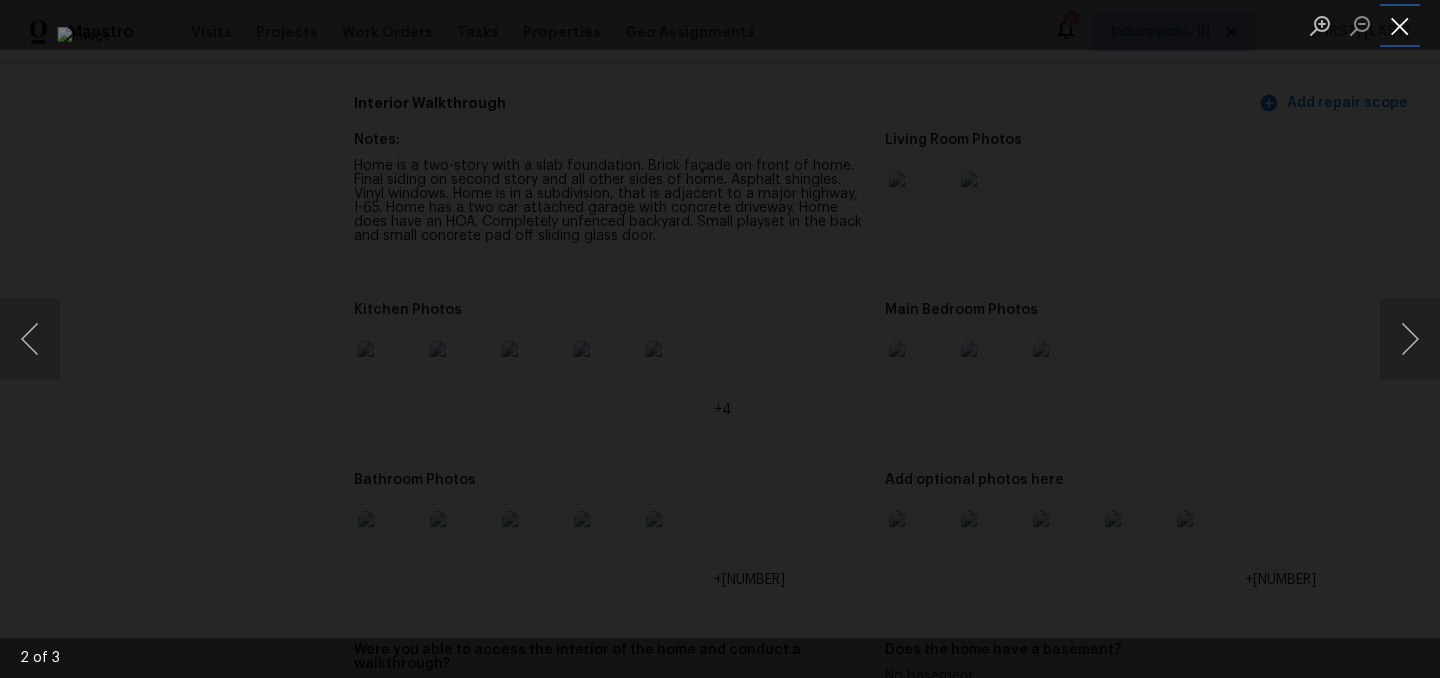 click at bounding box center [1400, 25] 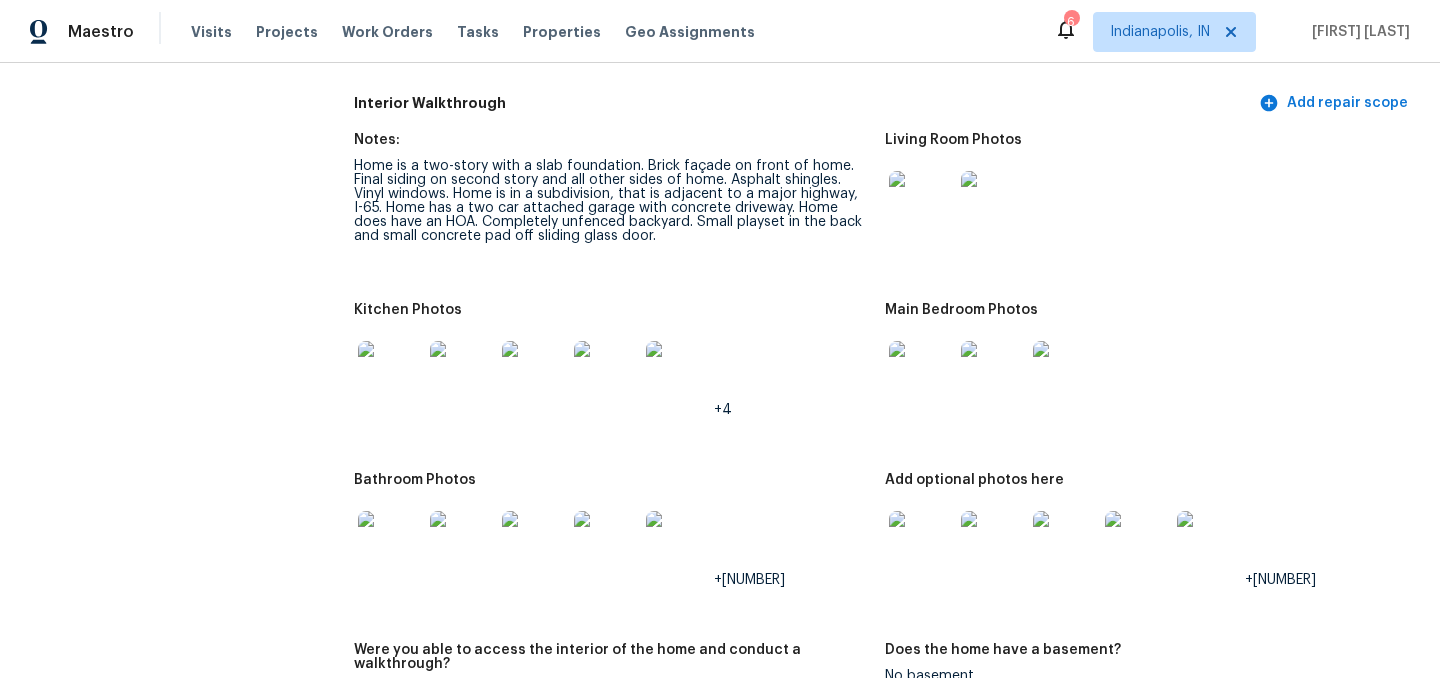 scroll, scrollTop: 2592, scrollLeft: 0, axis: vertical 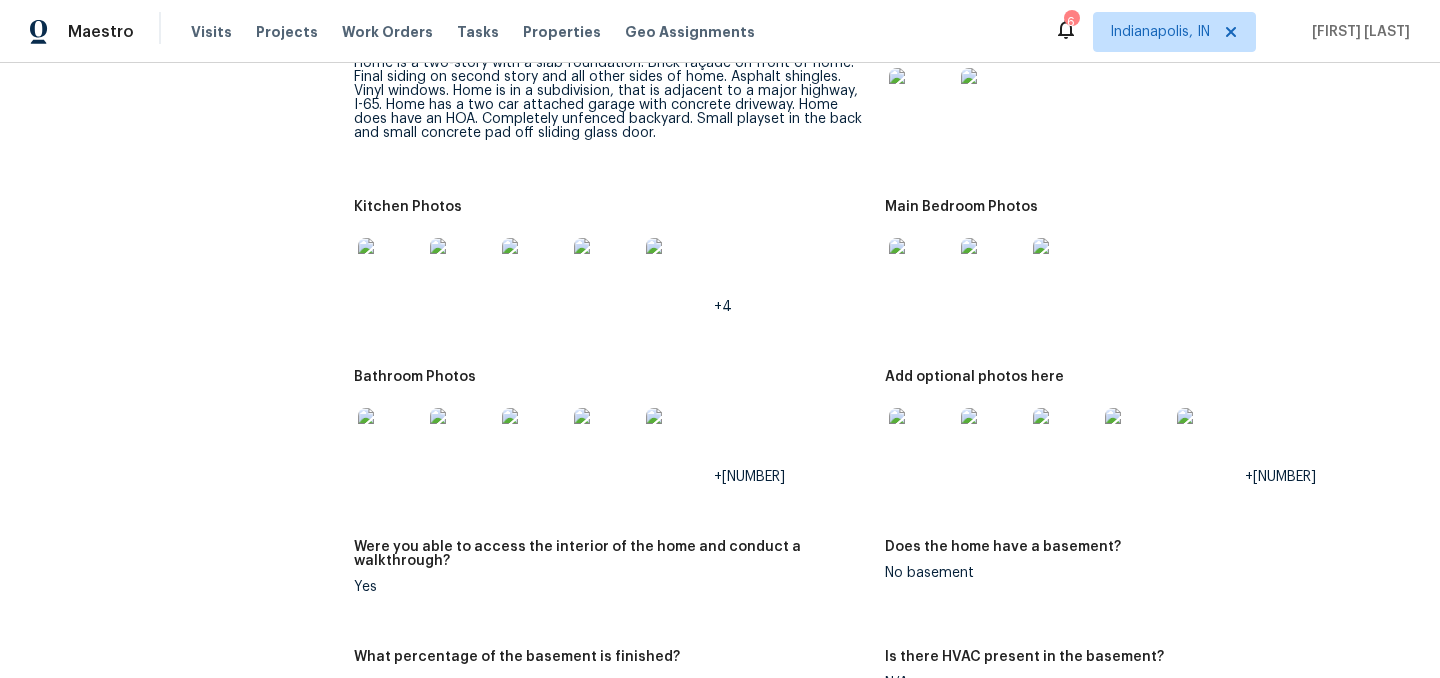 click at bounding box center (921, 440) 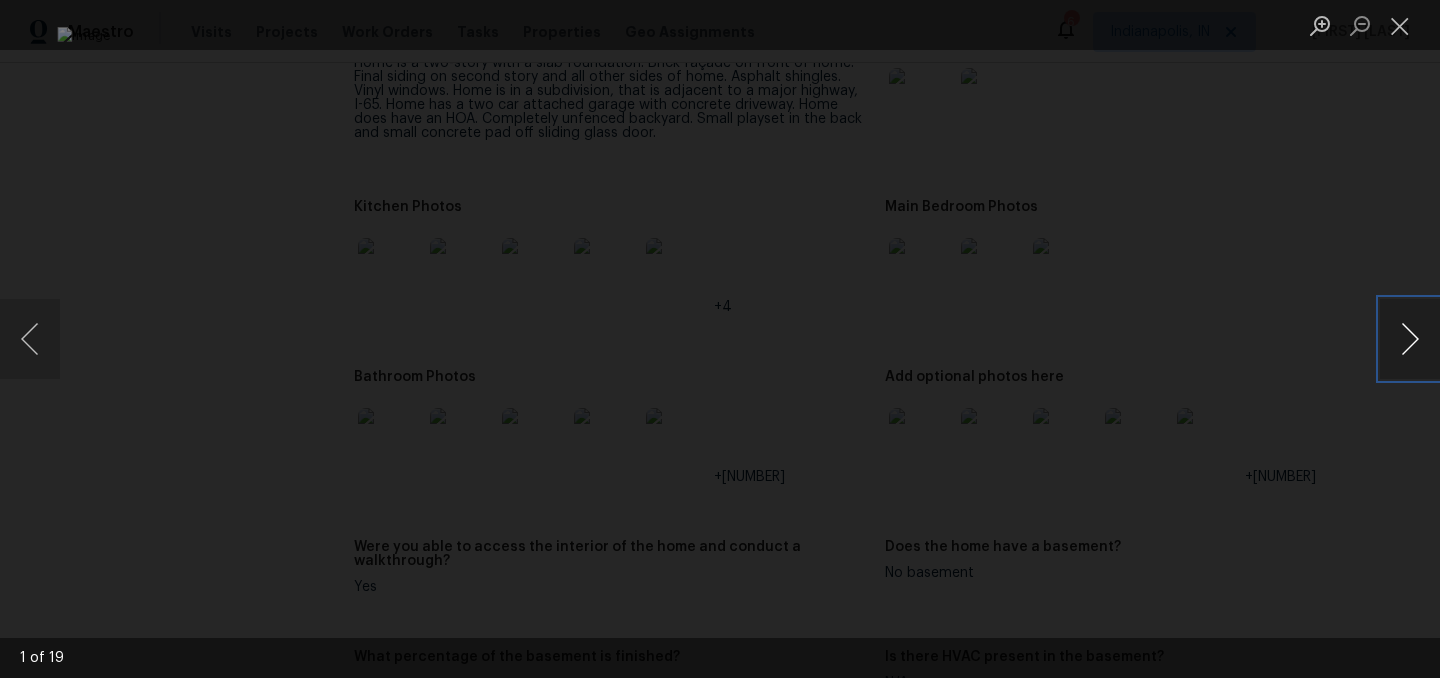 click at bounding box center [1410, 339] 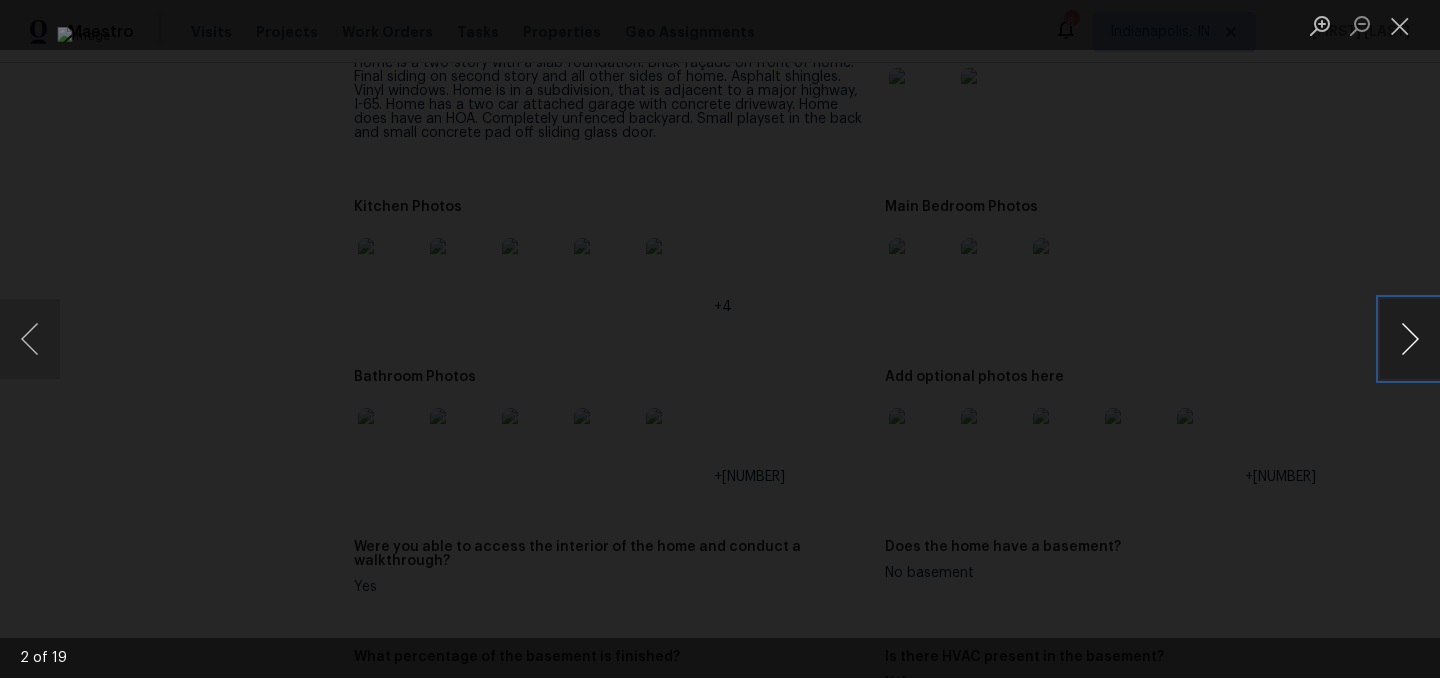 click at bounding box center (1410, 339) 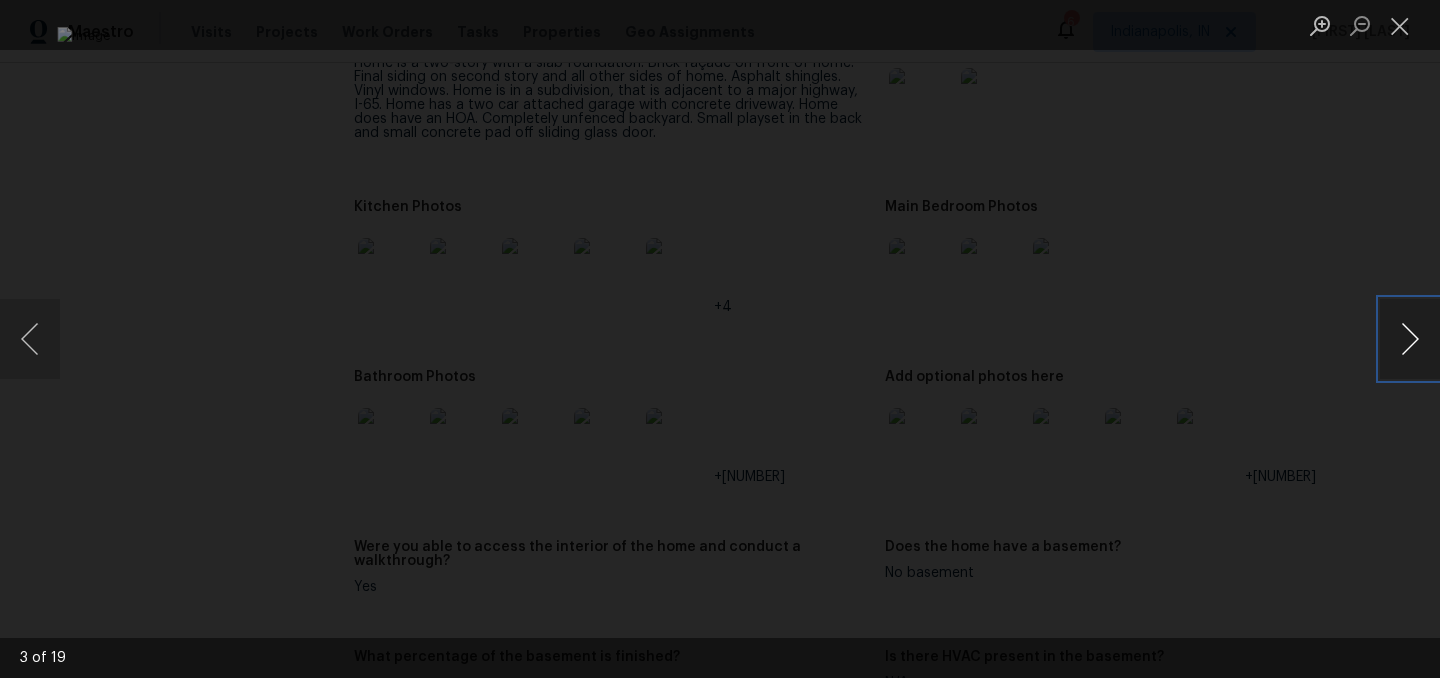 click at bounding box center (1410, 339) 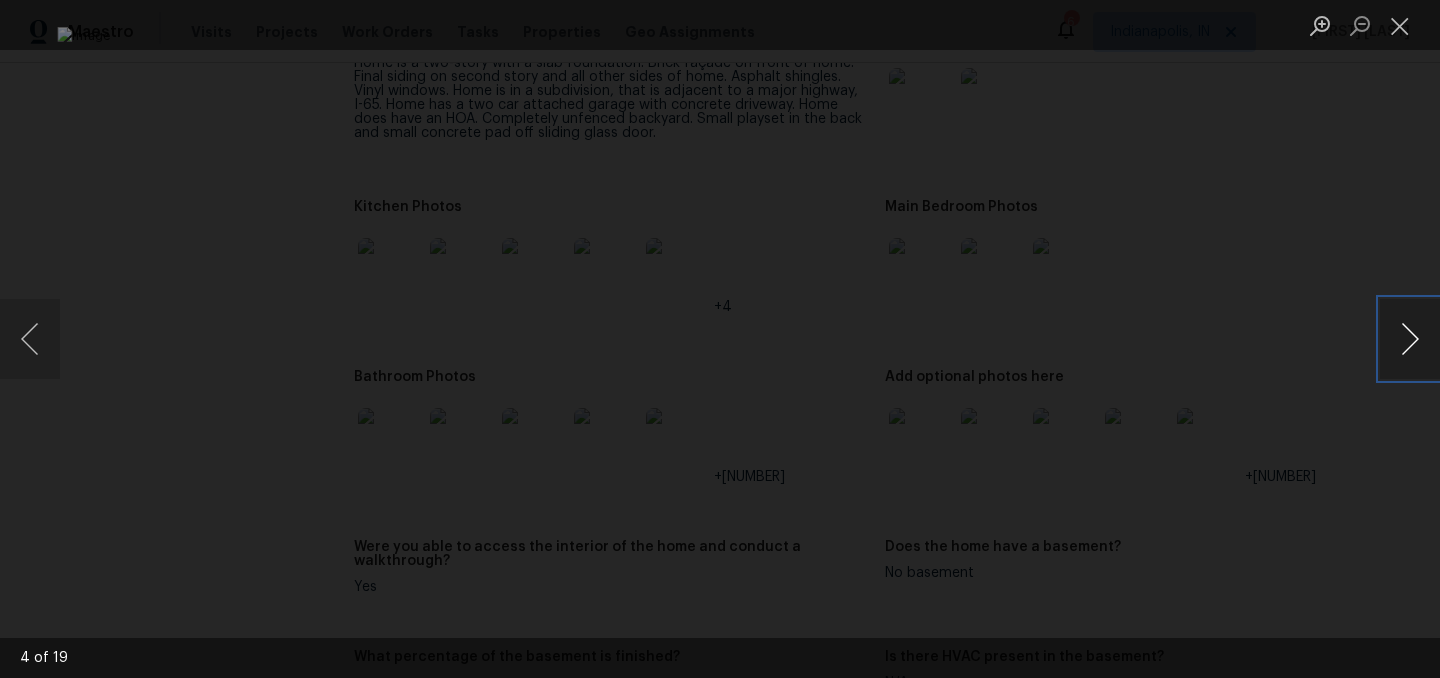 click at bounding box center [1410, 339] 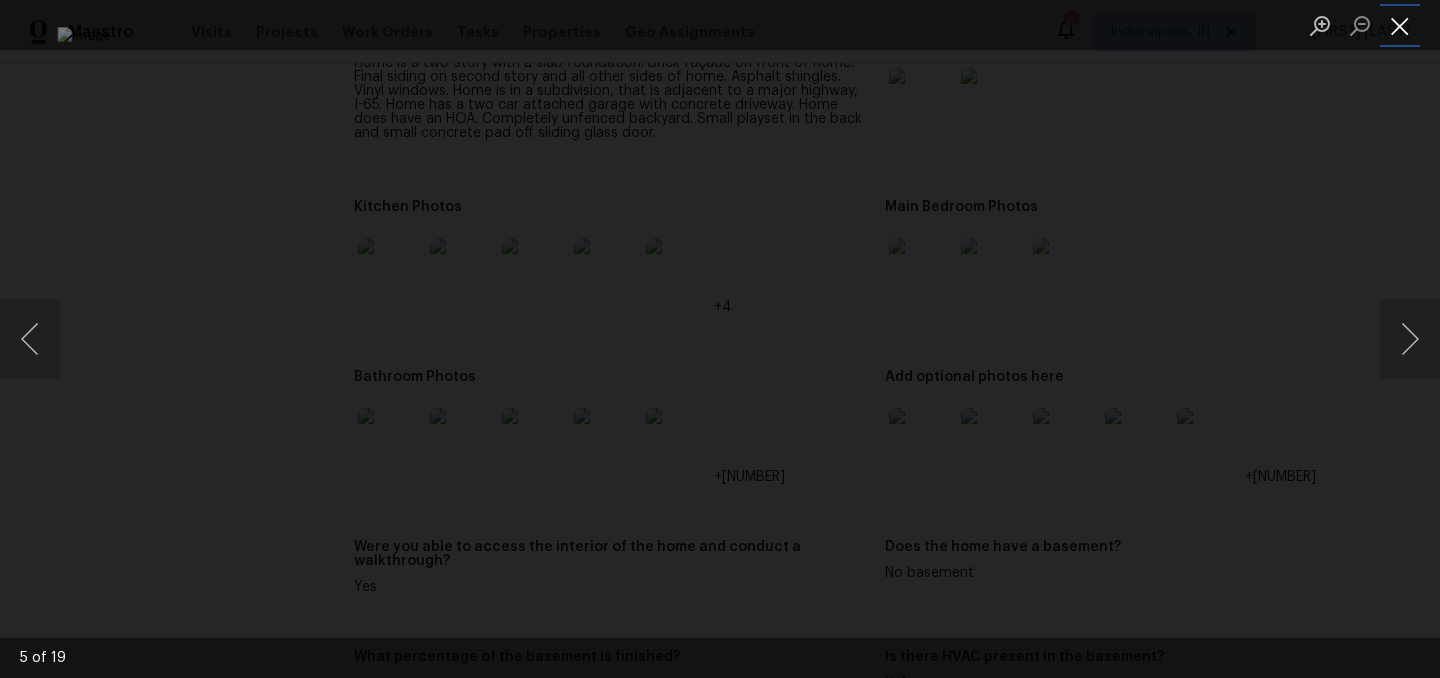 click at bounding box center (1400, 25) 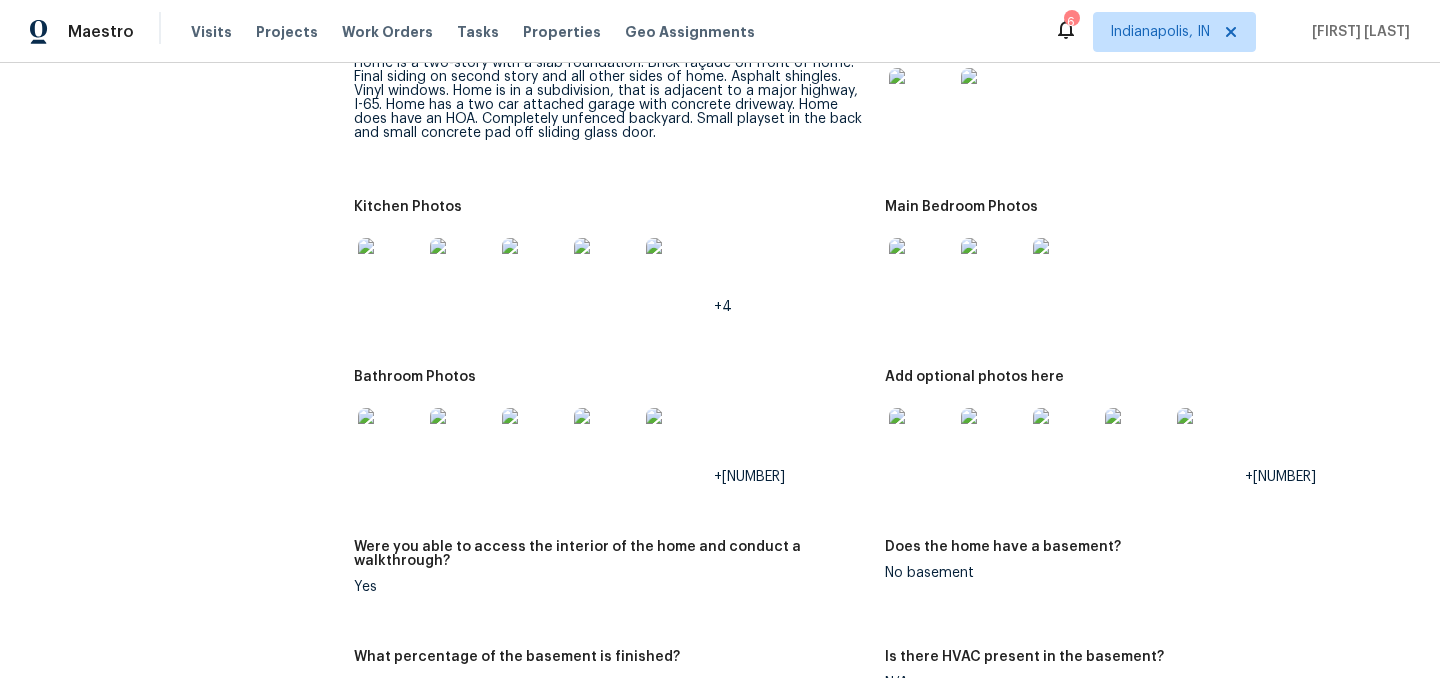 click at bounding box center [390, 270] 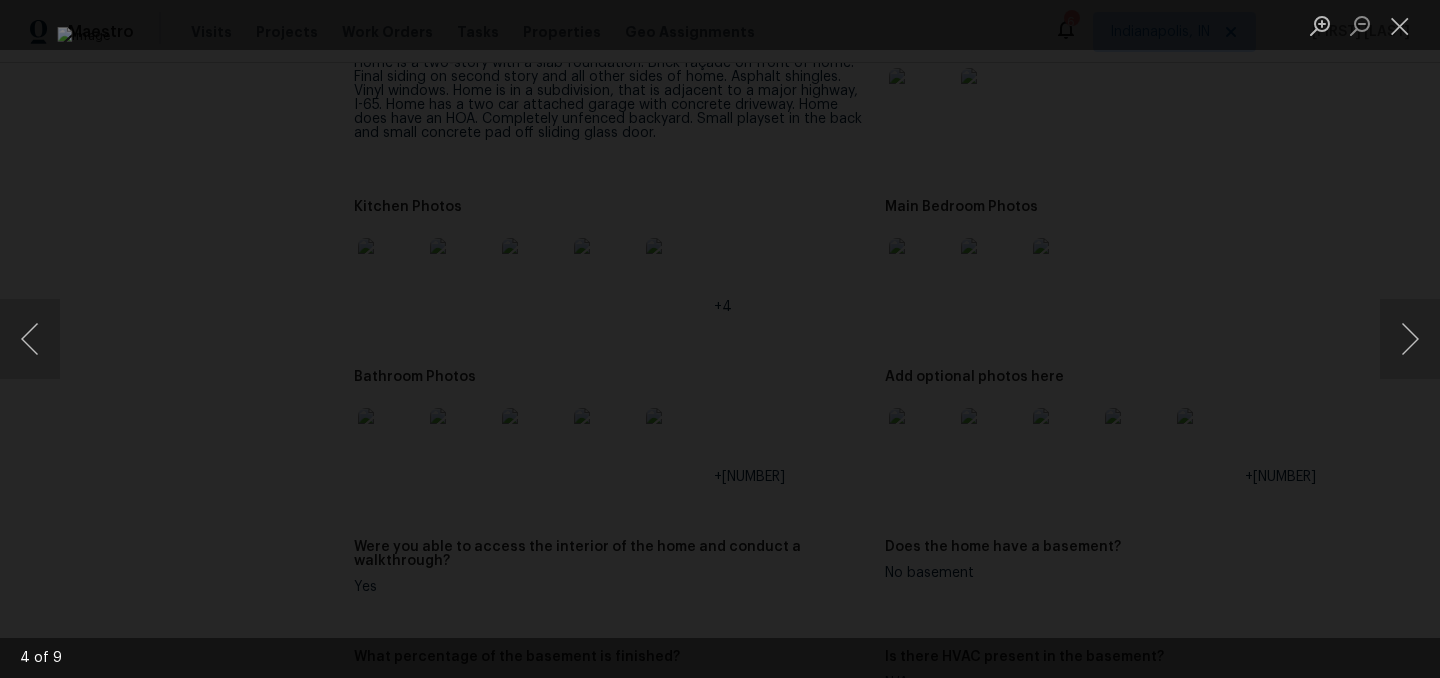 click at bounding box center [720, 339] 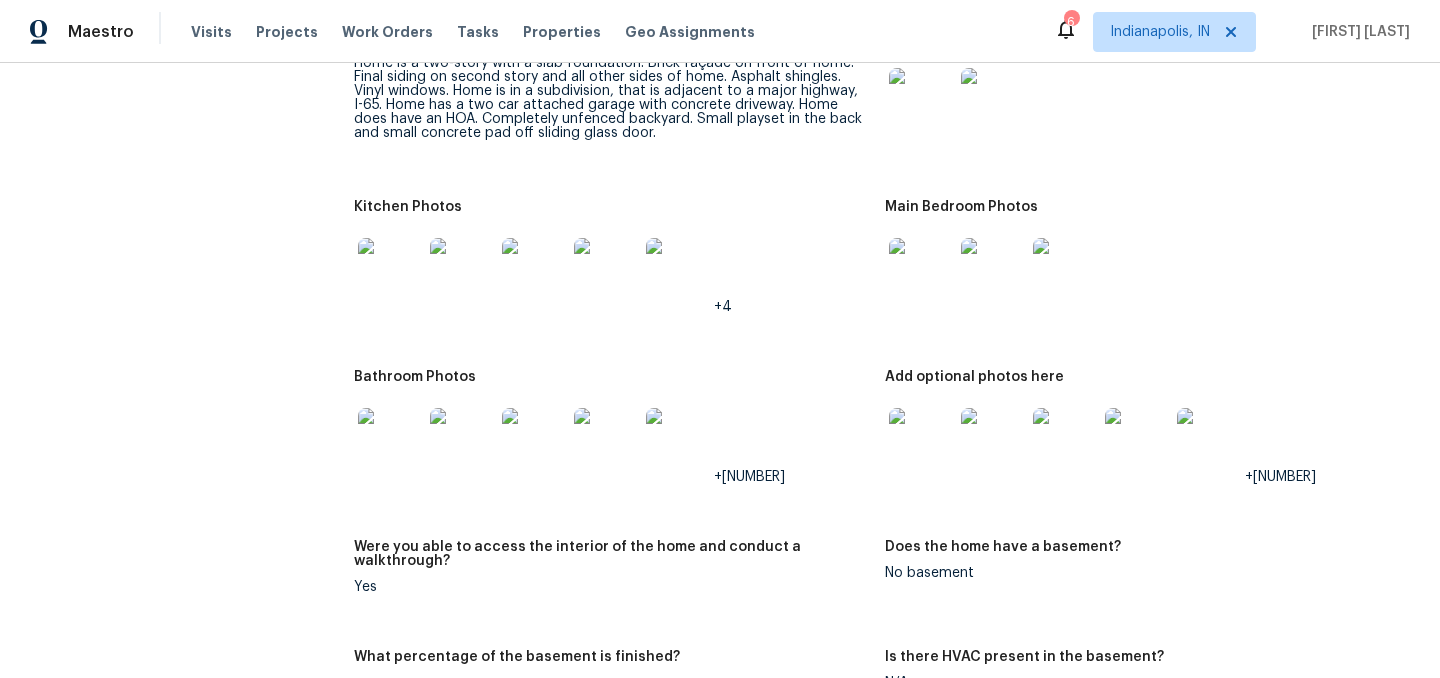 click at bounding box center [390, 270] 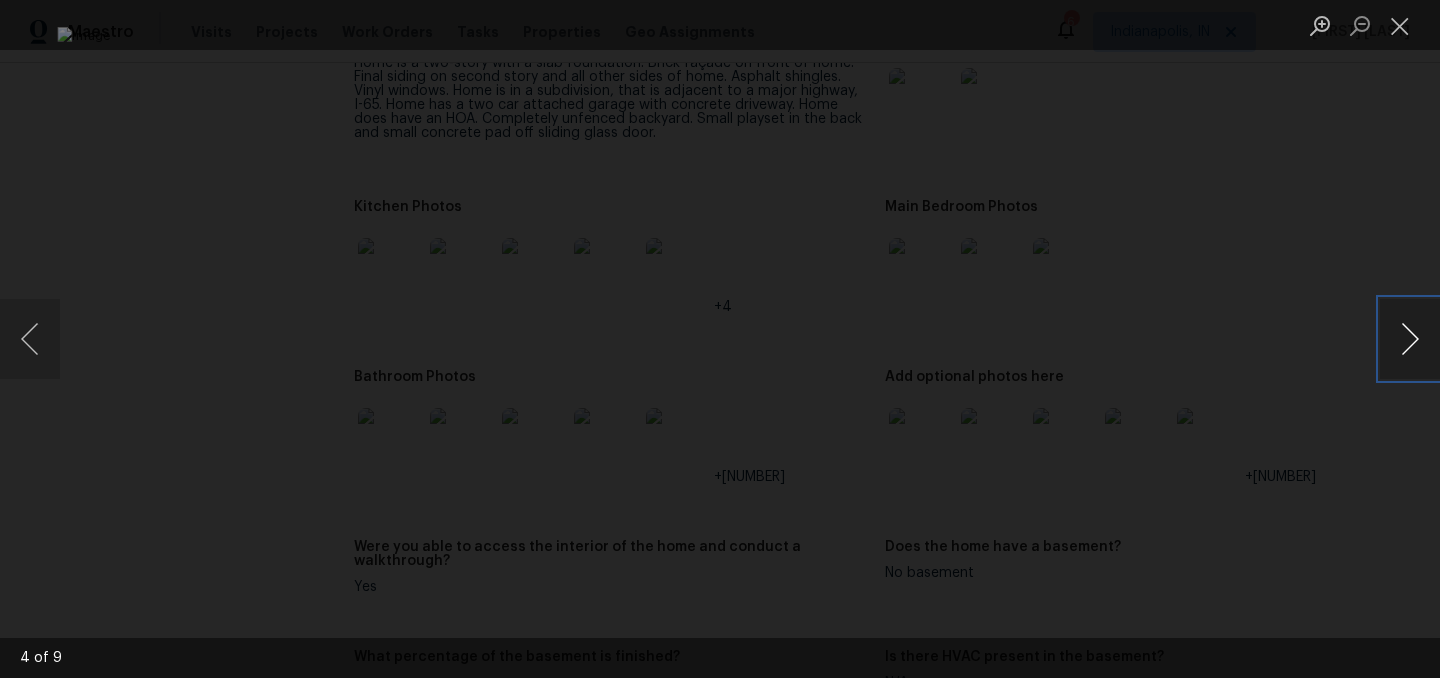 click at bounding box center (1410, 339) 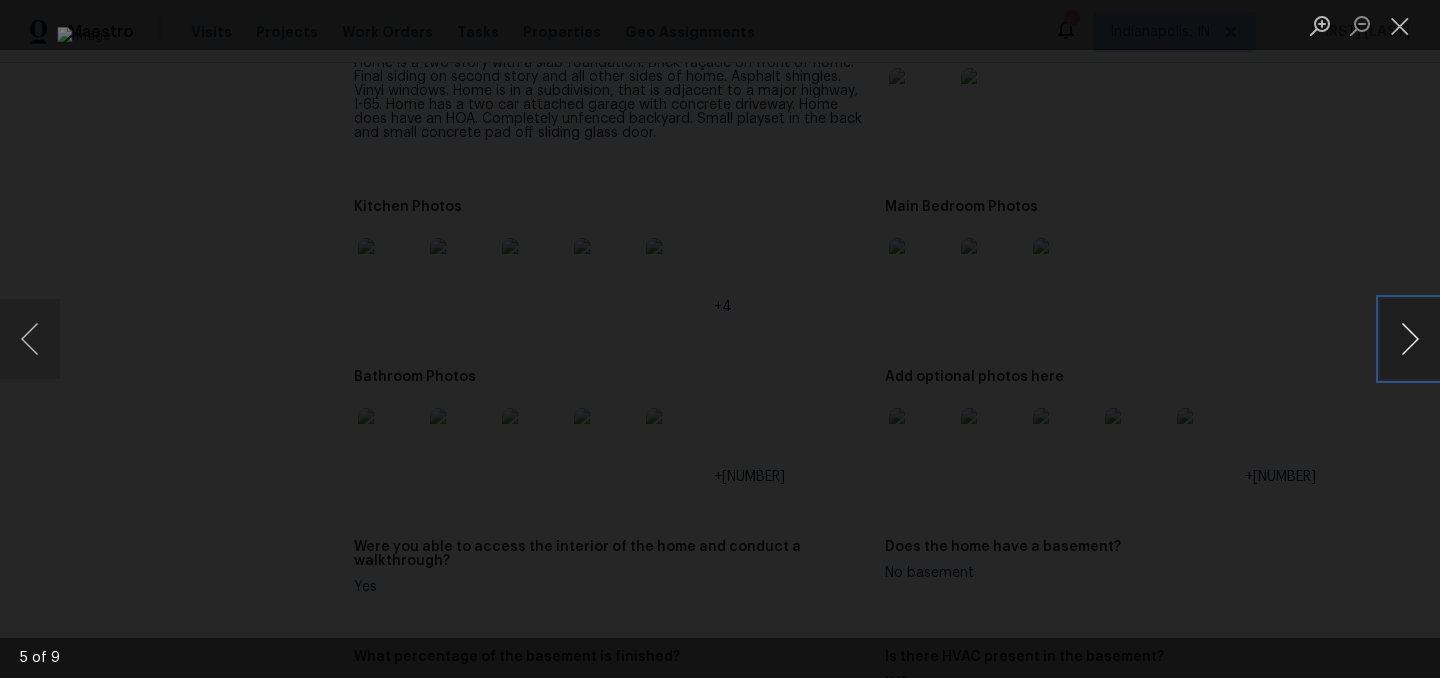 click at bounding box center (1410, 339) 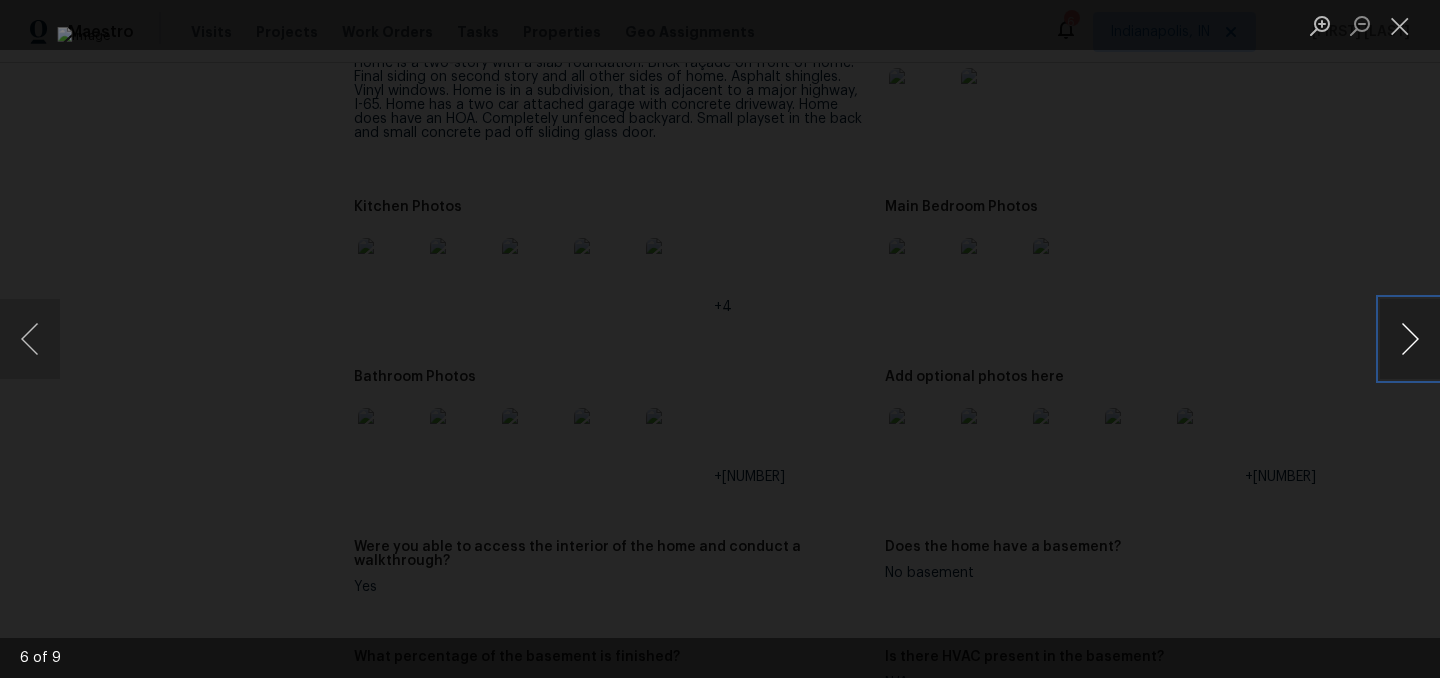 click at bounding box center (1410, 339) 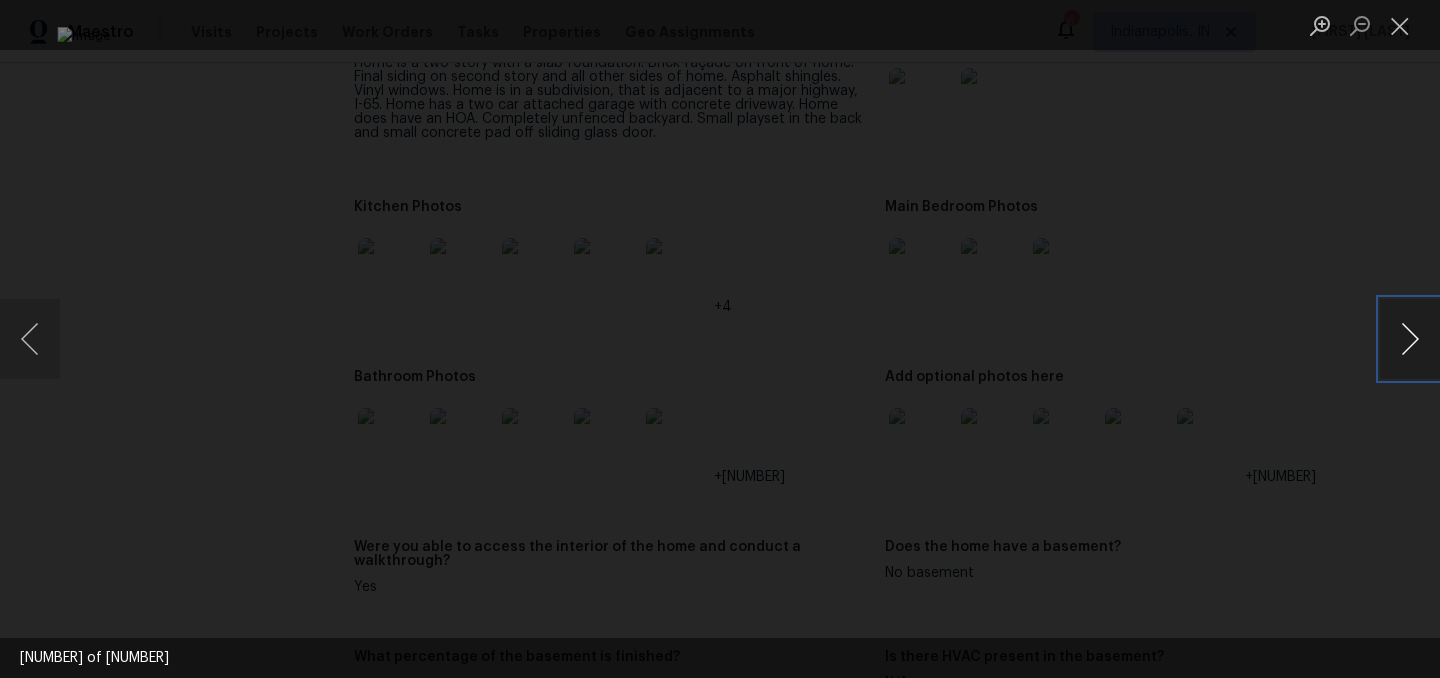 click at bounding box center [1410, 339] 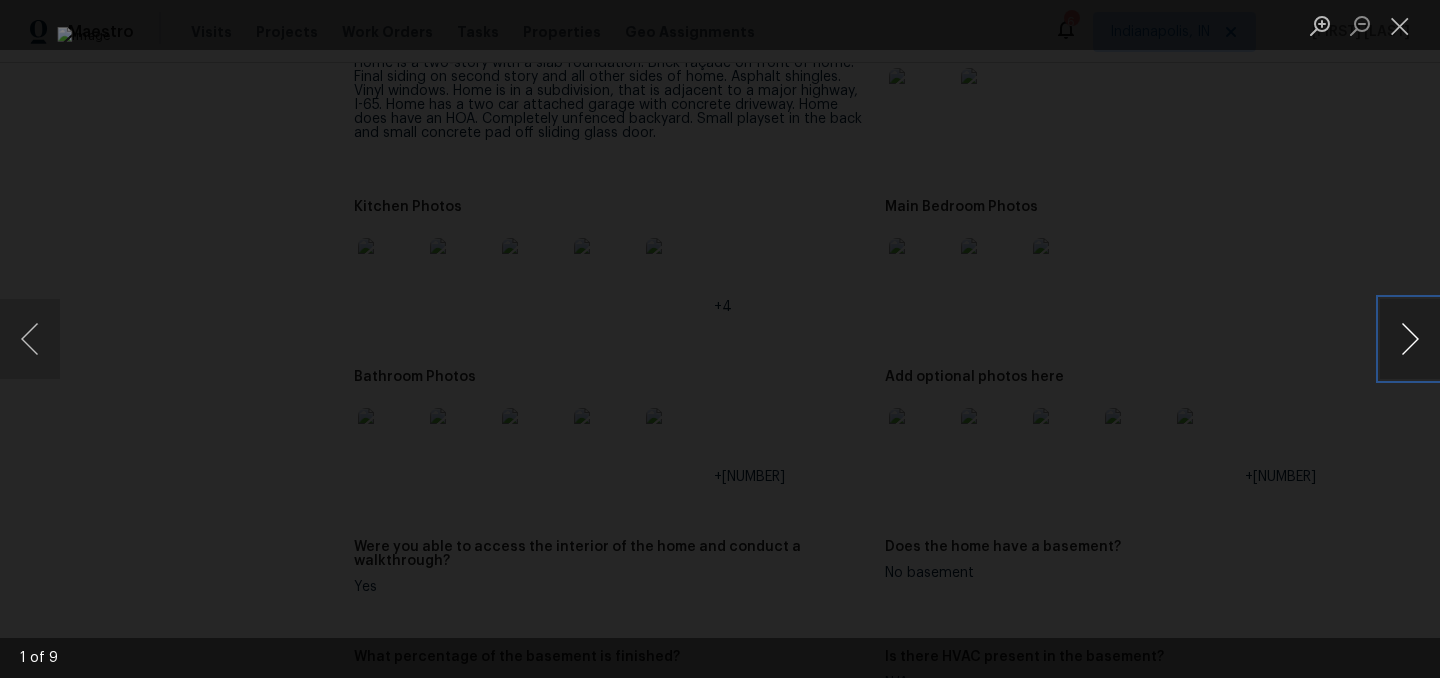 click at bounding box center [1410, 339] 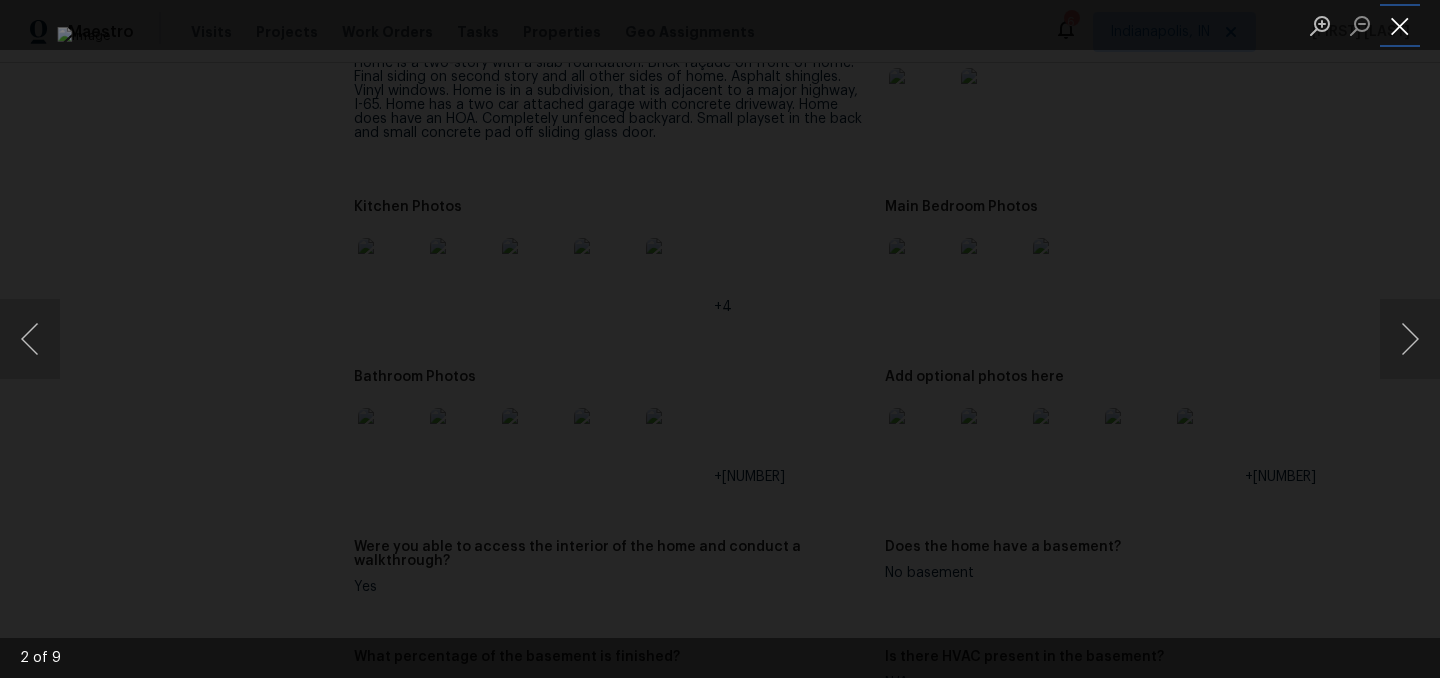 click at bounding box center [1400, 25] 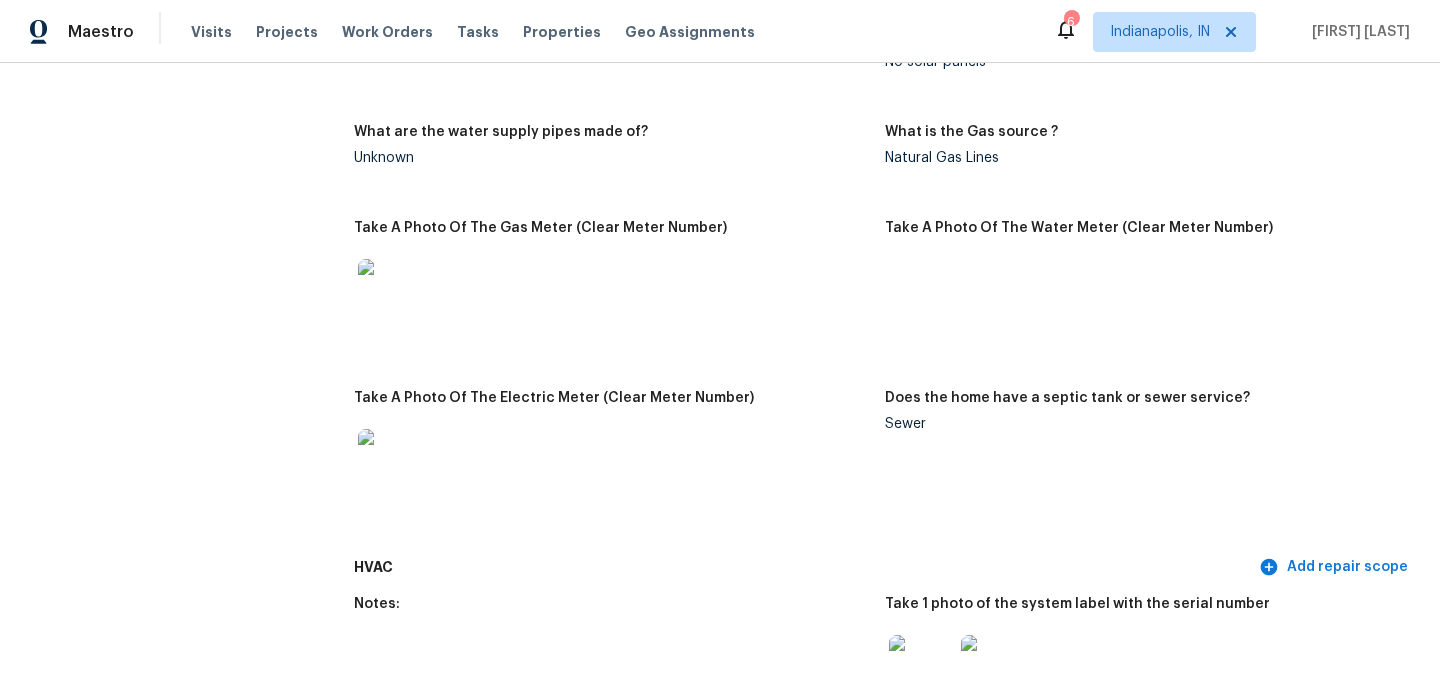 scroll, scrollTop: 535, scrollLeft: 0, axis: vertical 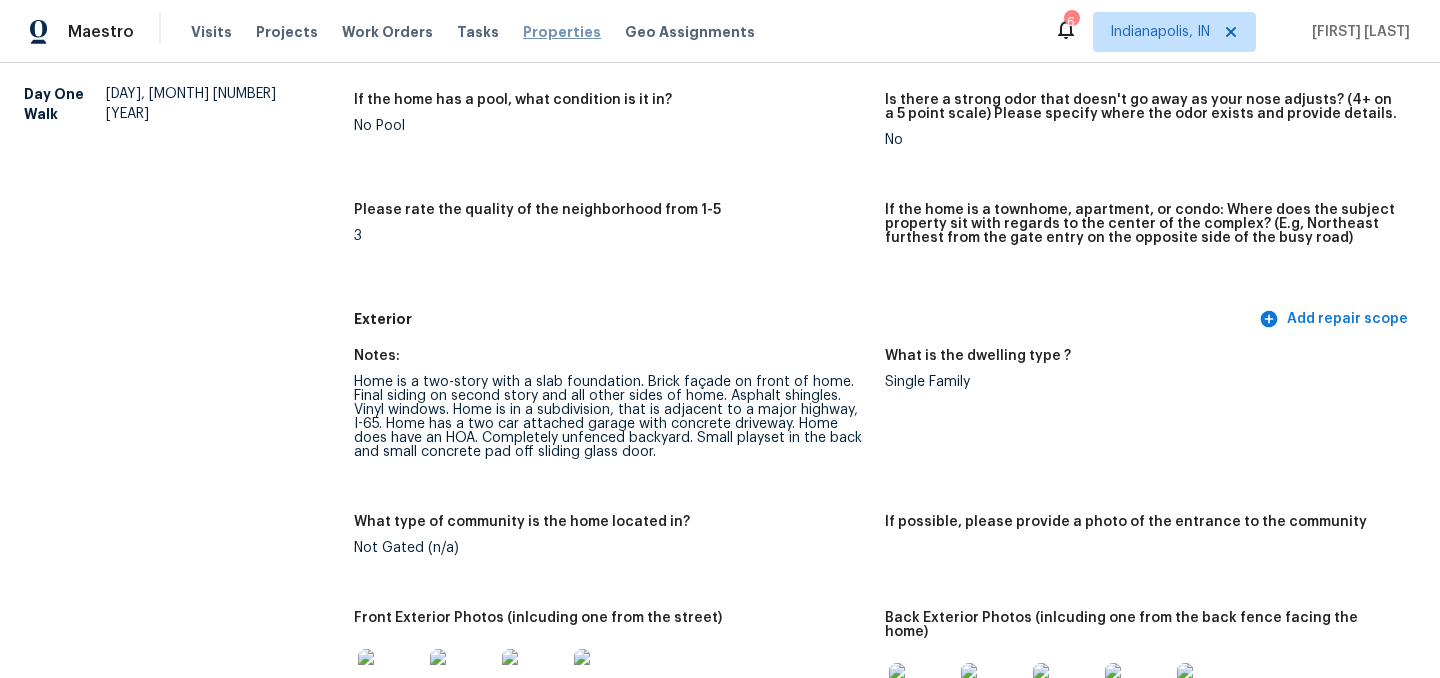 click on "Properties" at bounding box center (562, 32) 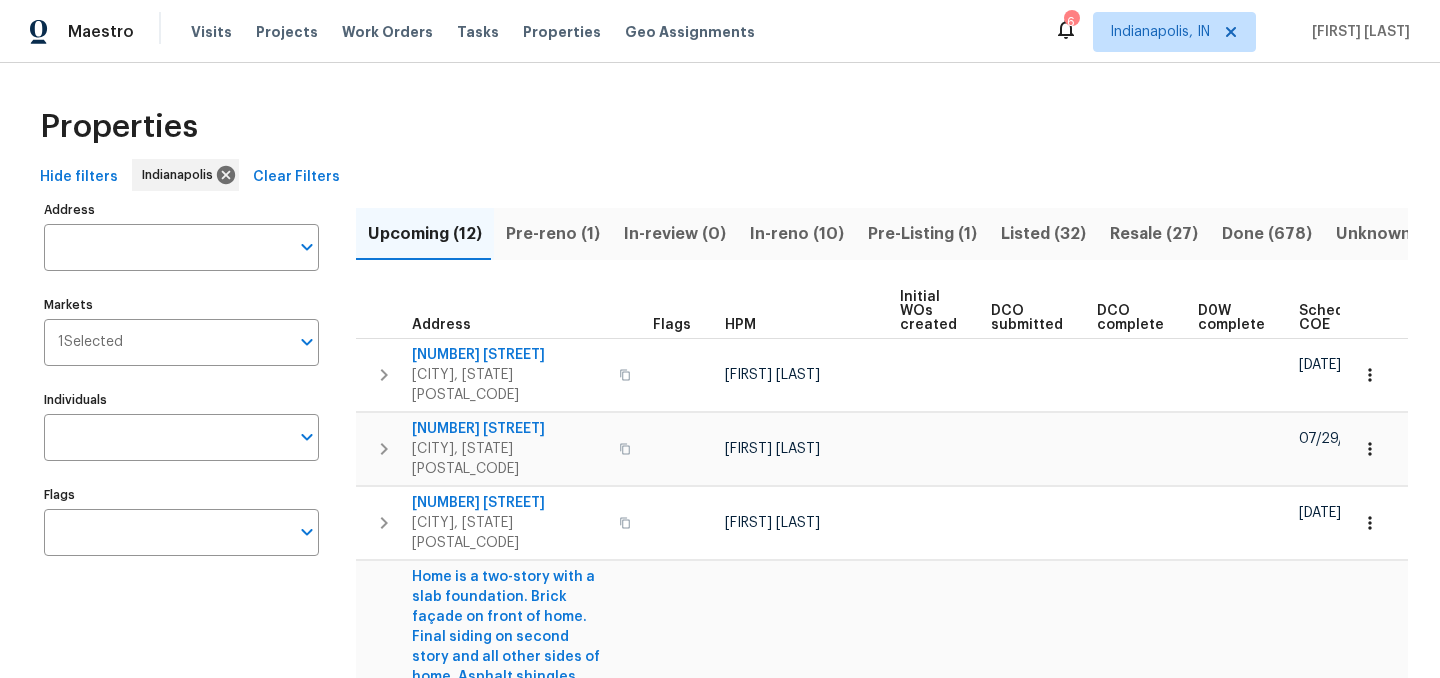 click on "Resale (27)" at bounding box center (1154, 234) 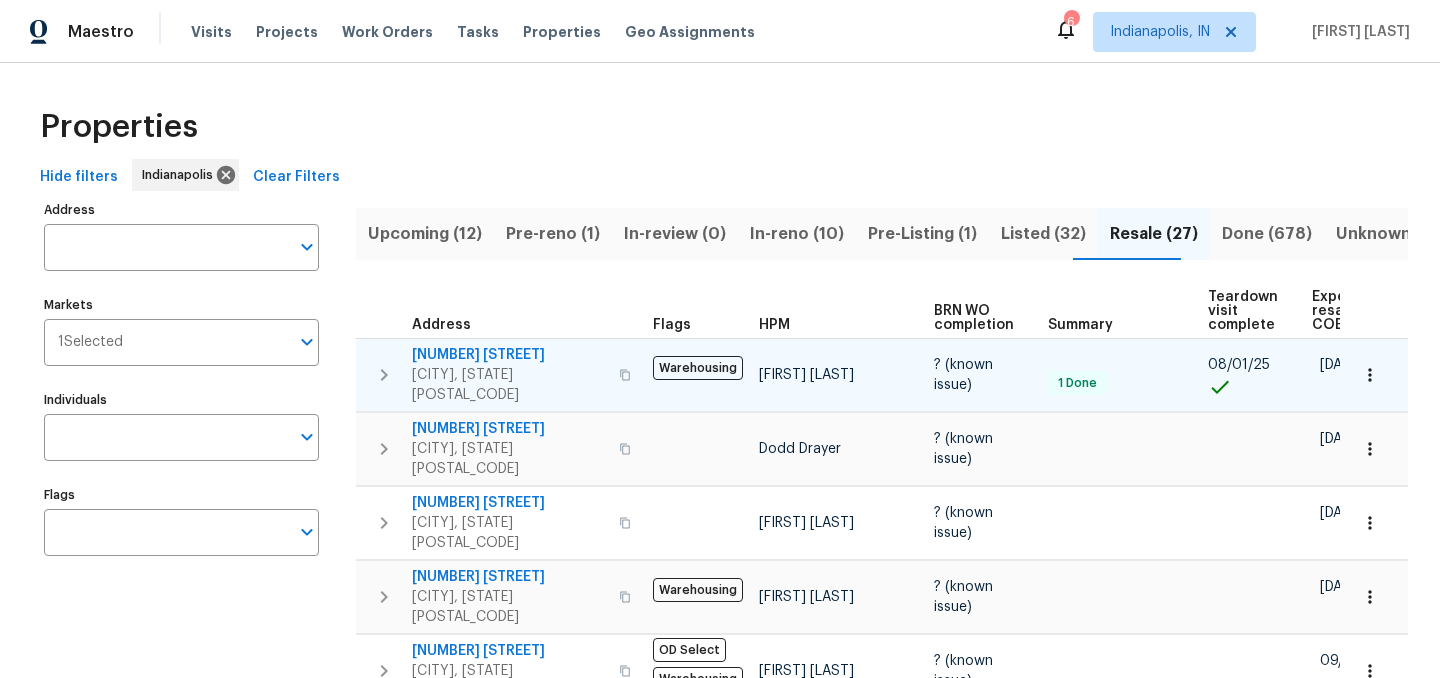 scroll, scrollTop: 0, scrollLeft: 155, axis: horizontal 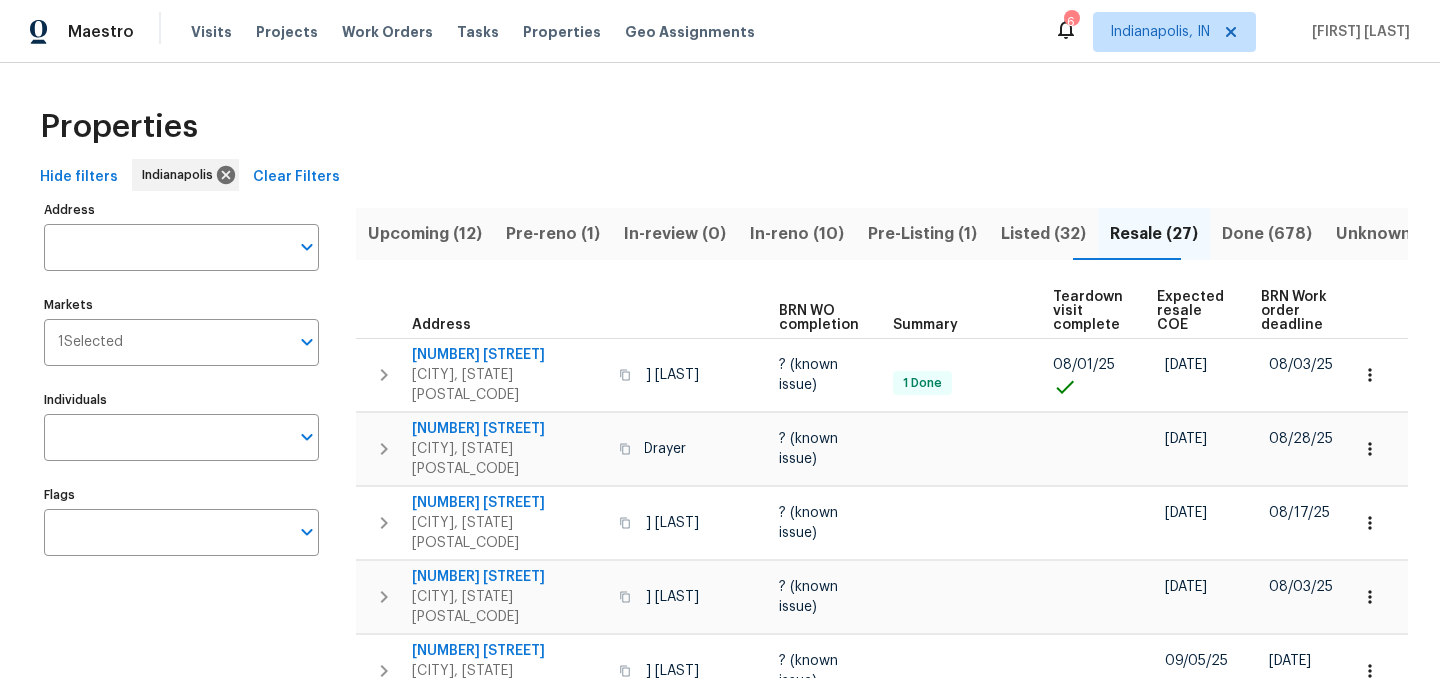 click on "Expected resale COE" at bounding box center (1192, 311) 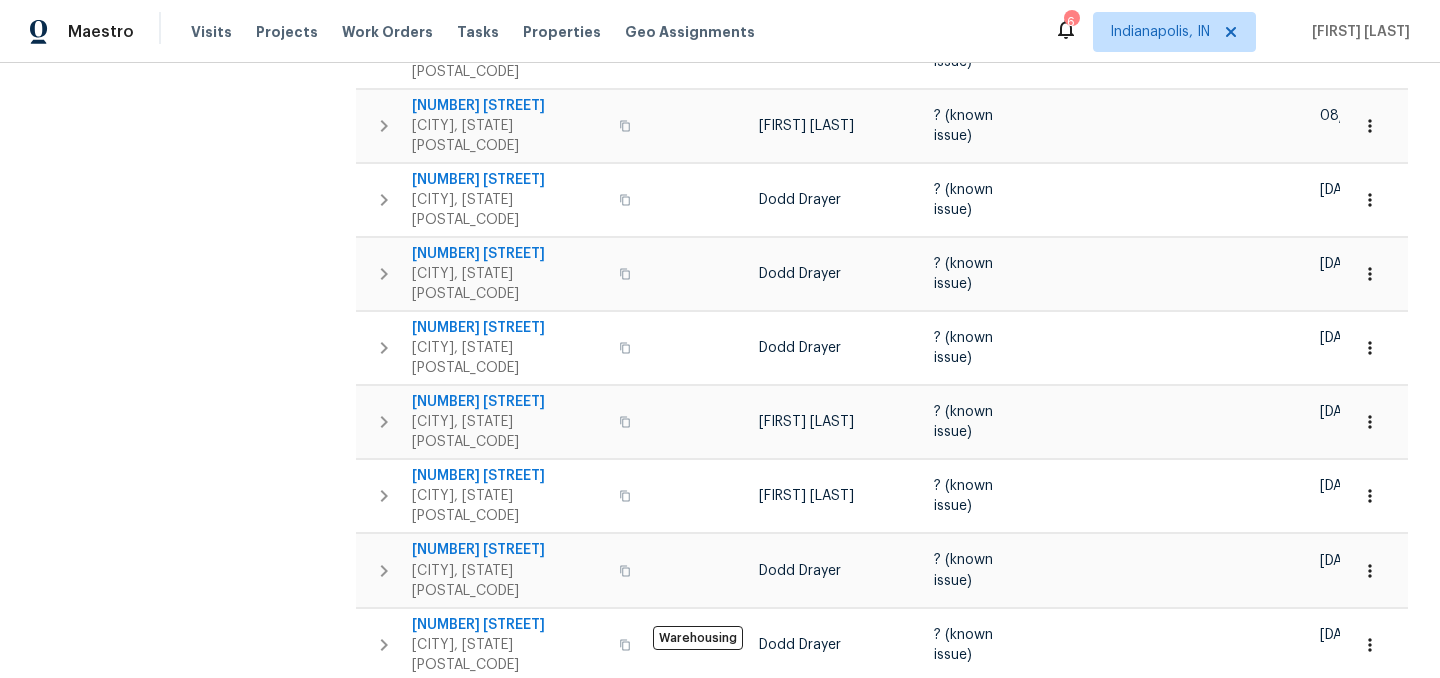 scroll, scrollTop: 1377, scrollLeft: 0, axis: vertical 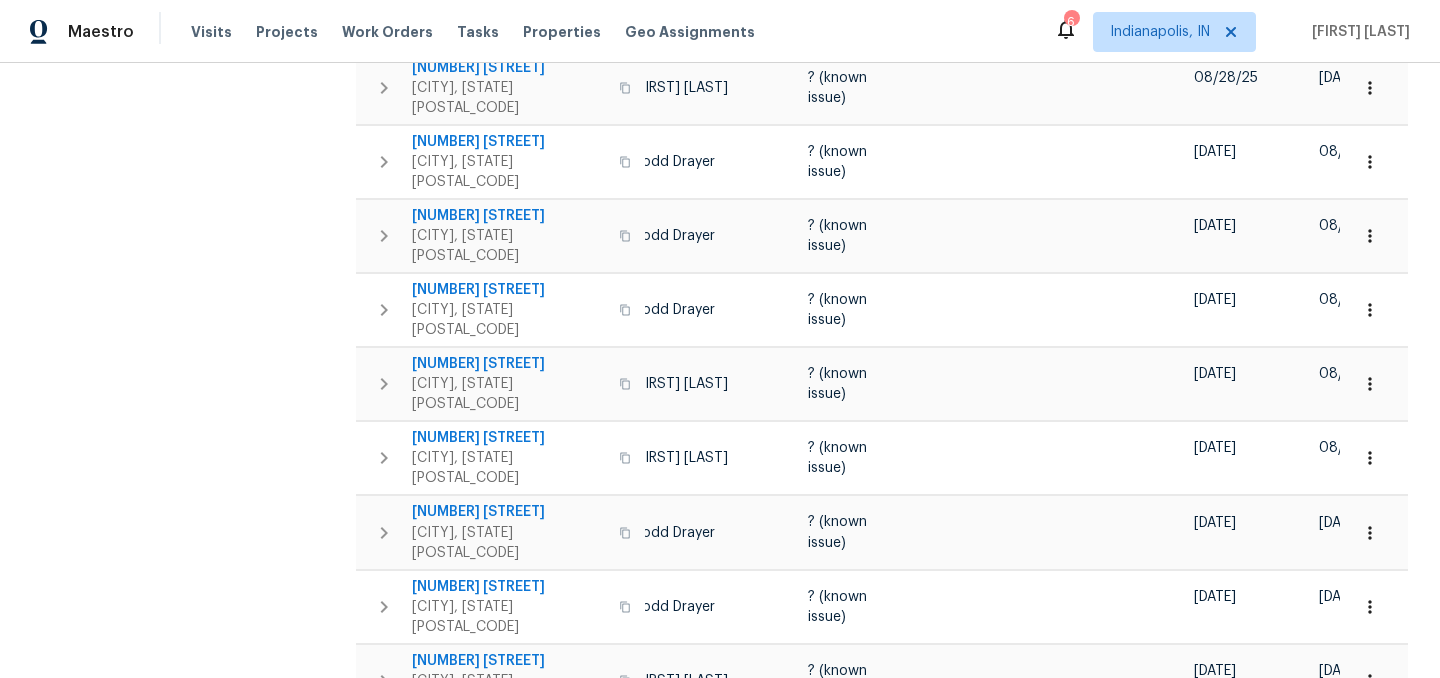 click on "2" at bounding box center [1128, 822] 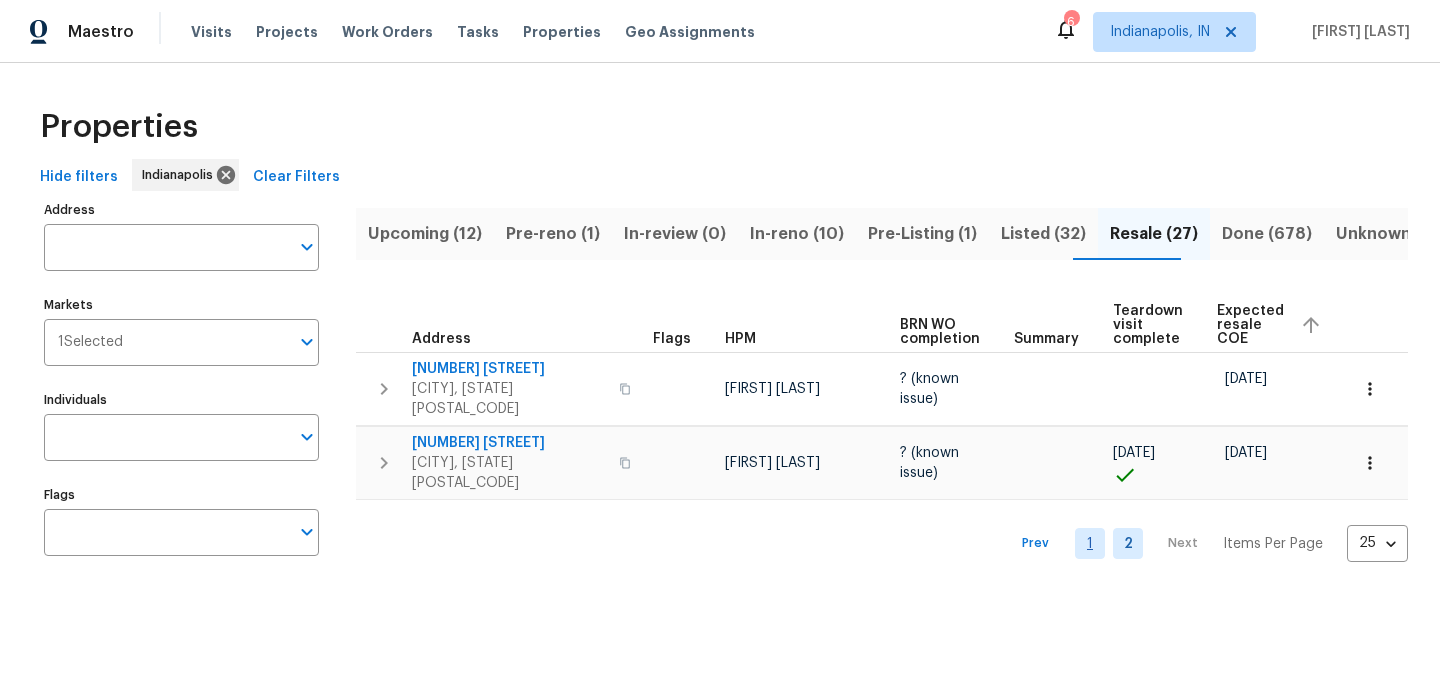 click on "1" at bounding box center (1090, 543) 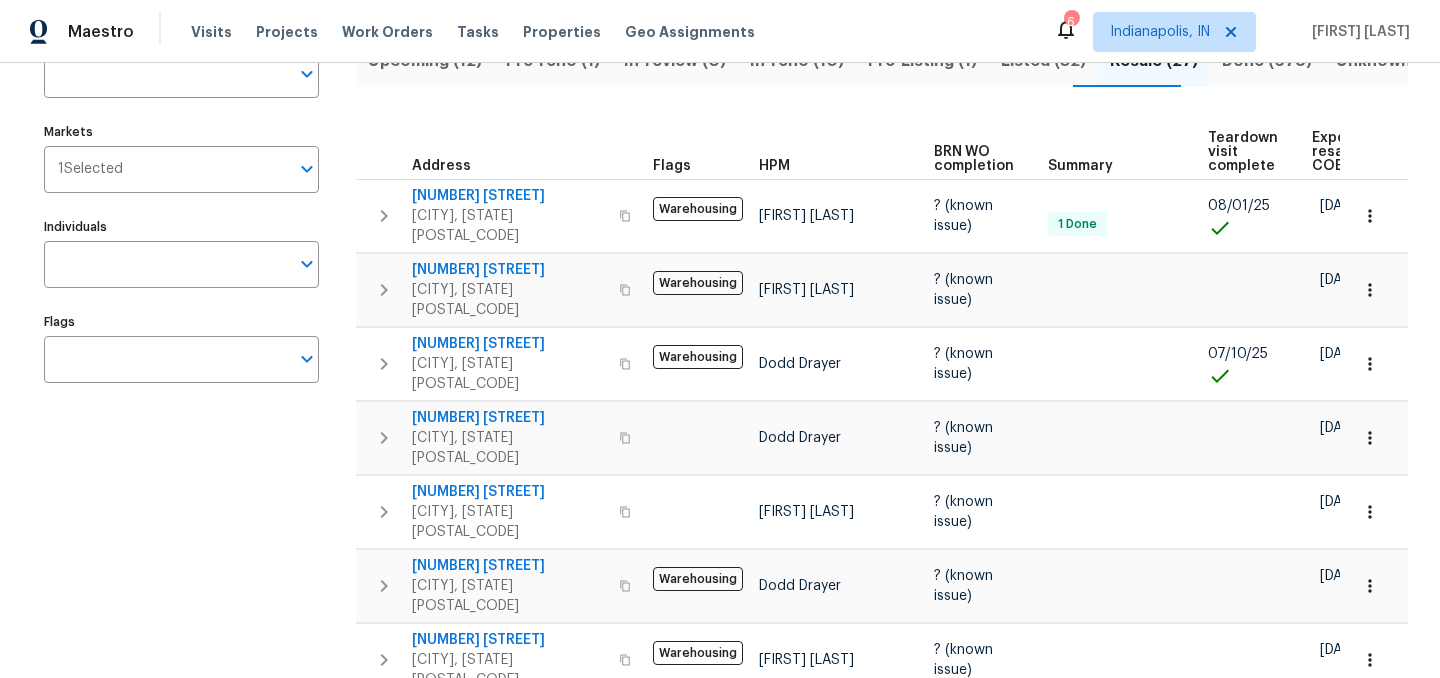 scroll, scrollTop: 159, scrollLeft: 0, axis: vertical 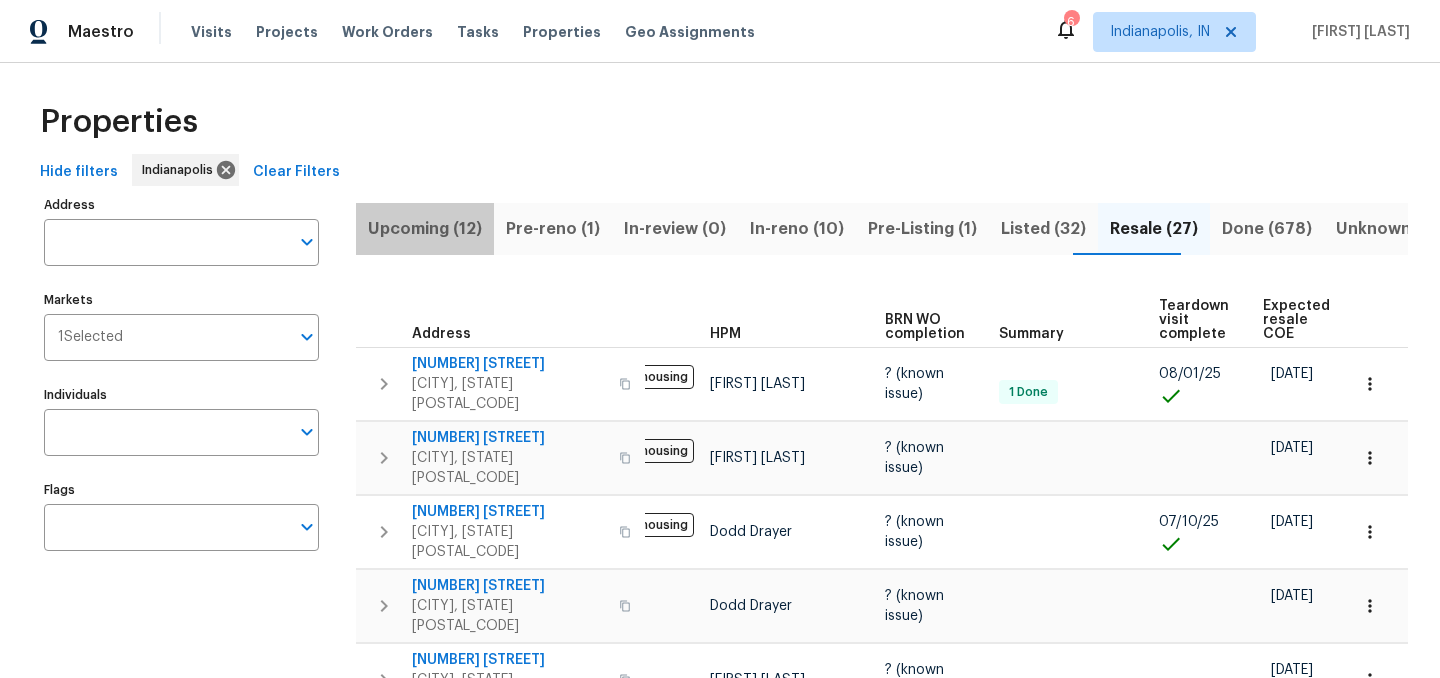 click on "Upcoming (12)" at bounding box center (425, 229) 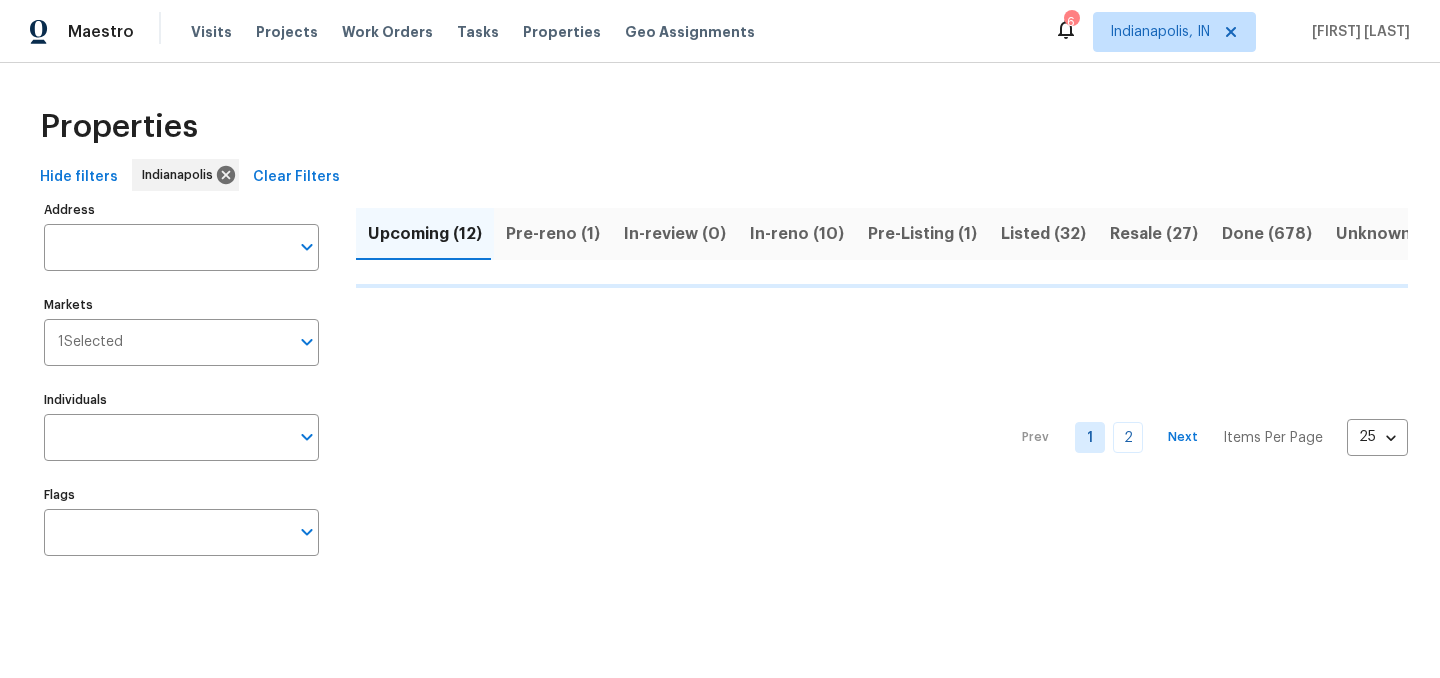 scroll, scrollTop: 0, scrollLeft: 0, axis: both 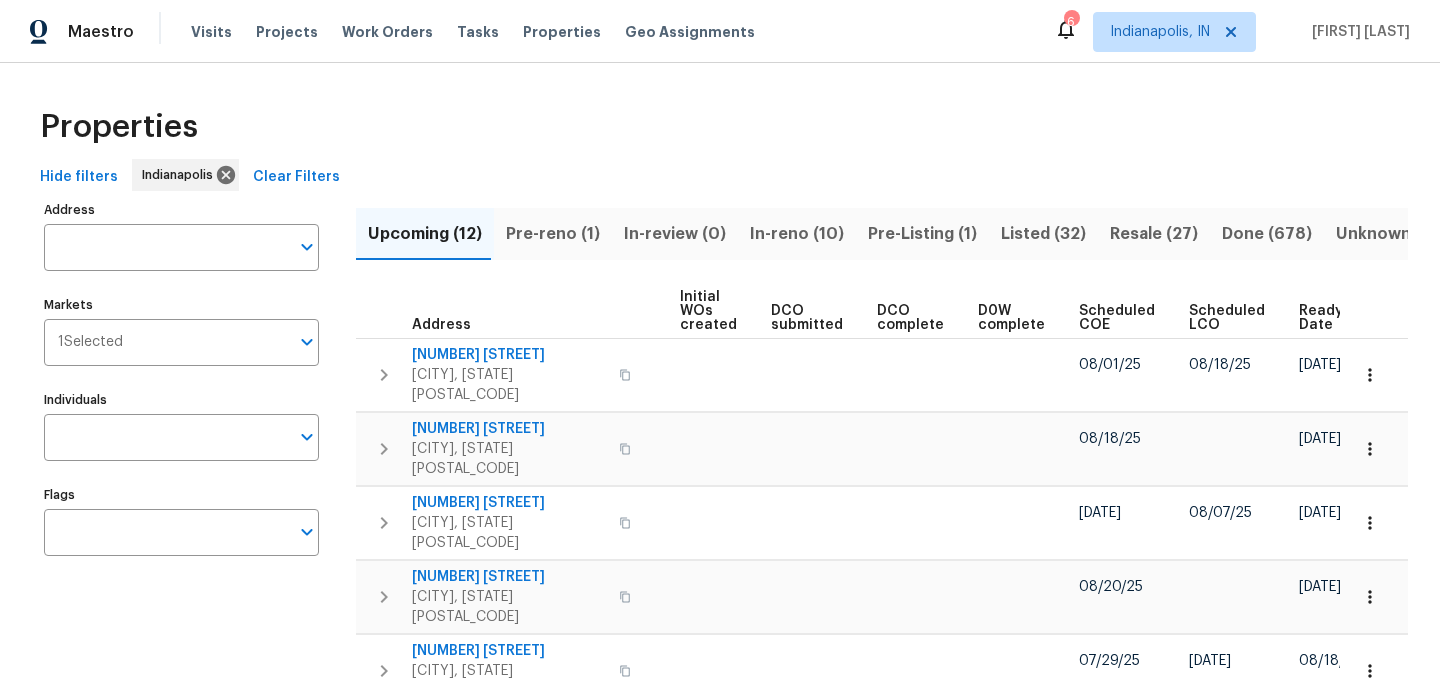 click on "Ready Date" at bounding box center (1322, 318) 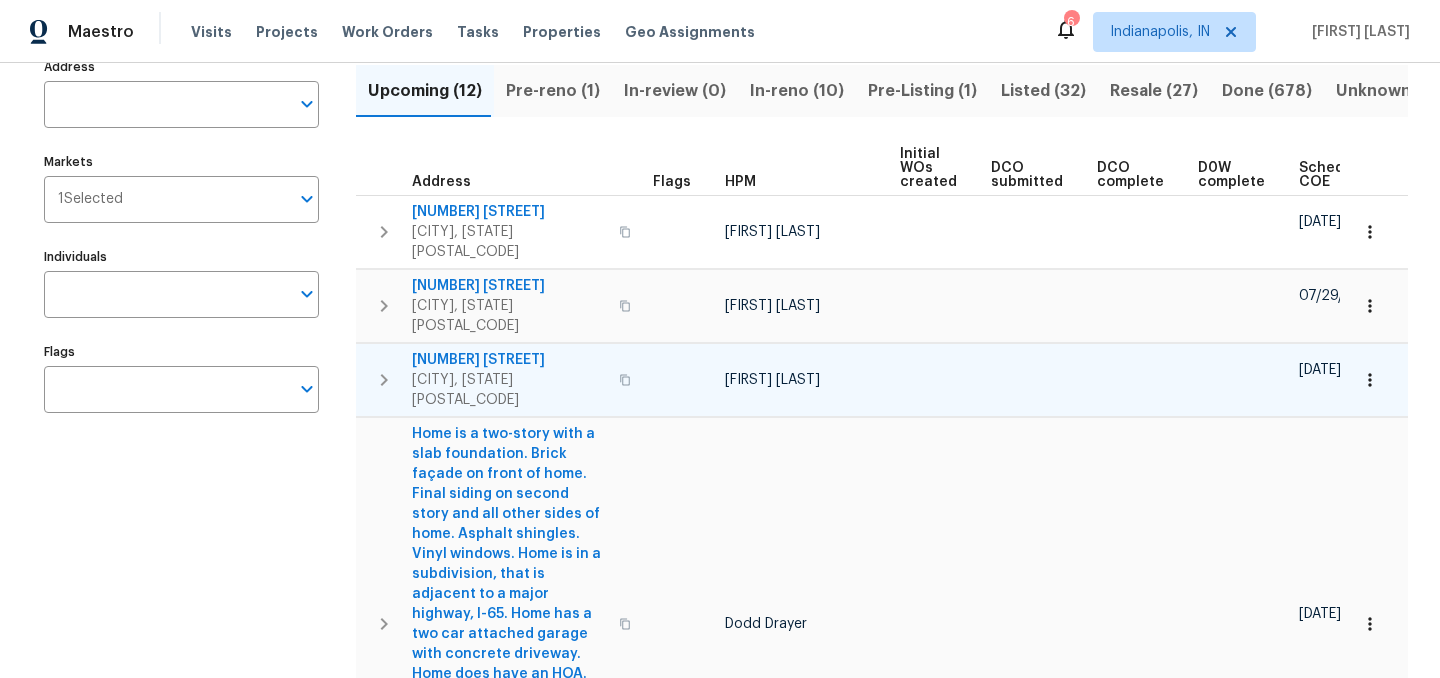 scroll, scrollTop: 0, scrollLeft: 0, axis: both 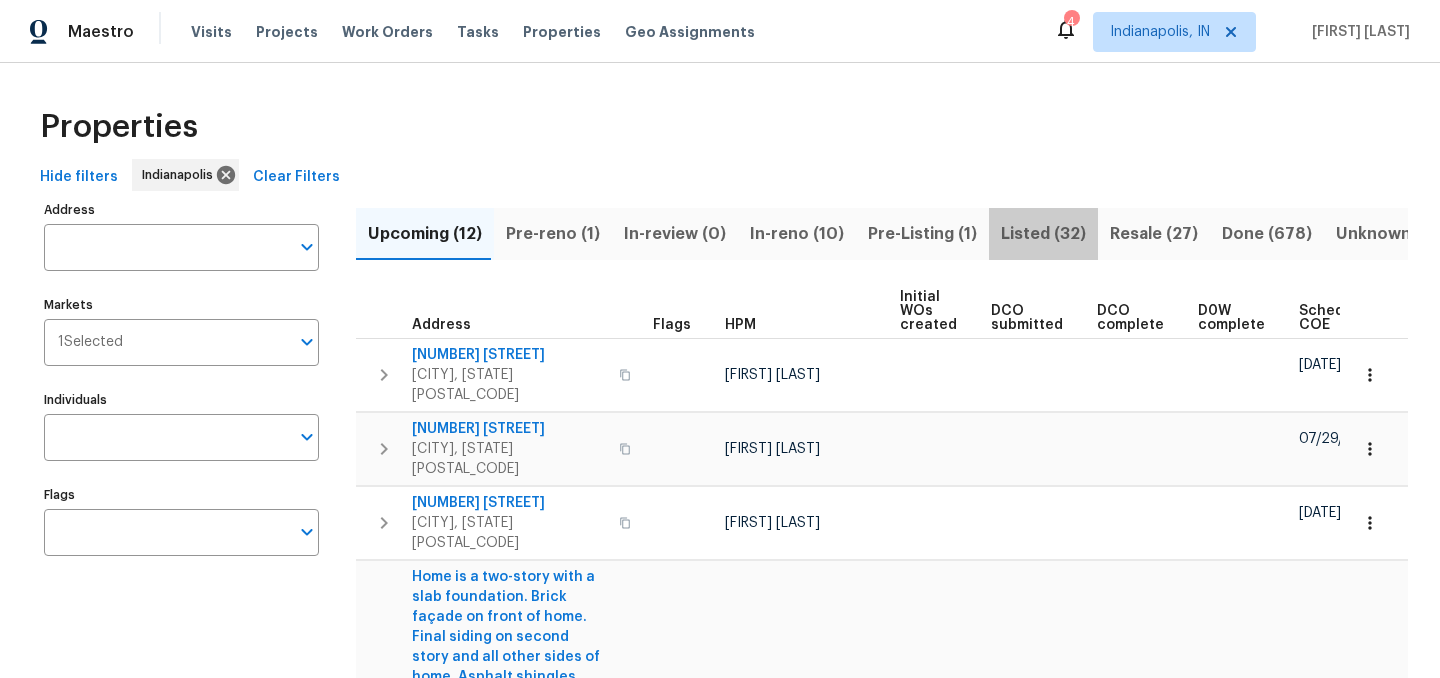 click on "Listed (32)" at bounding box center [1043, 234] 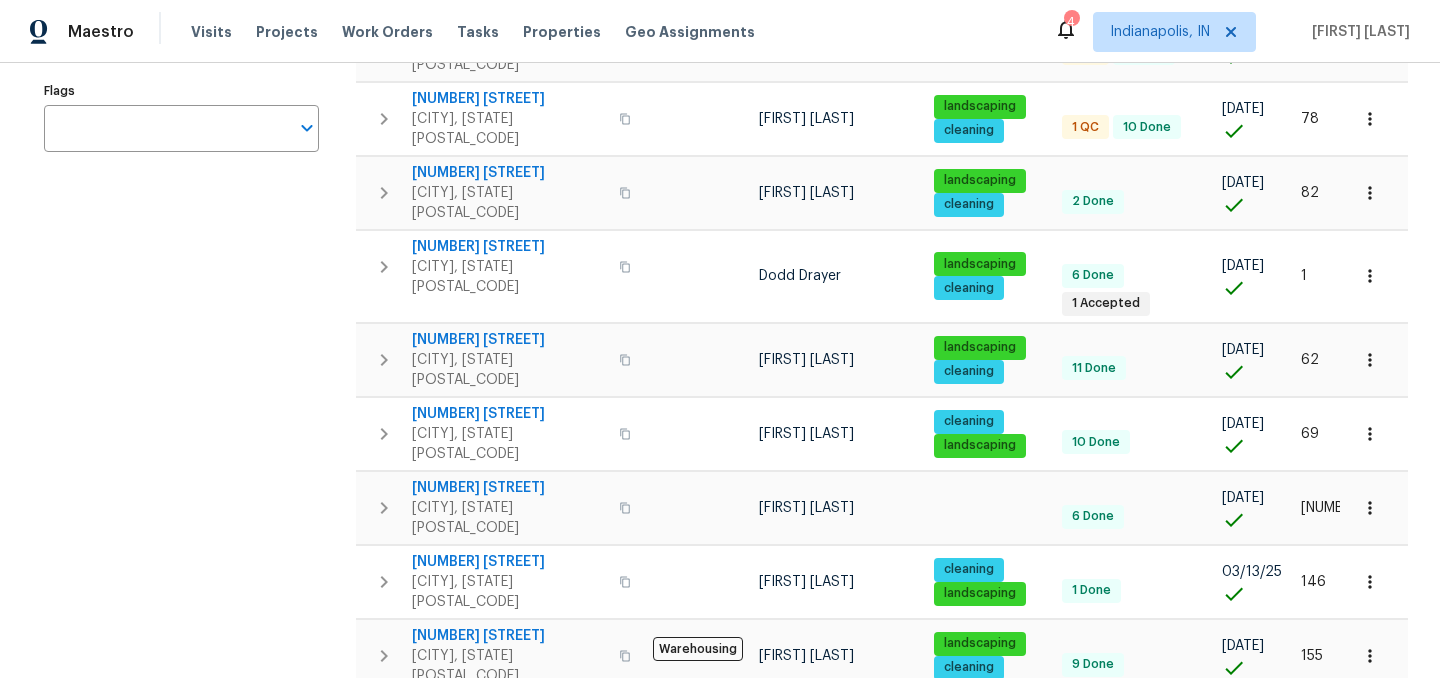 scroll, scrollTop: 239, scrollLeft: 0, axis: vertical 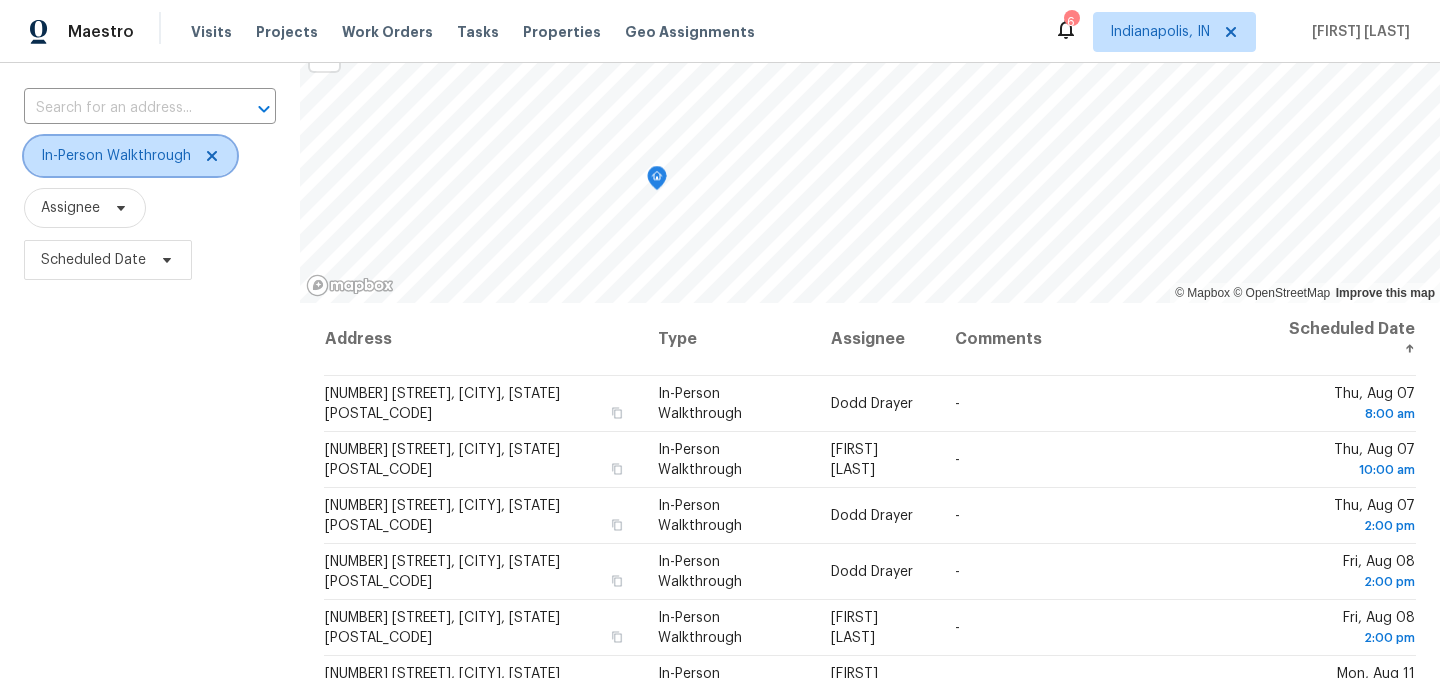 click 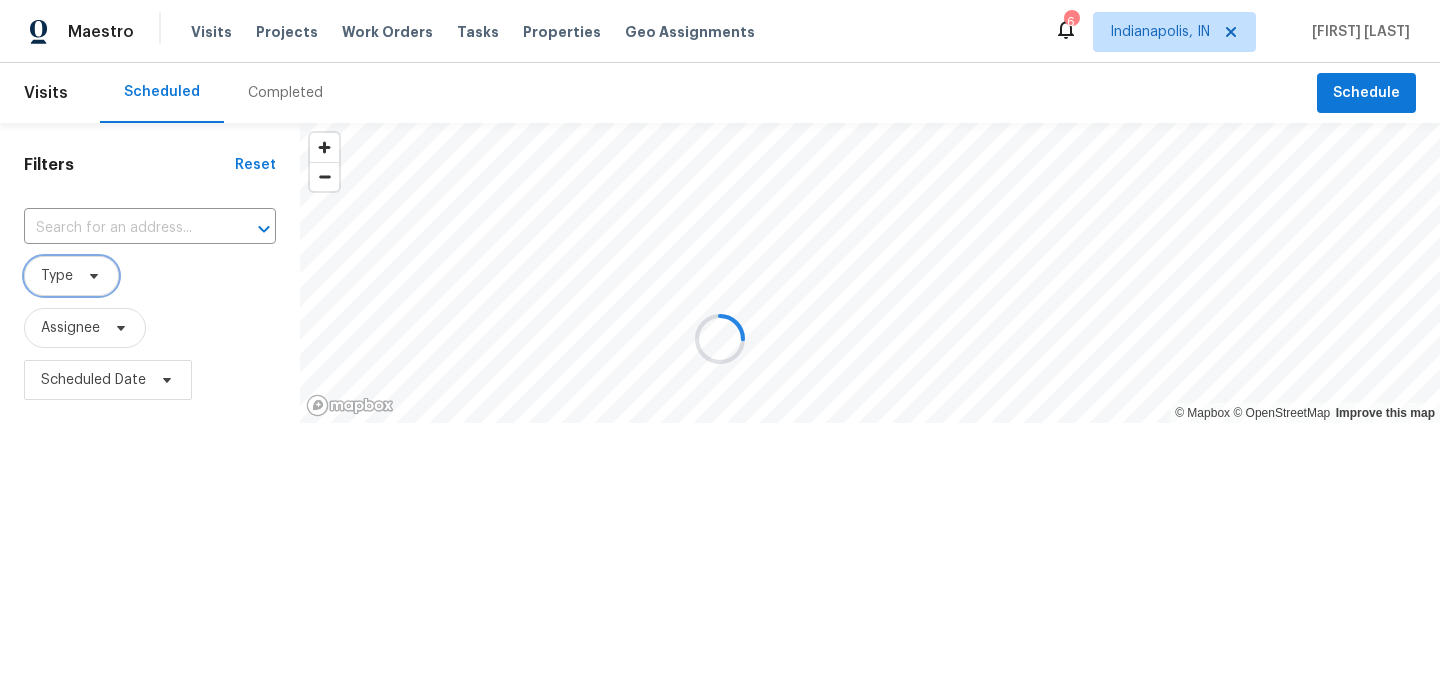 scroll, scrollTop: 0, scrollLeft: 0, axis: both 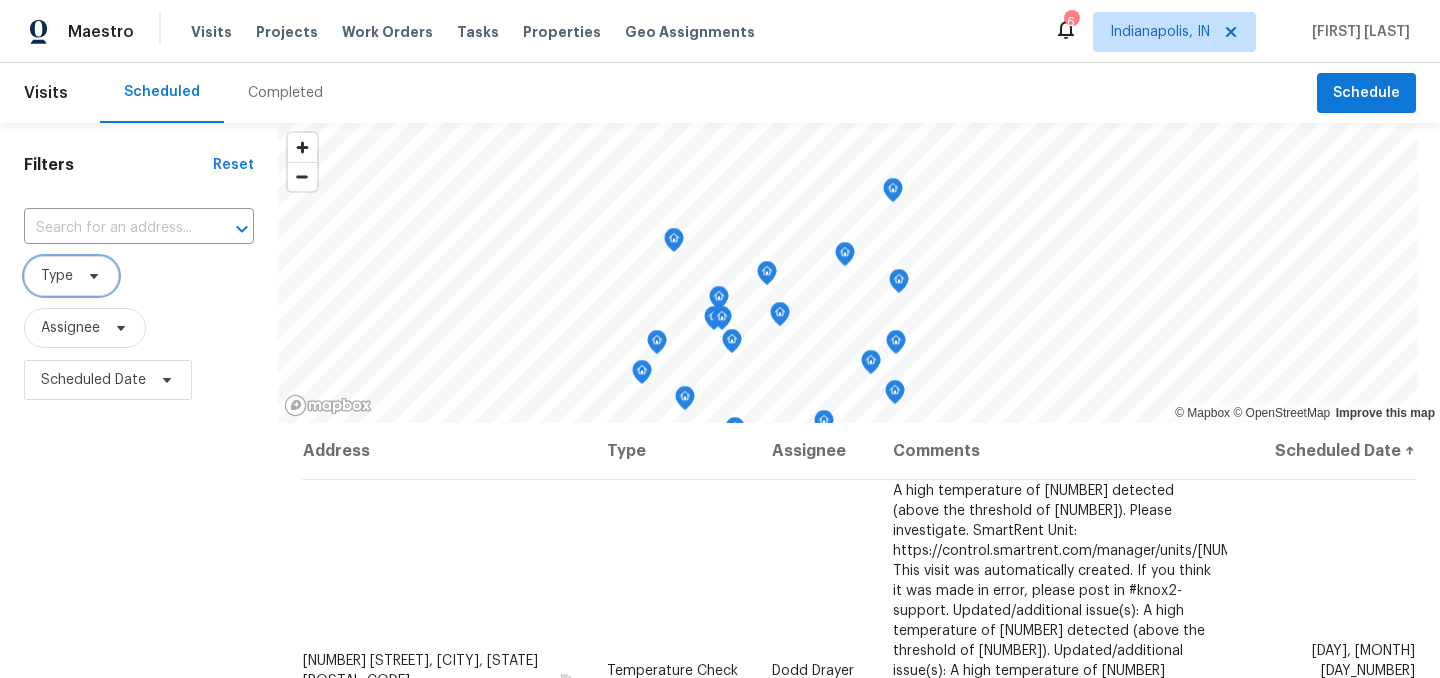 click on "Type" at bounding box center [71, 276] 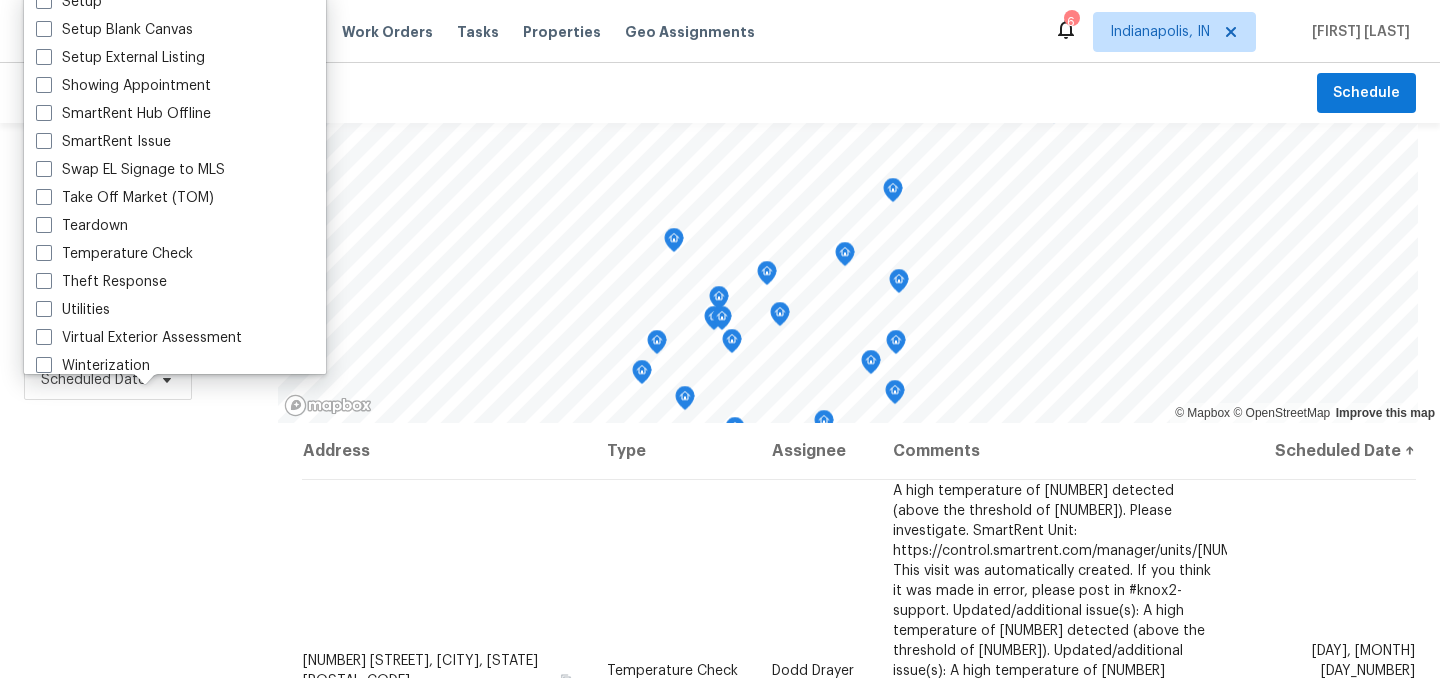 scroll, scrollTop: 1700, scrollLeft: 0, axis: vertical 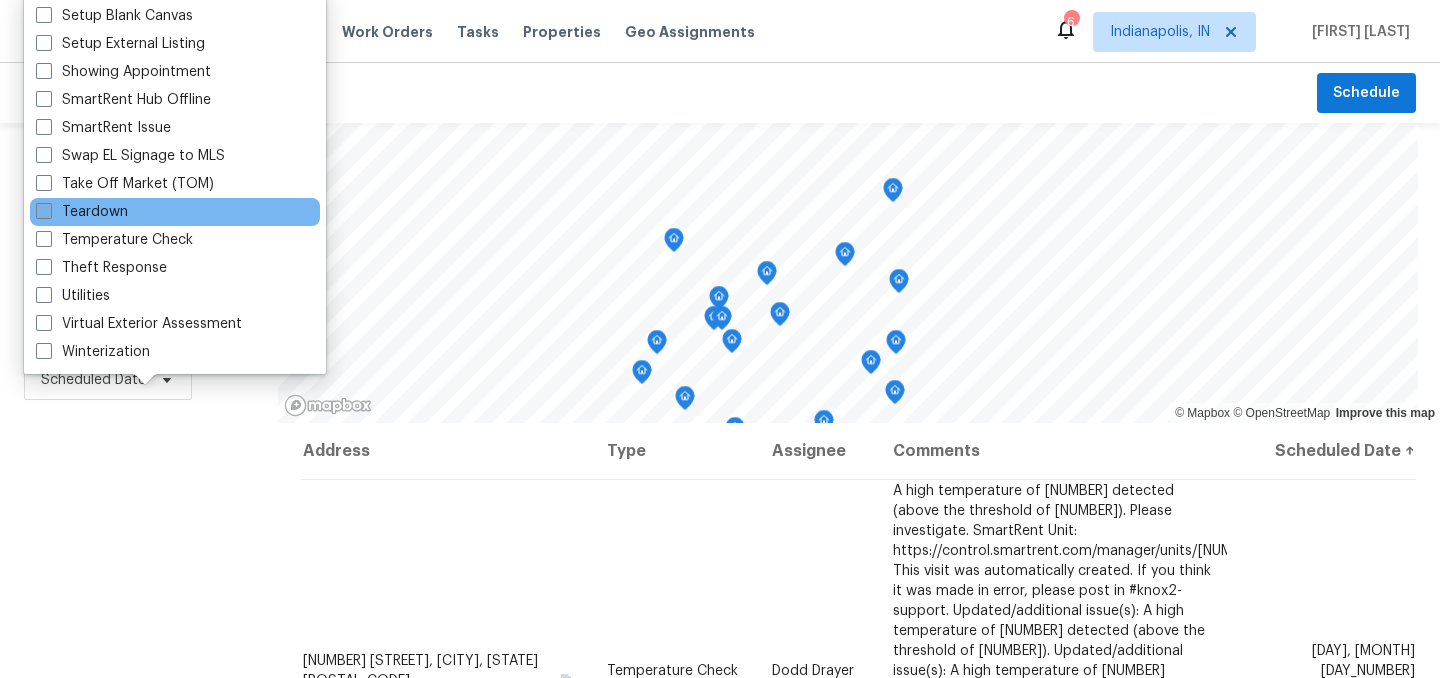 click on "Teardown" at bounding box center (82, 212) 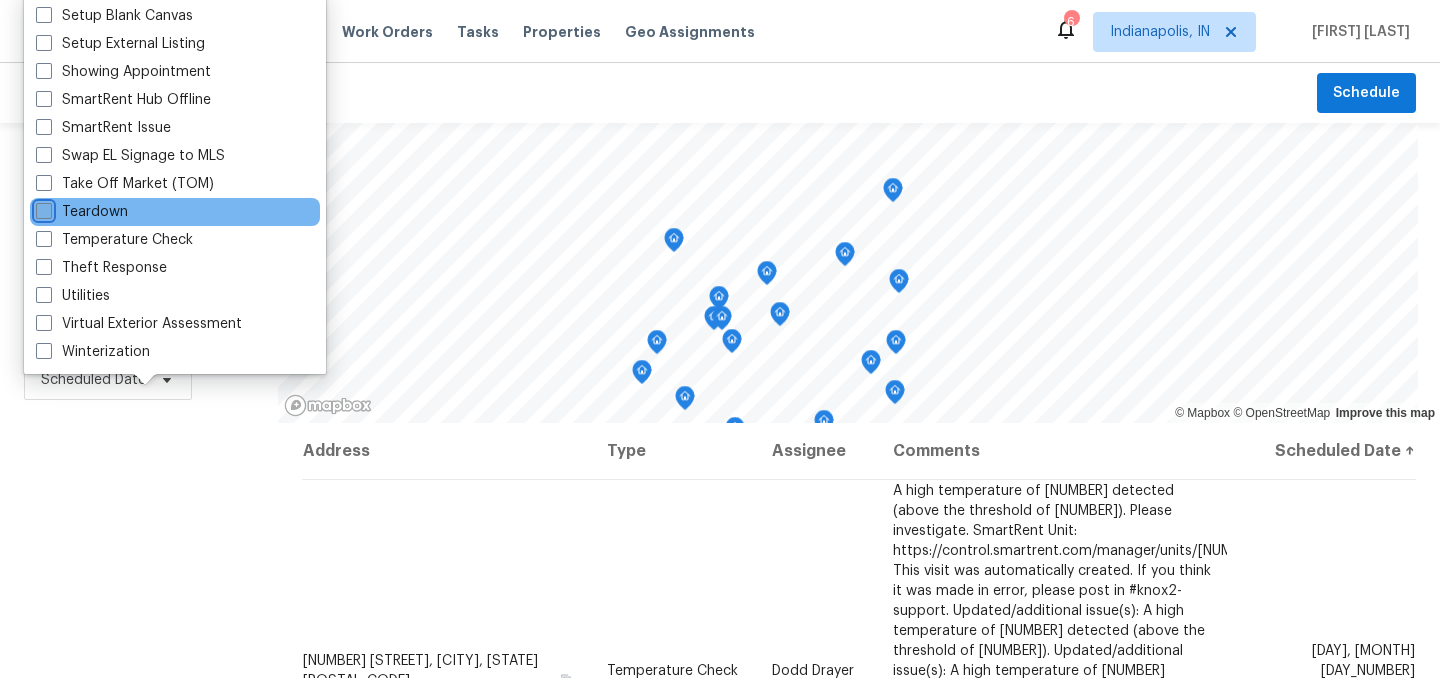 click on "Teardown" at bounding box center [42, 208] 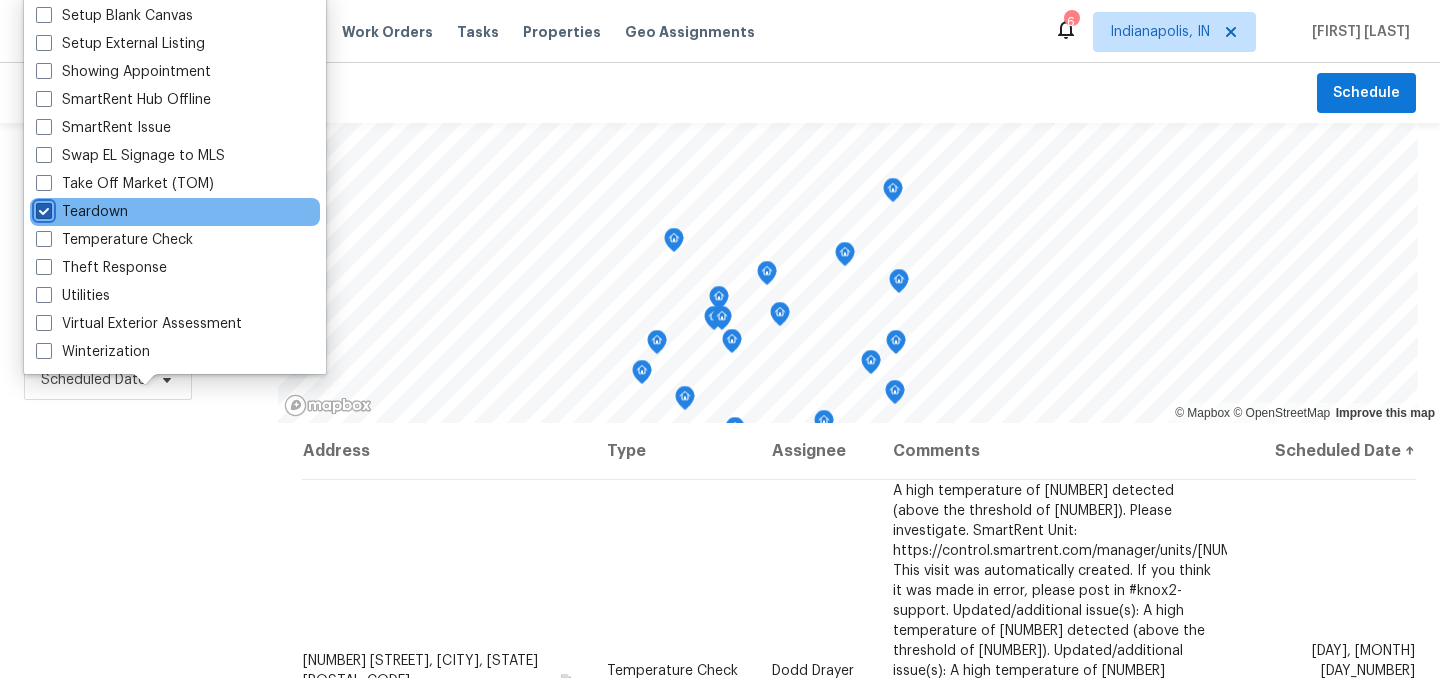 checkbox on "true" 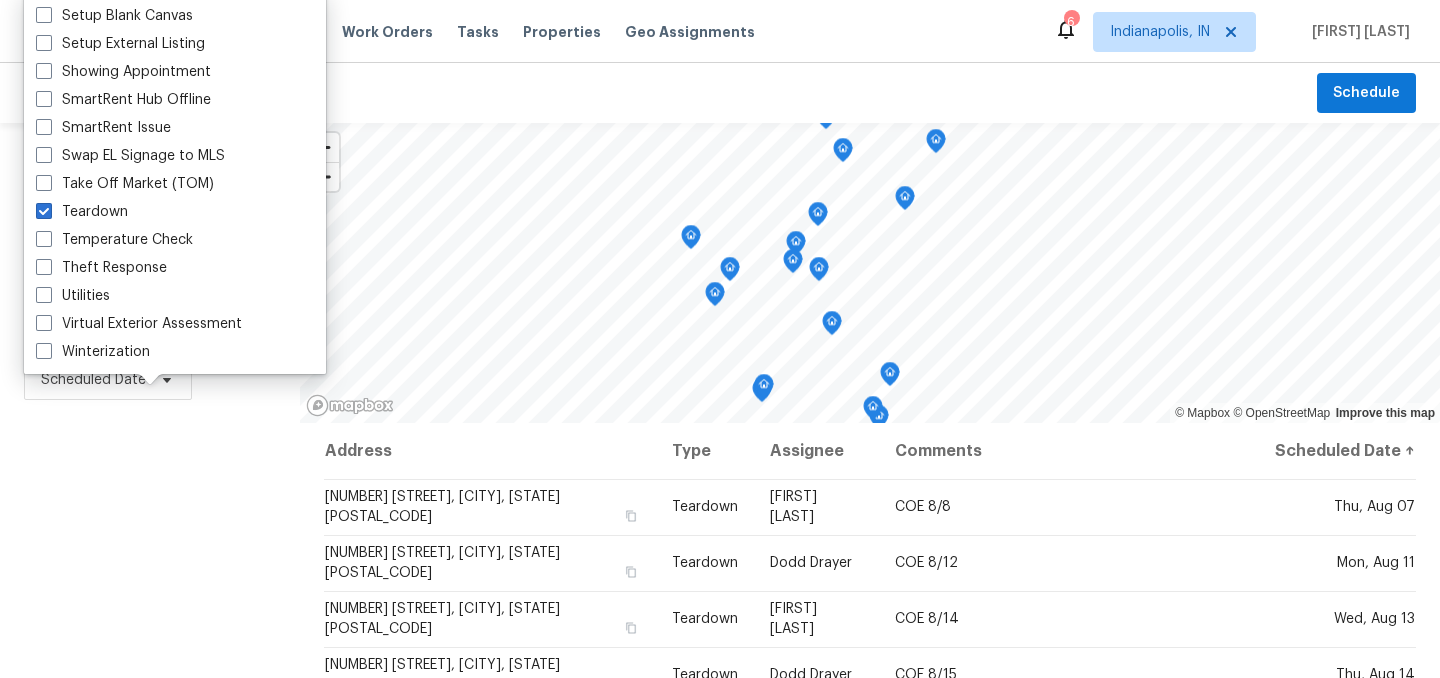 click on "Filters Reset ​ Teardown Assignee Scheduled Date" at bounding box center (150, 544) 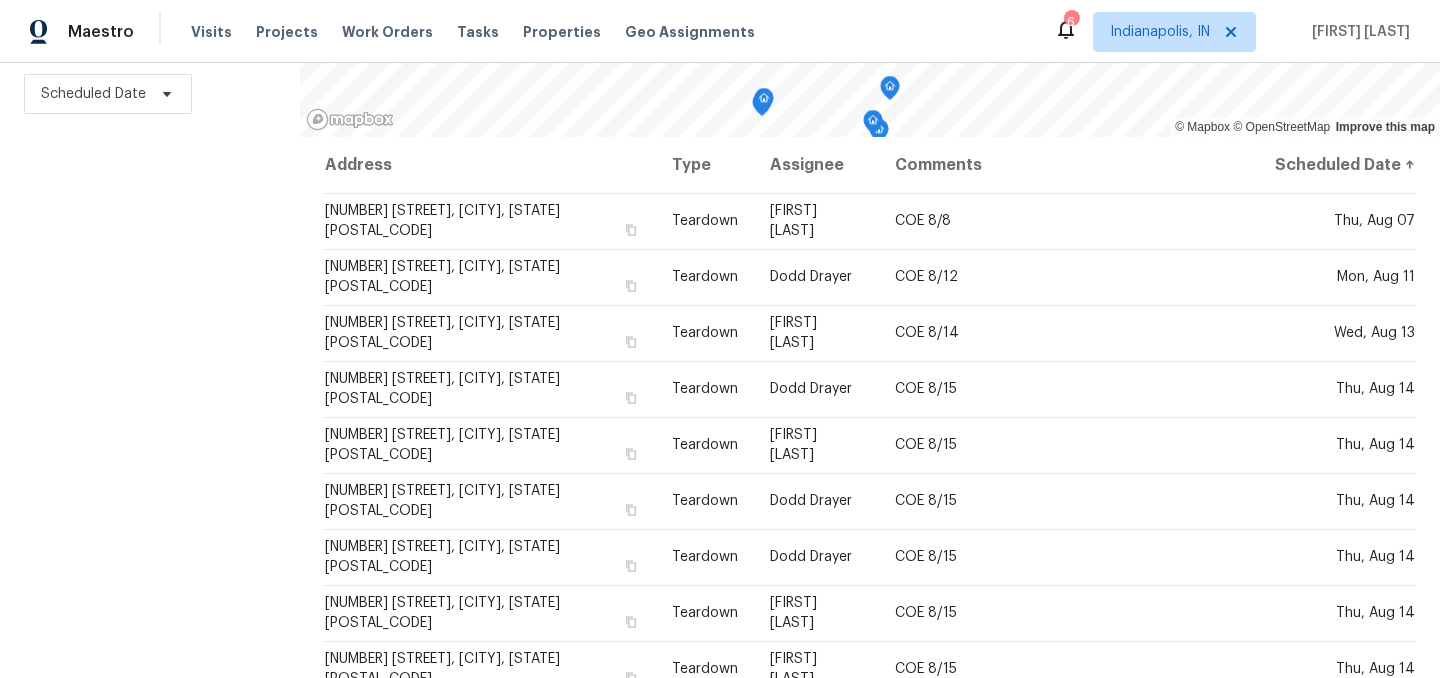 scroll, scrollTop: 287, scrollLeft: 0, axis: vertical 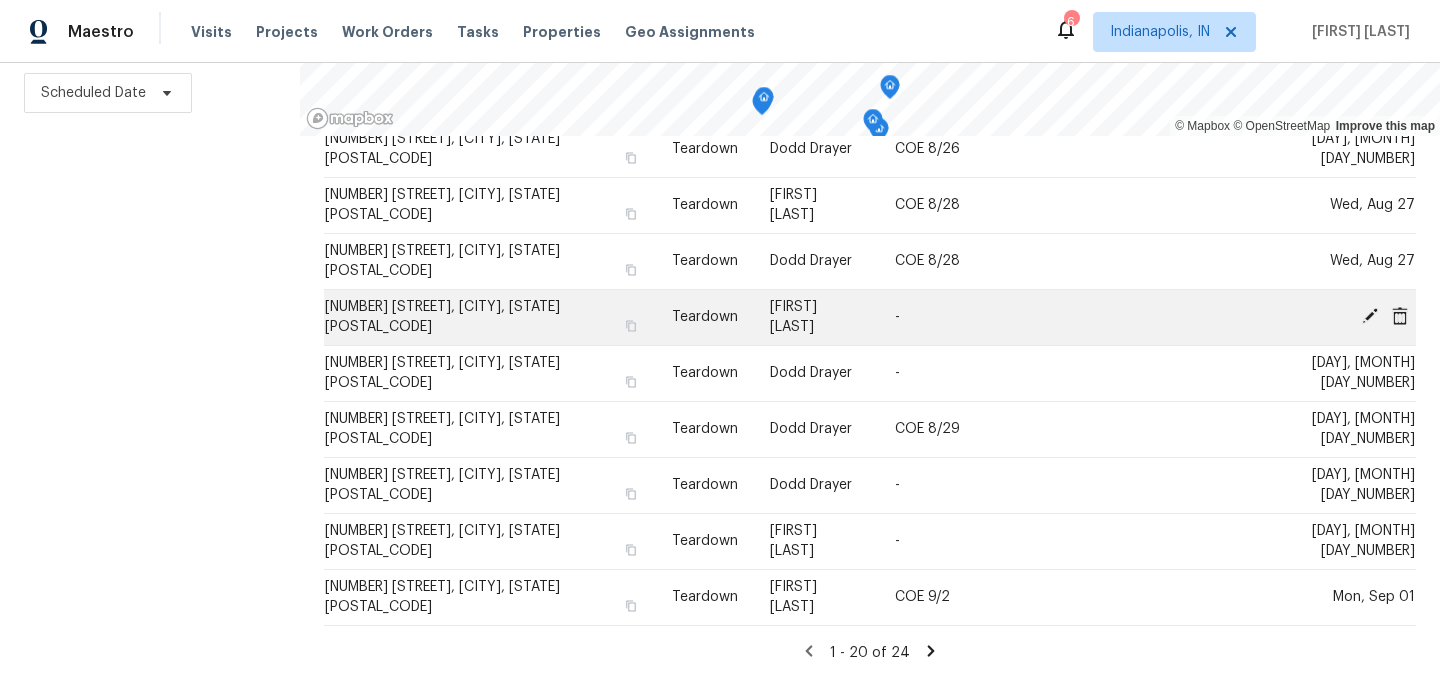 click 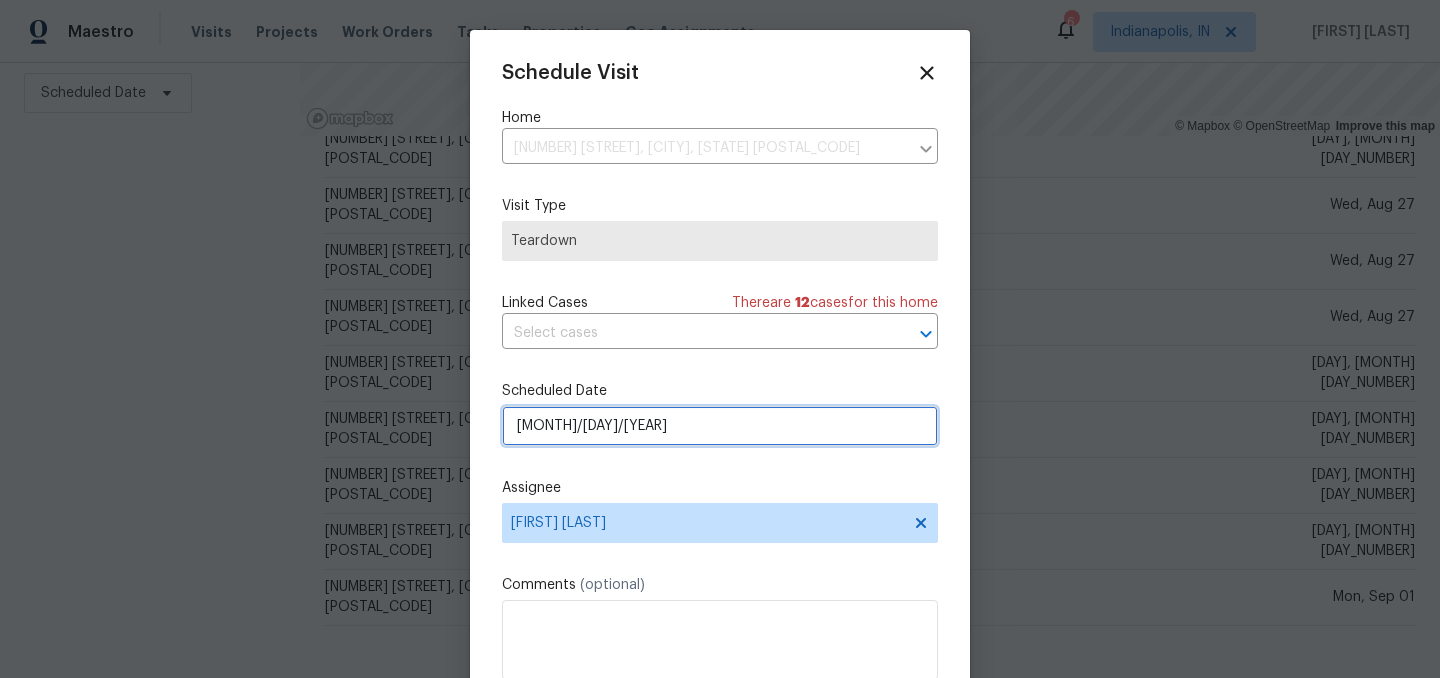 click on "8/27/2025" at bounding box center [720, 426] 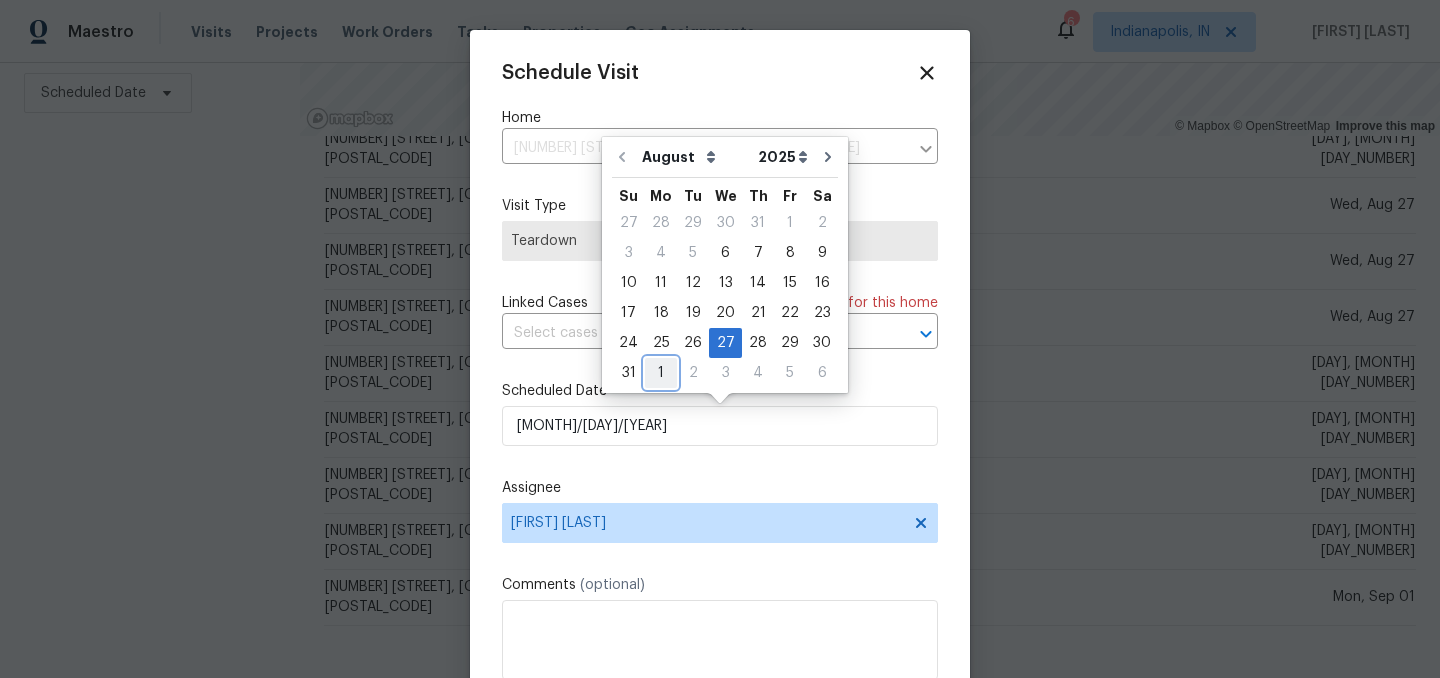 click on "1" at bounding box center (661, 373) 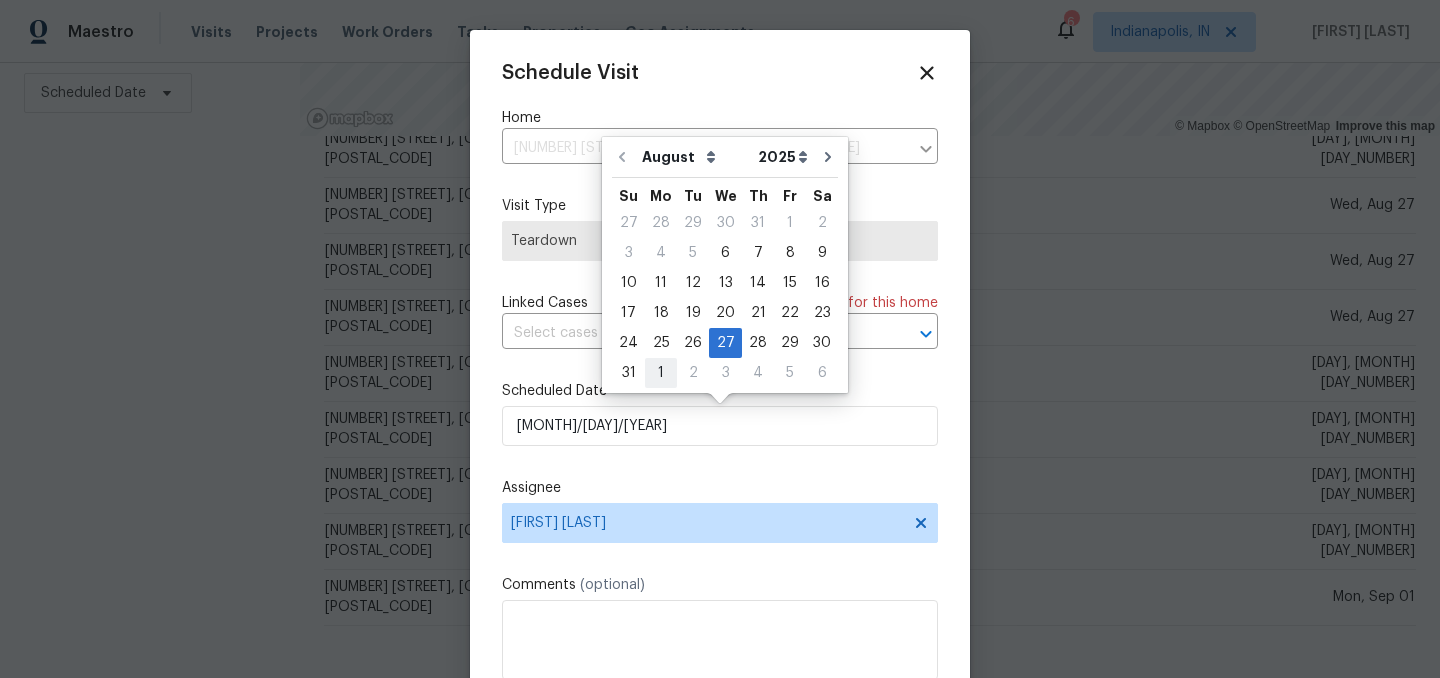 type on "9/1/2025" 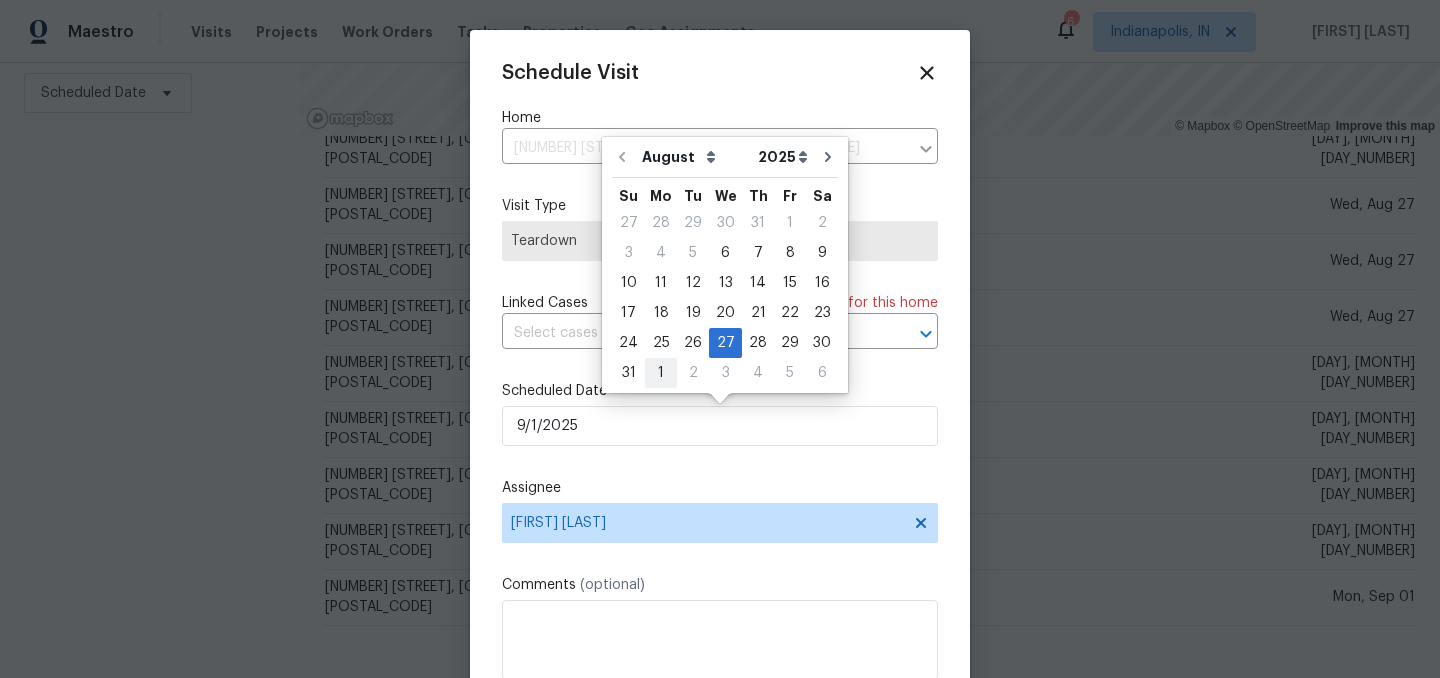 select on "8" 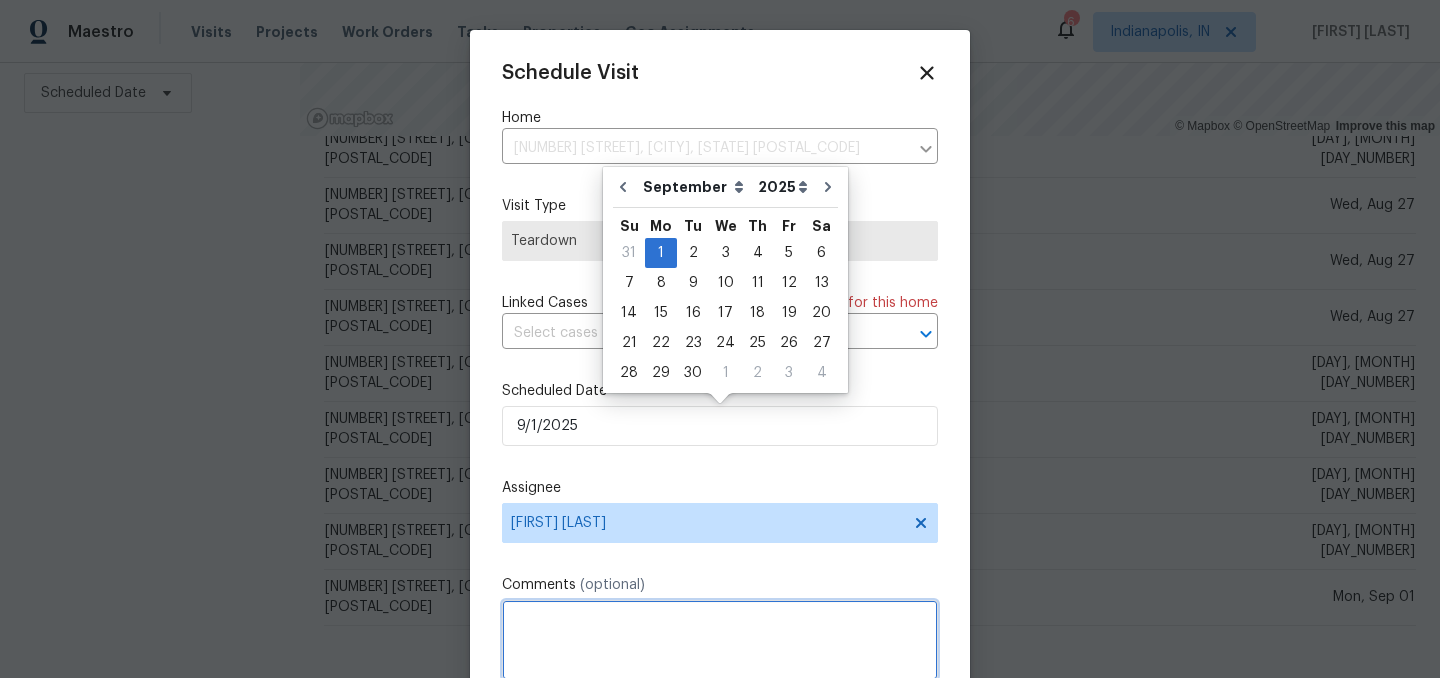 click at bounding box center (720, 640) 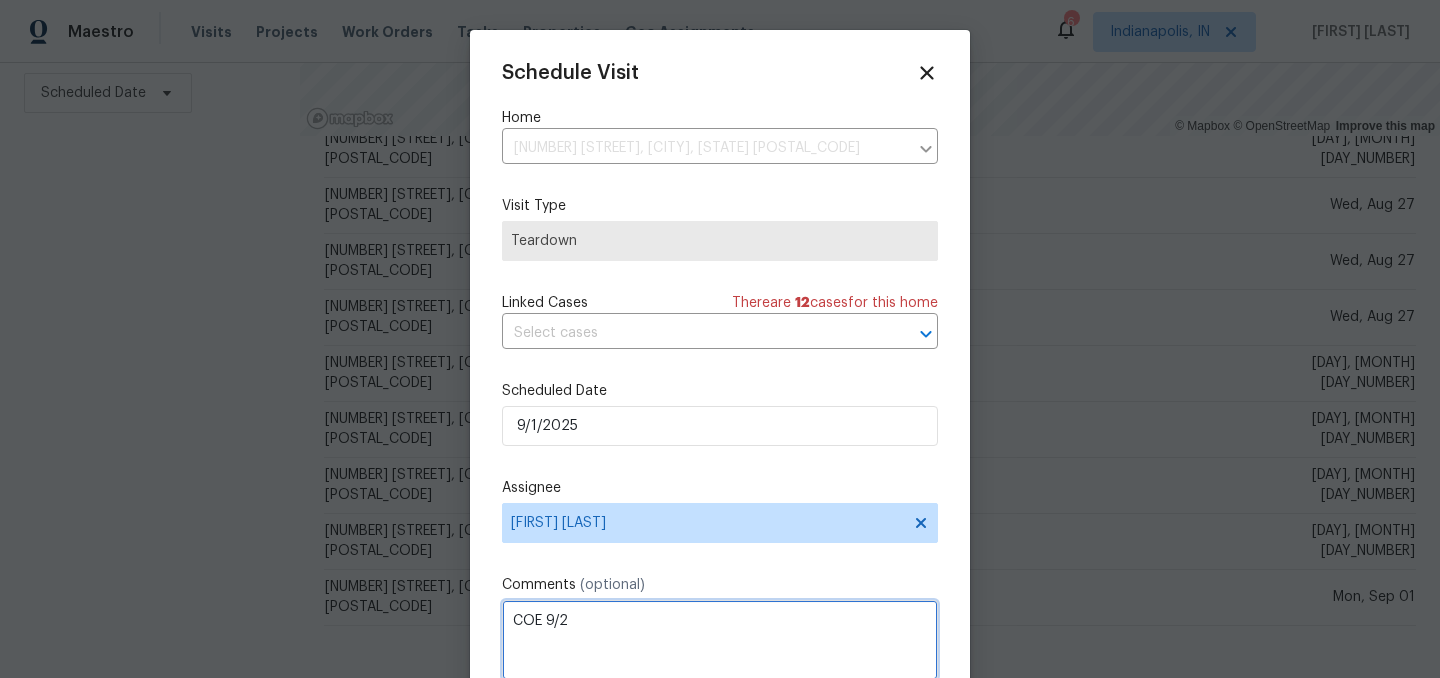 type on "COE 9/2" 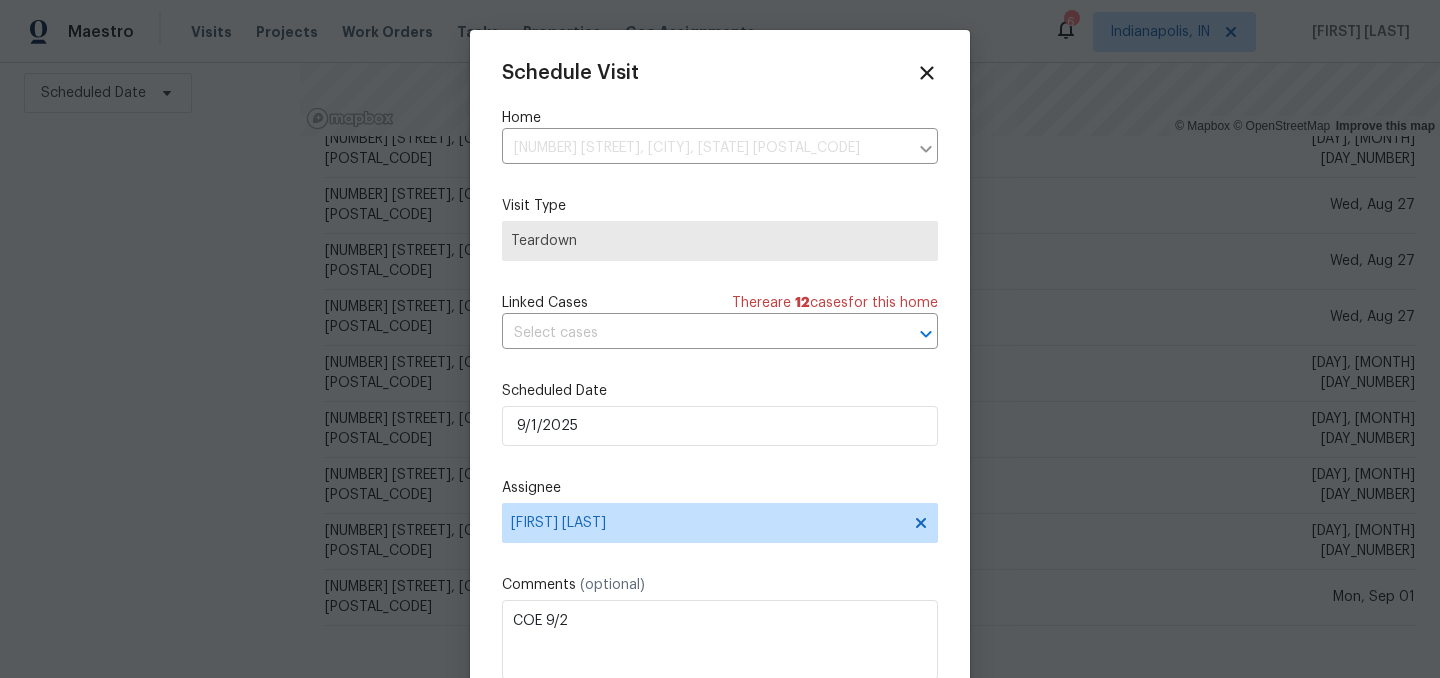 click on "Comments   (optional)" at bounding box center [720, 585] 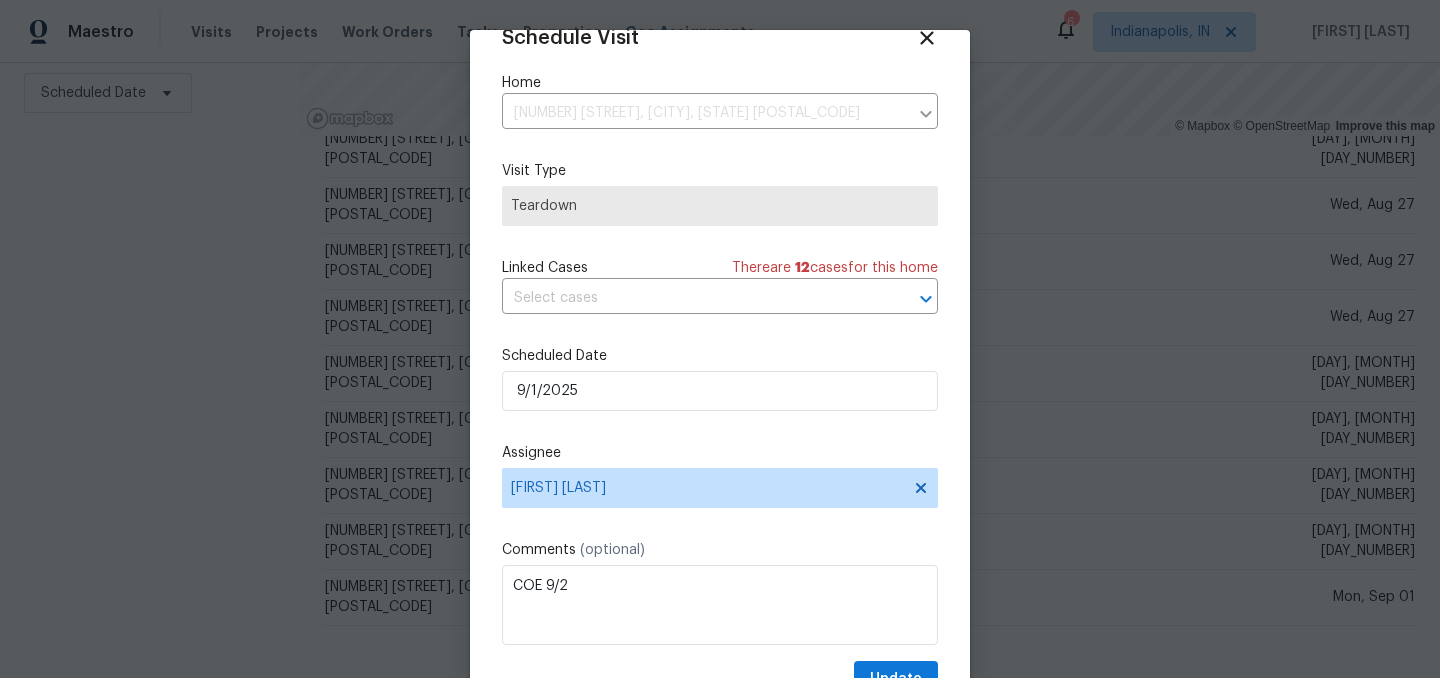 scroll, scrollTop: 82, scrollLeft: 0, axis: vertical 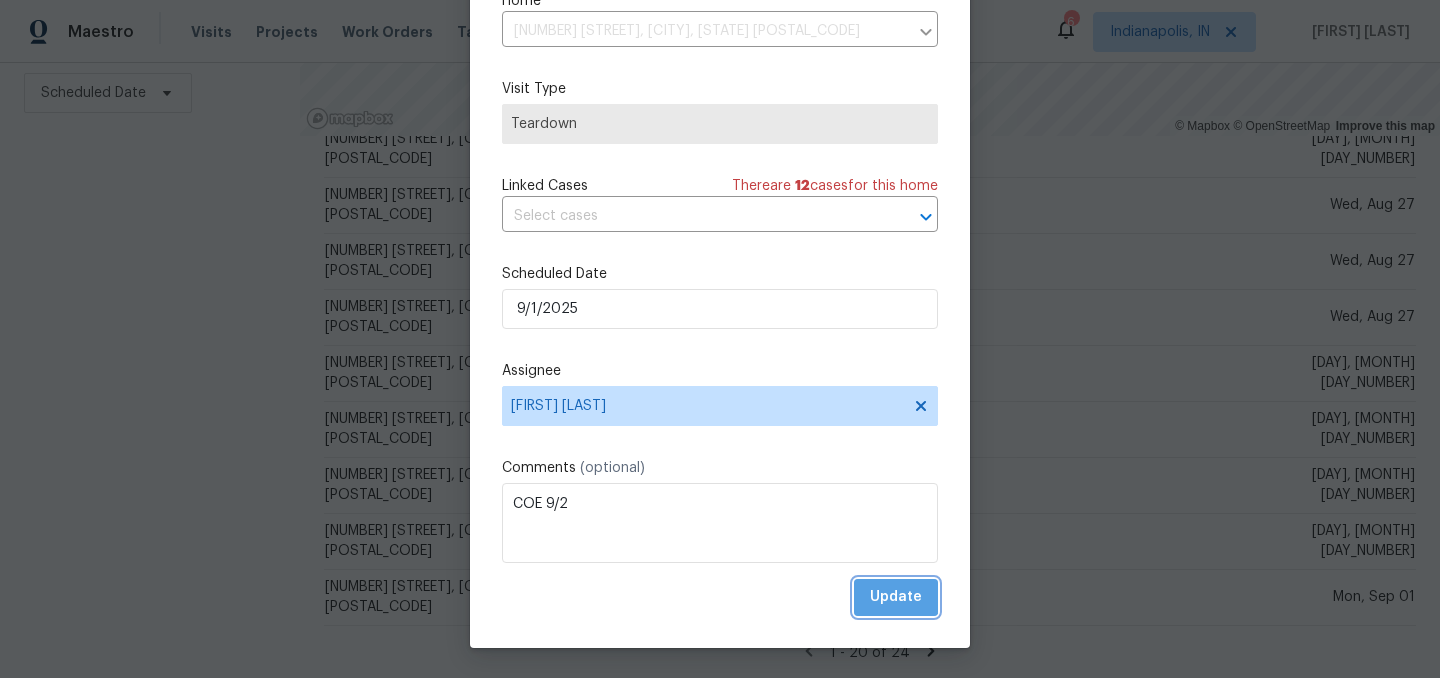 click on "Update" at bounding box center (896, 597) 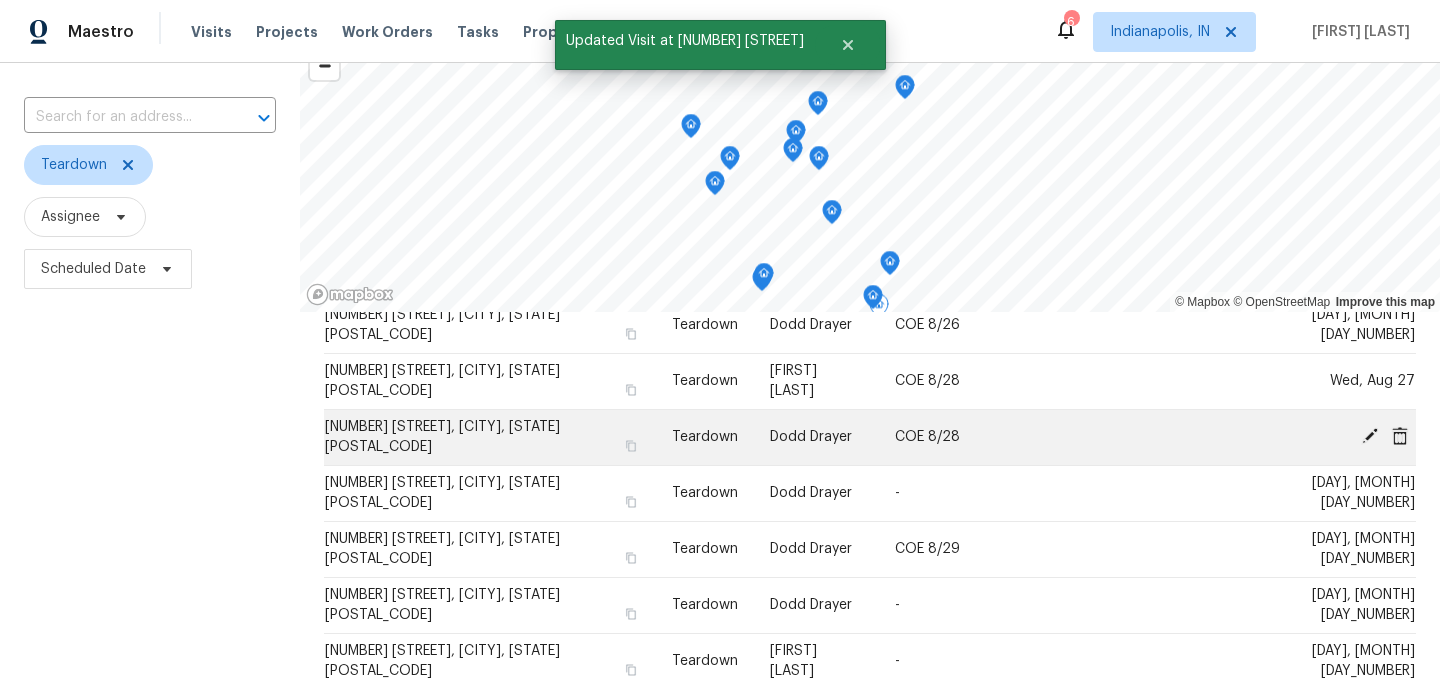 scroll, scrollTop: 117, scrollLeft: 0, axis: vertical 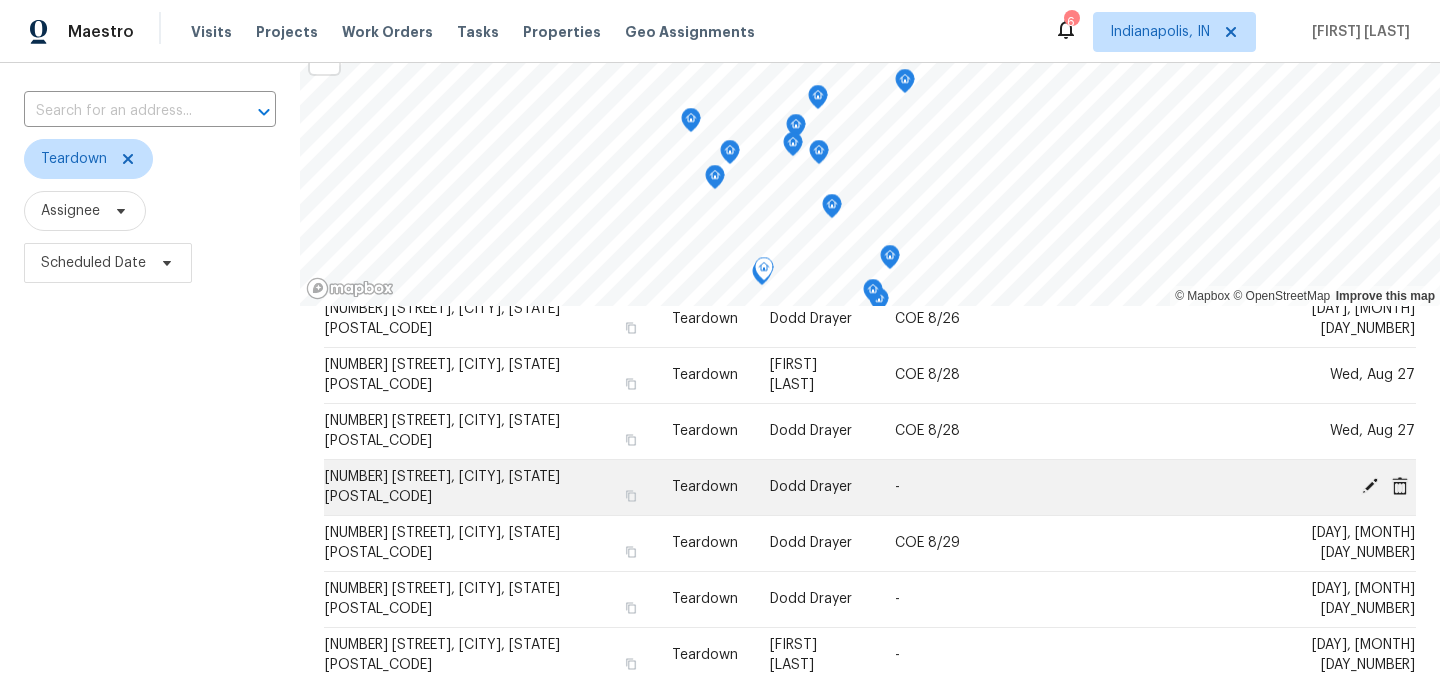 click 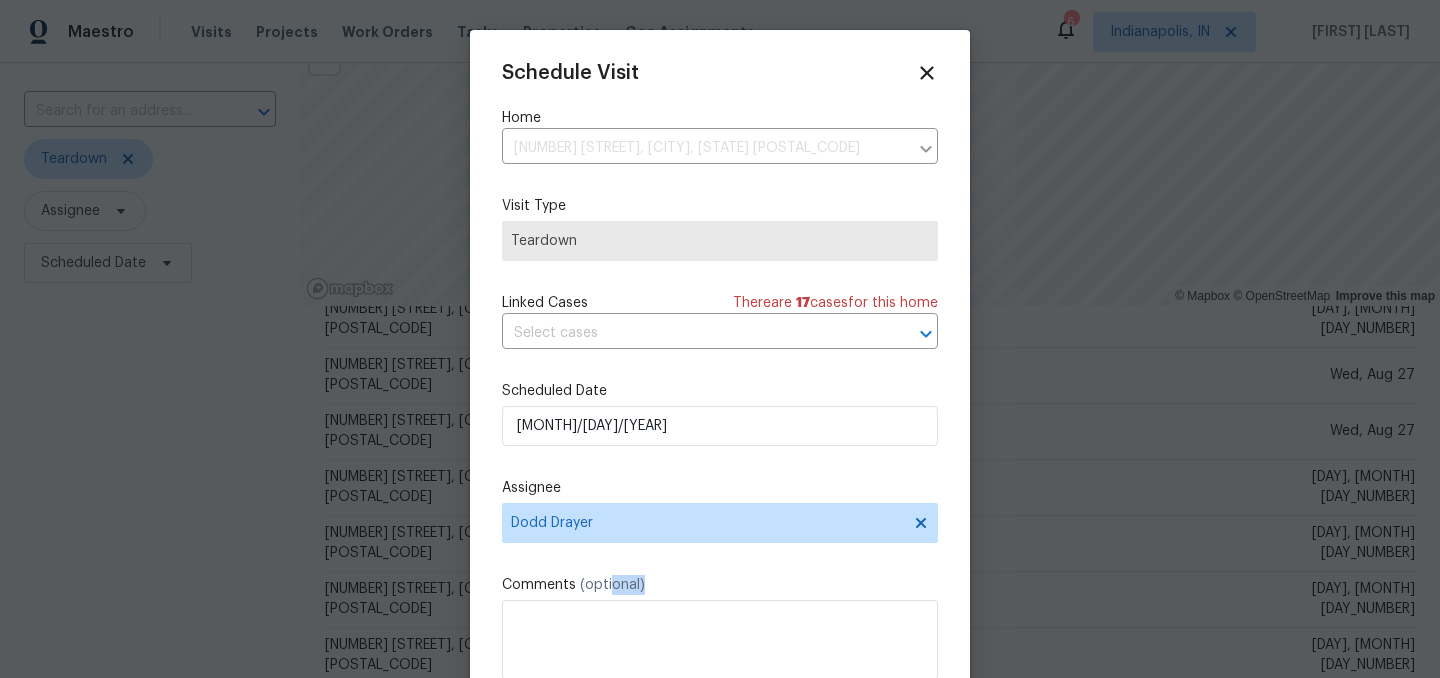 click on "Comments   (optional)" at bounding box center (720, 627) 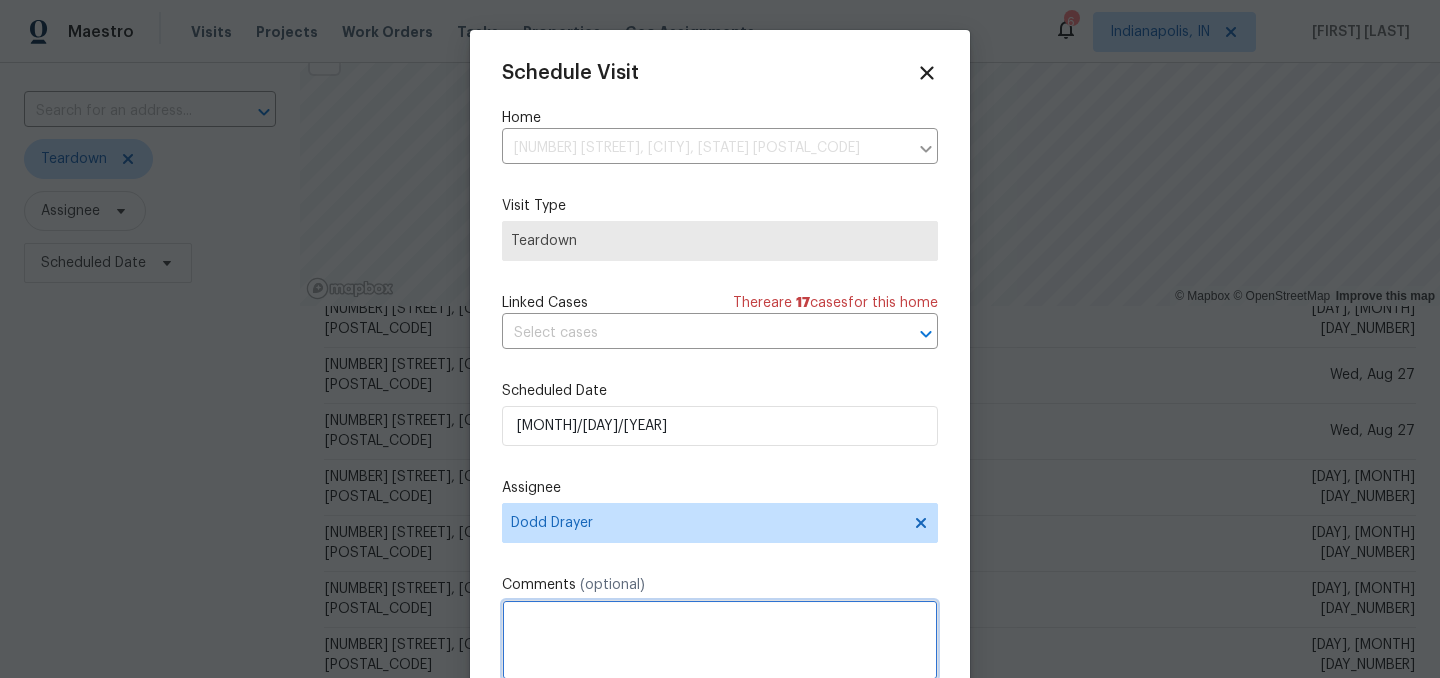 click at bounding box center (720, 640) 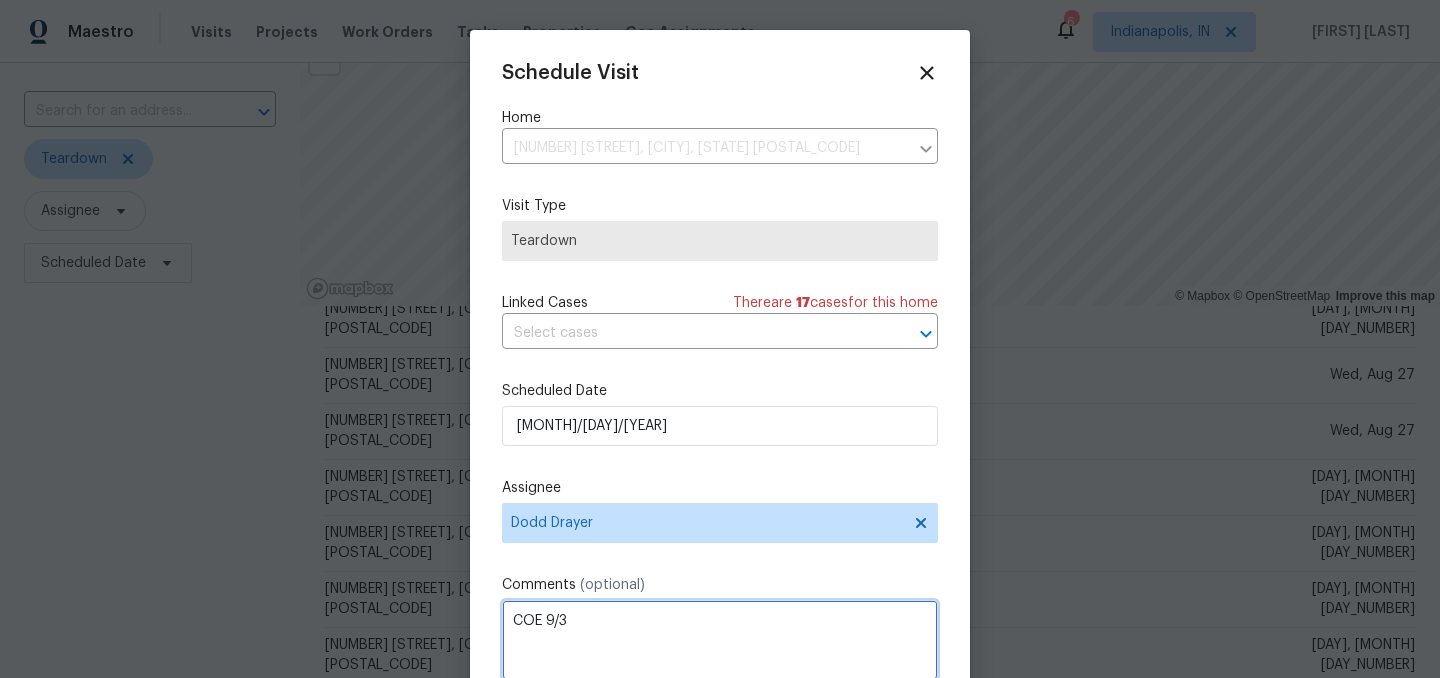 type on "COE 9/3" 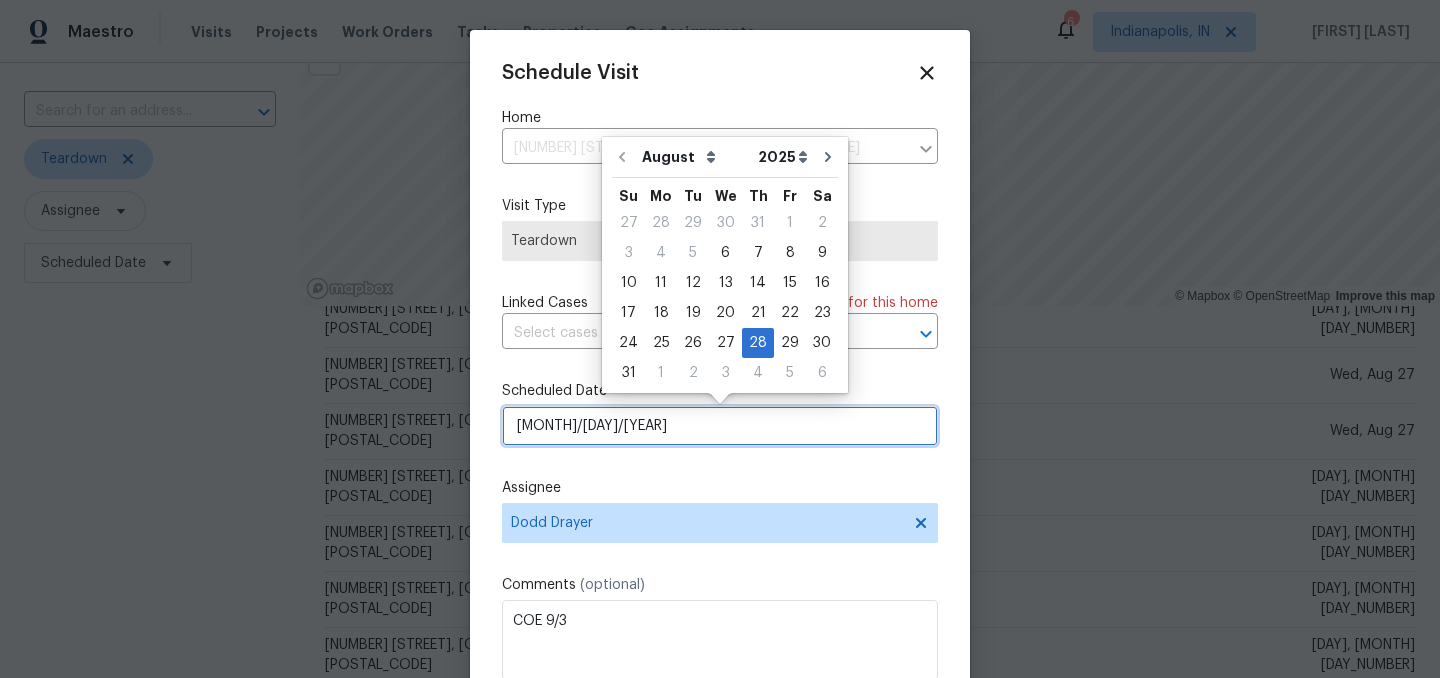 click on "8/28/2025" at bounding box center (720, 426) 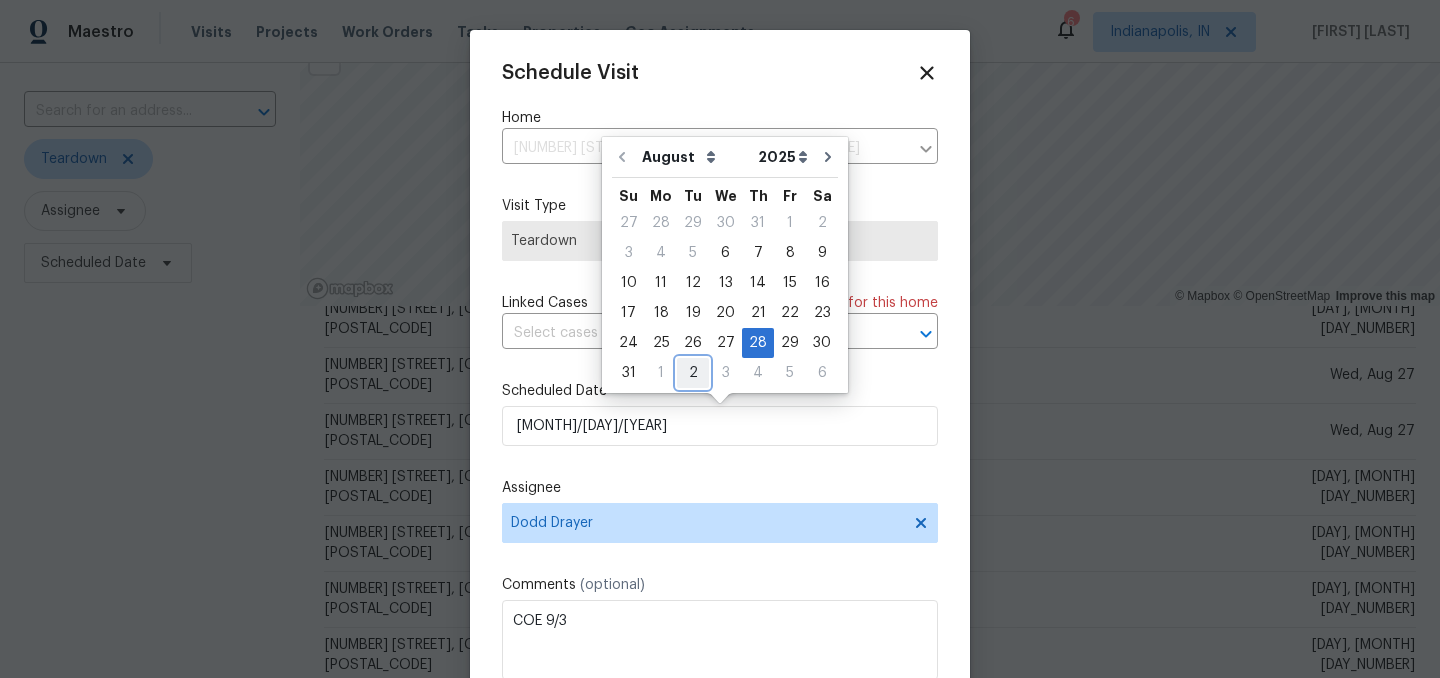 click on "2" at bounding box center [693, 373] 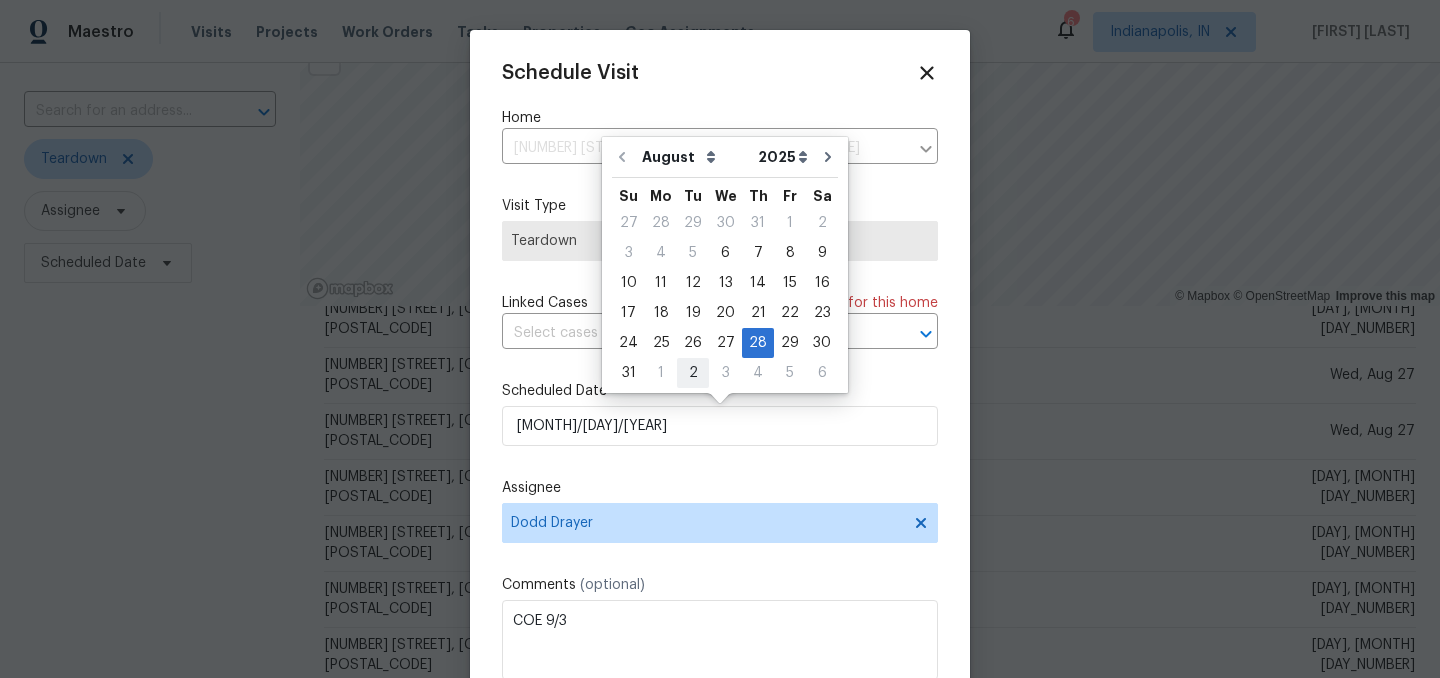 type on "9/2/2025" 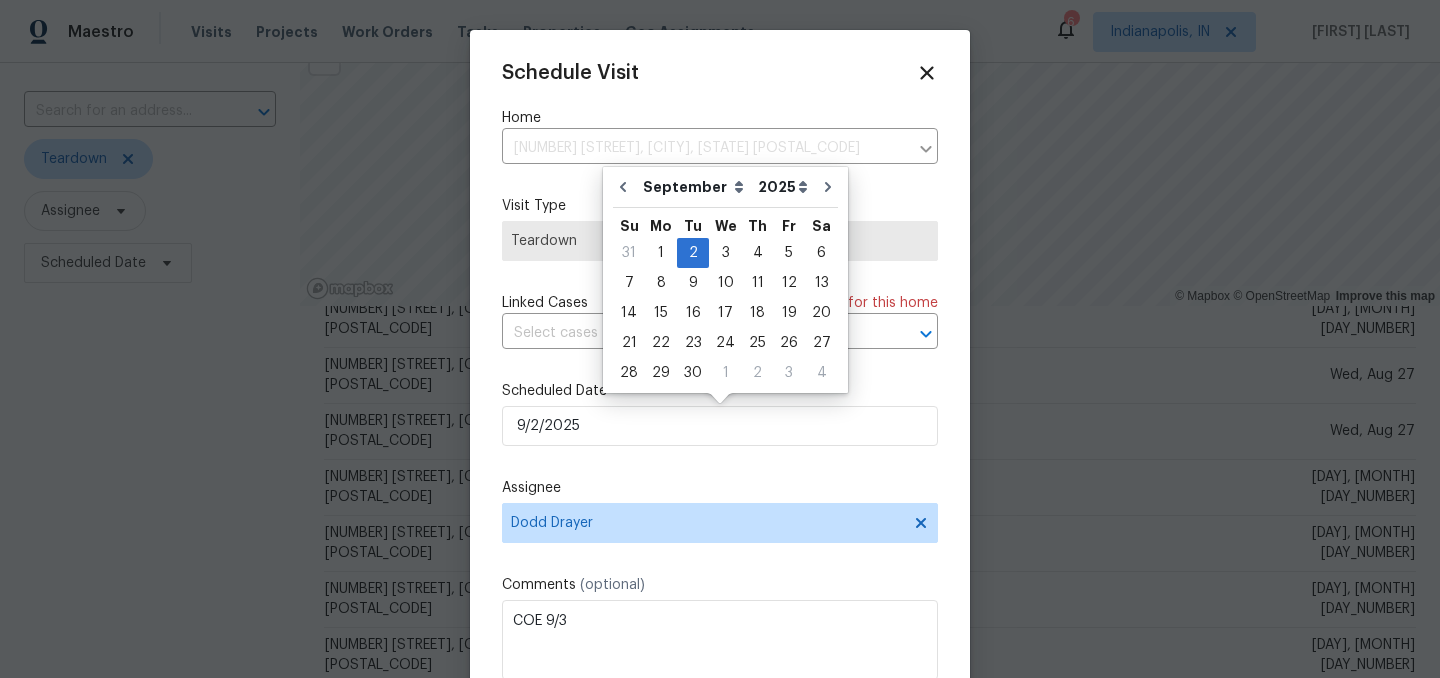scroll, scrollTop: 36, scrollLeft: 0, axis: vertical 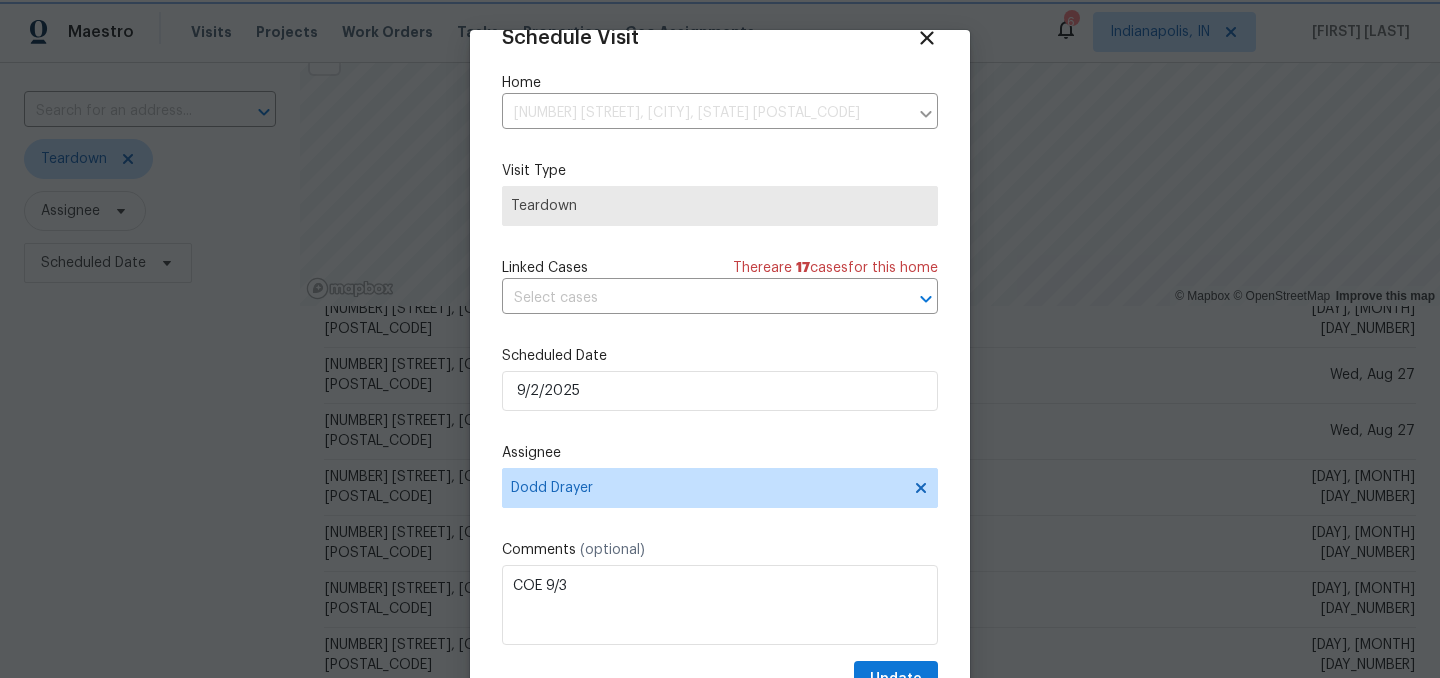click on "Schedule Visit Home   13820 N Honey Creek Dr, Camby, IN 46113 ​ Visit Type   Teardown Linked Cases There  are   17  case s  for this home   ​ Scheduled Date   9/2/2025 Assignee   Dodd Drayer Comments   (optional) COE 9/3 Update" at bounding box center (720, 362) 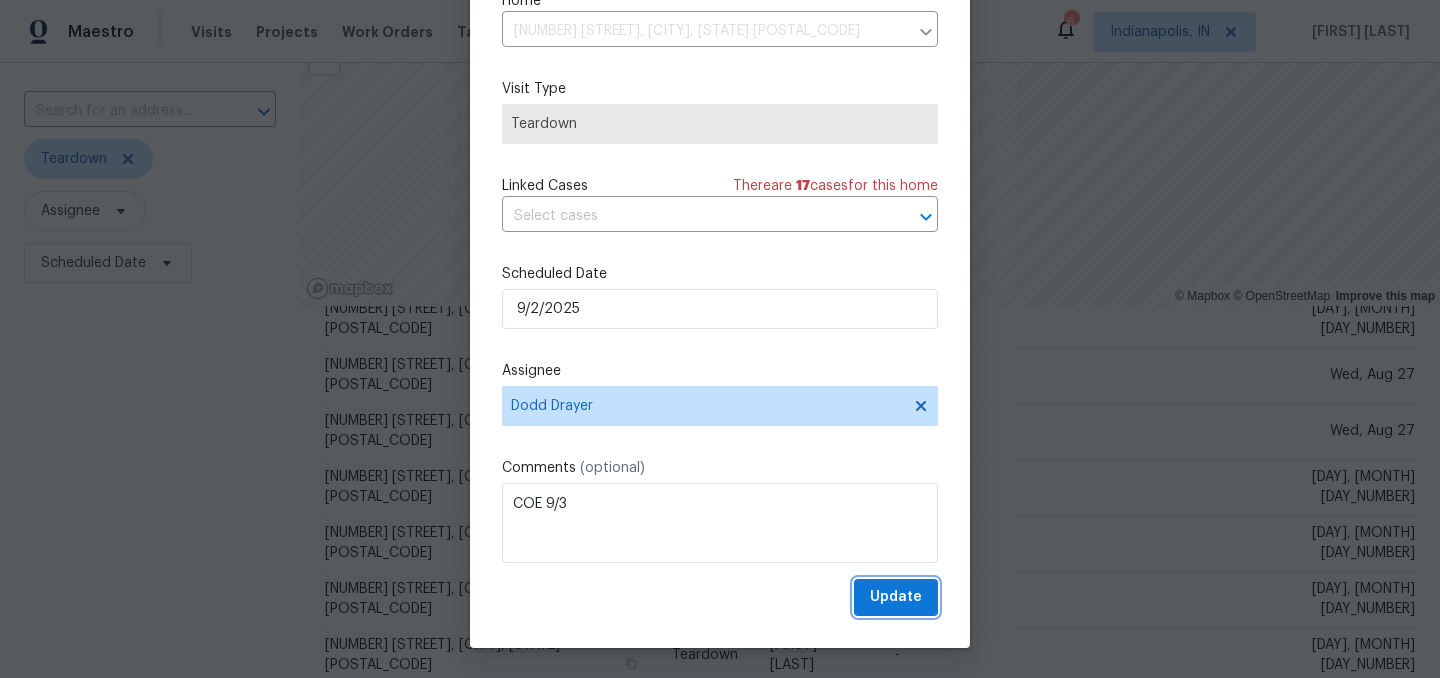 click on "Update" at bounding box center [896, 597] 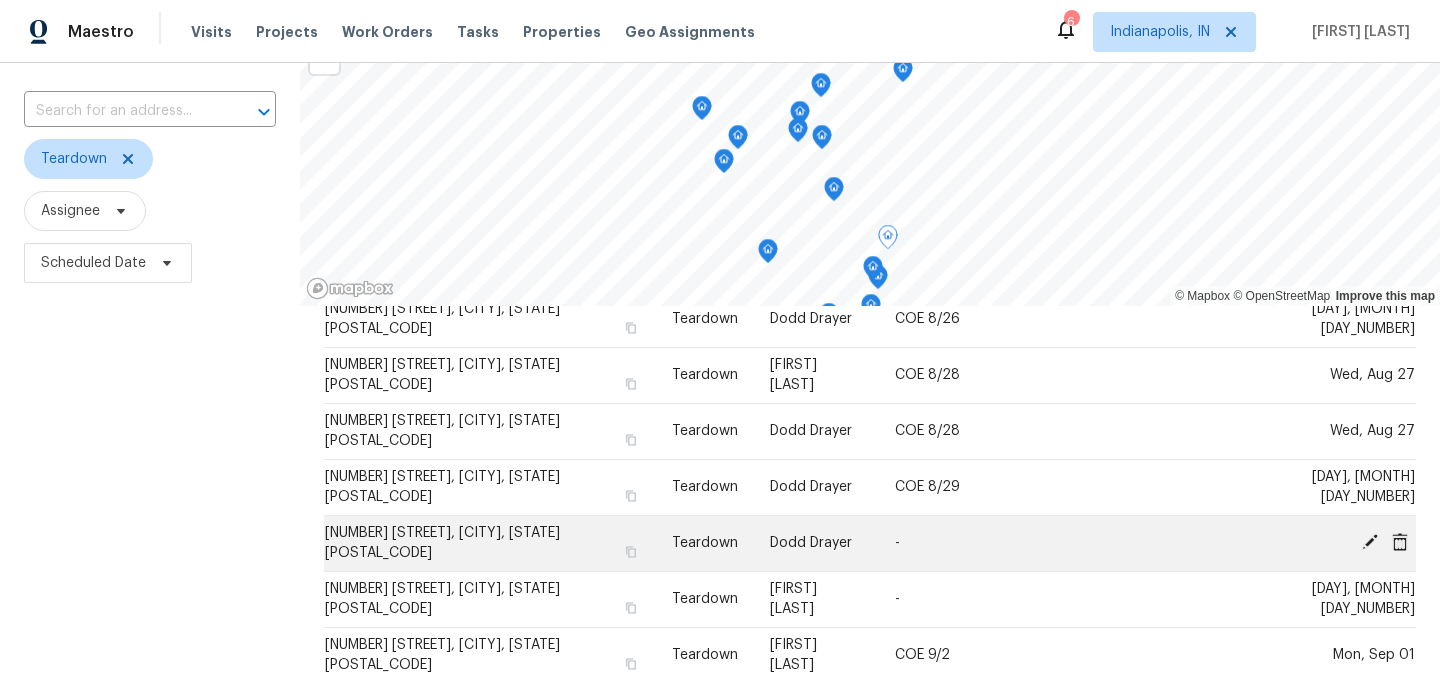 click 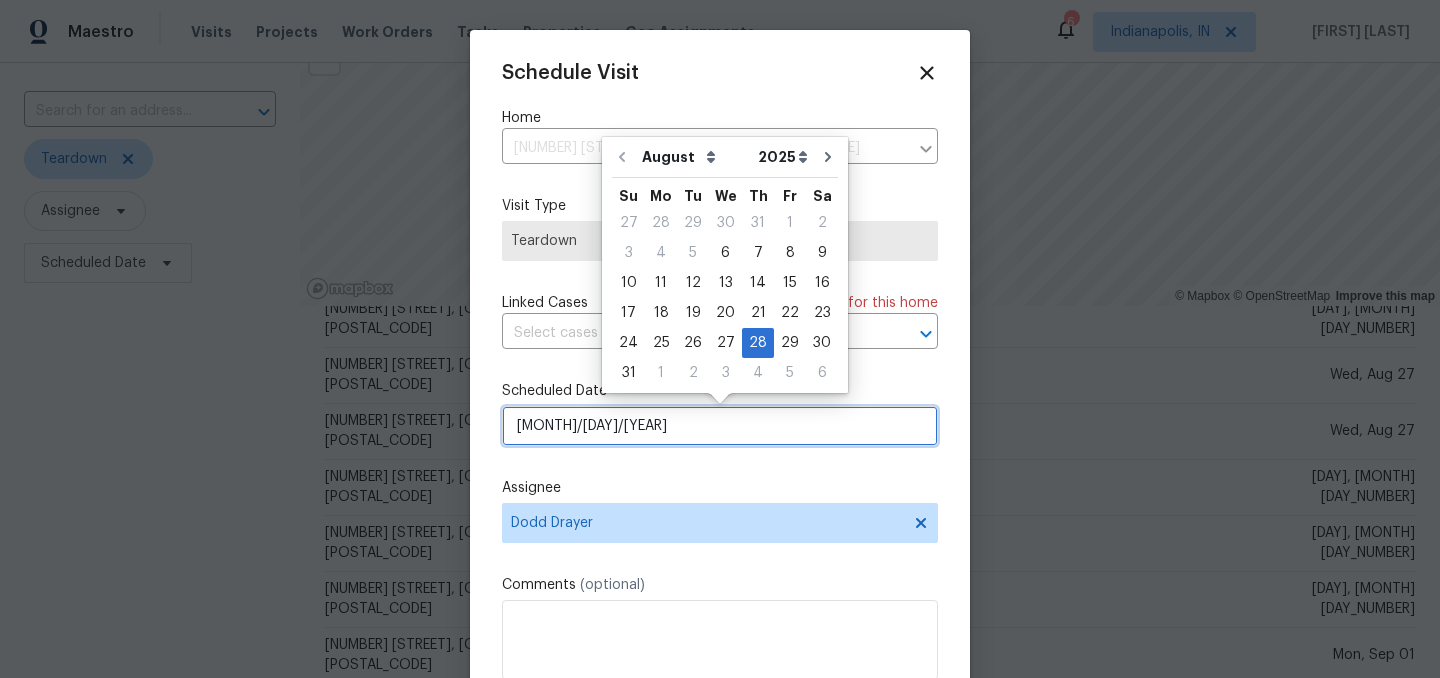 click on "8/28/2025" at bounding box center (720, 426) 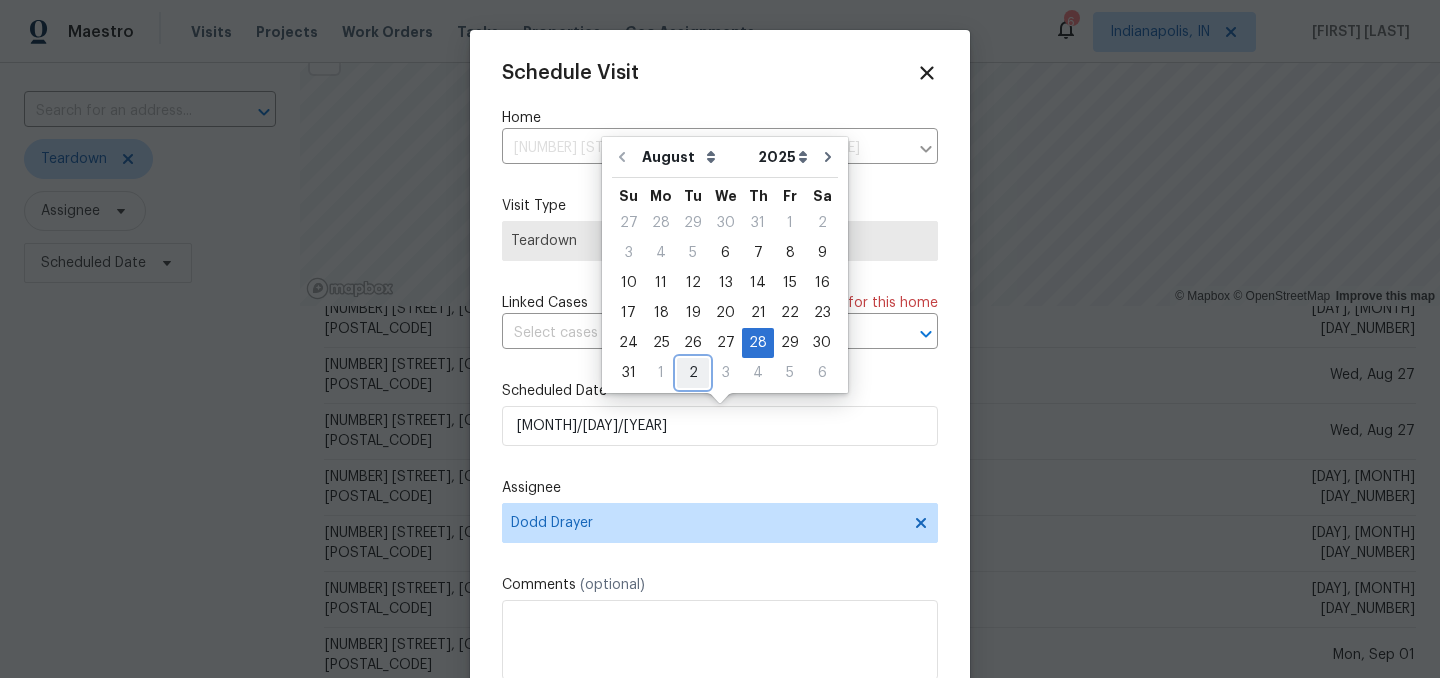 click on "2" at bounding box center [693, 373] 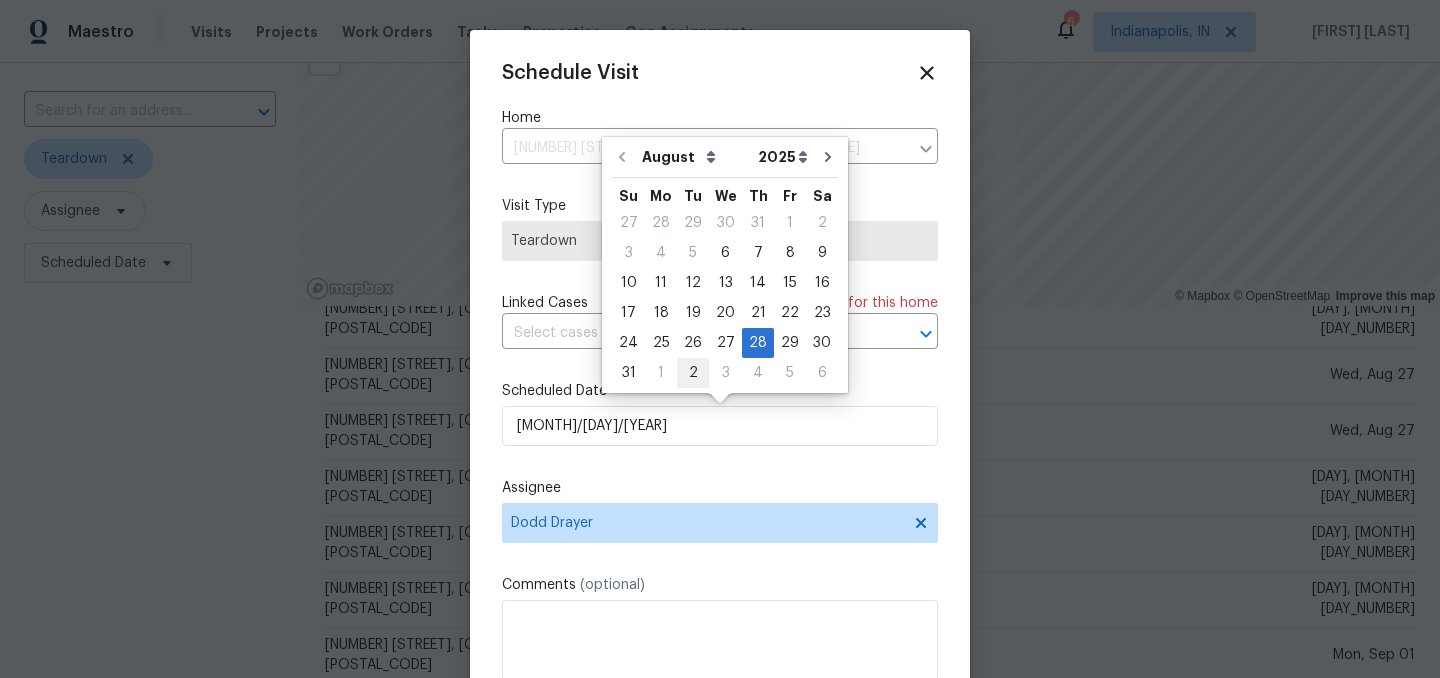 type on "9/2/2025" 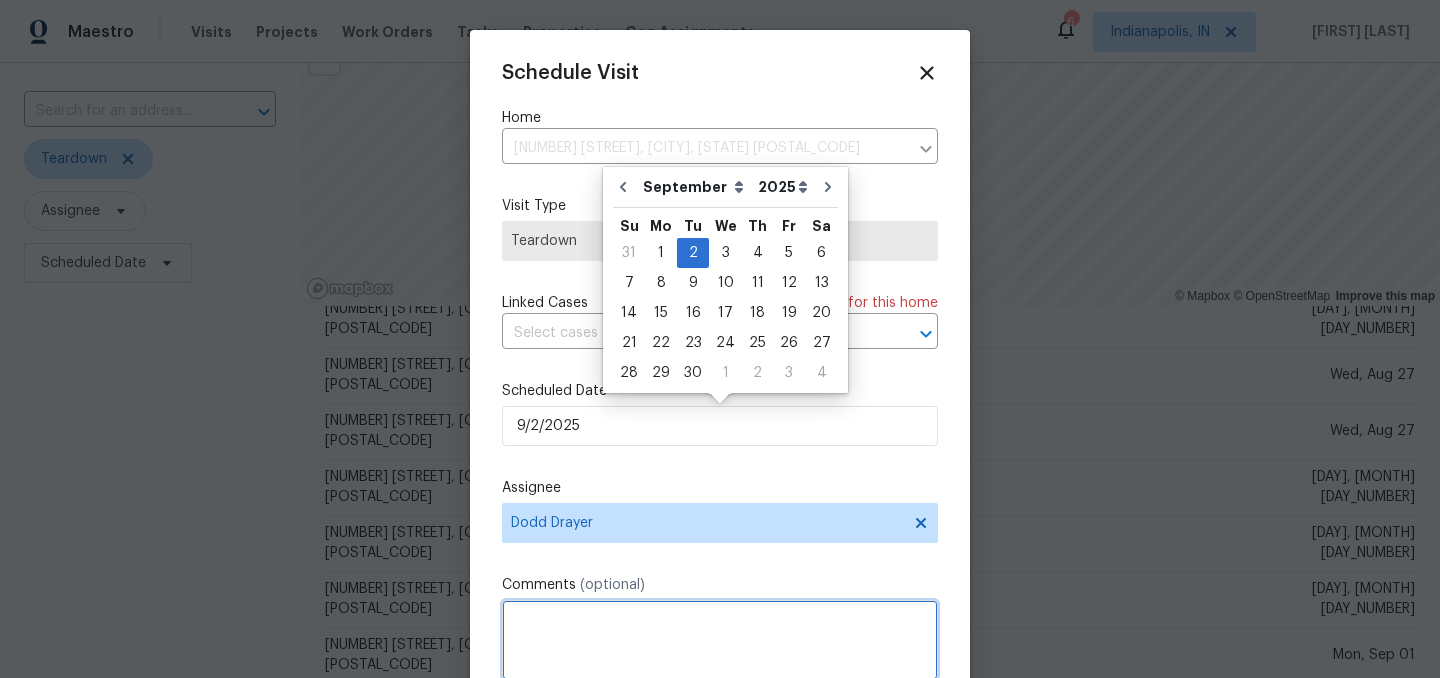 click at bounding box center (720, 640) 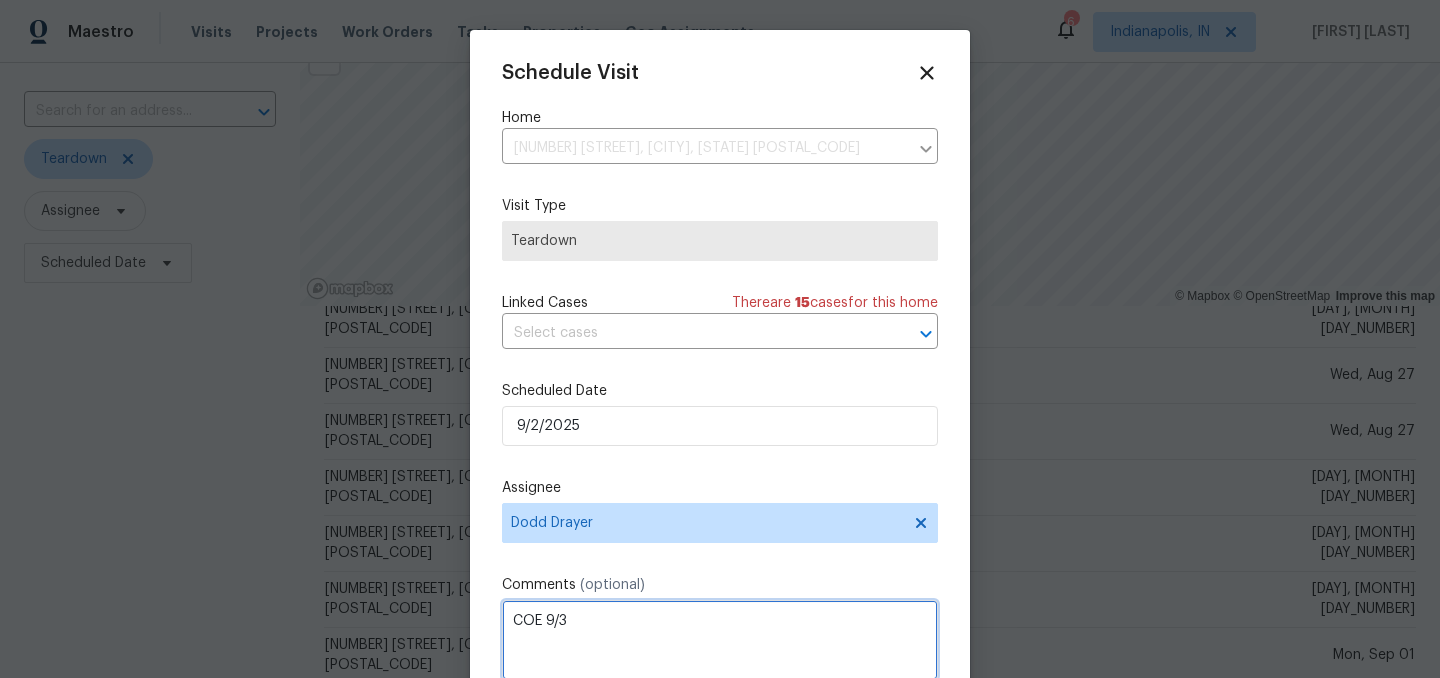 type on "COE 9/3" 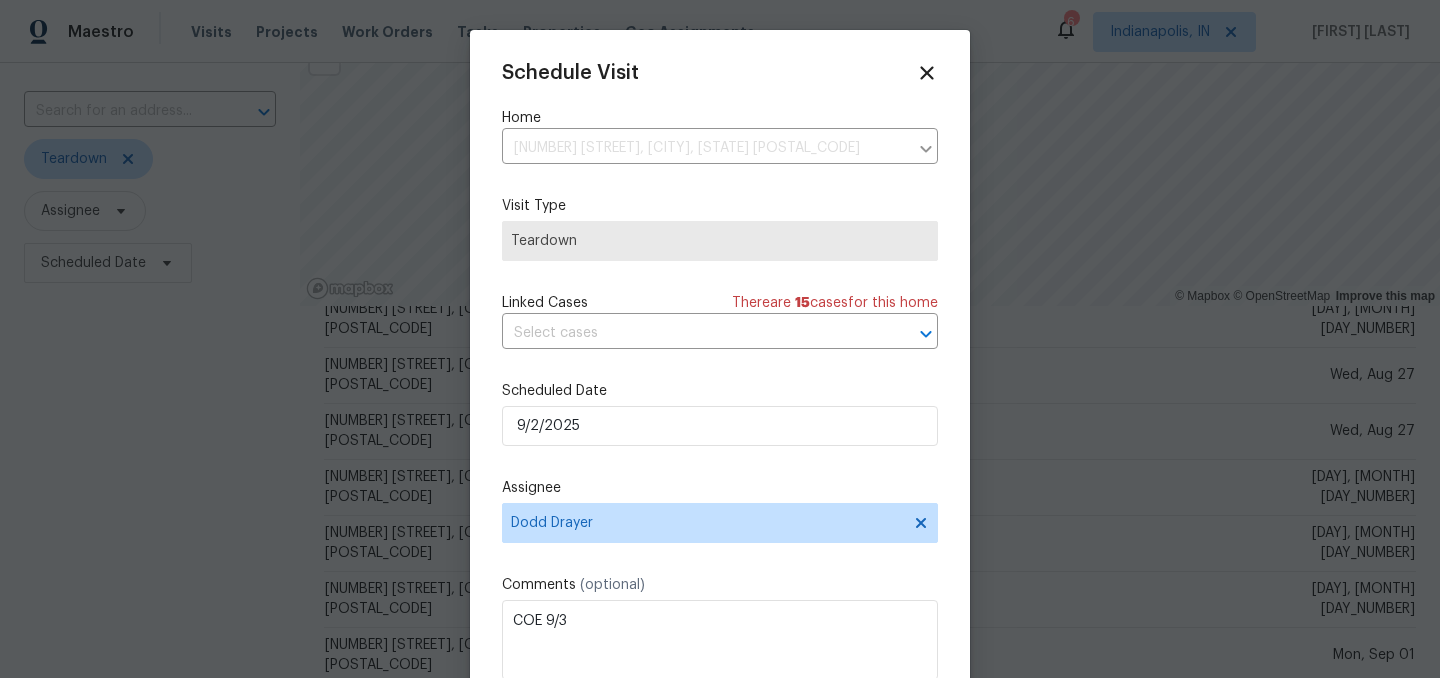click on "Schedule Visit Home   8251 Garden Ridge Rd, Indianapolis, IN 46237 ​ Visit Type   Teardown Linked Cases There  are   15  case s  for this home   ​ Scheduled Date   9/2/2025 Assignee   Dodd Drayer Comments   (optional) COE 9/3 Update" at bounding box center (720, 397) 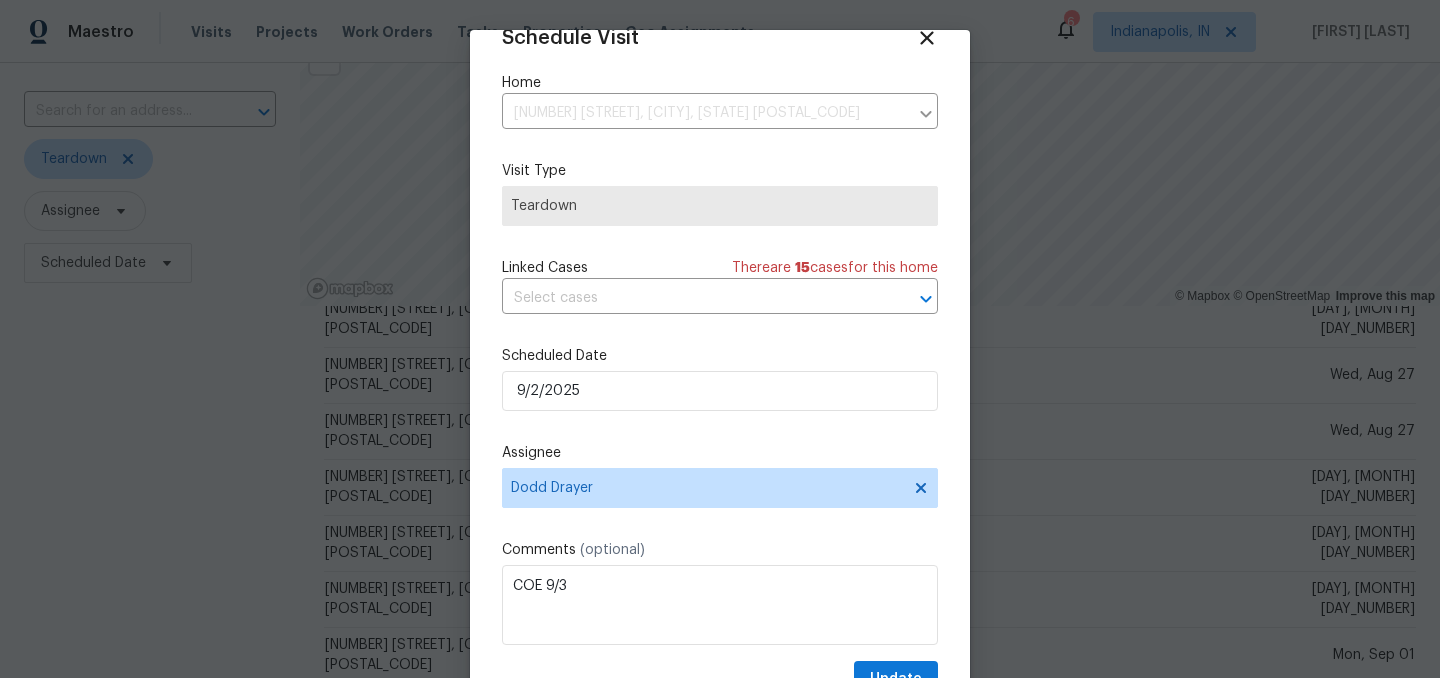 scroll, scrollTop: 82, scrollLeft: 0, axis: vertical 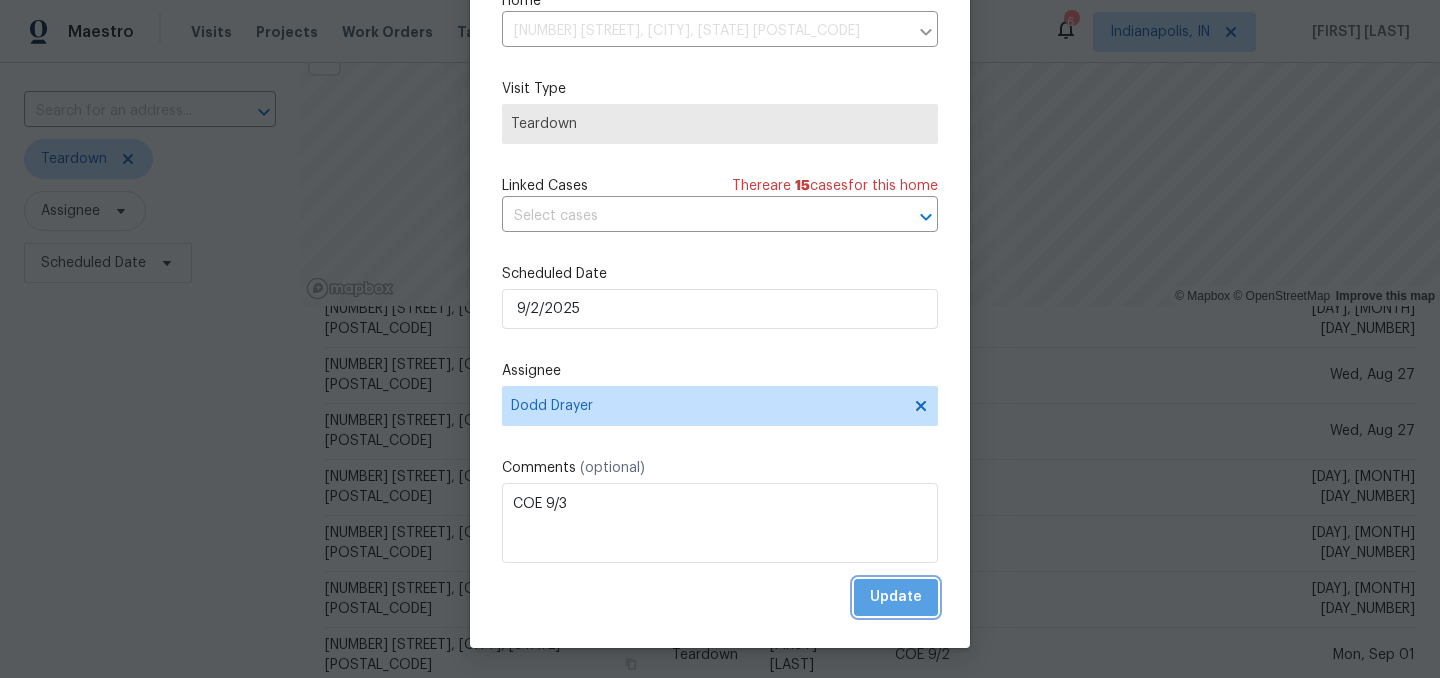 click on "Update" at bounding box center [896, 597] 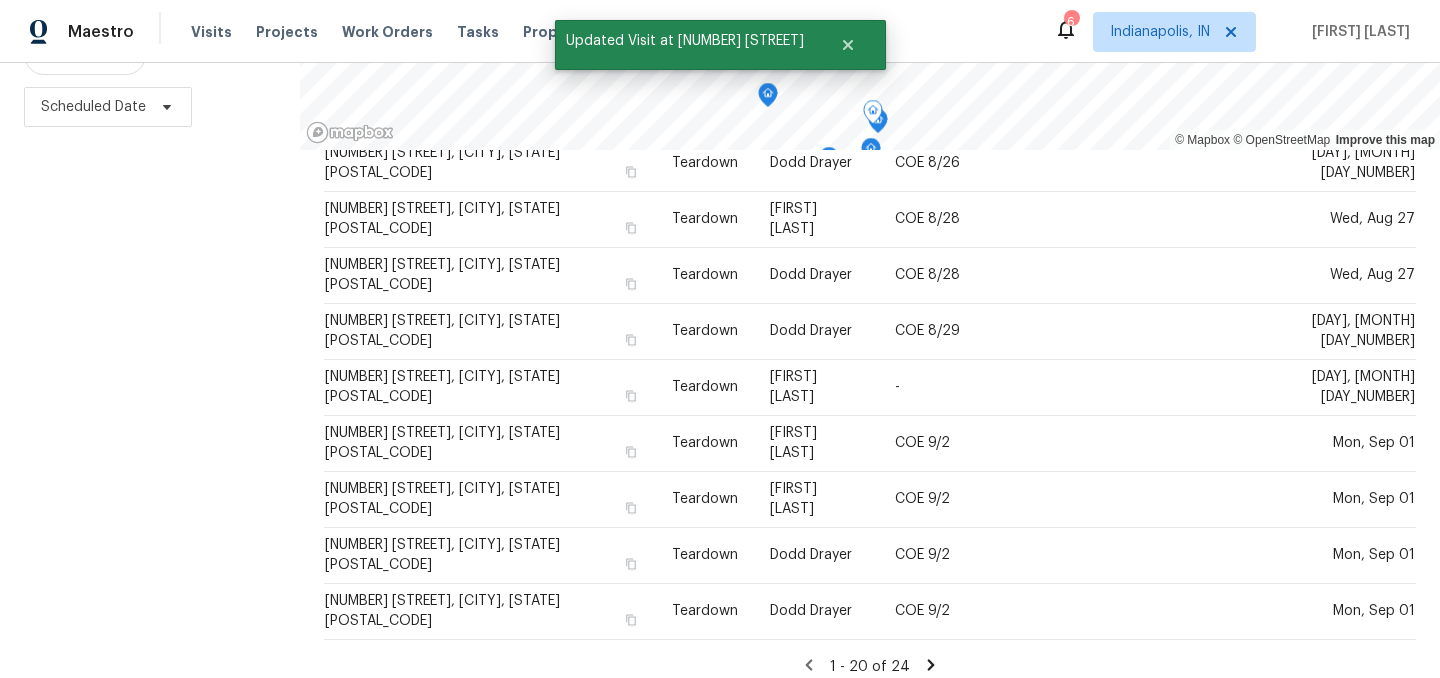 scroll, scrollTop: 287, scrollLeft: 0, axis: vertical 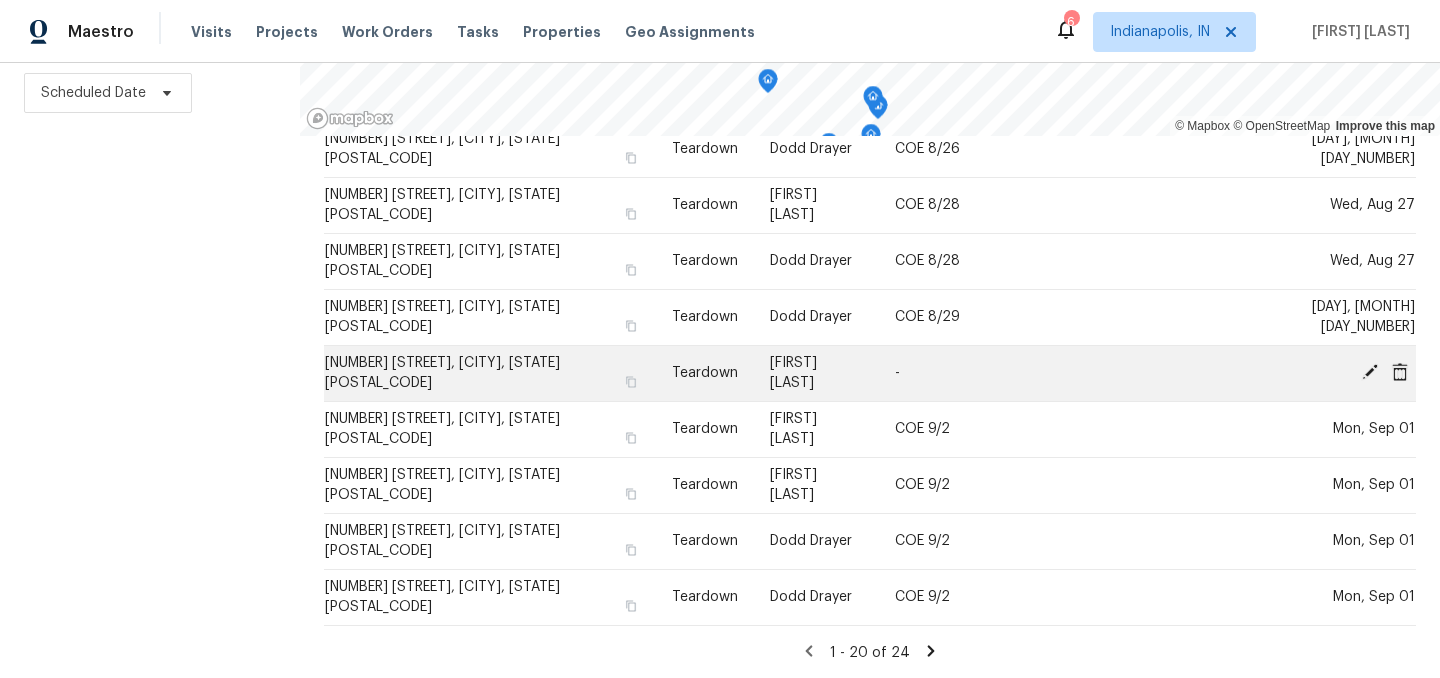 click 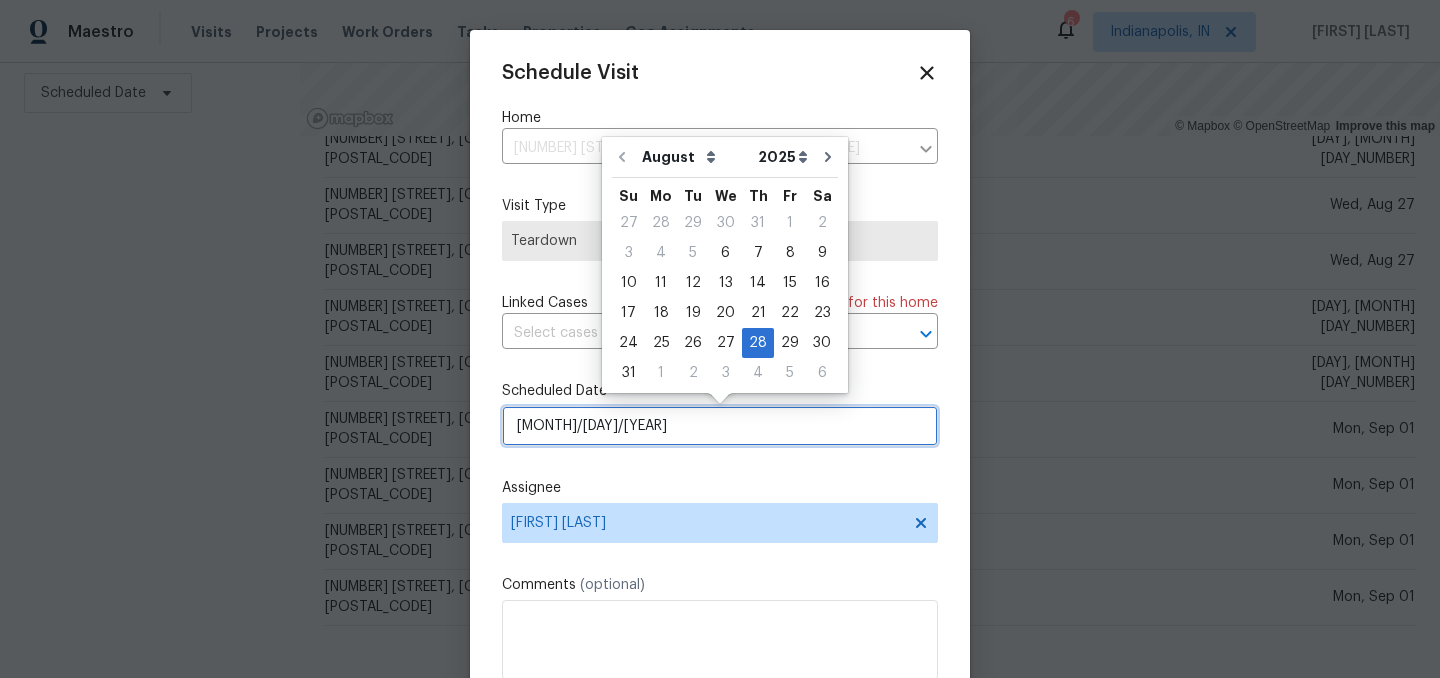 click on "8/28/2025" at bounding box center (720, 426) 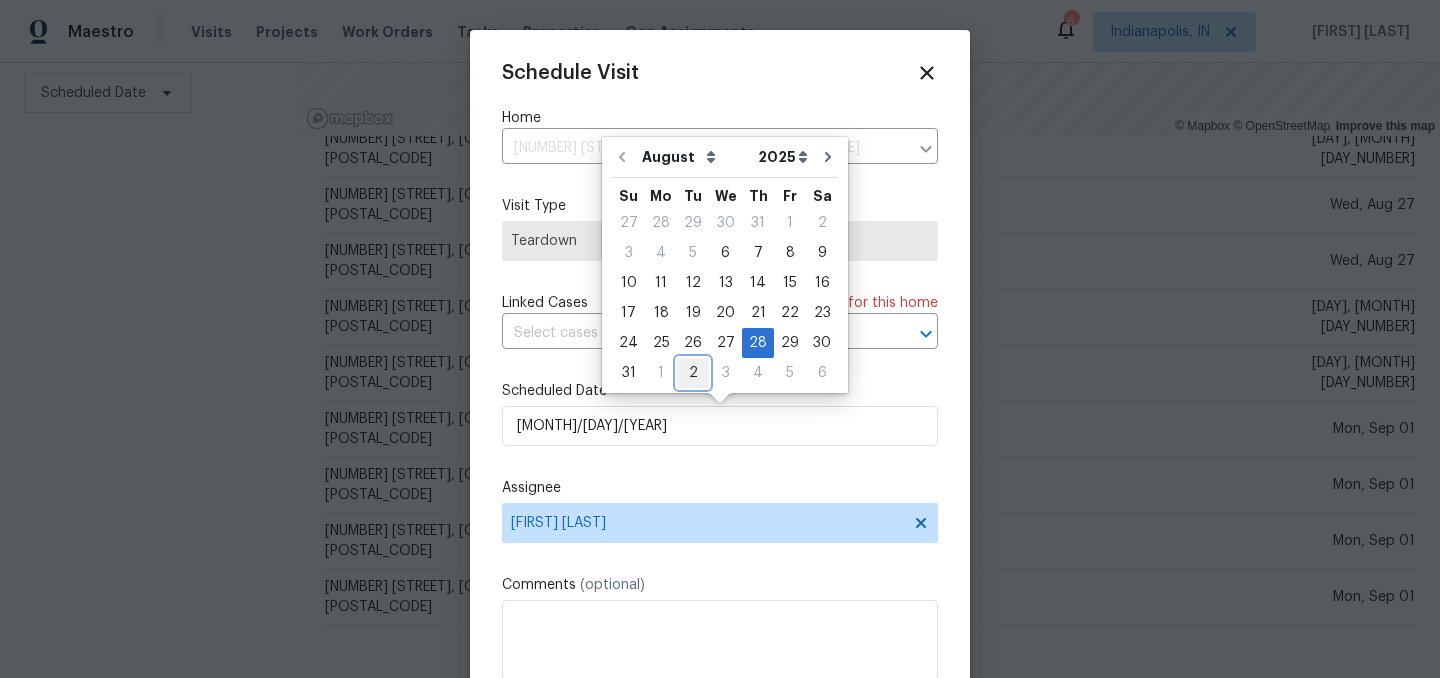 click on "2" at bounding box center (693, 373) 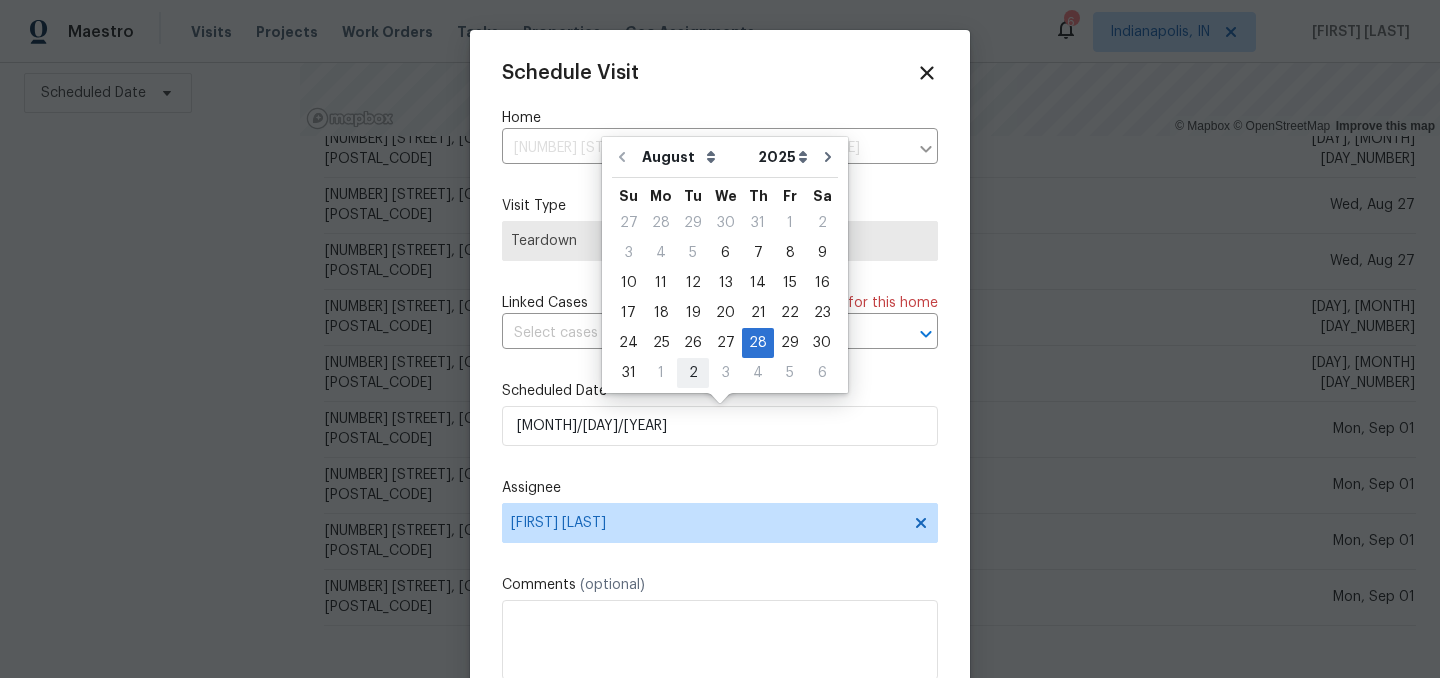 type on "9/2/2025" 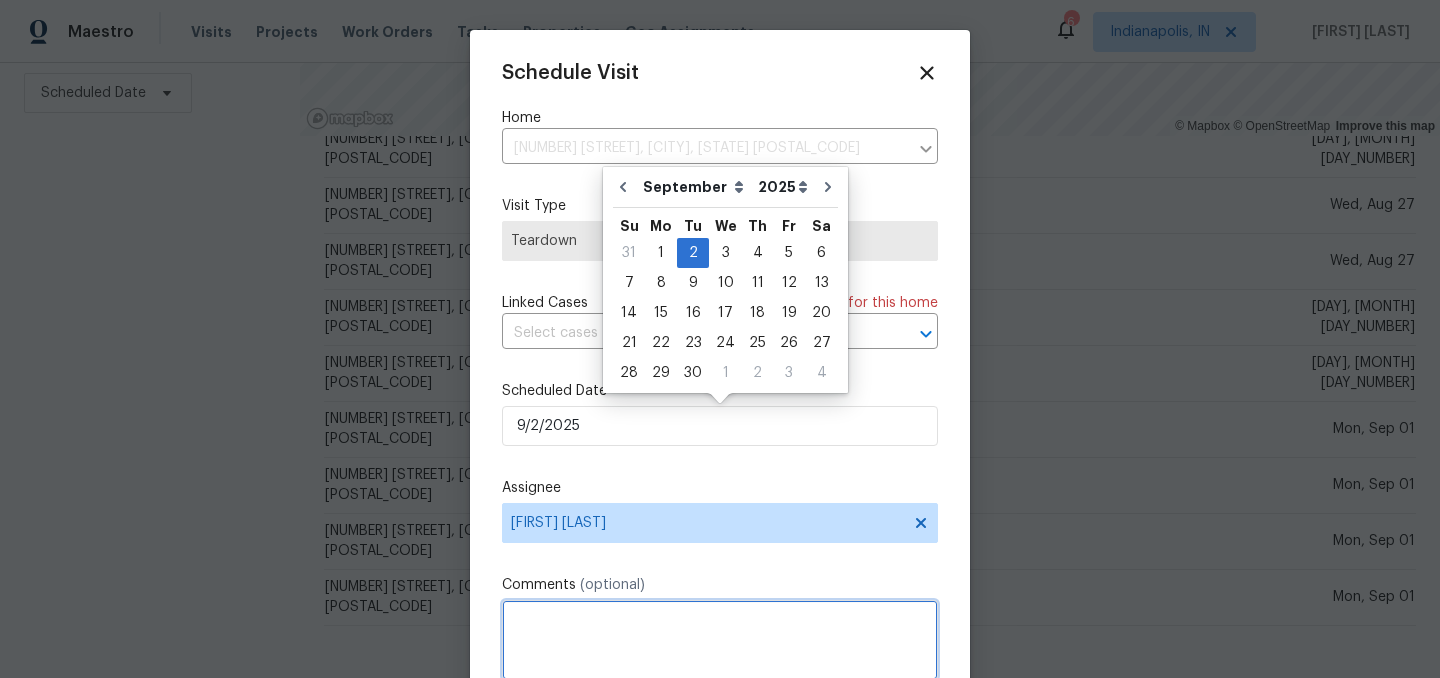 click at bounding box center [720, 640] 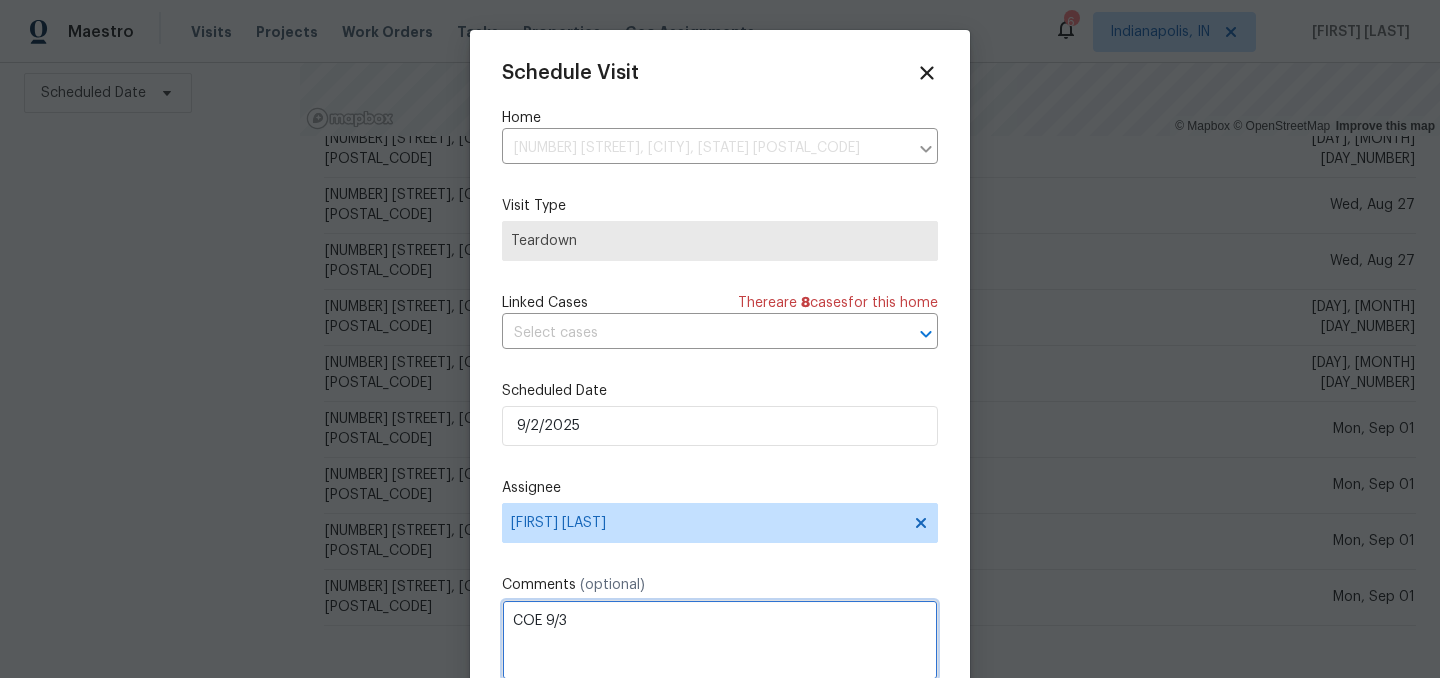 type on "COE 9/3" 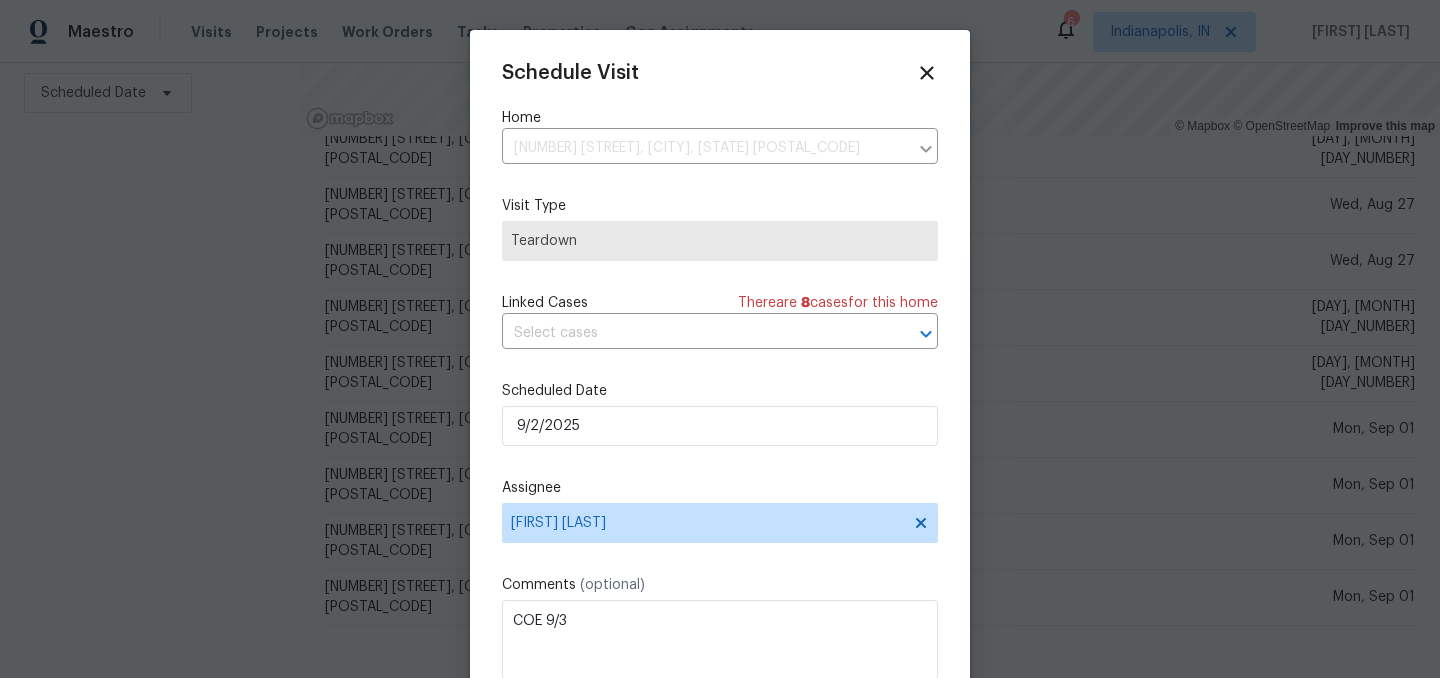click on "Schedule Visit Home   15110 Fawn Hollow Ln, Noblesville, IN 46060 ​ Visit Type   Teardown Linked Cases There  are   8  case s  for this home   ​ Scheduled Date   9/2/2025 Assignee   Isaul Martinez Comments   (optional) COE 9/3 Update" at bounding box center [720, 397] 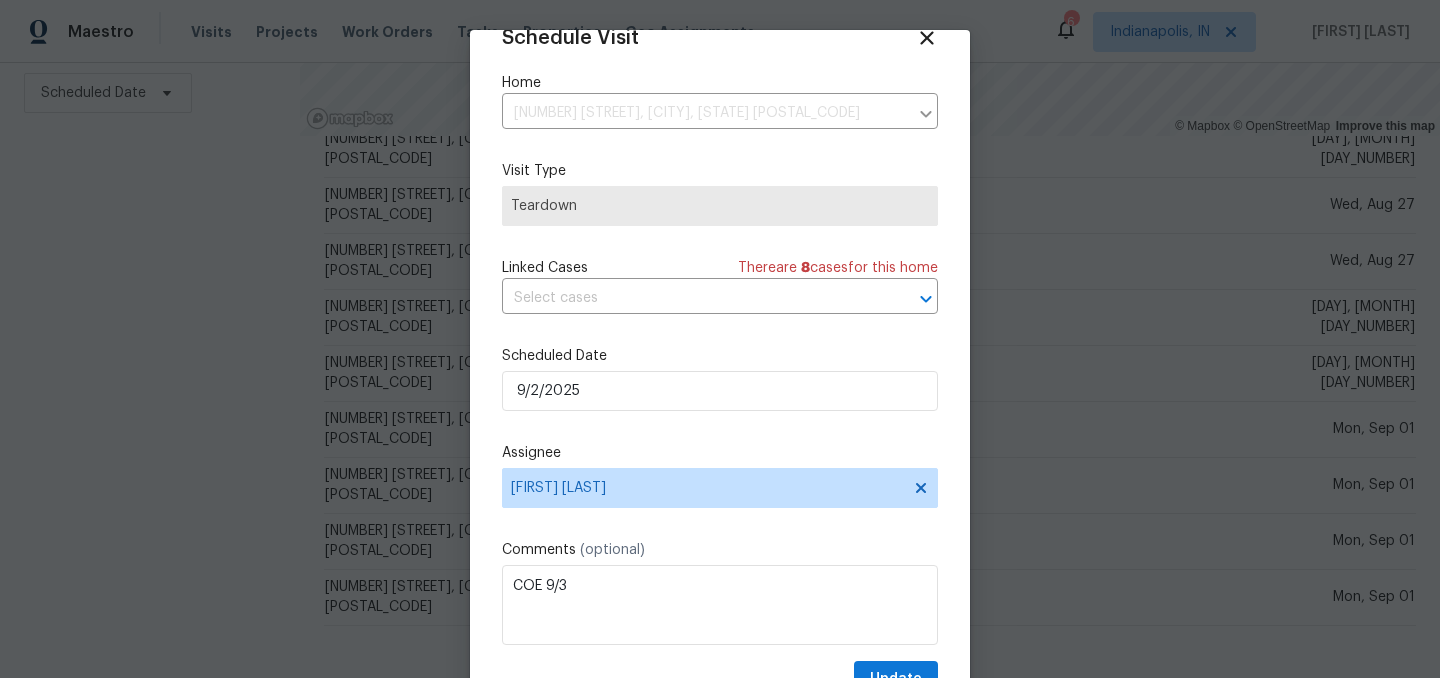 scroll, scrollTop: 82, scrollLeft: 0, axis: vertical 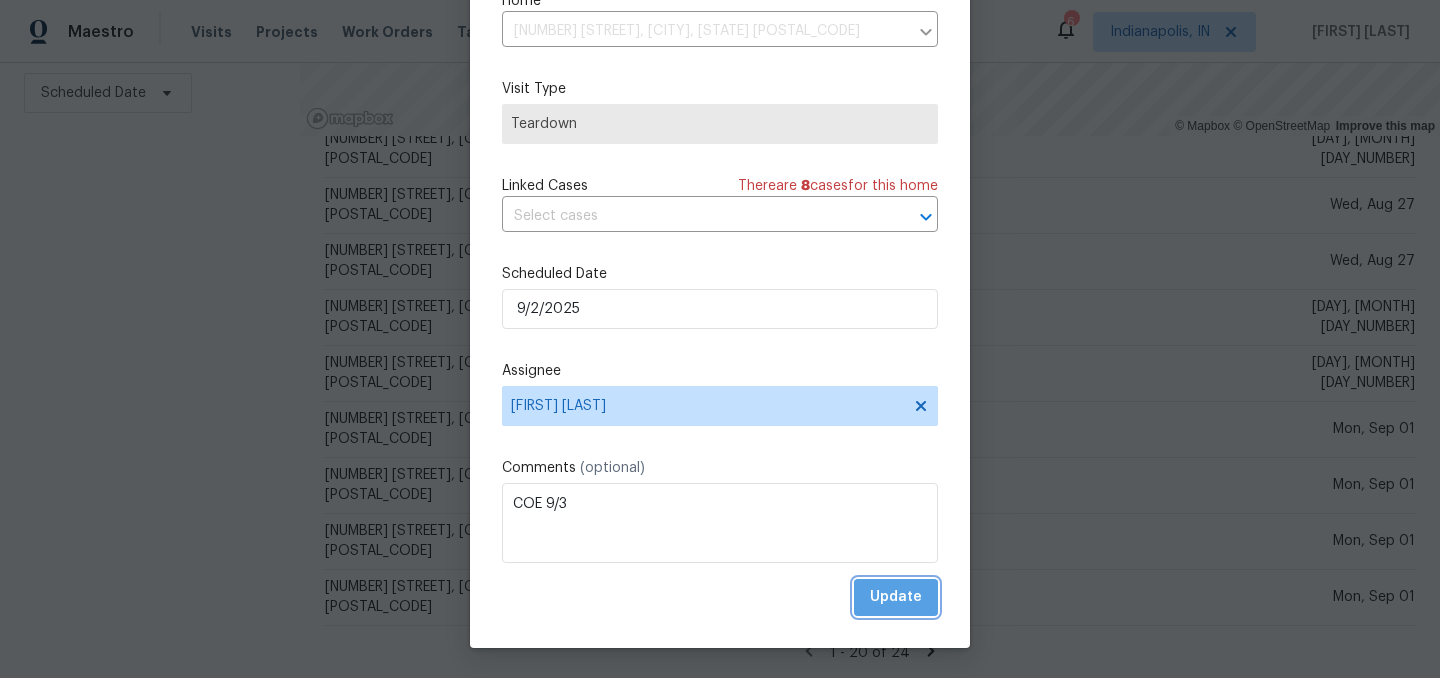 click on "Update" at bounding box center (896, 597) 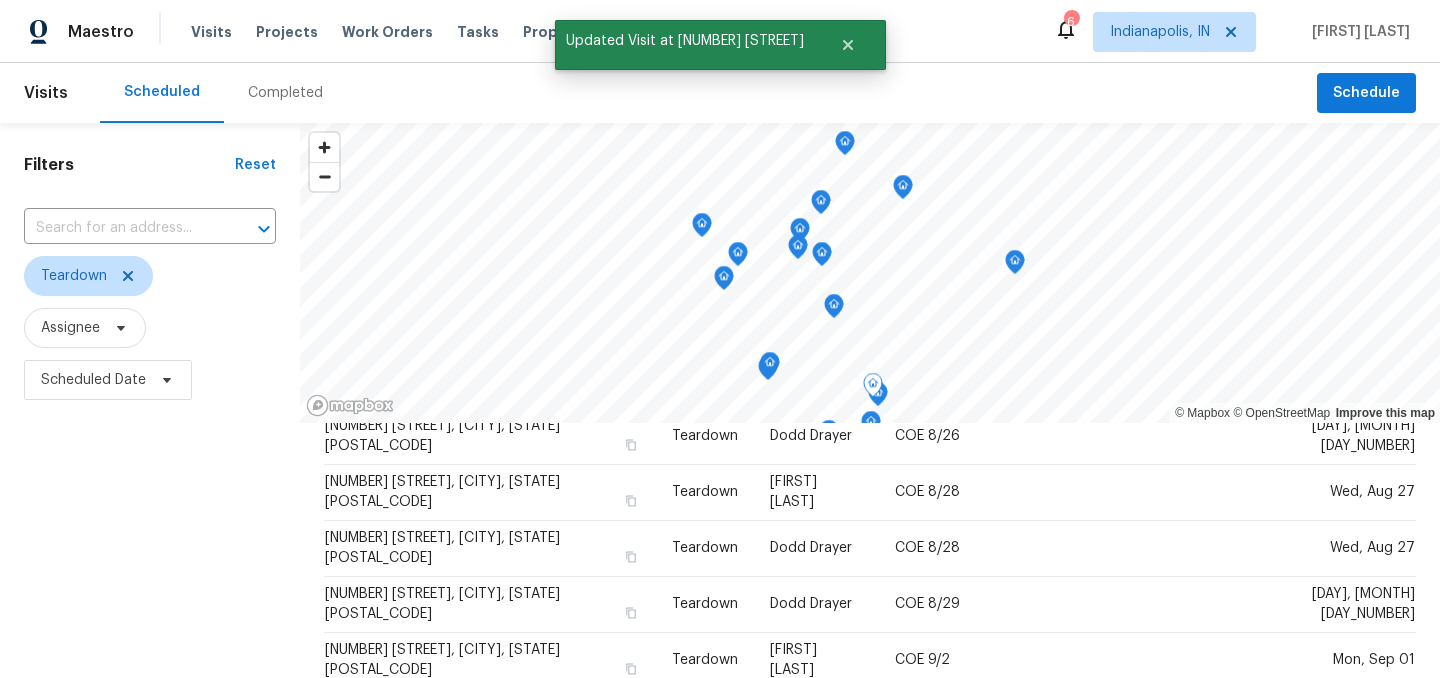 scroll, scrollTop: 287, scrollLeft: 0, axis: vertical 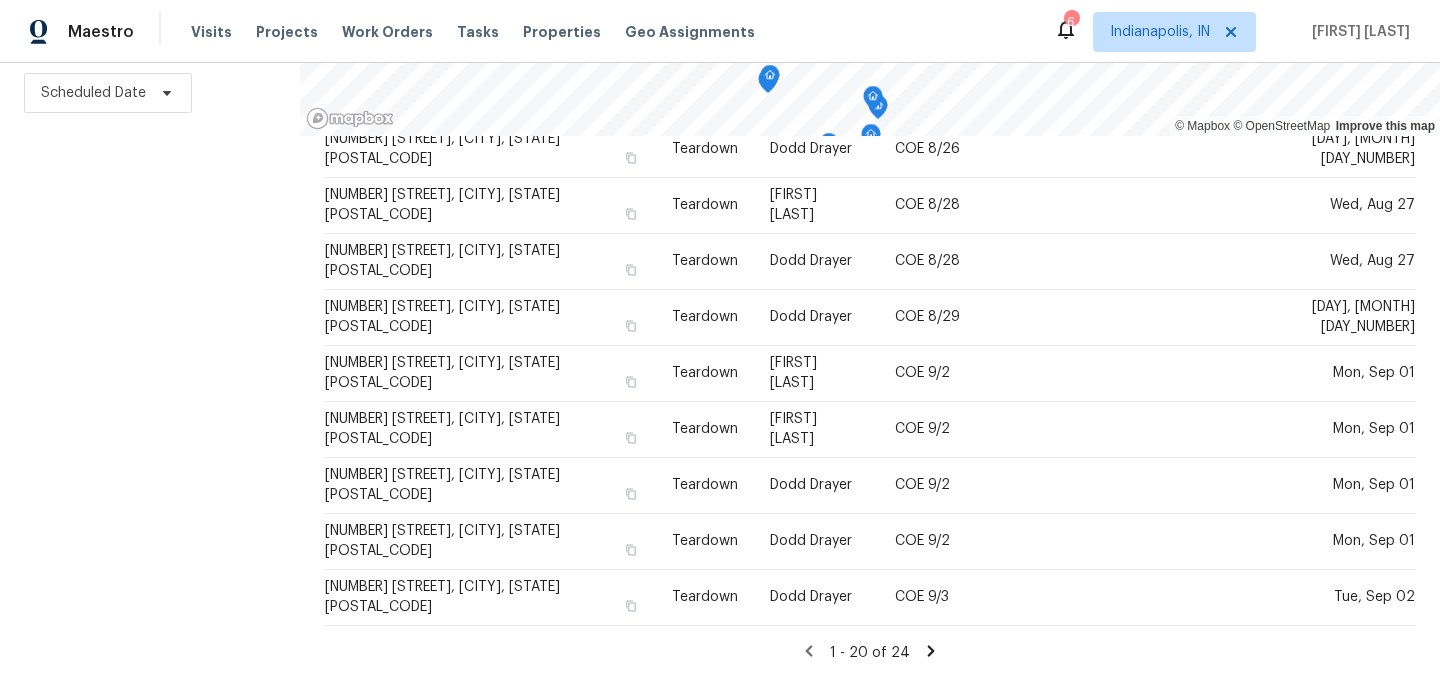 click 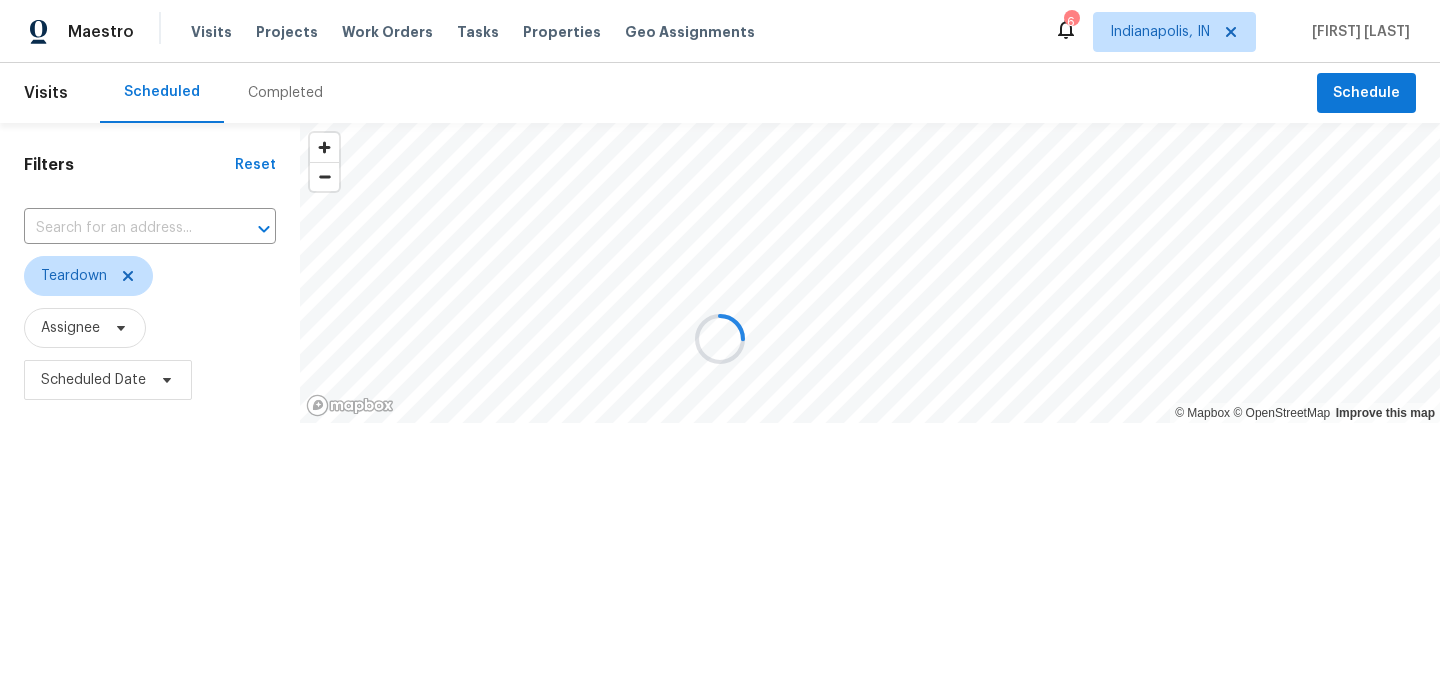 scroll, scrollTop: 0, scrollLeft: 0, axis: both 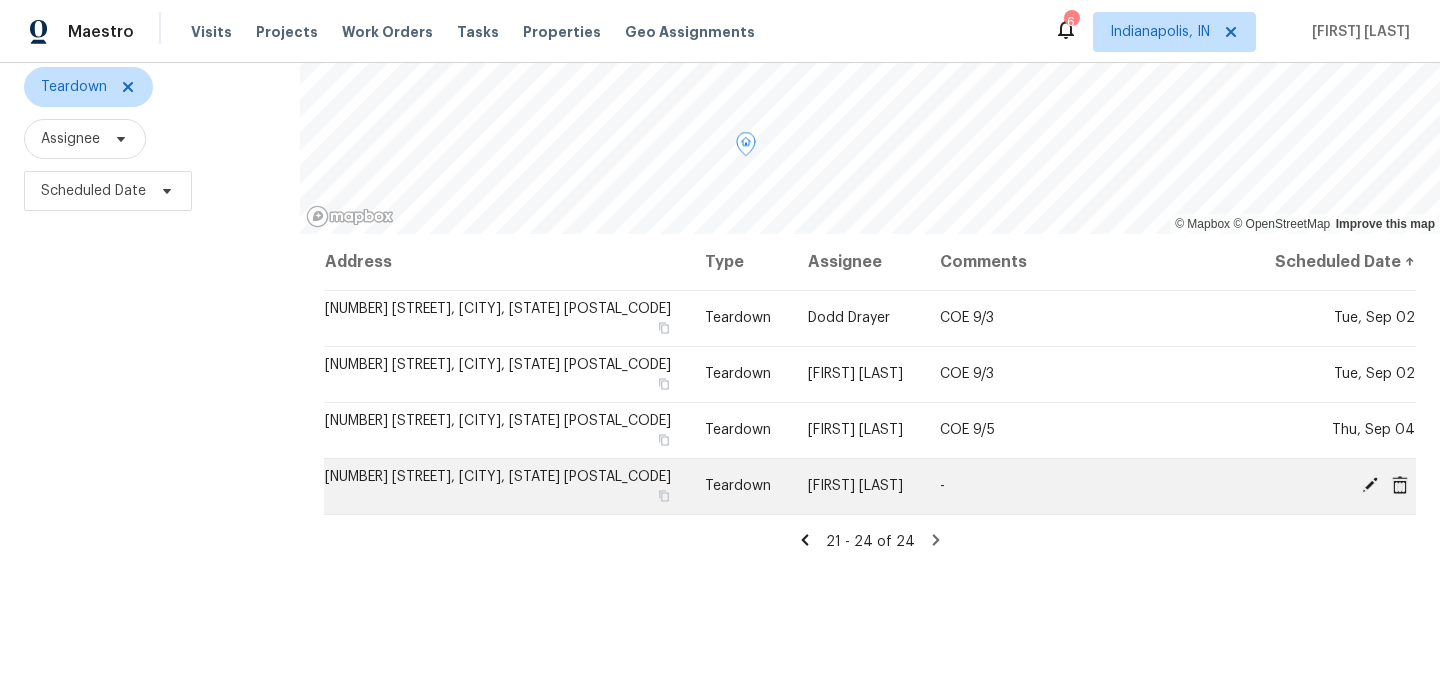 click 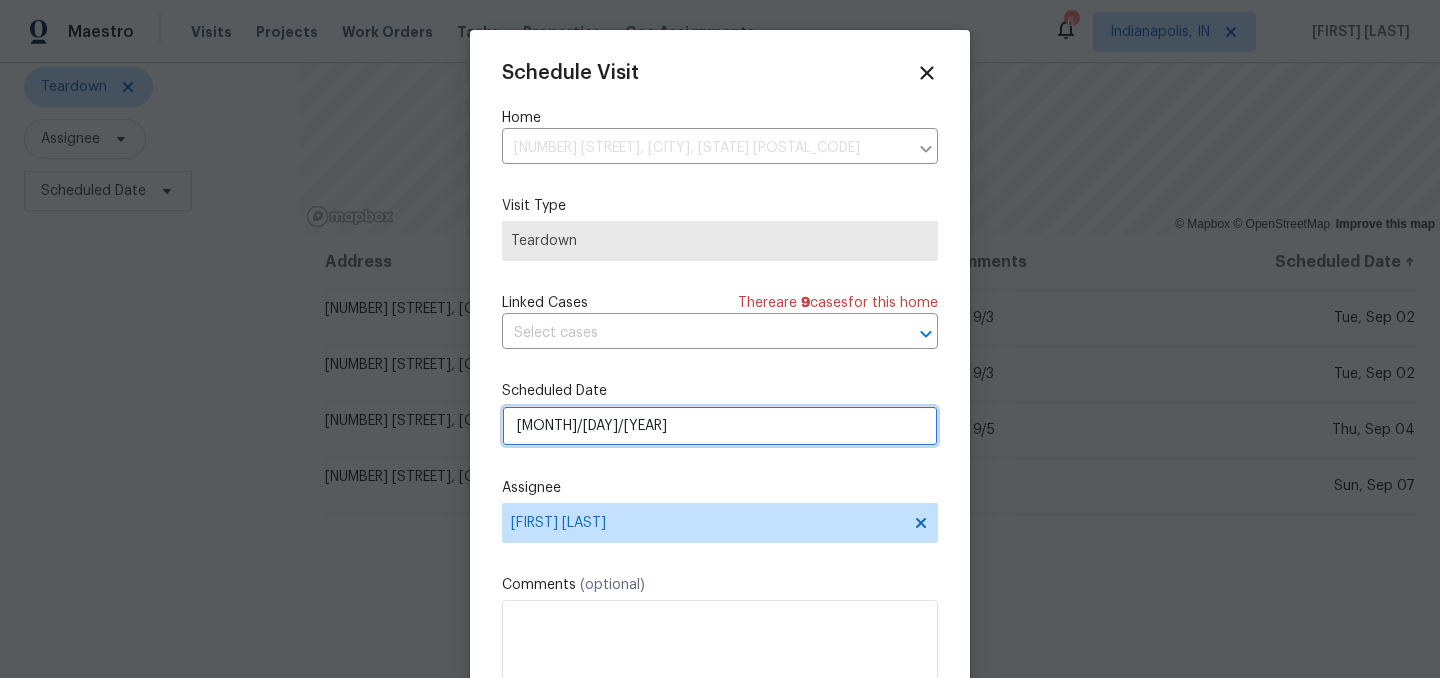 click on "9/7/2025" at bounding box center (720, 426) 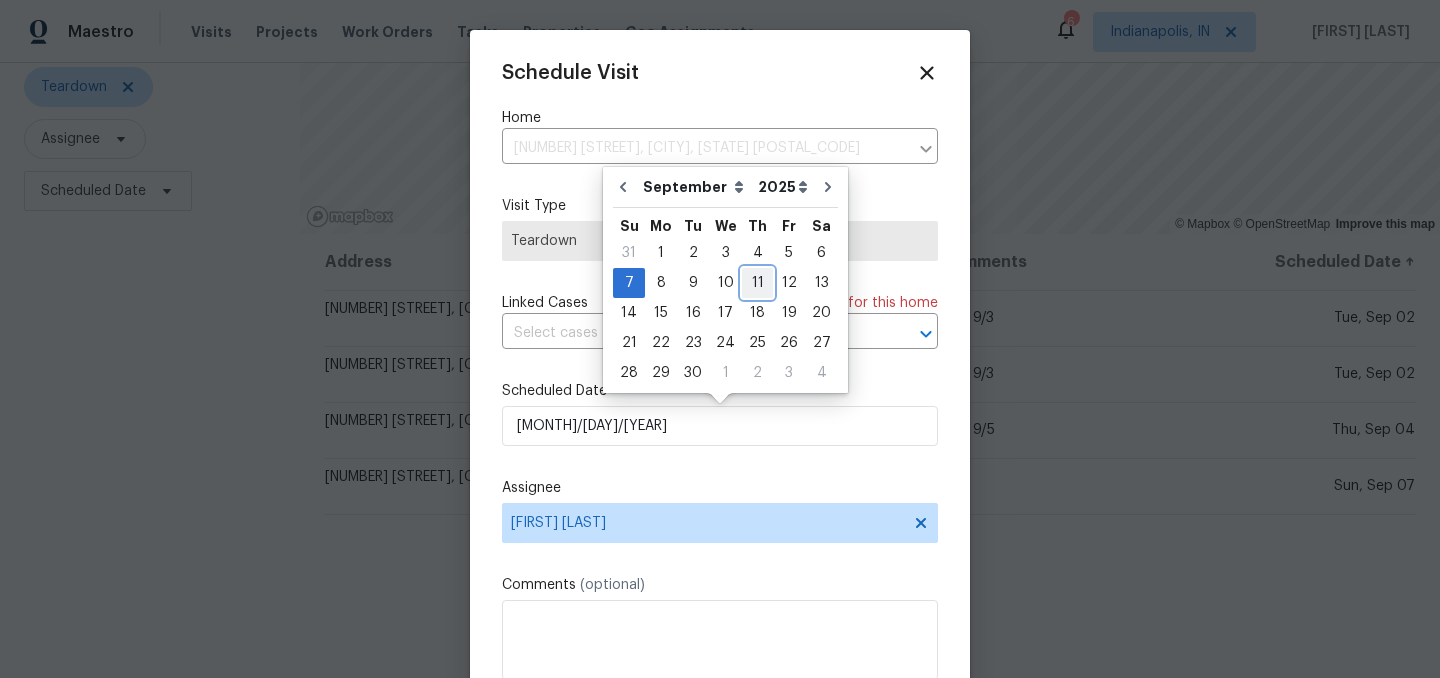 click on "11" at bounding box center (757, 283) 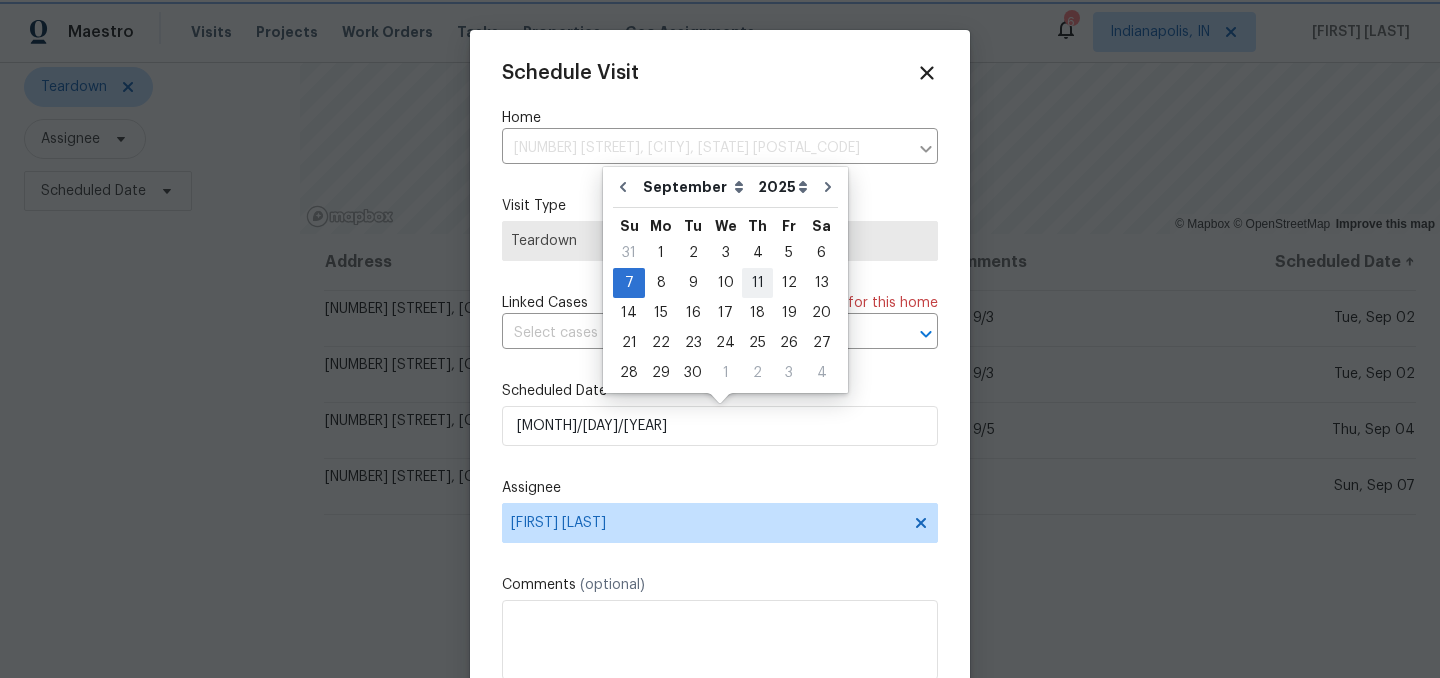 type on "9/11/2025" 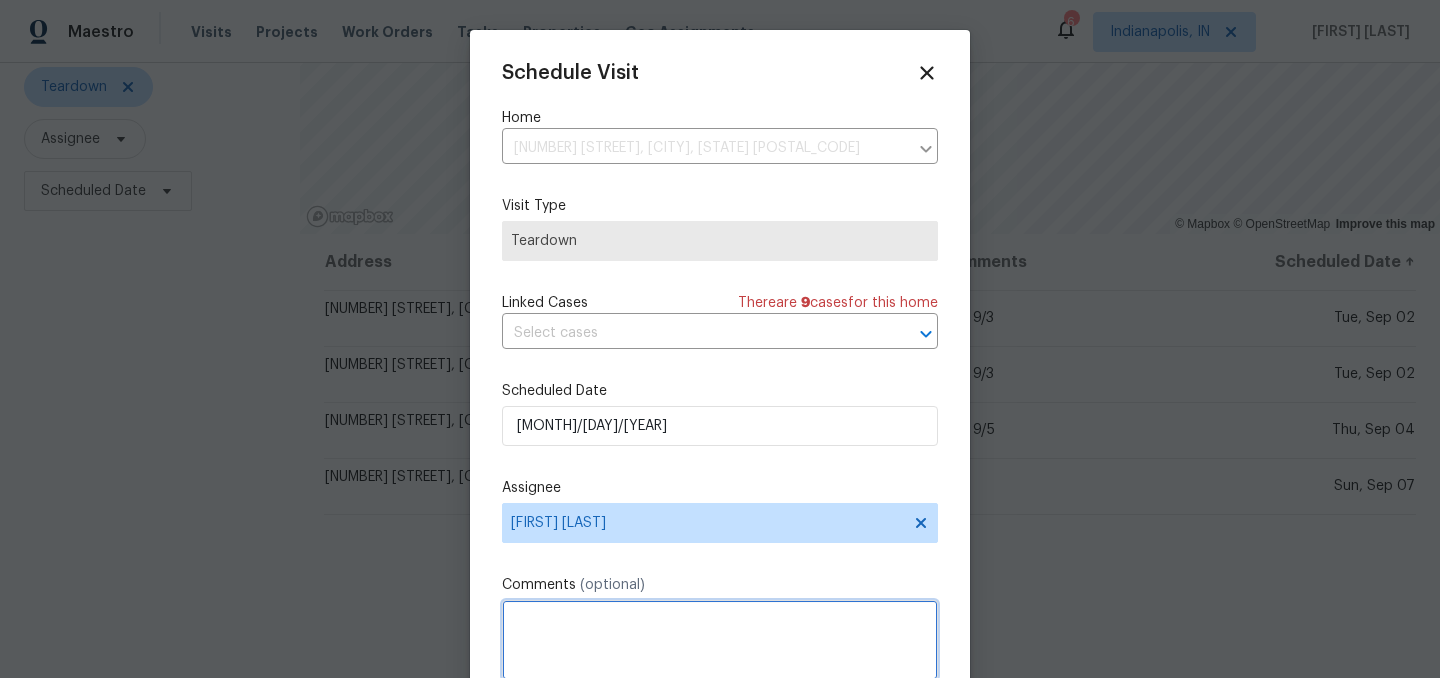 click at bounding box center (720, 640) 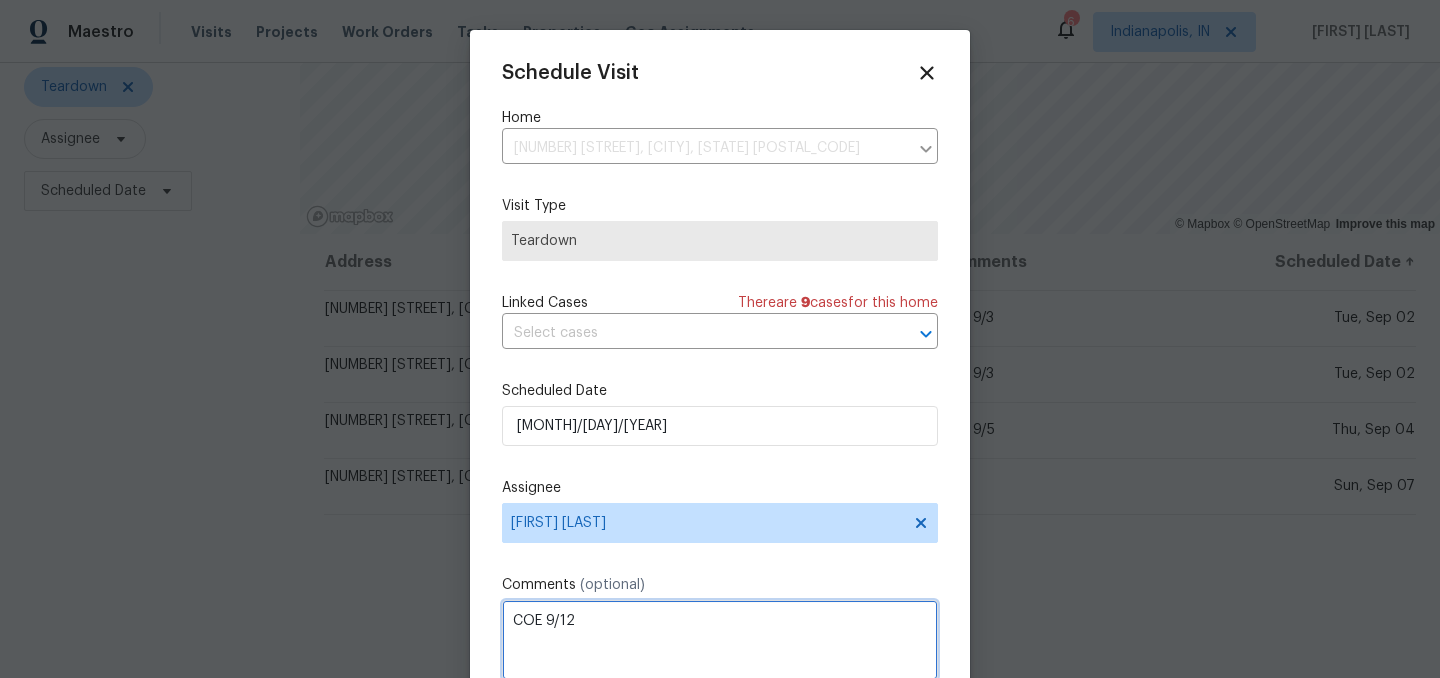type on "COE 9/12" 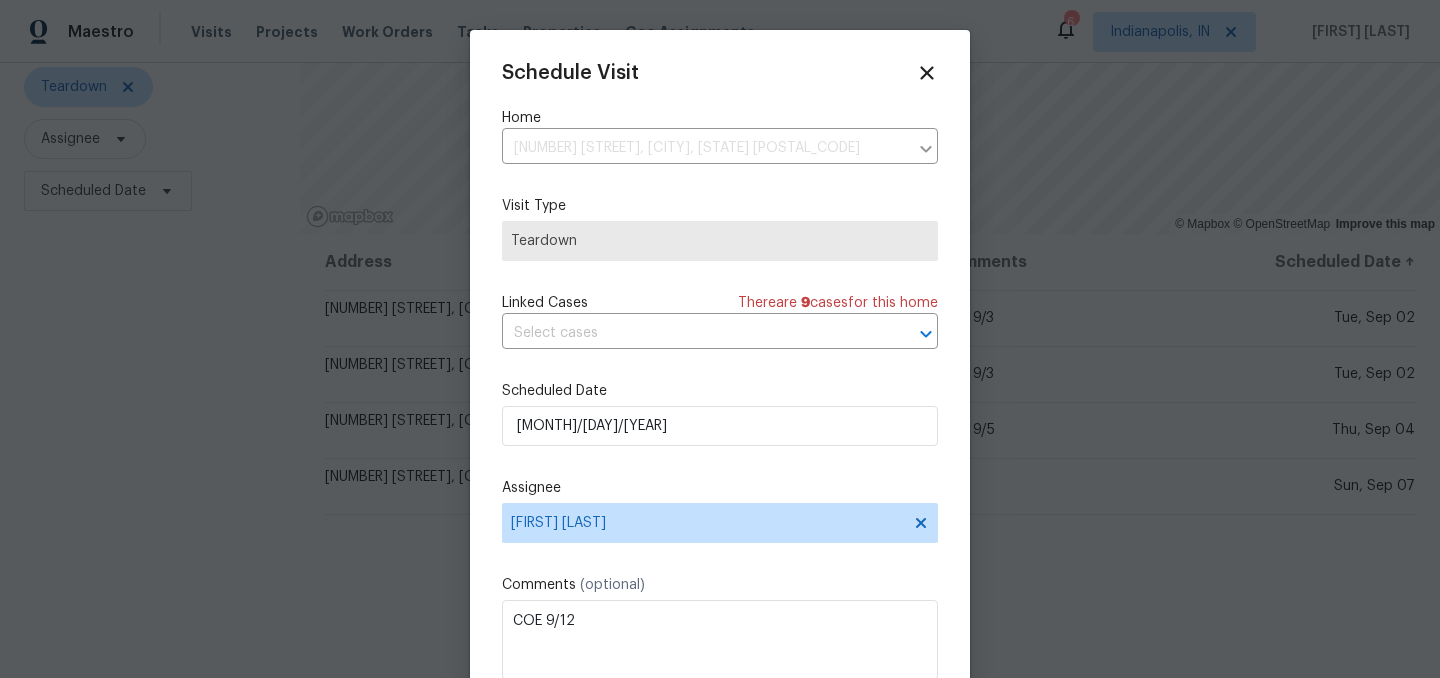 click on "Comments   (optional)" at bounding box center (720, 585) 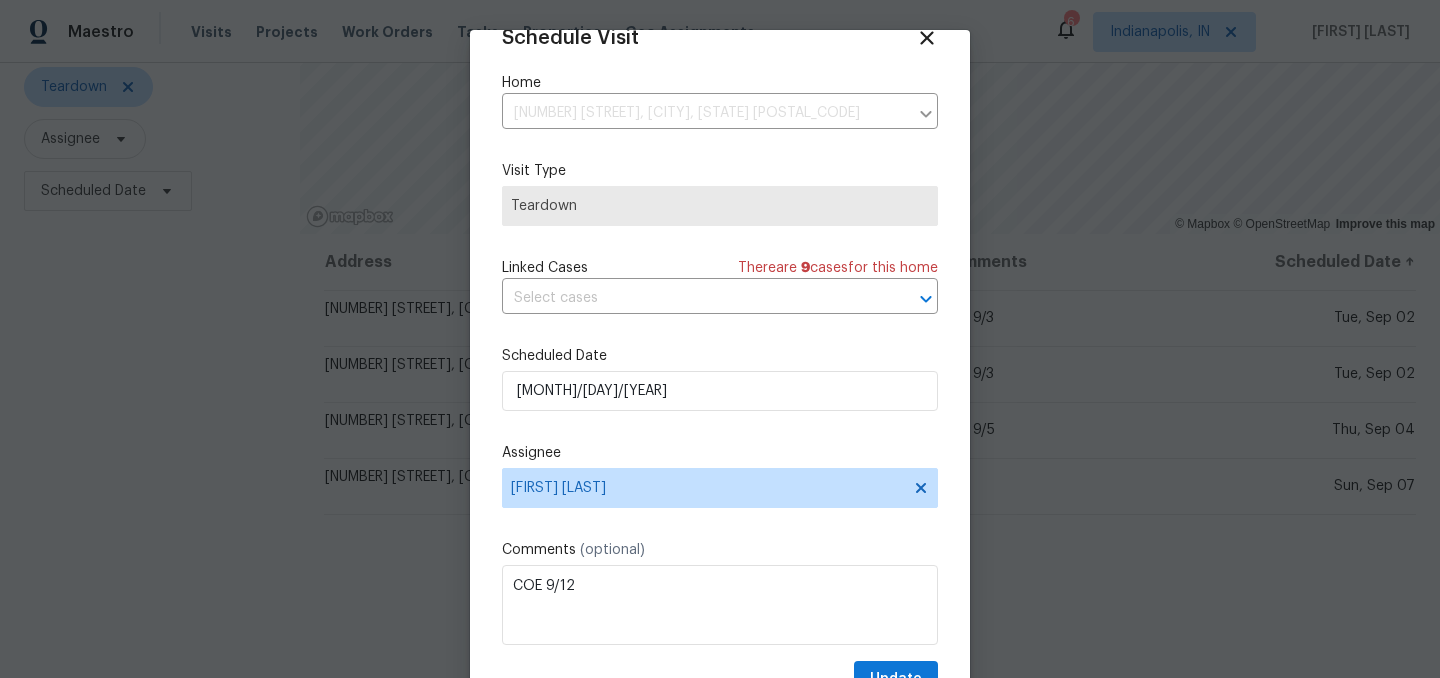 scroll, scrollTop: 82, scrollLeft: 0, axis: vertical 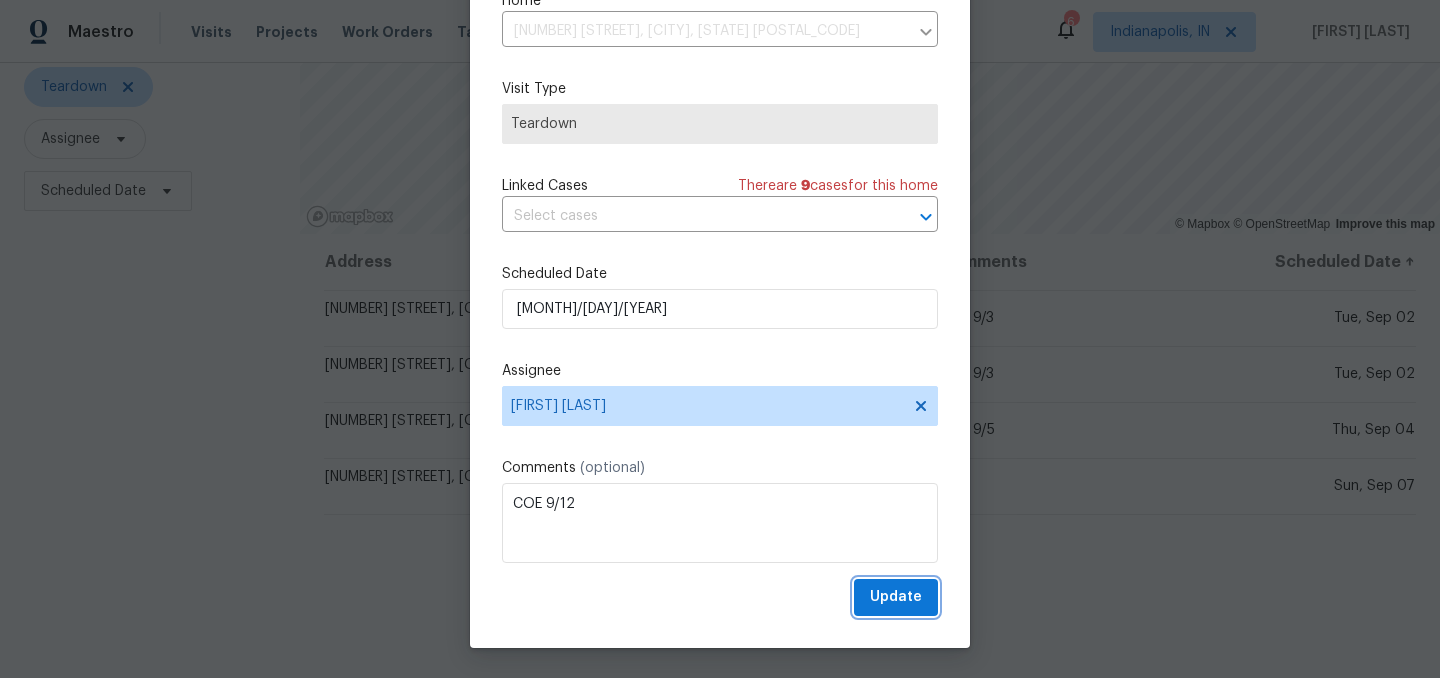 click on "Update" at bounding box center [896, 597] 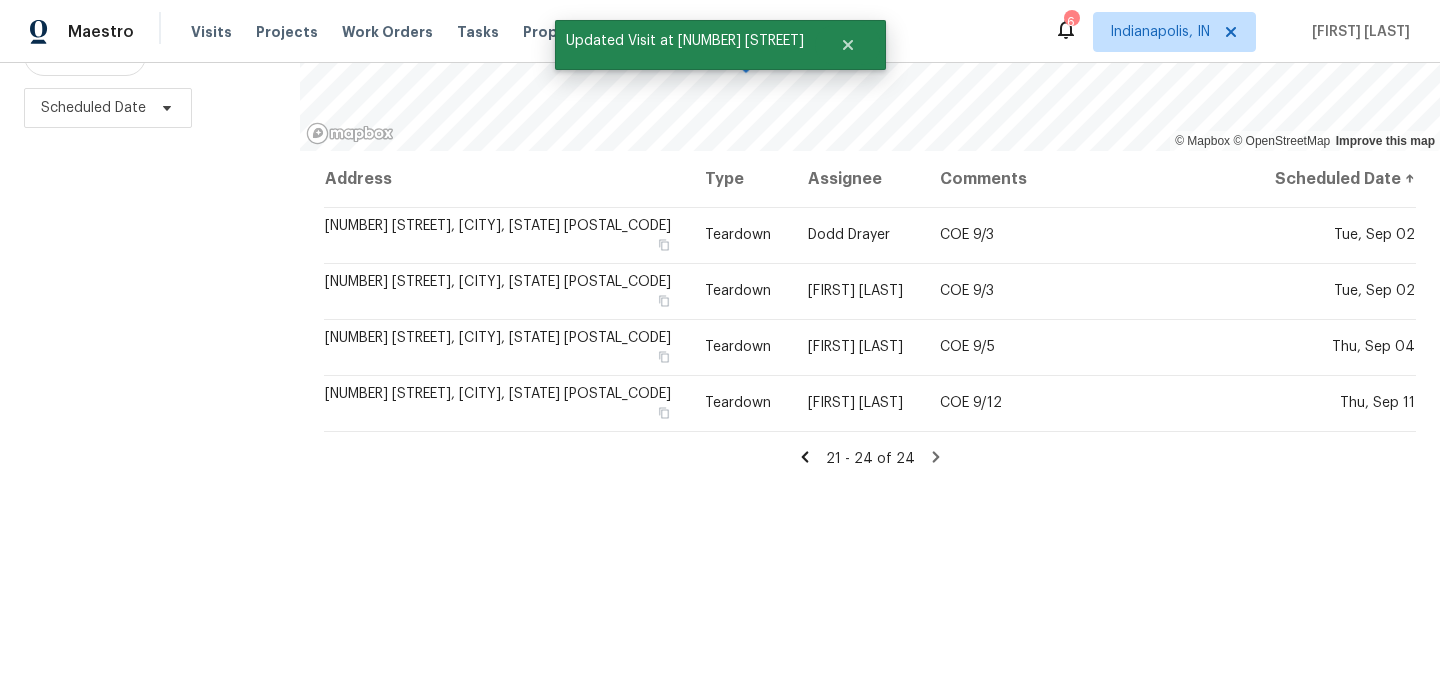 scroll, scrollTop: 287, scrollLeft: 0, axis: vertical 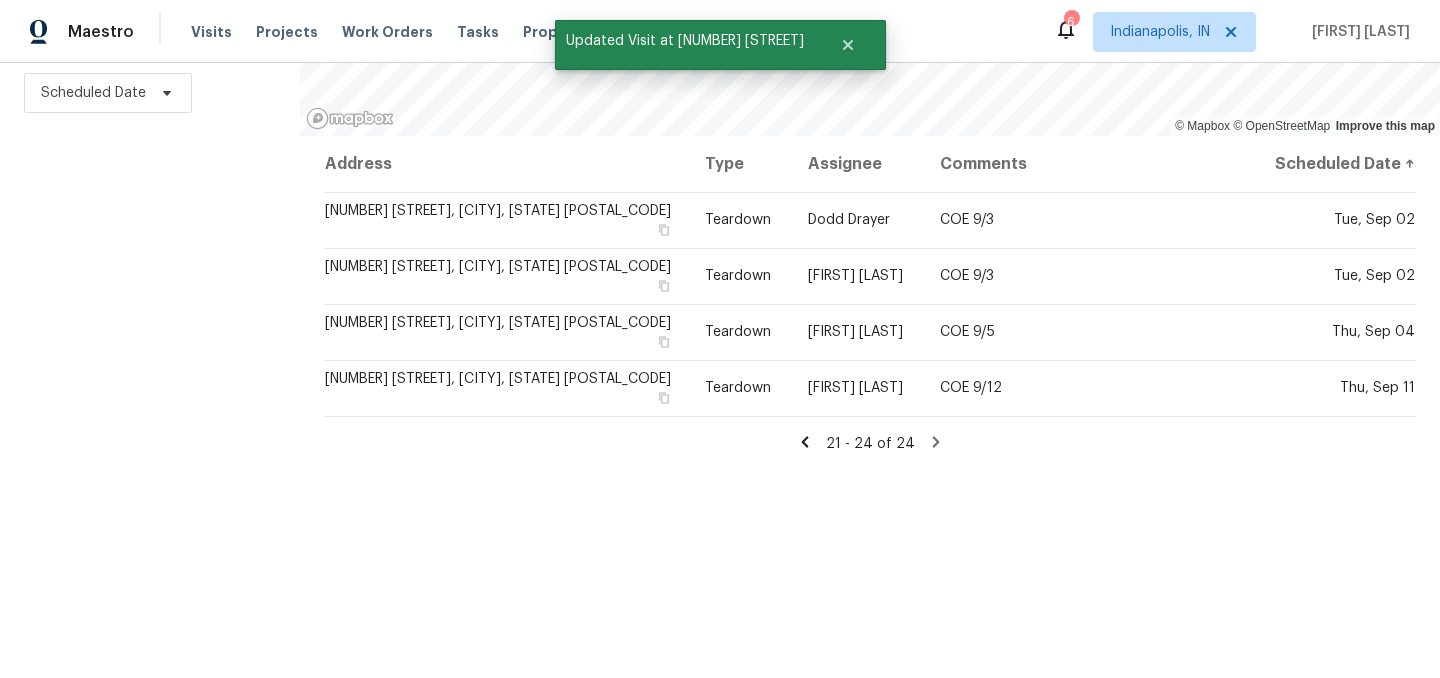 click 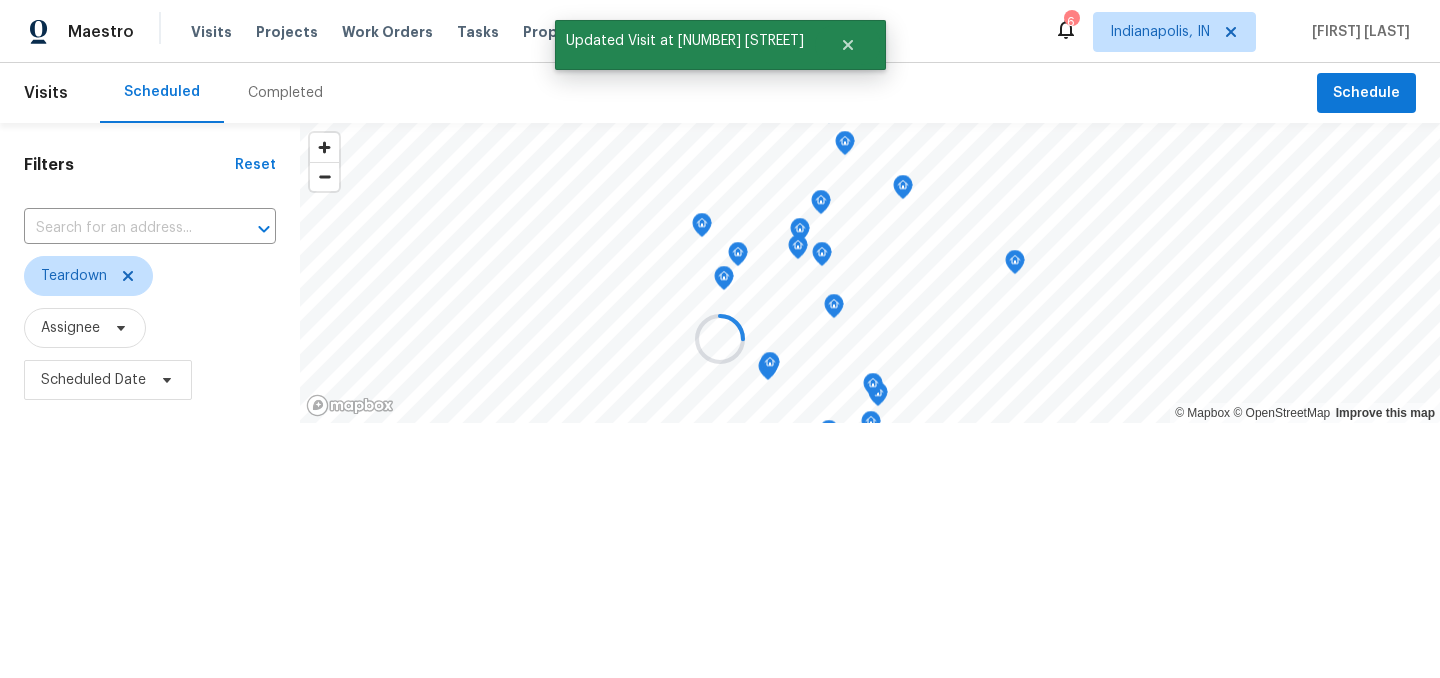 scroll, scrollTop: 0, scrollLeft: 0, axis: both 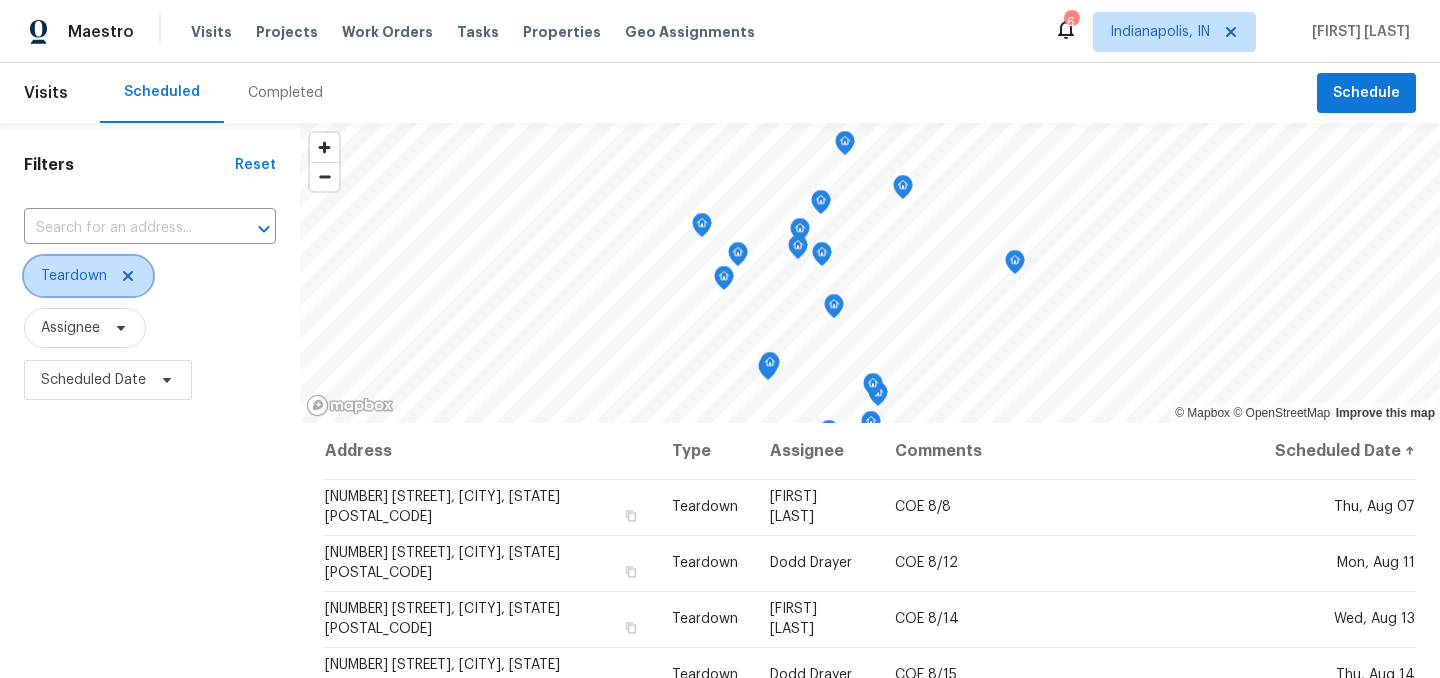 click 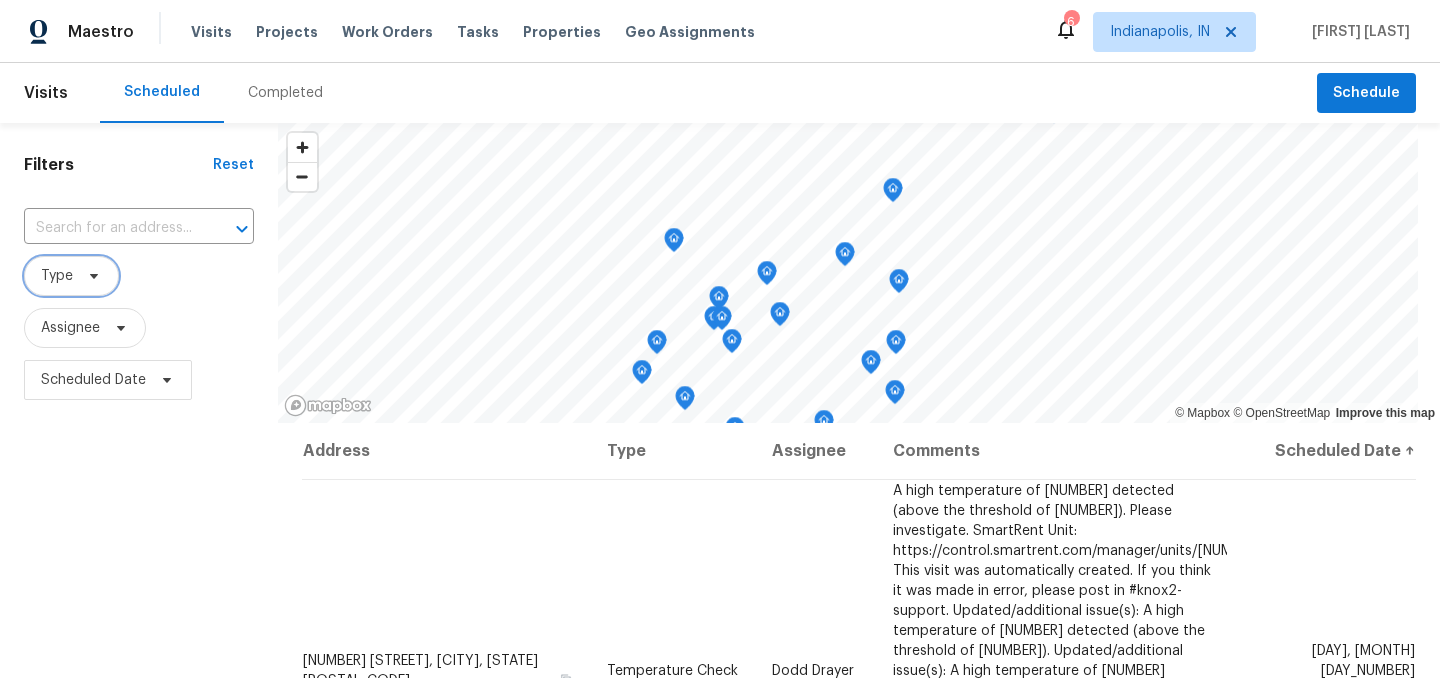 click on "Type" at bounding box center (57, 276) 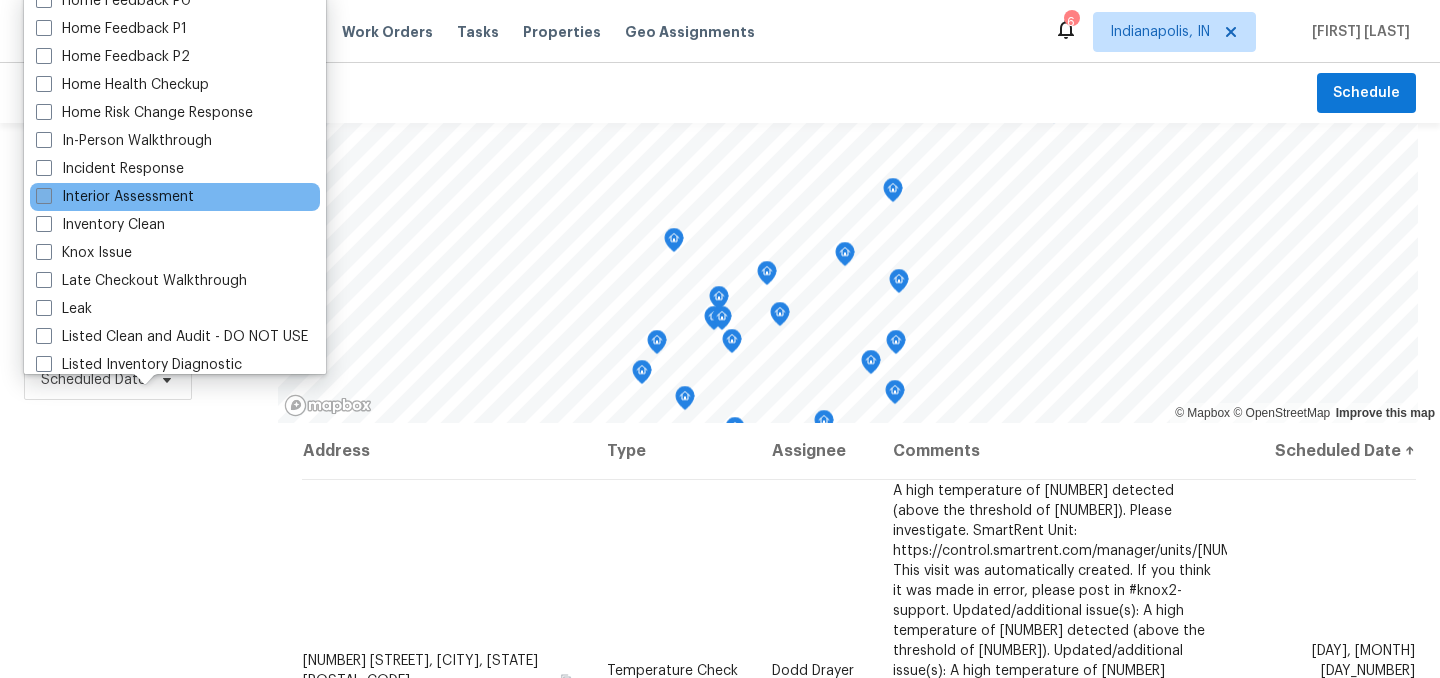 scroll, scrollTop: 649, scrollLeft: 0, axis: vertical 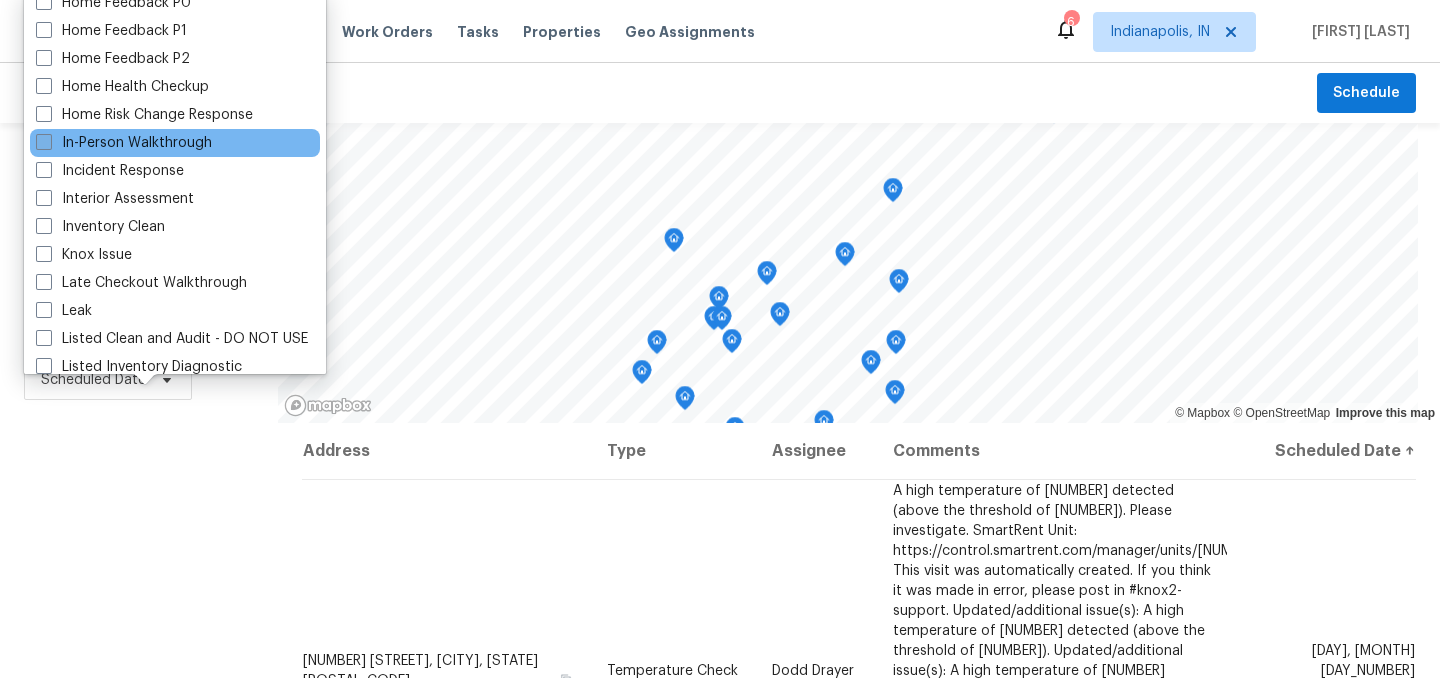 click on "In-Person Walkthrough" at bounding box center [124, 143] 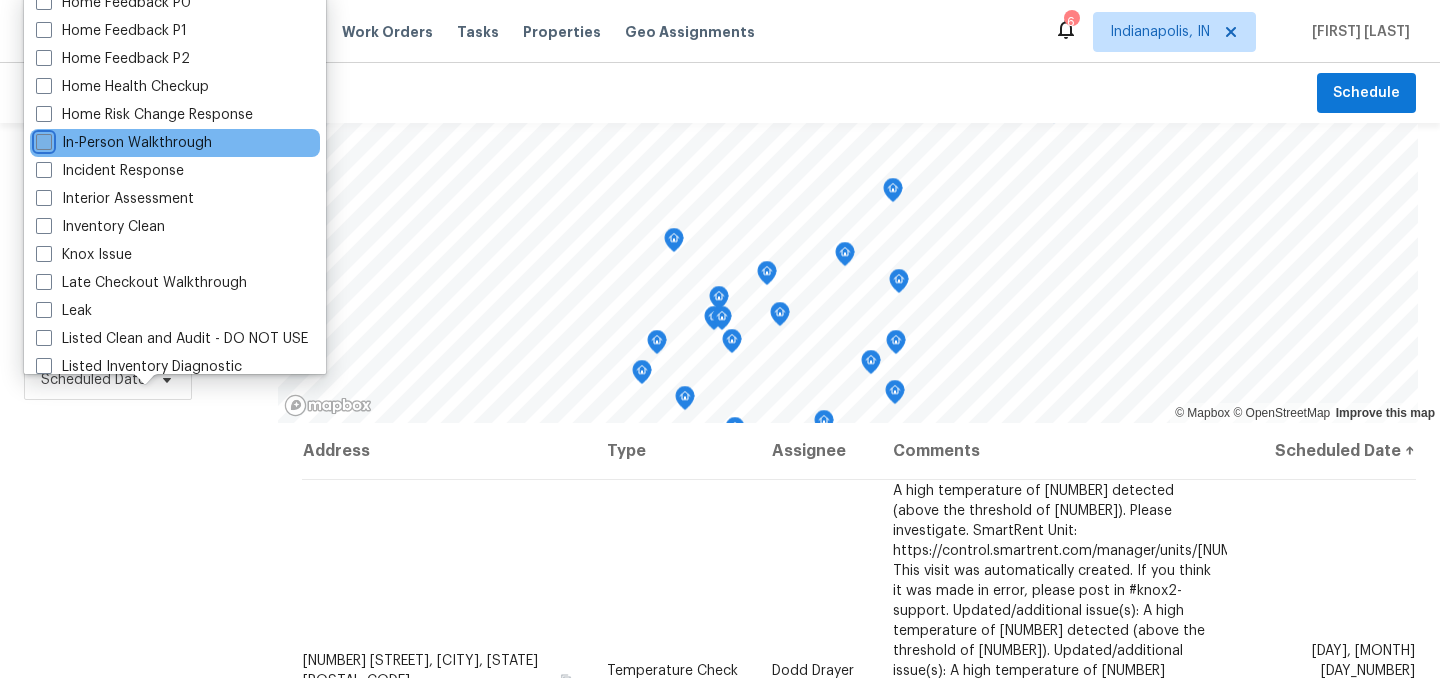 click on "In-Person Walkthrough" at bounding box center [42, 139] 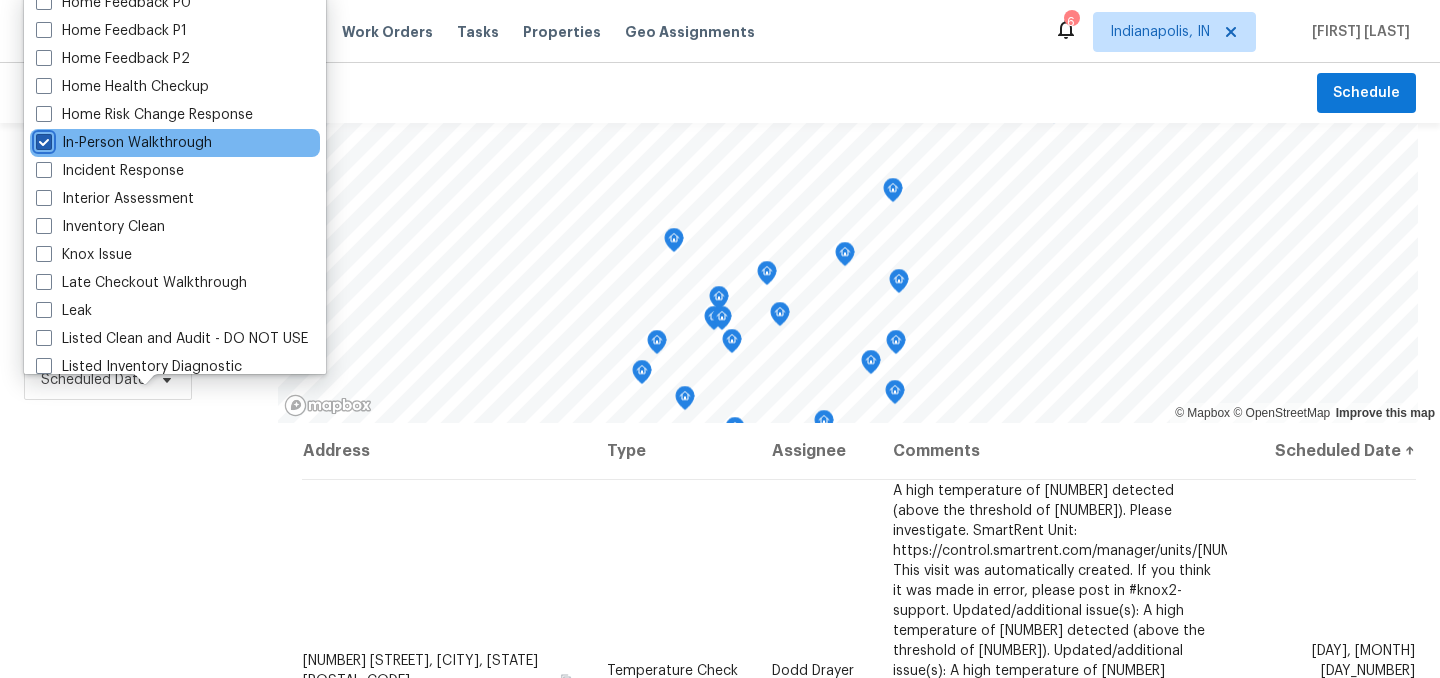 checkbox on "true" 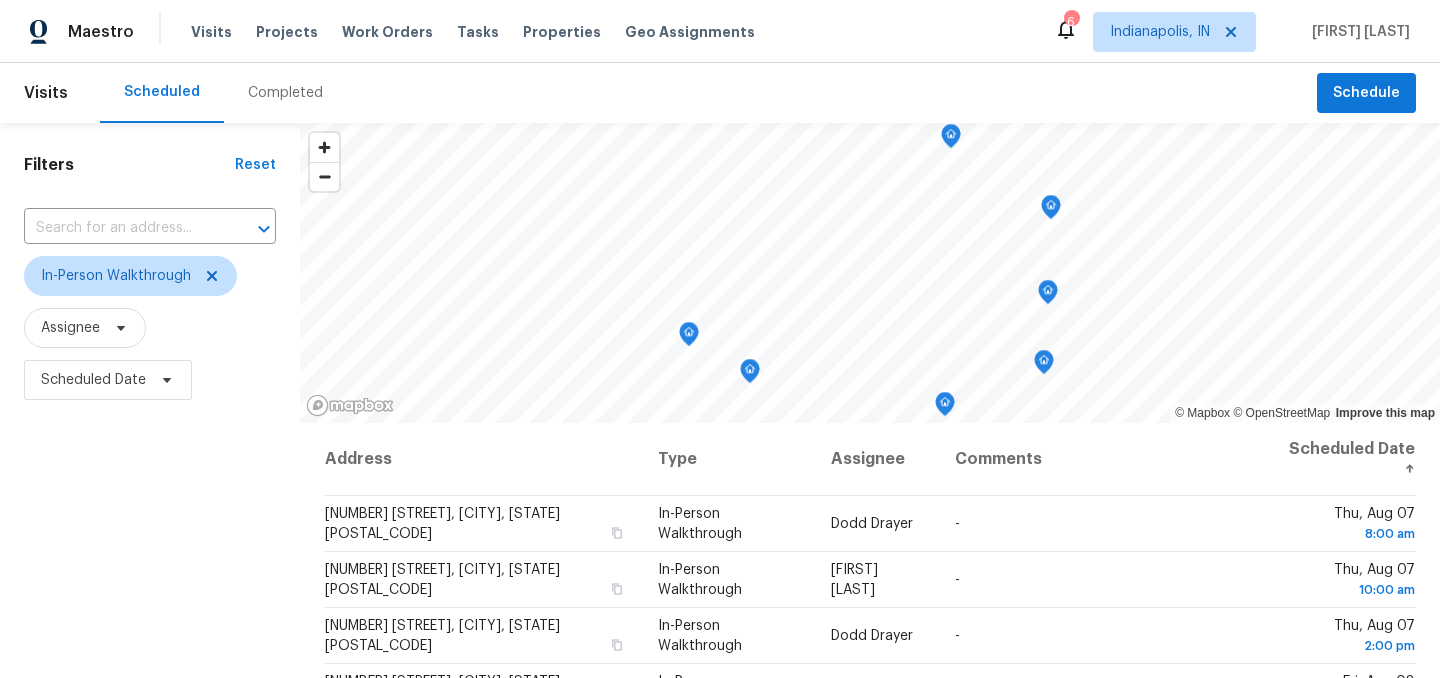 click on "Filters Reset ​ In-Person Walkthrough Assignee Scheduled Date" at bounding box center [150, 544] 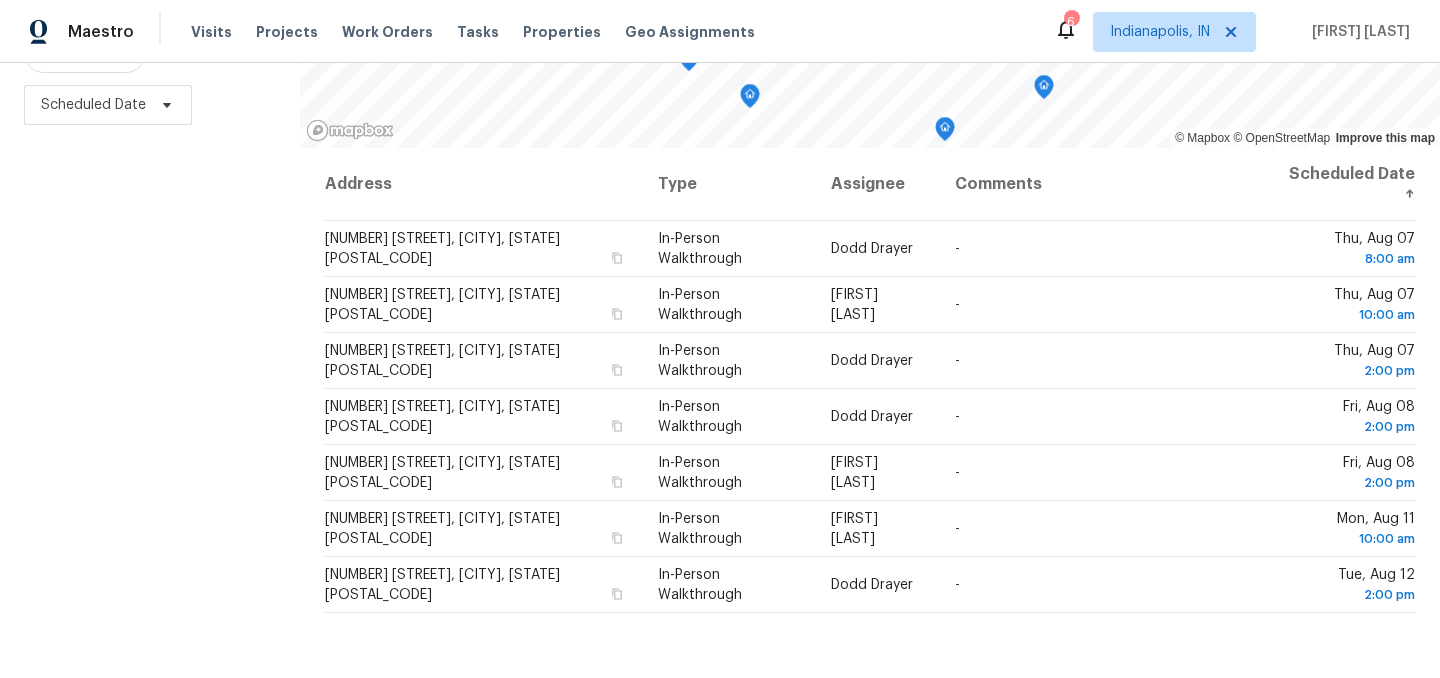 scroll, scrollTop: 285, scrollLeft: 0, axis: vertical 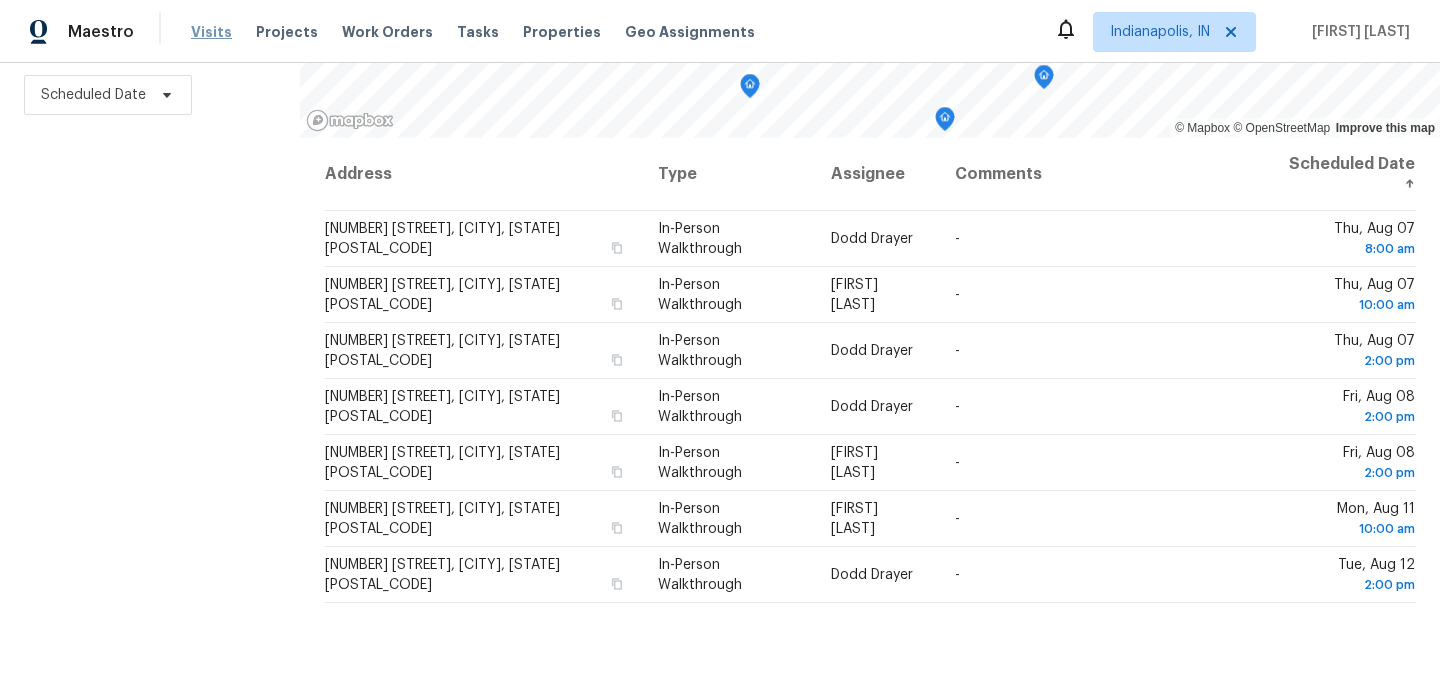 click on "Visits" at bounding box center (211, 32) 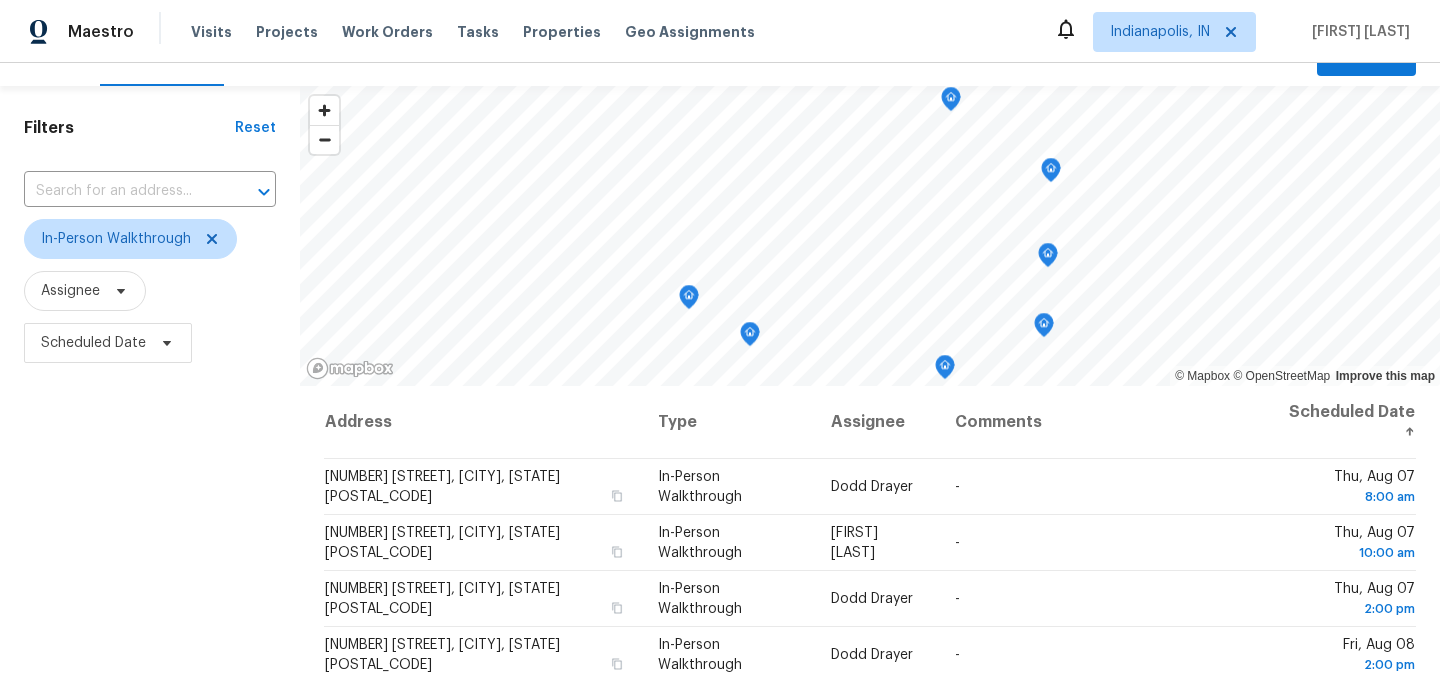 scroll, scrollTop: 10, scrollLeft: 0, axis: vertical 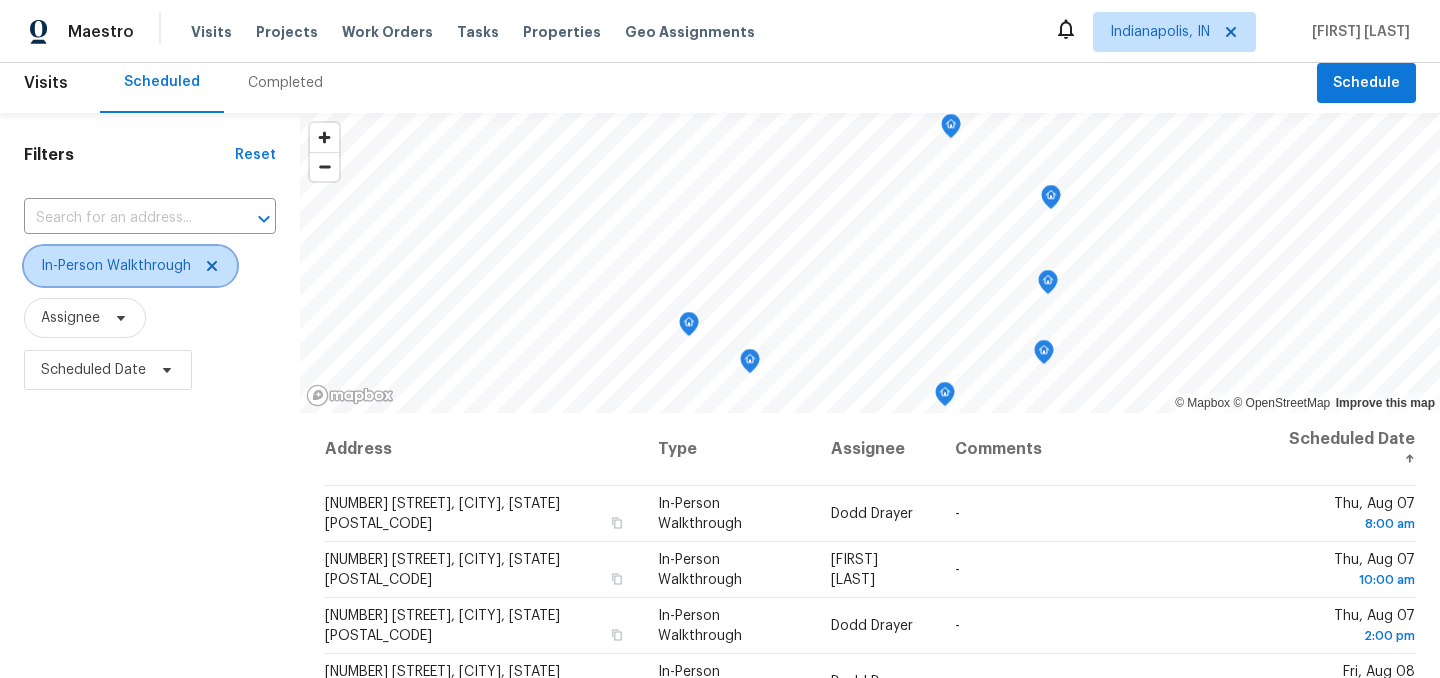 click at bounding box center [209, 266] 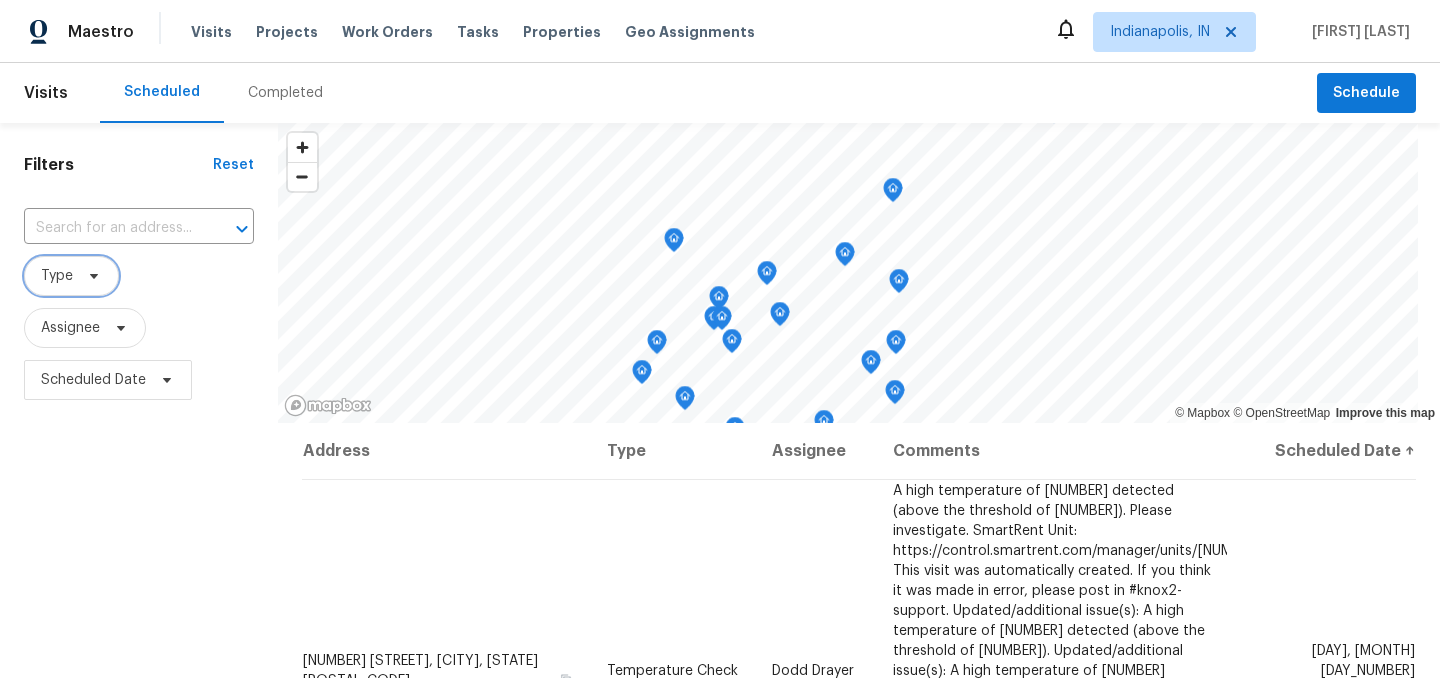 scroll, scrollTop: 287, scrollLeft: 0, axis: vertical 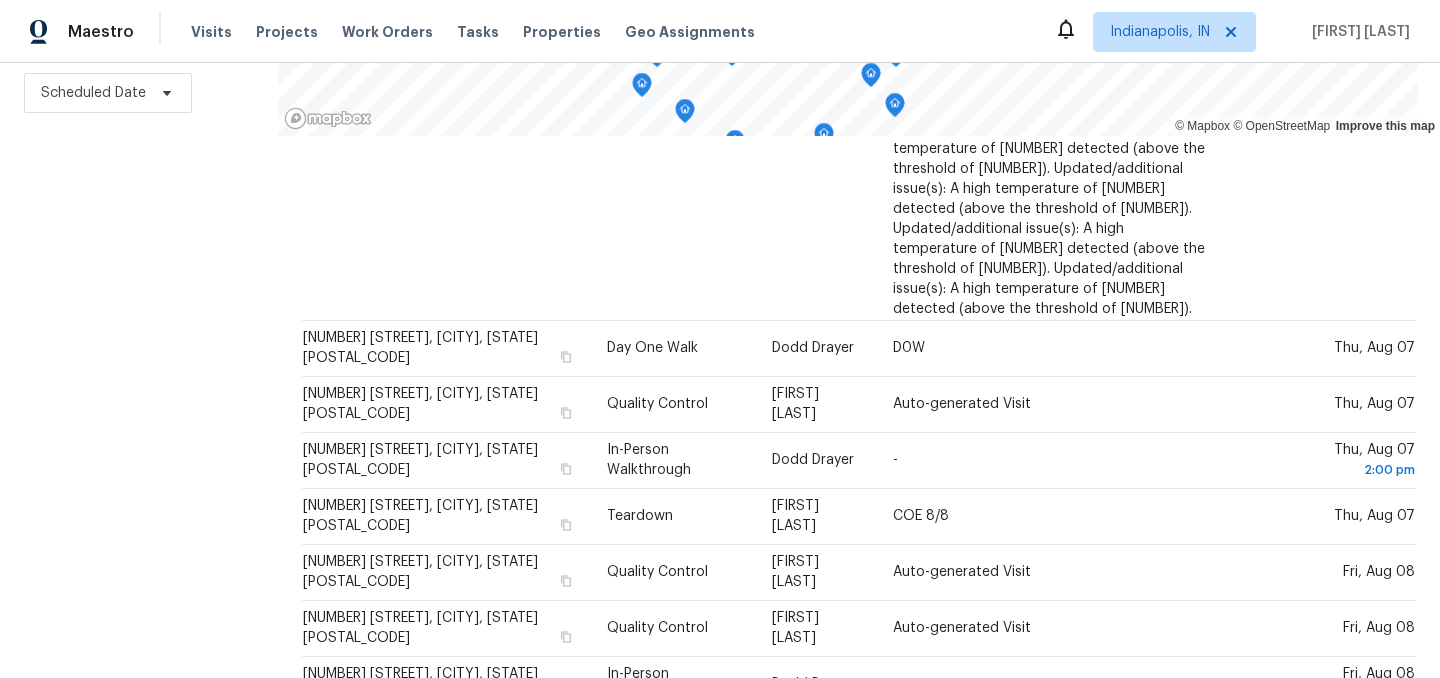click 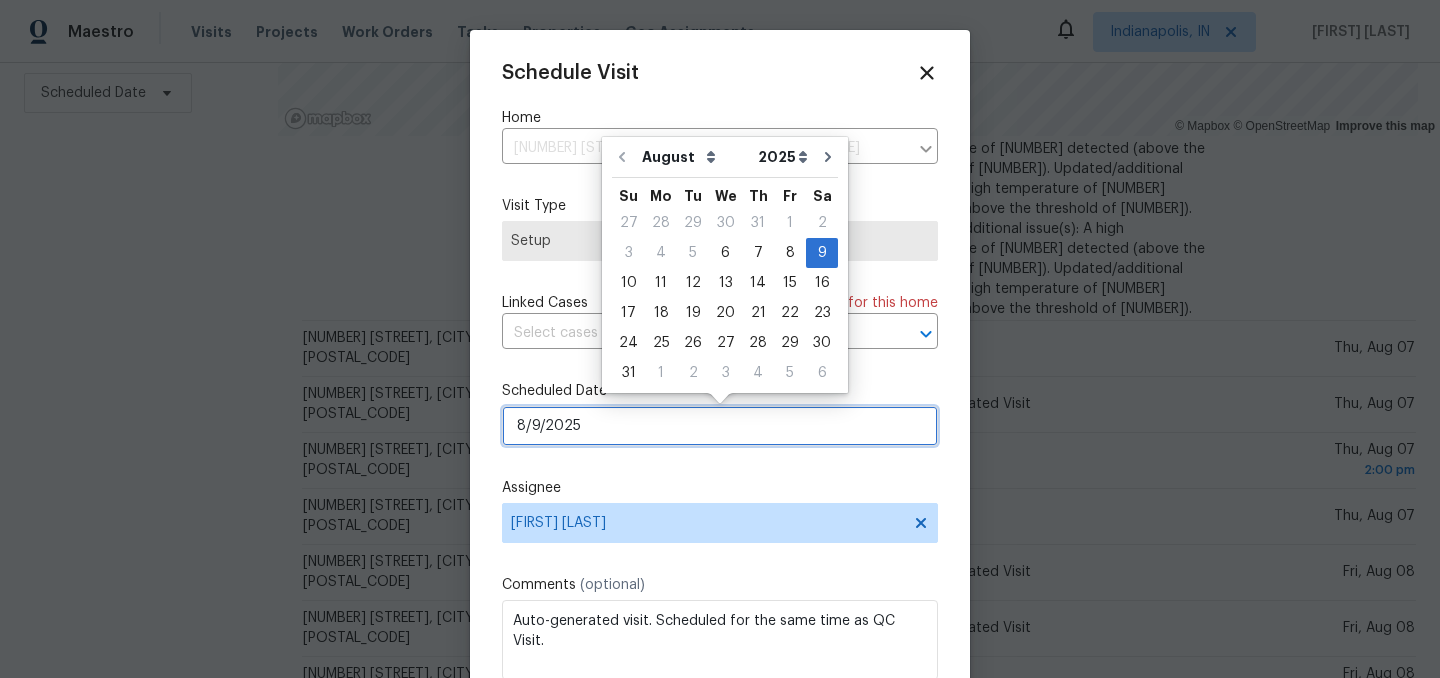 click on "8/9/2025" at bounding box center (720, 426) 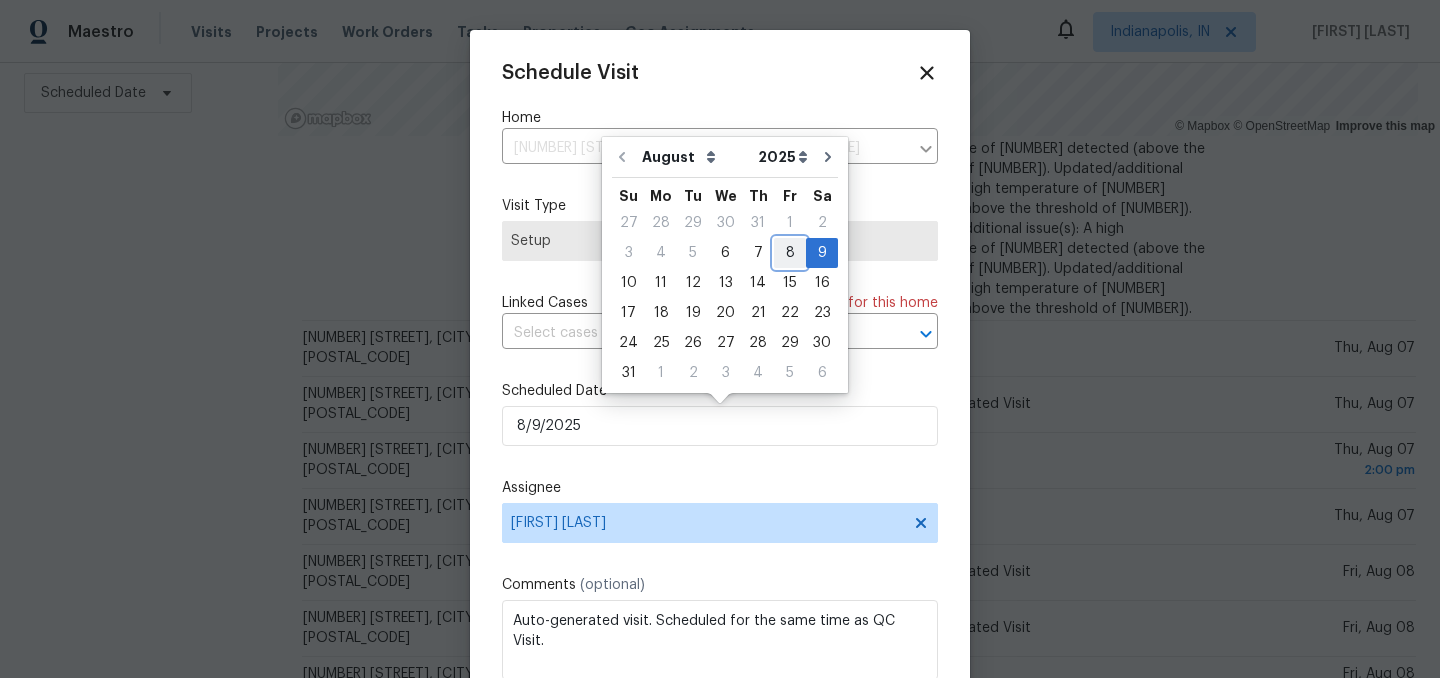 click on "8" at bounding box center [790, 253] 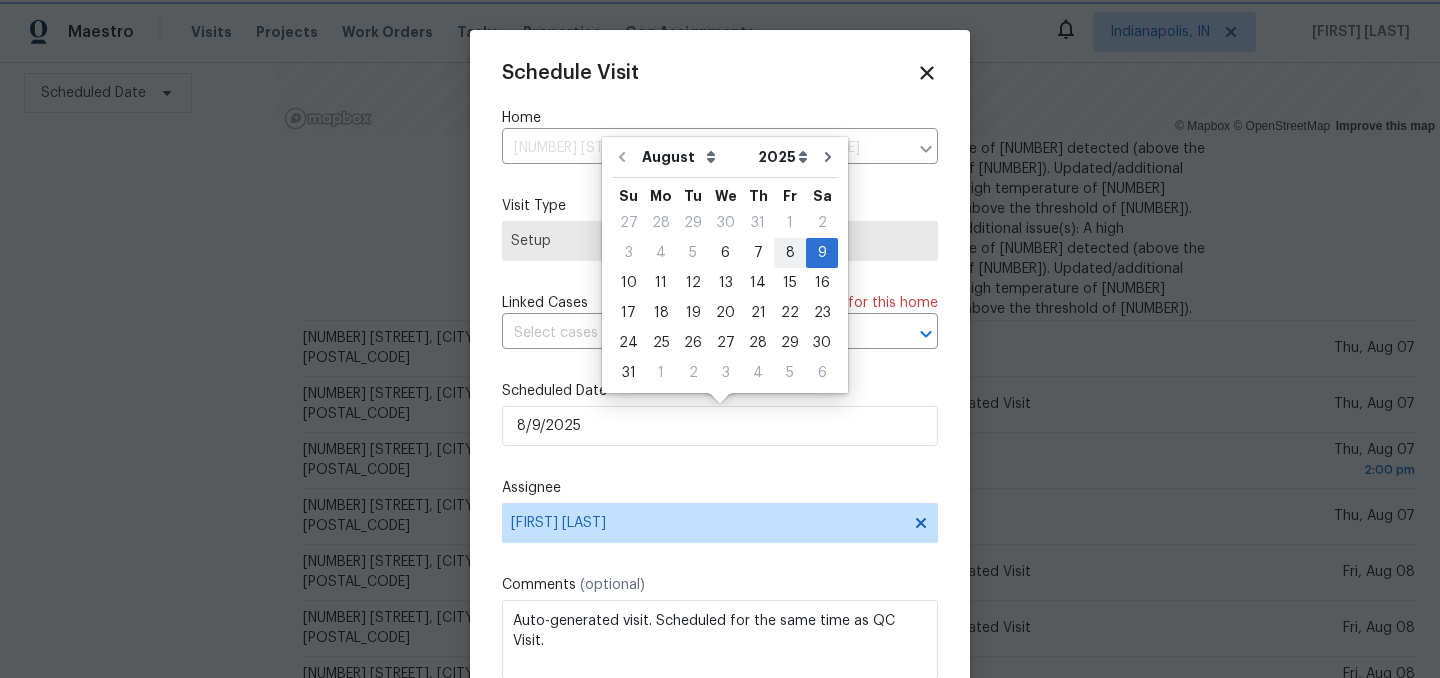 type on "8/8/2025" 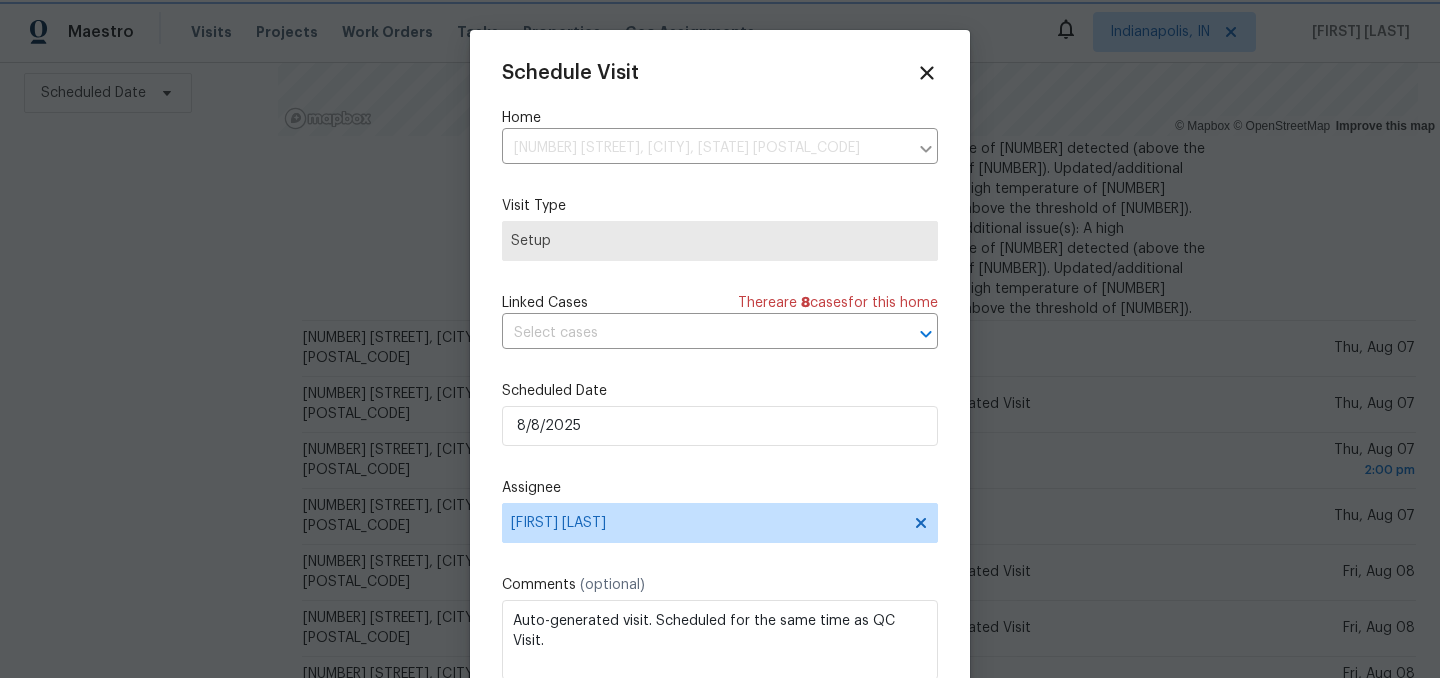 scroll, scrollTop: 36, scrollLeft: 0, axis: vertical 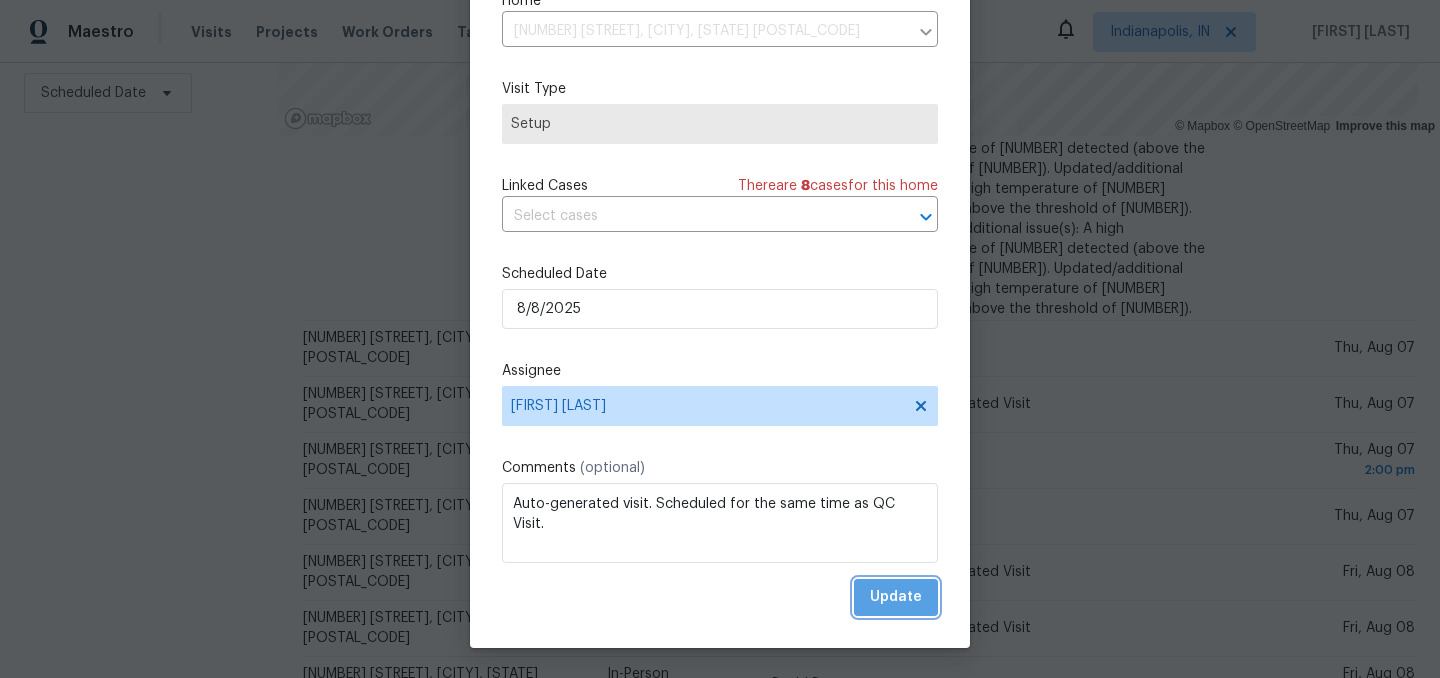 click on "Update" at bounding box center (896, 597) 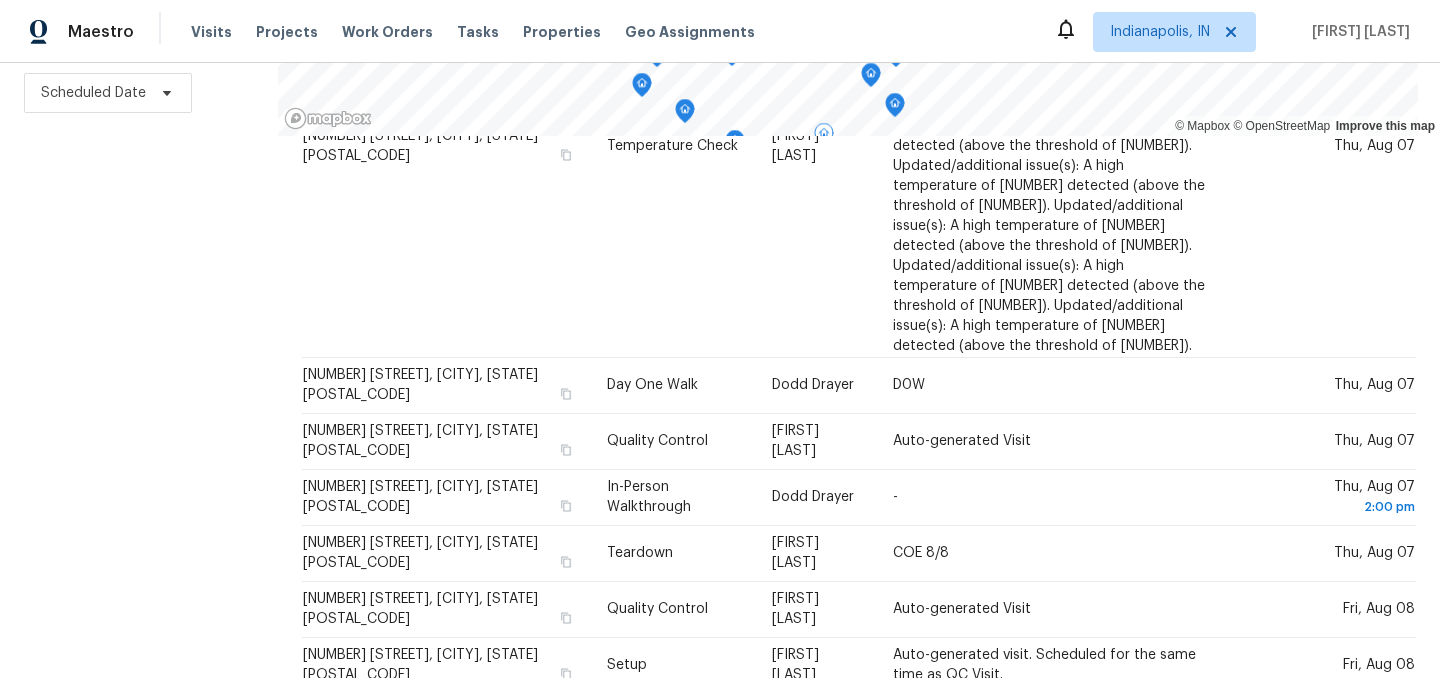 scroll, scrollTop: 1571, scrollLeft: 0, axis: vertical 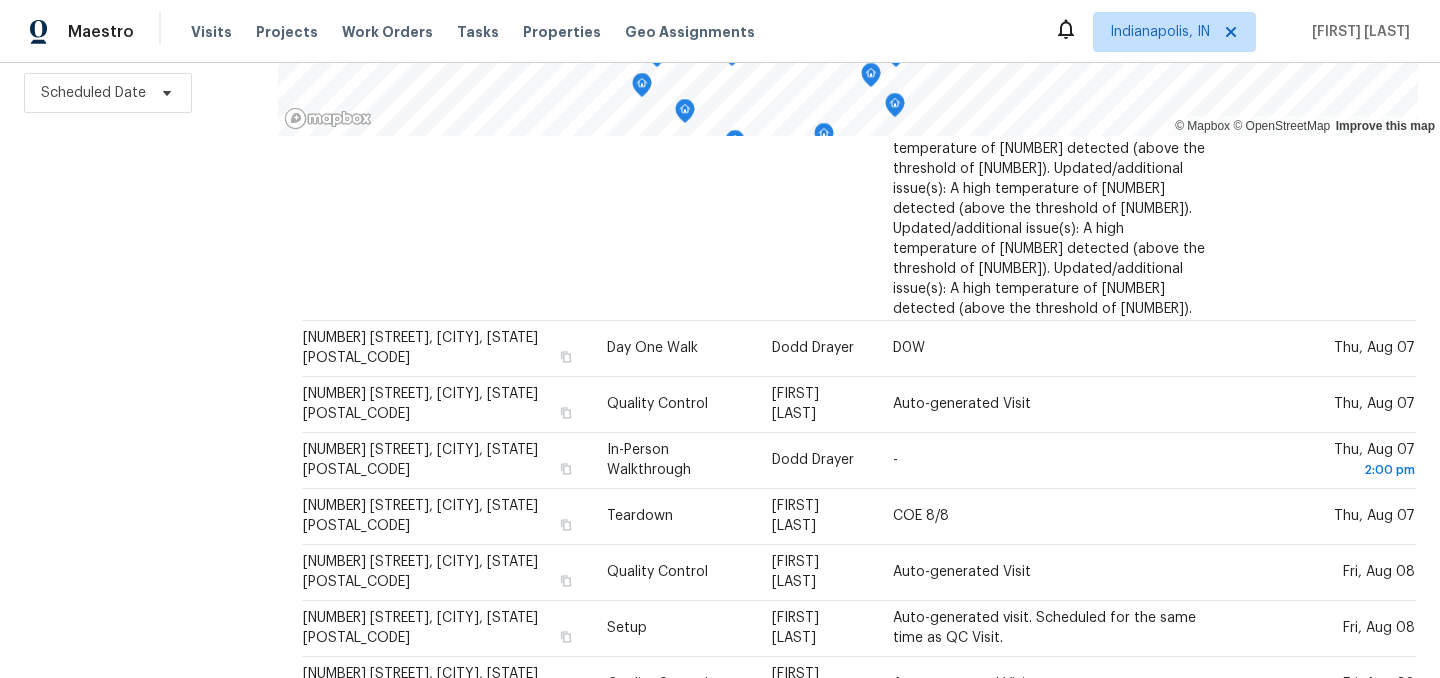 click 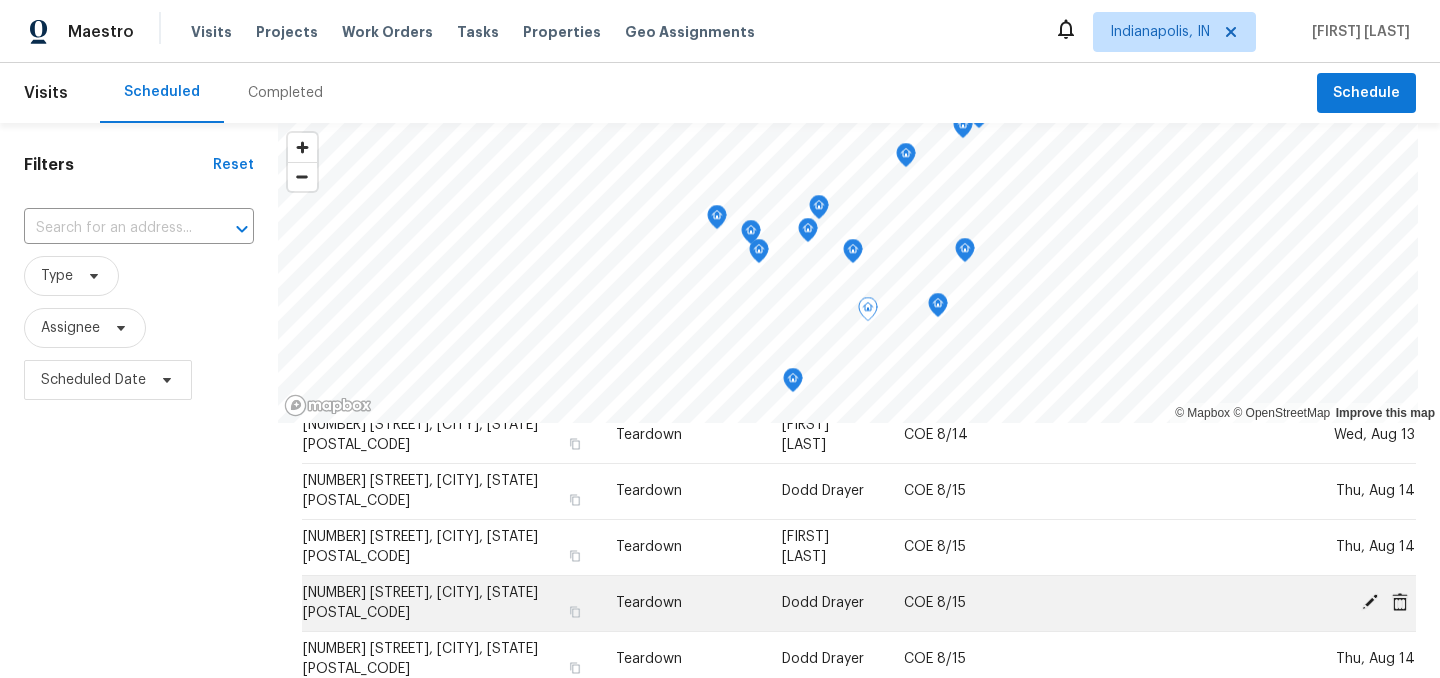 scroll, scrollTop: 0, scrollLeft: 0, axis: both 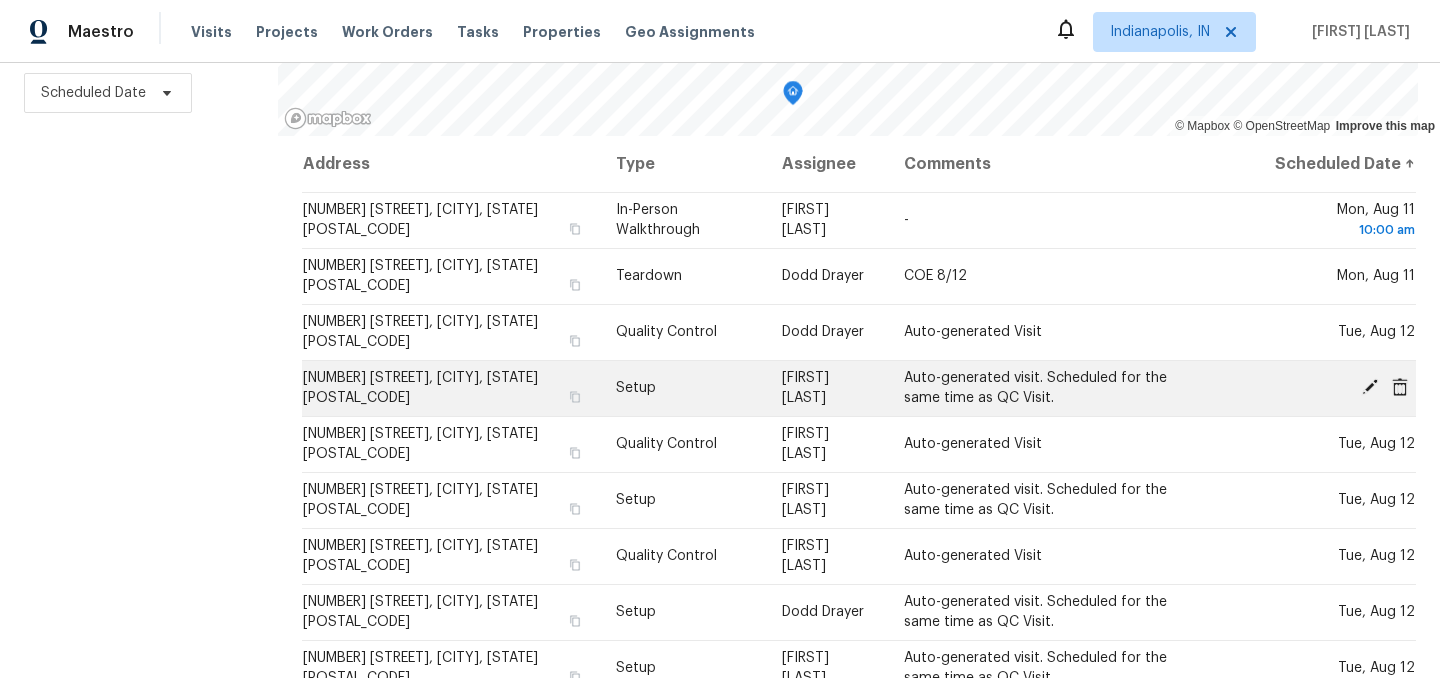 click 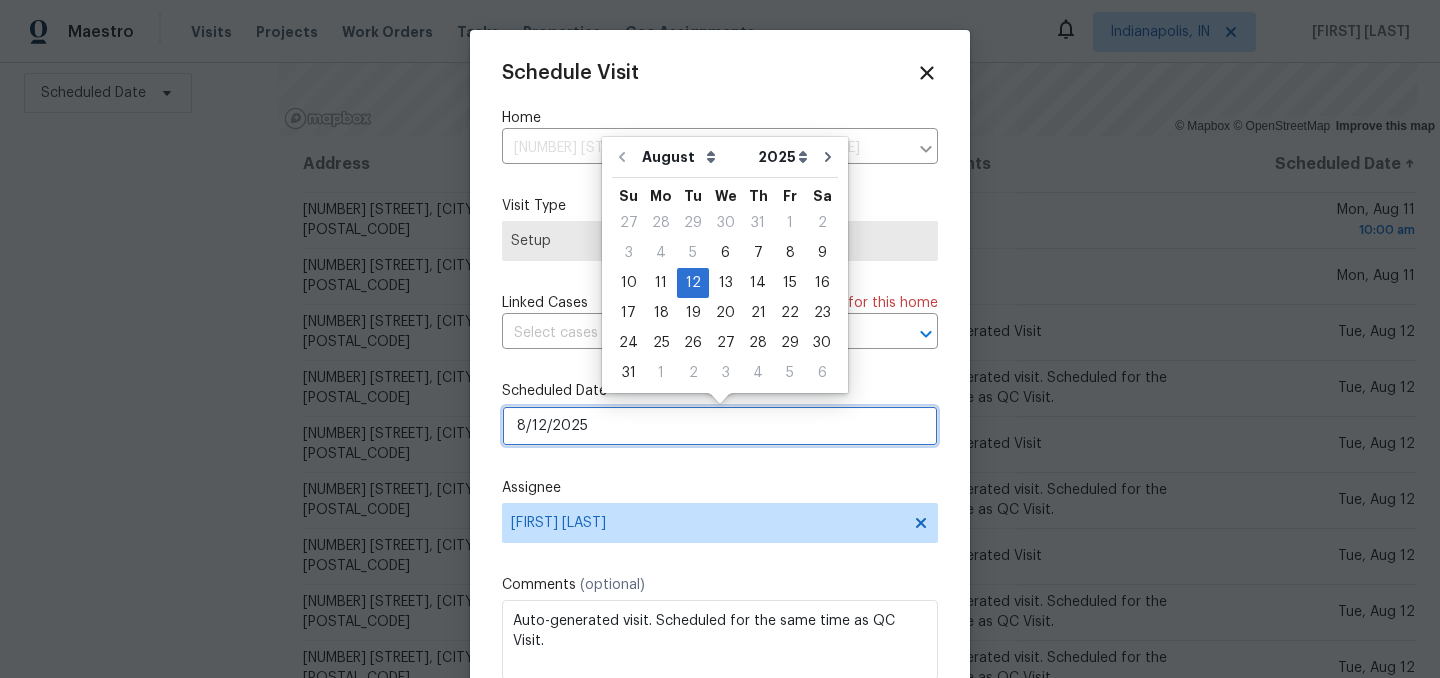 click on "8/12/2025" at bounding box center (720, 426) 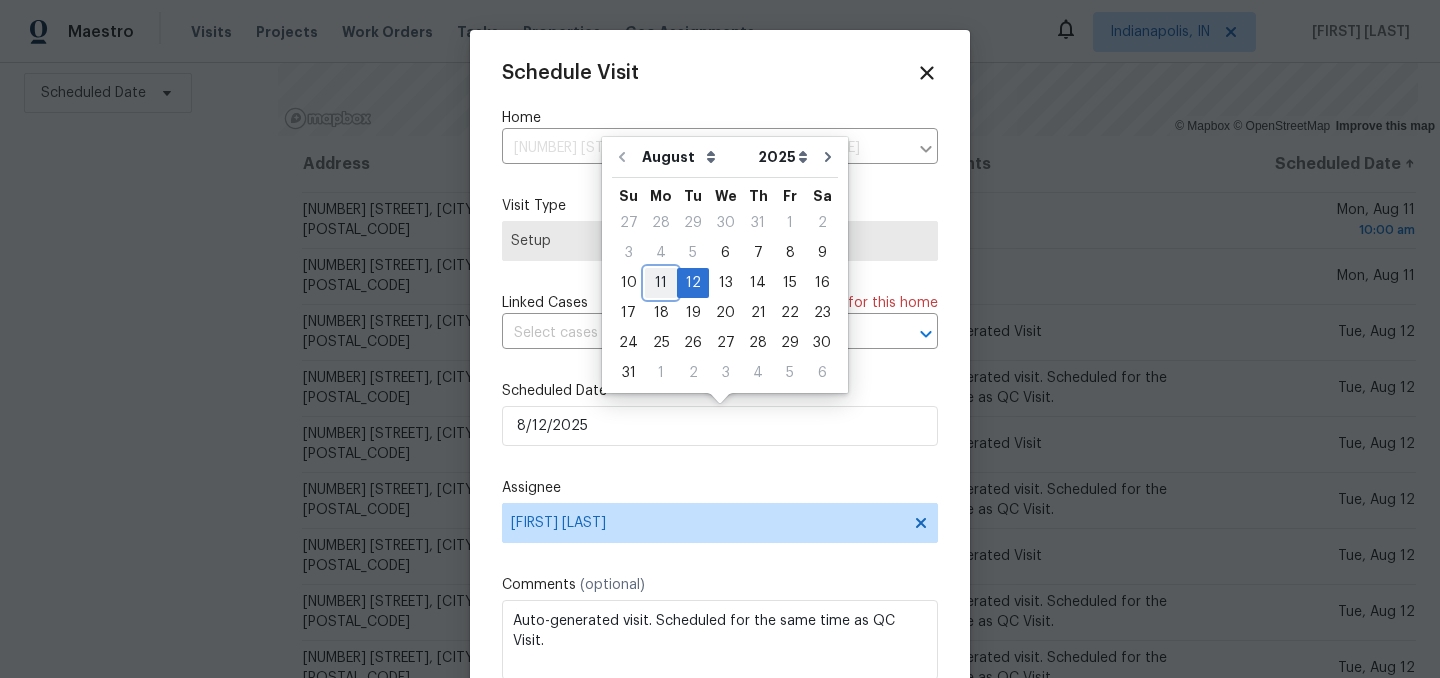 click on "11" at bounding box center (661, 283) 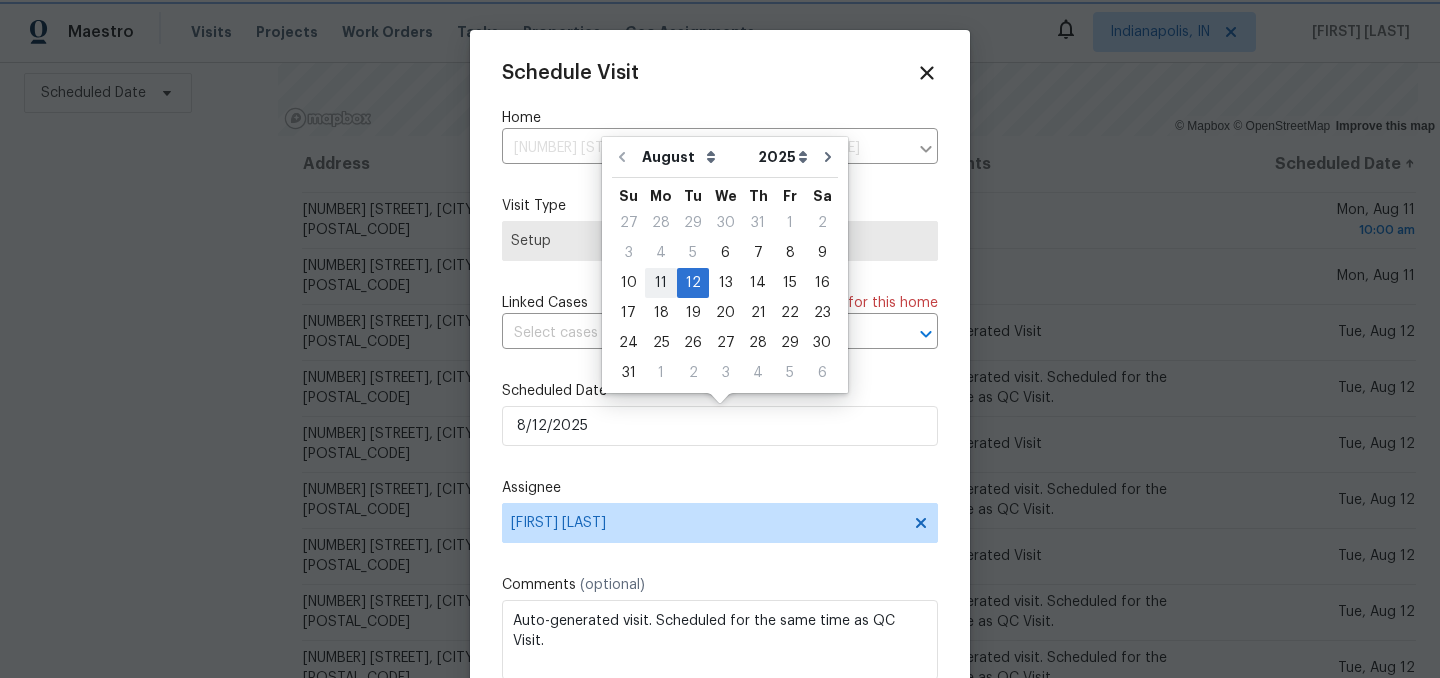type on "8/11/2025" 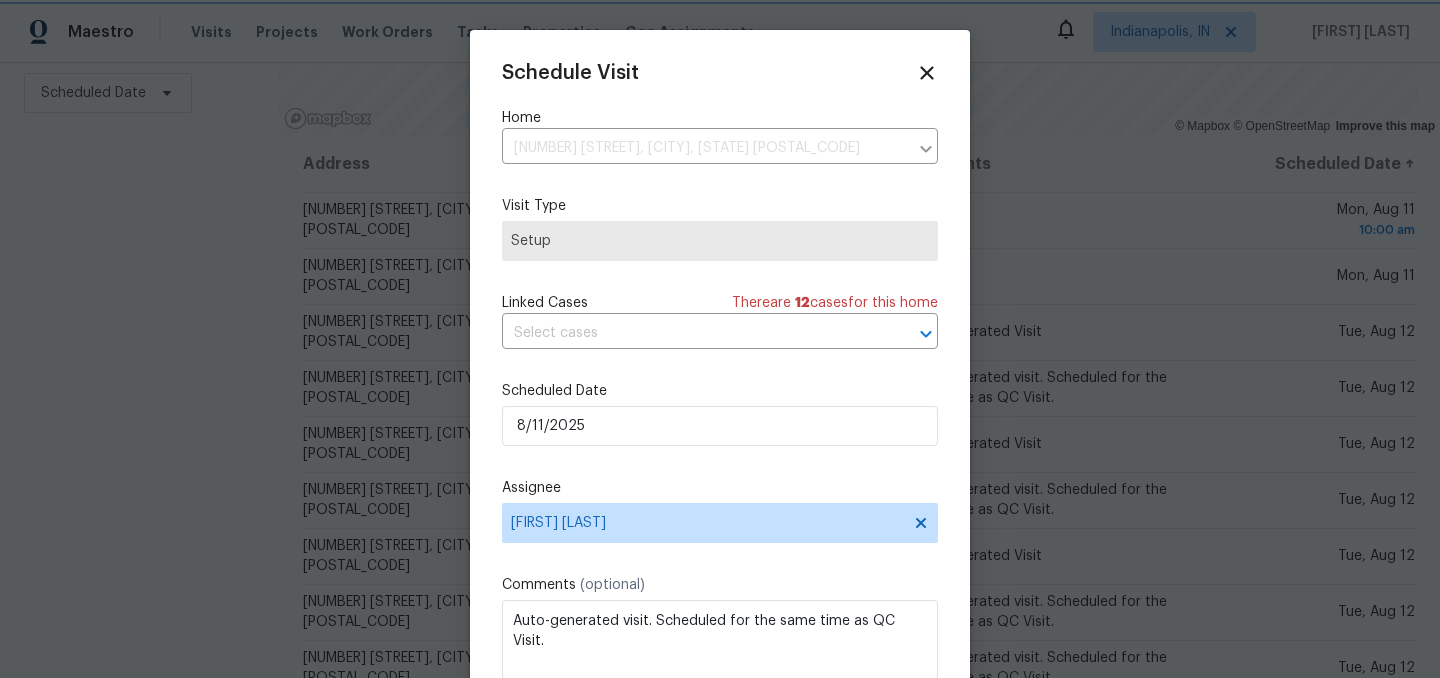 scroll, scrollTop: 36, scrollLeft: 0, axis: vertical 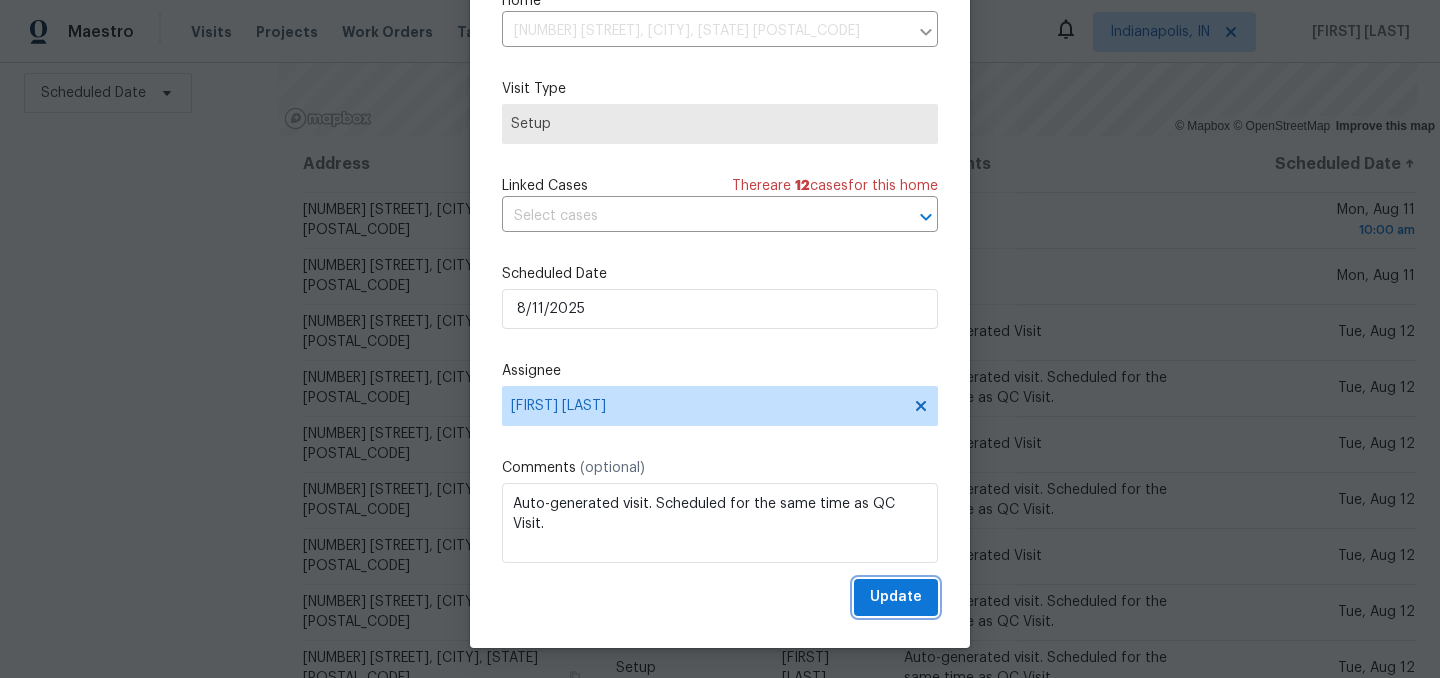 click on "Update" at bounding box center [896, 597] 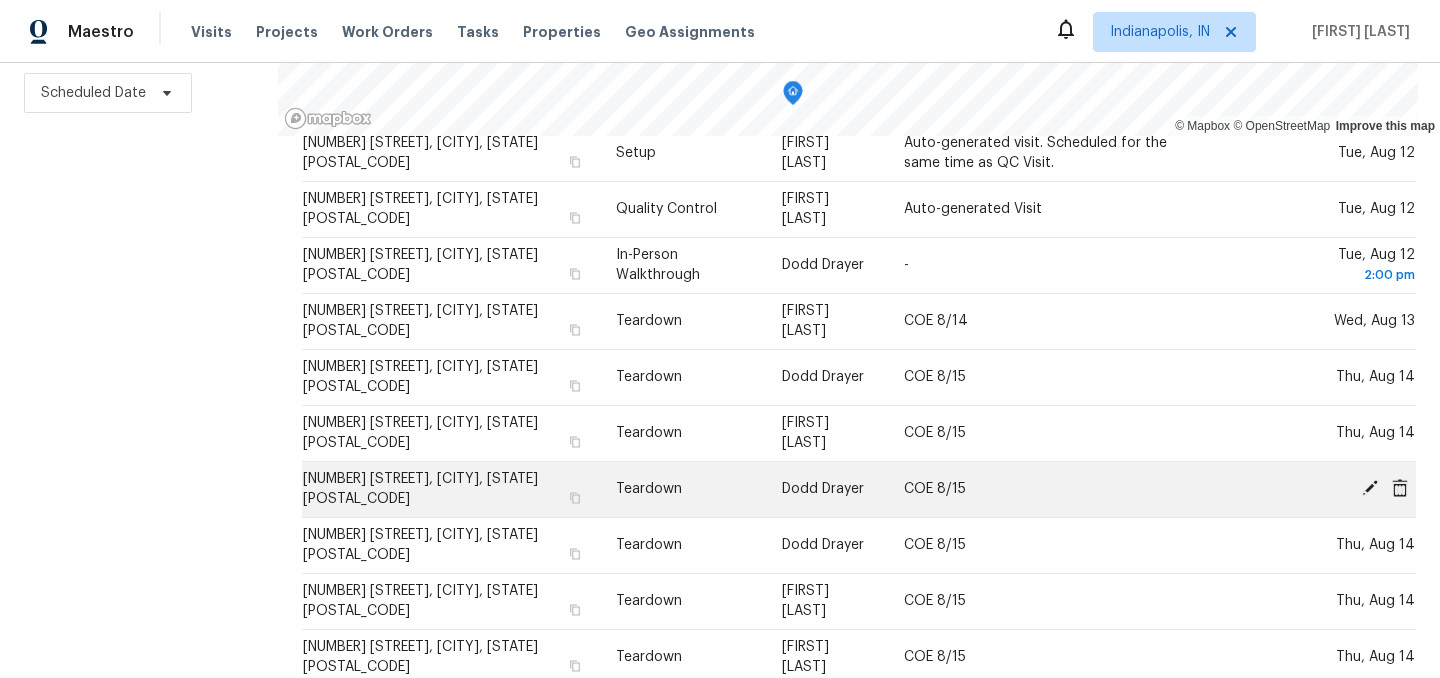 scroll, scrollTop: 0, scrollLeft: 0, axis: both 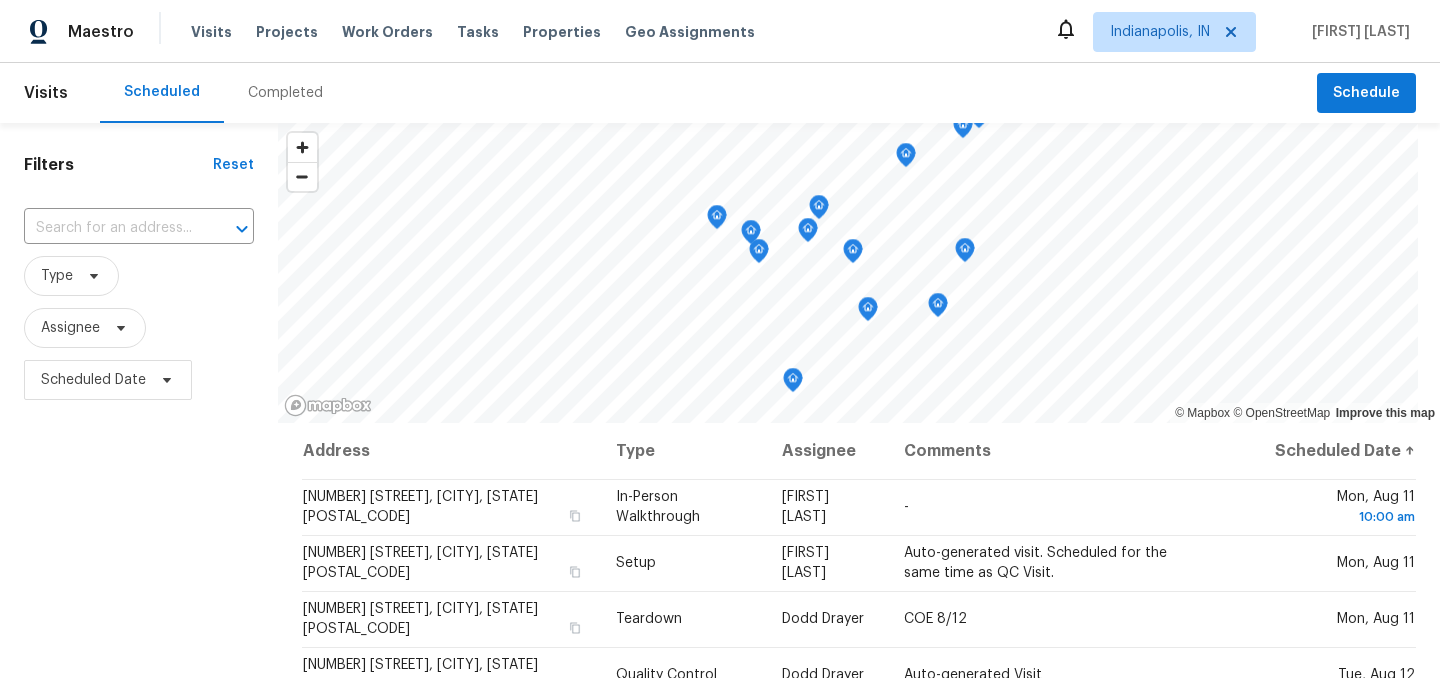 click on "Filters Reset ​ Type Assignee Scheduled Date" at bounding box center [139, 544] 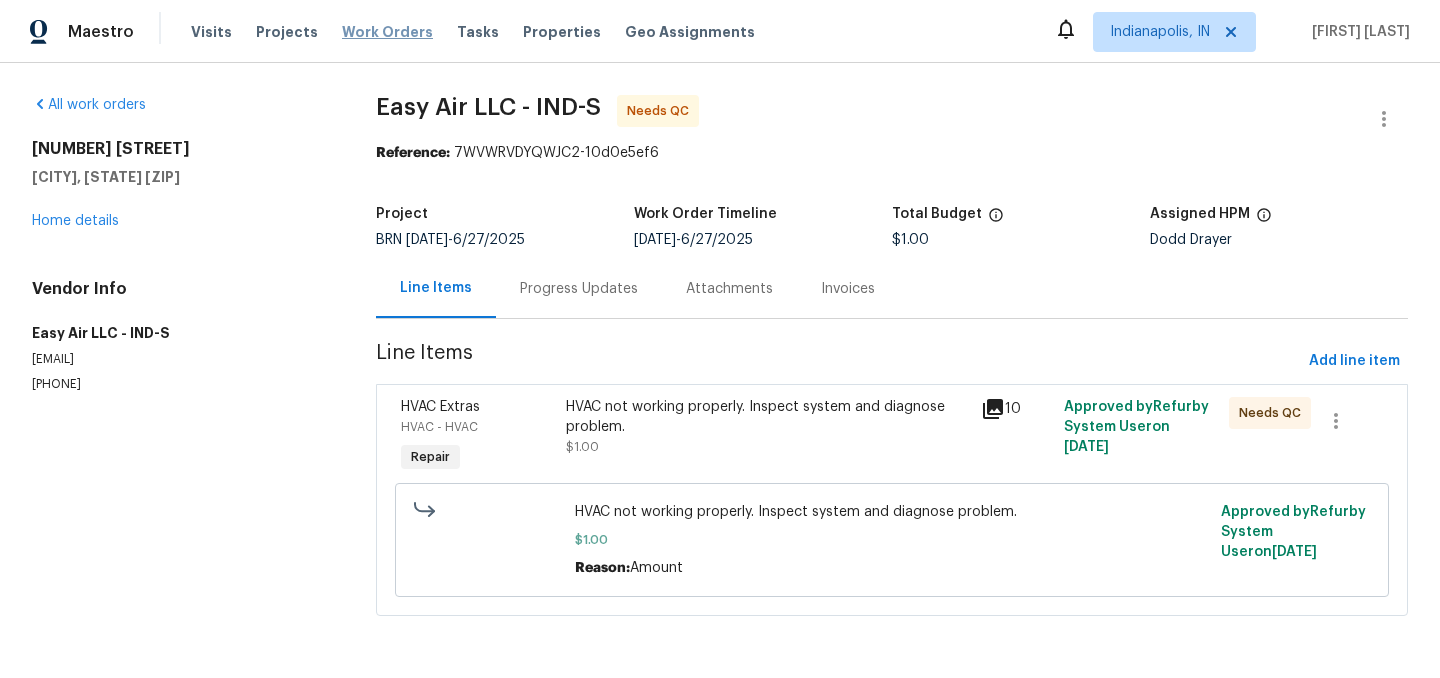 scroll, scrollTop: 0, scrollLeft: 0, axis: both 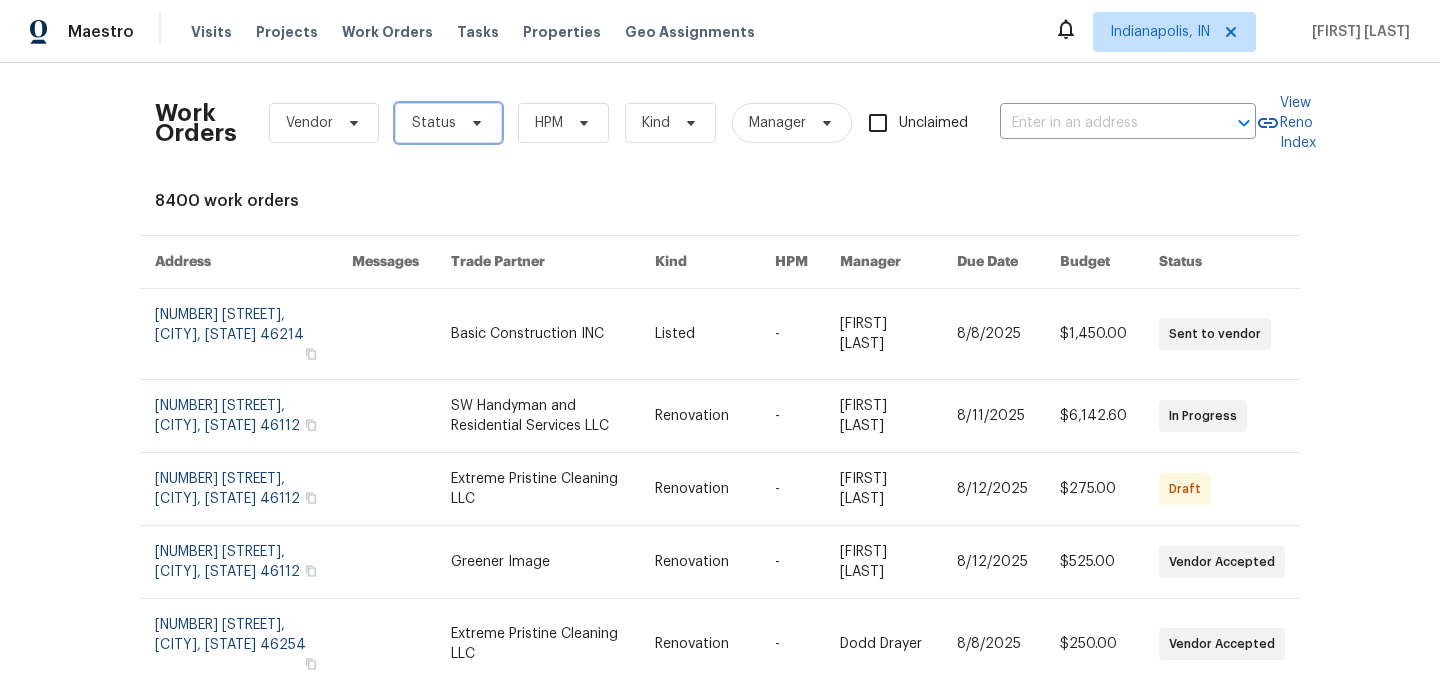 click on "Status" at bounding box center (448, 123) 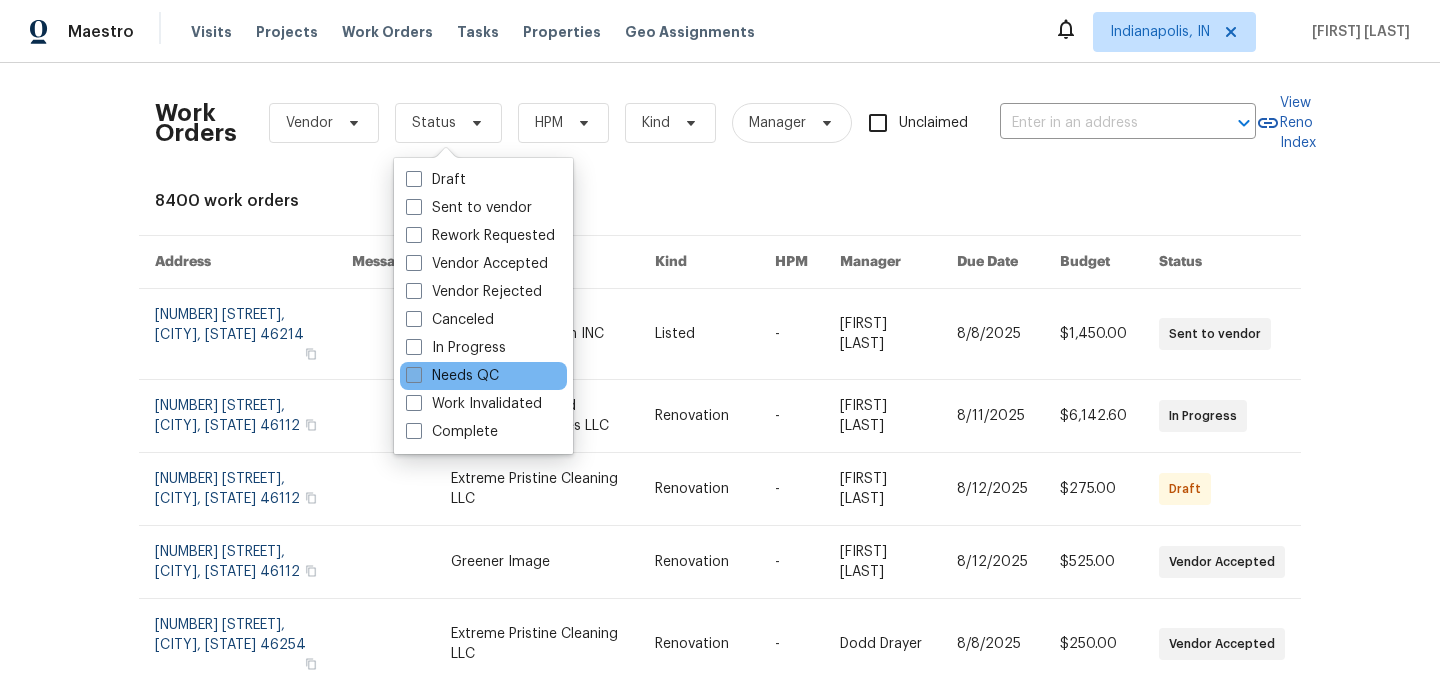 click on "Needs QC" at bounding box center [452, 376] 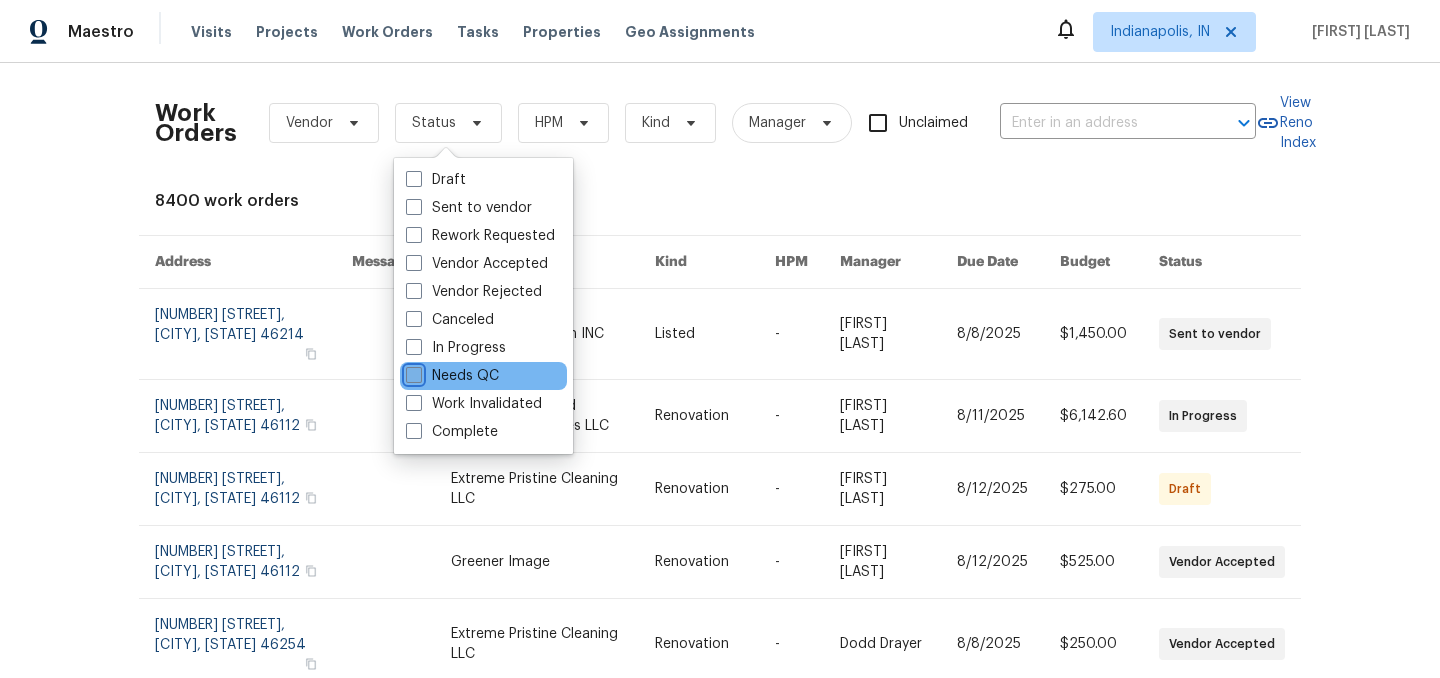 click on "Needs QC" at bounding box center [412, 372] 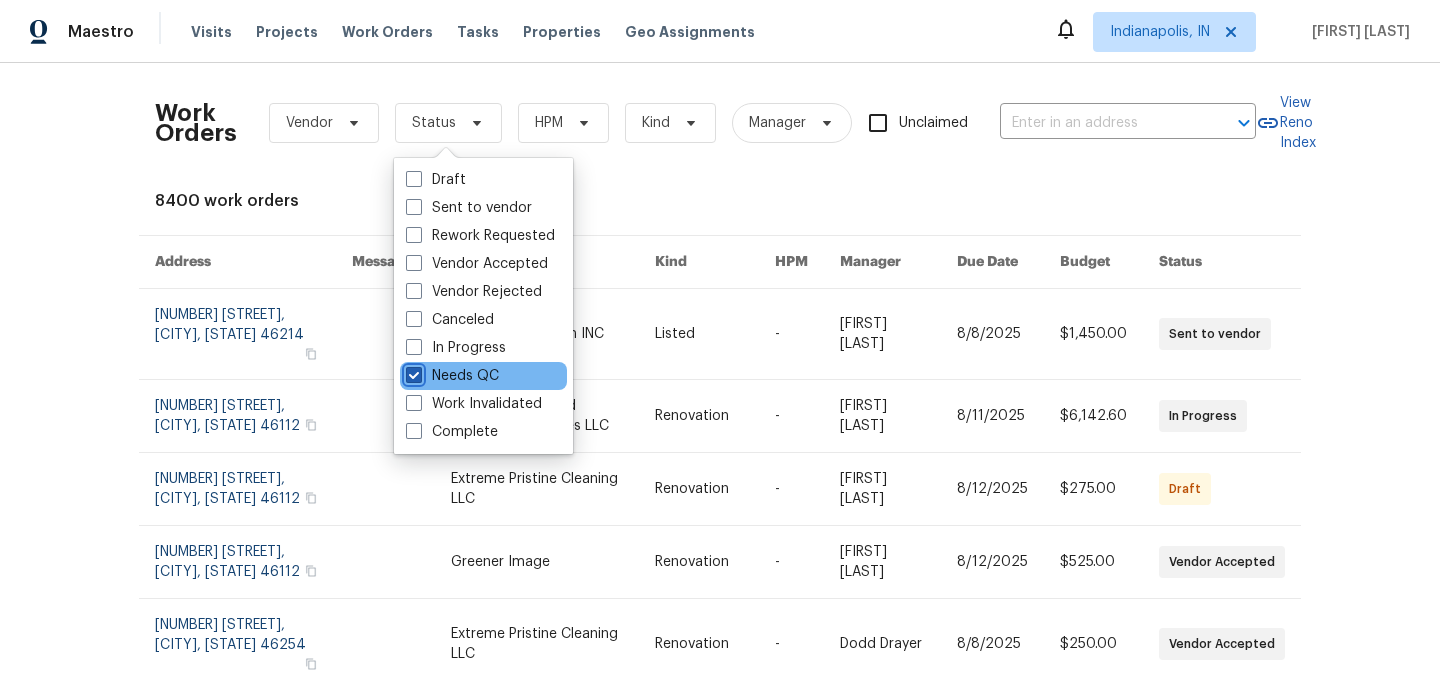 checkbox on "true" 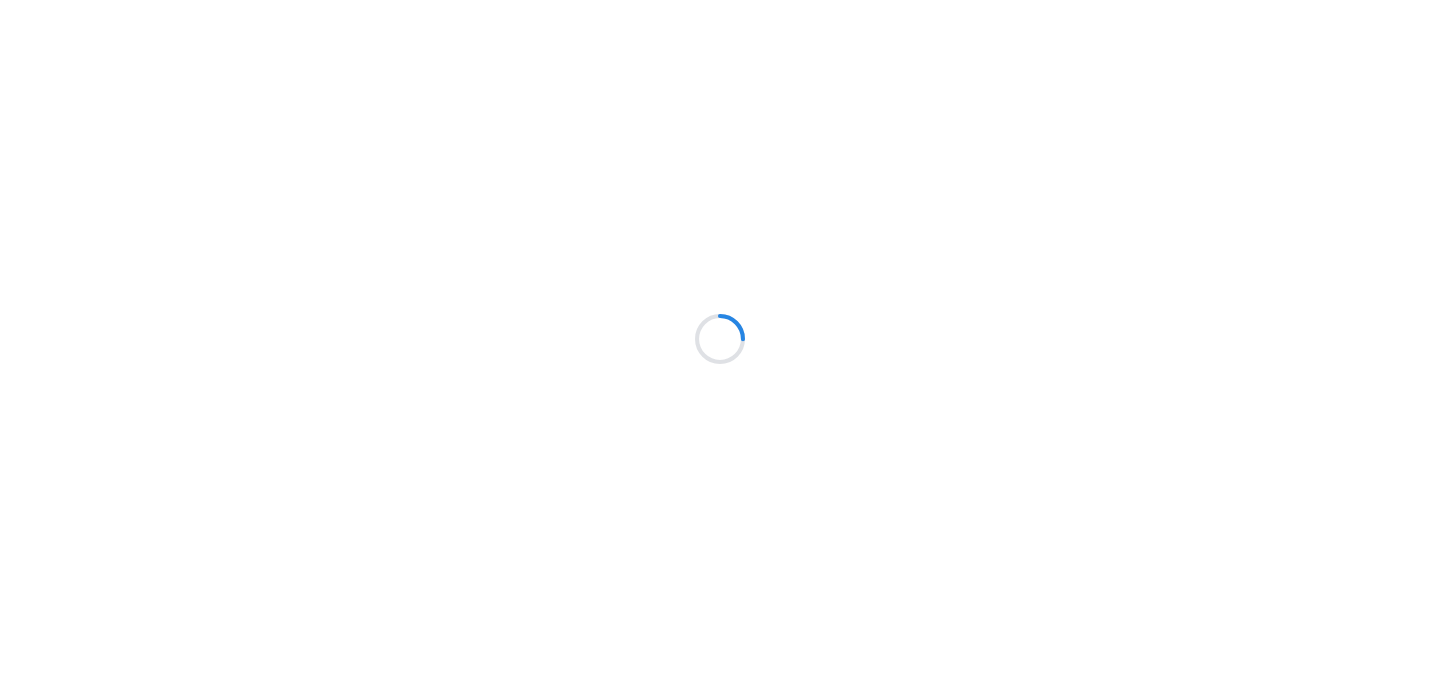scroll, scrollTop: 0, scrollLeft: 0, axis: both 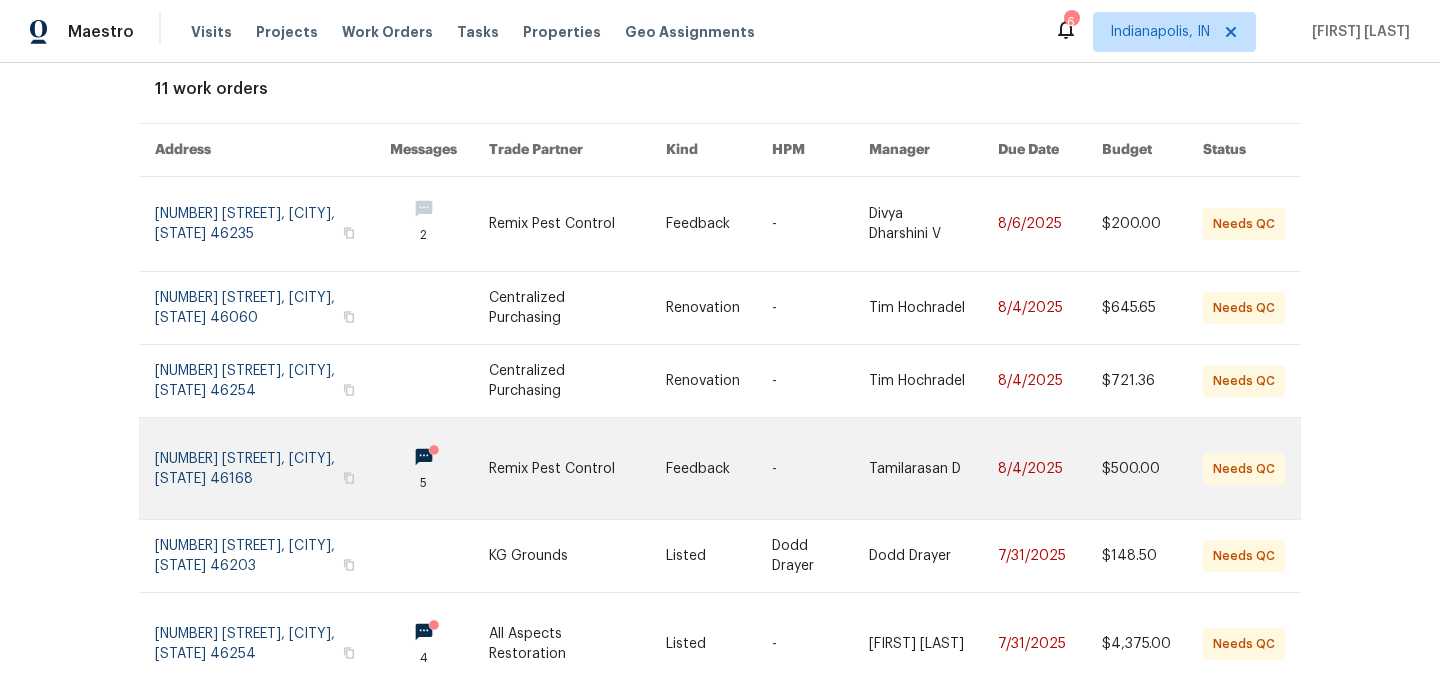 click at bounding box center (577, 468) 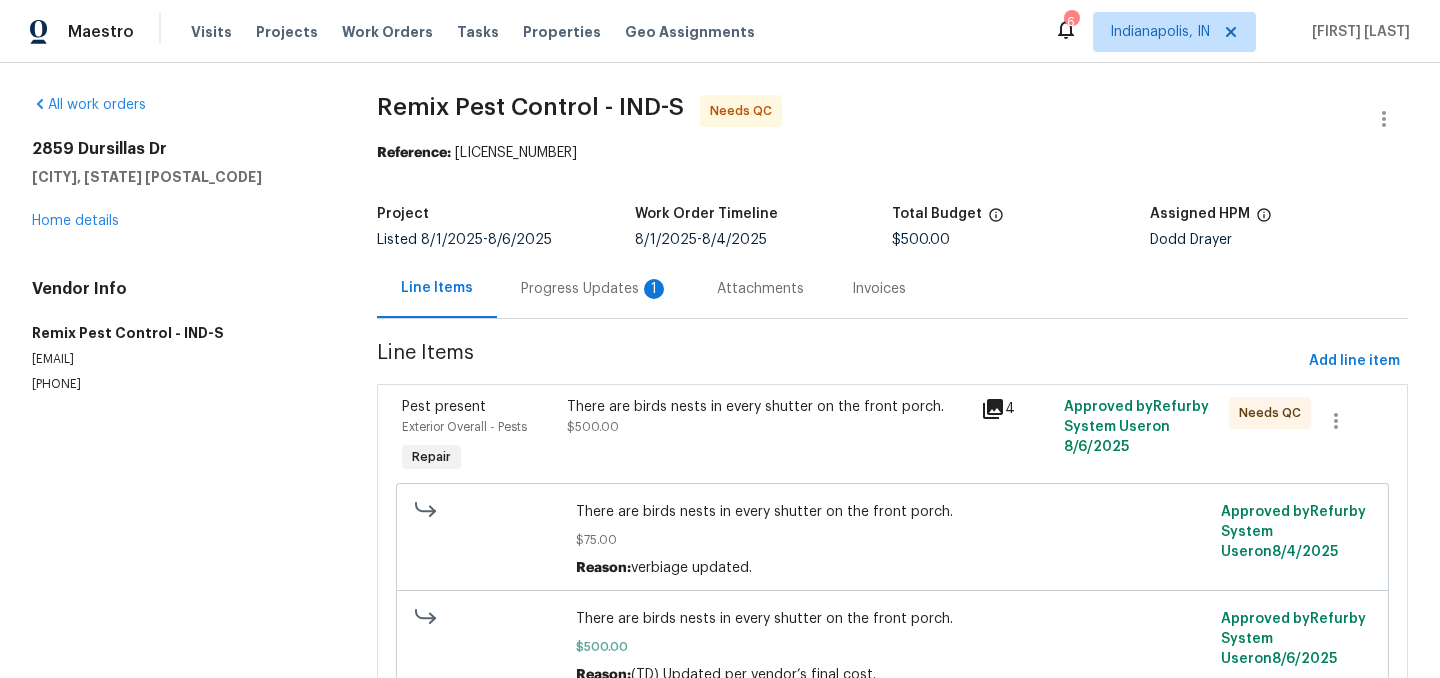 click on "Progress Updates 1" at bounding box center [595, 289] 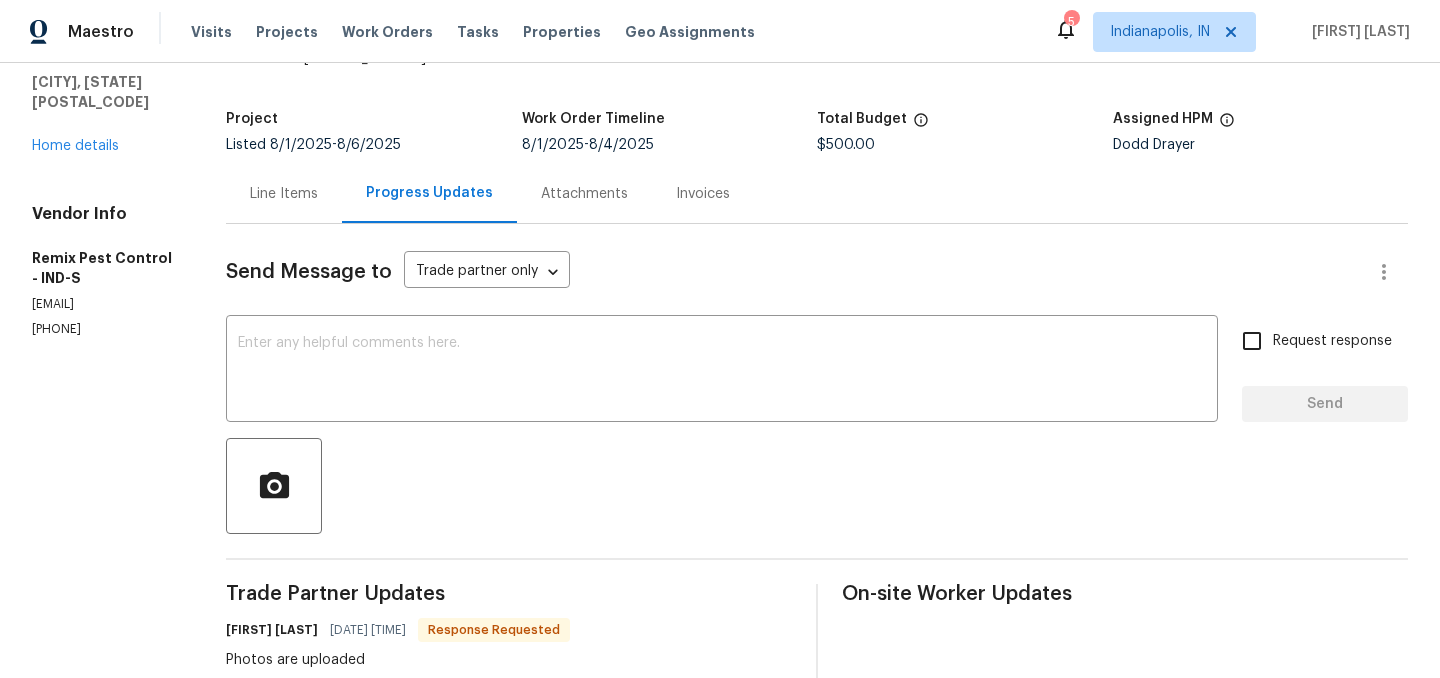 scroll, scrollTop: 89, scrollLeft: 0, axis: vertical 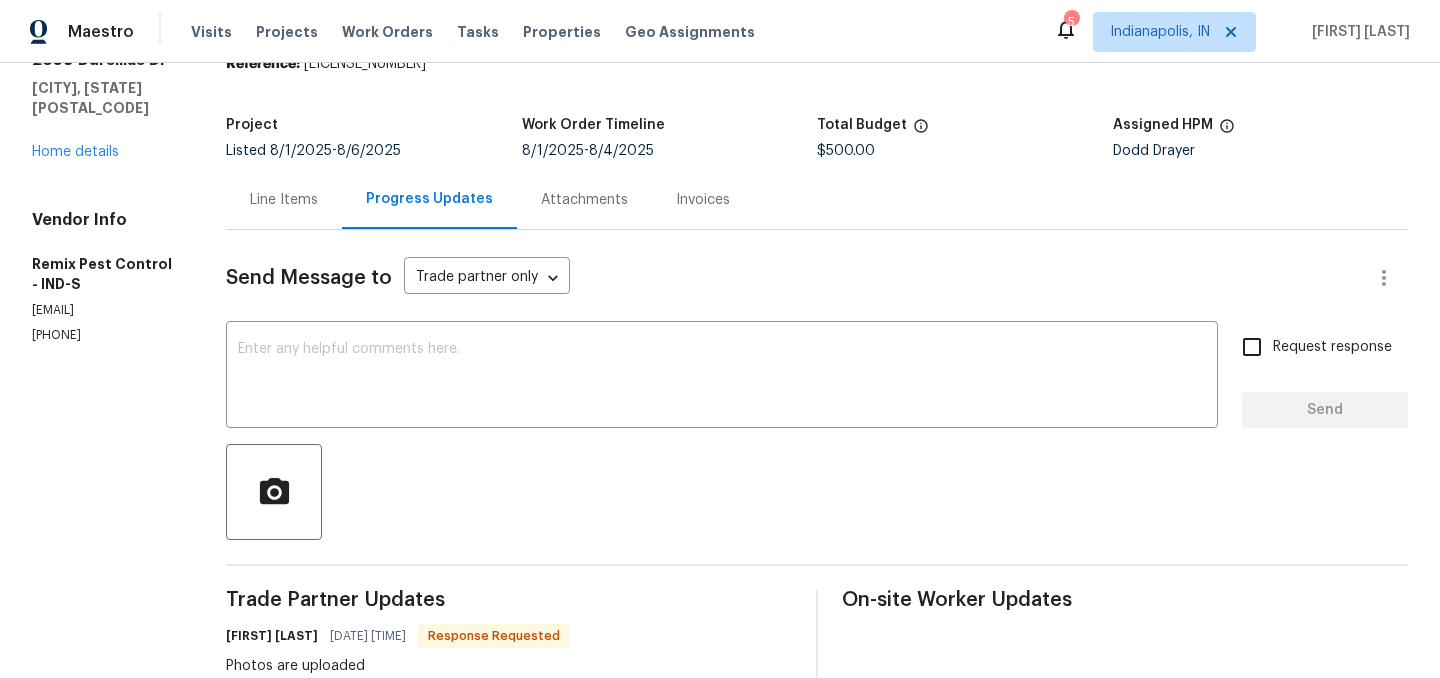 click on "Line Items" at bounding box center (284, 199) 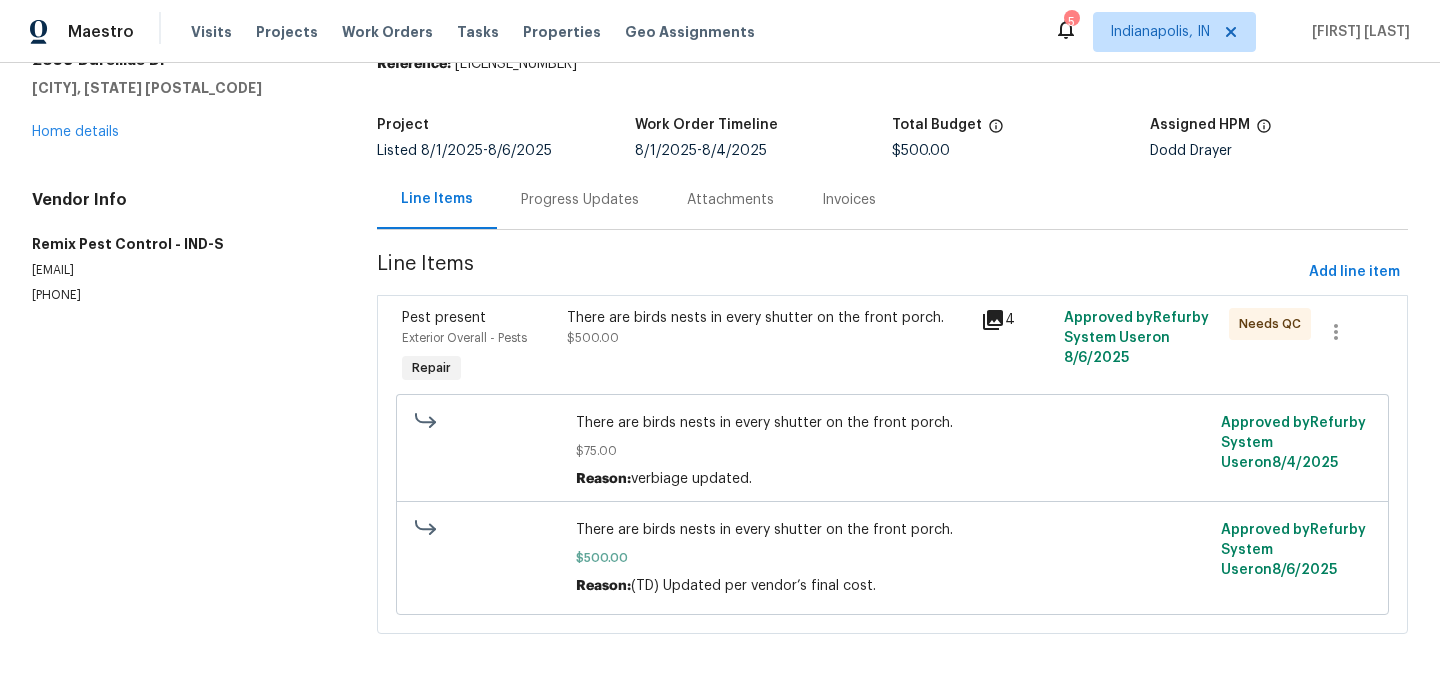 scroll, scrollTop: 0, scrollLeft: 0, axis: both 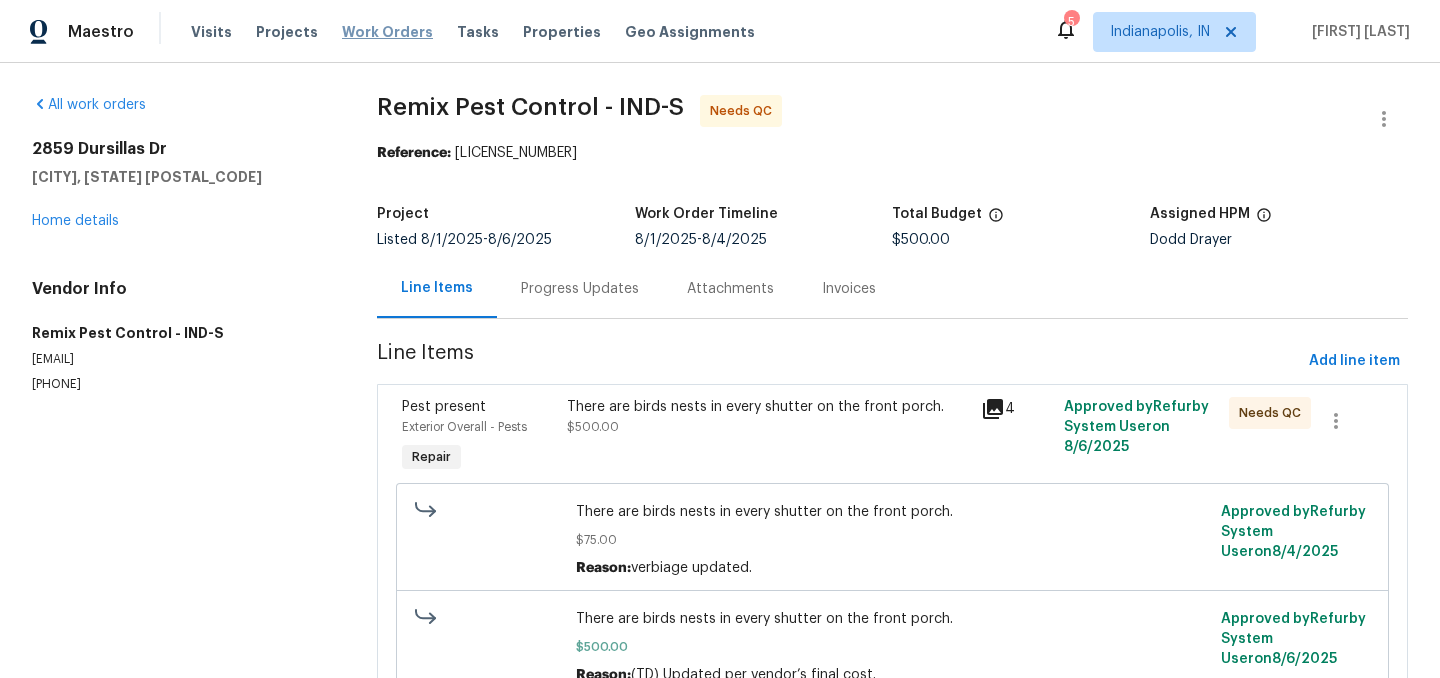 click on "Work Orders" at bounding box center [387, 32] 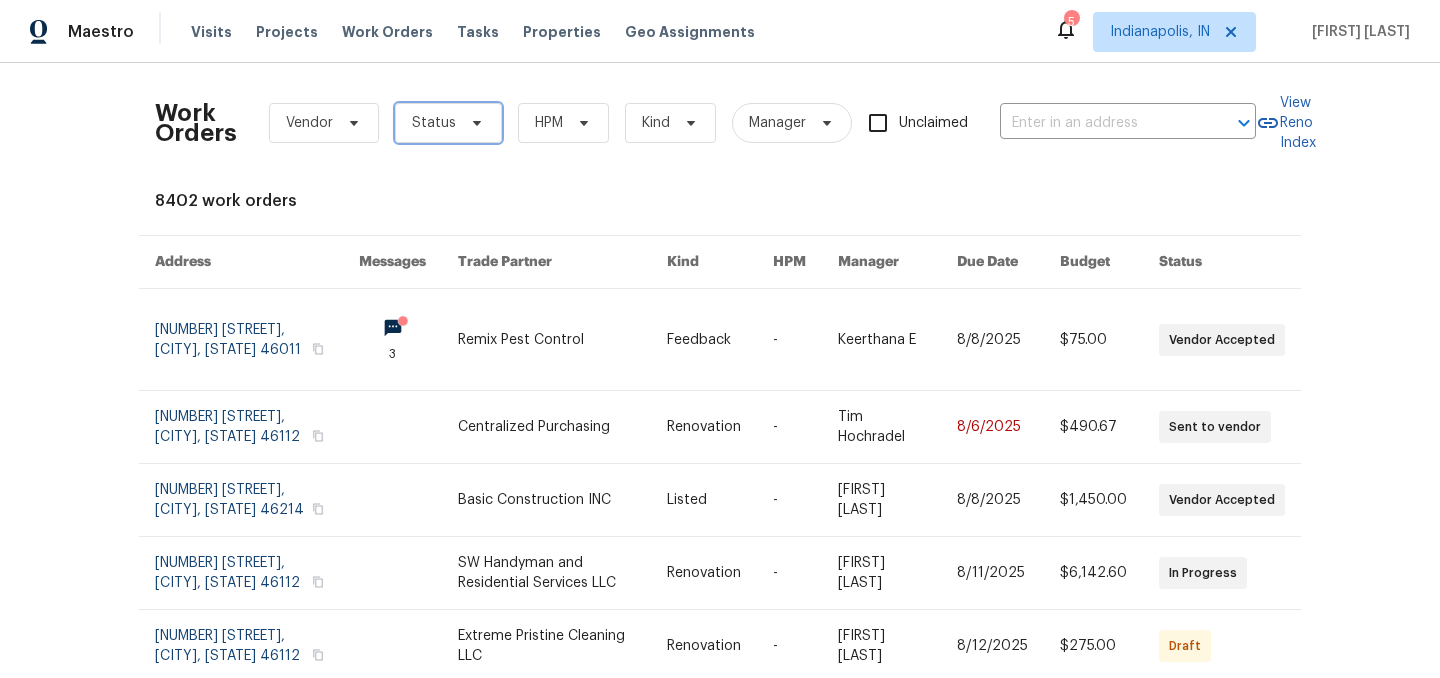 click on "Status" at bounding box center (448, 123) 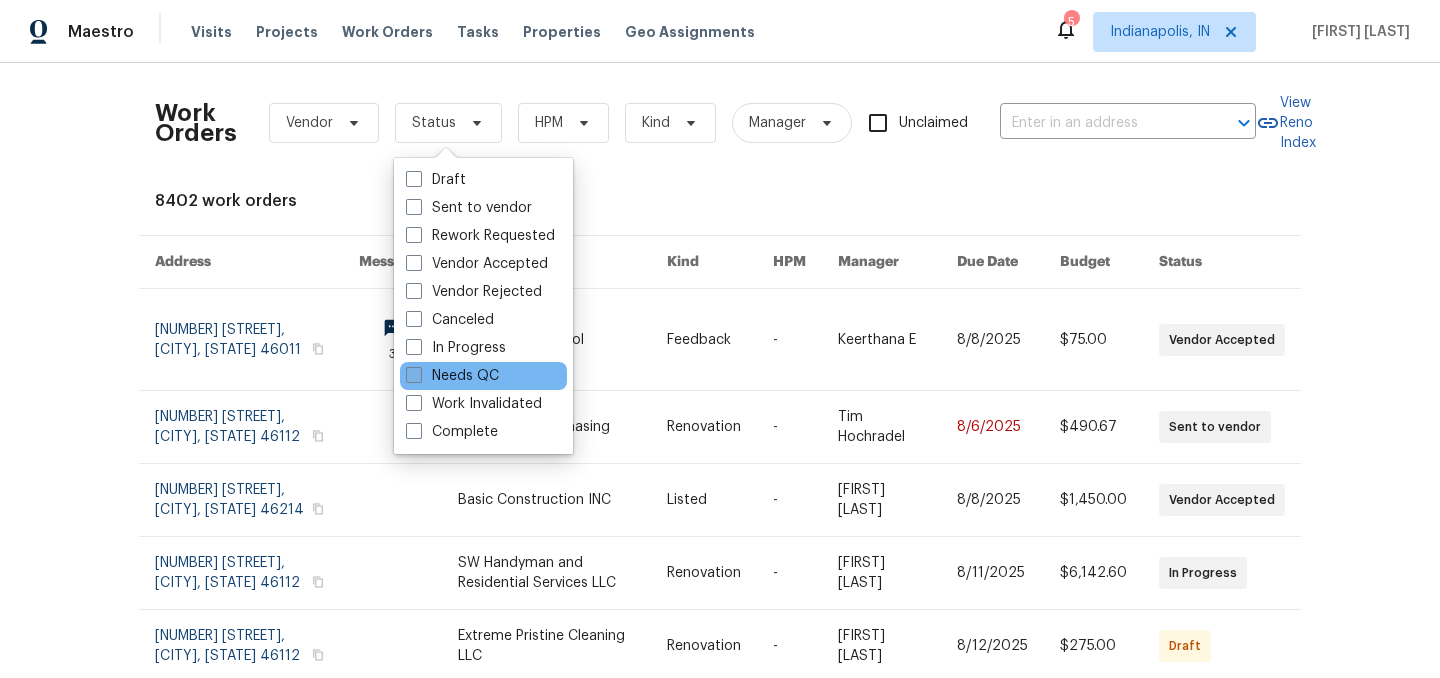 click on "Needs QC" at bounding box center (452, 376) 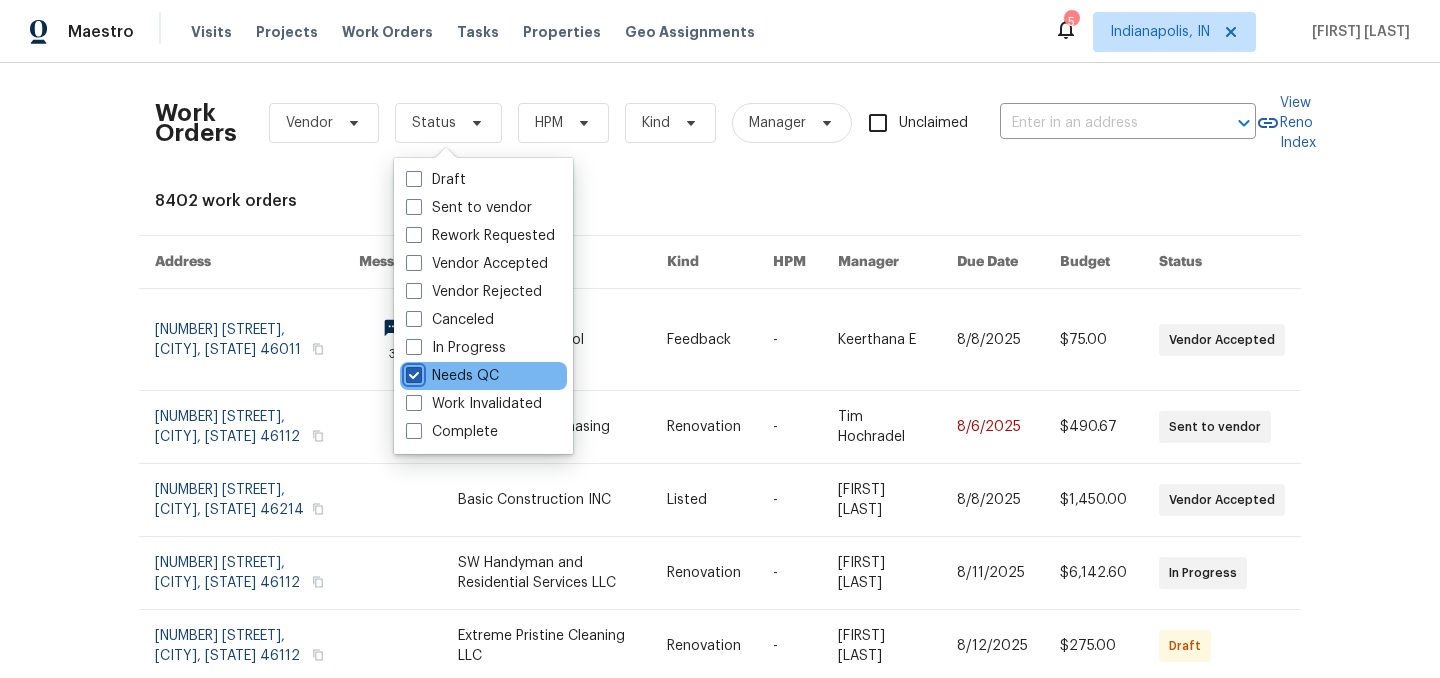 checkbox on "true" 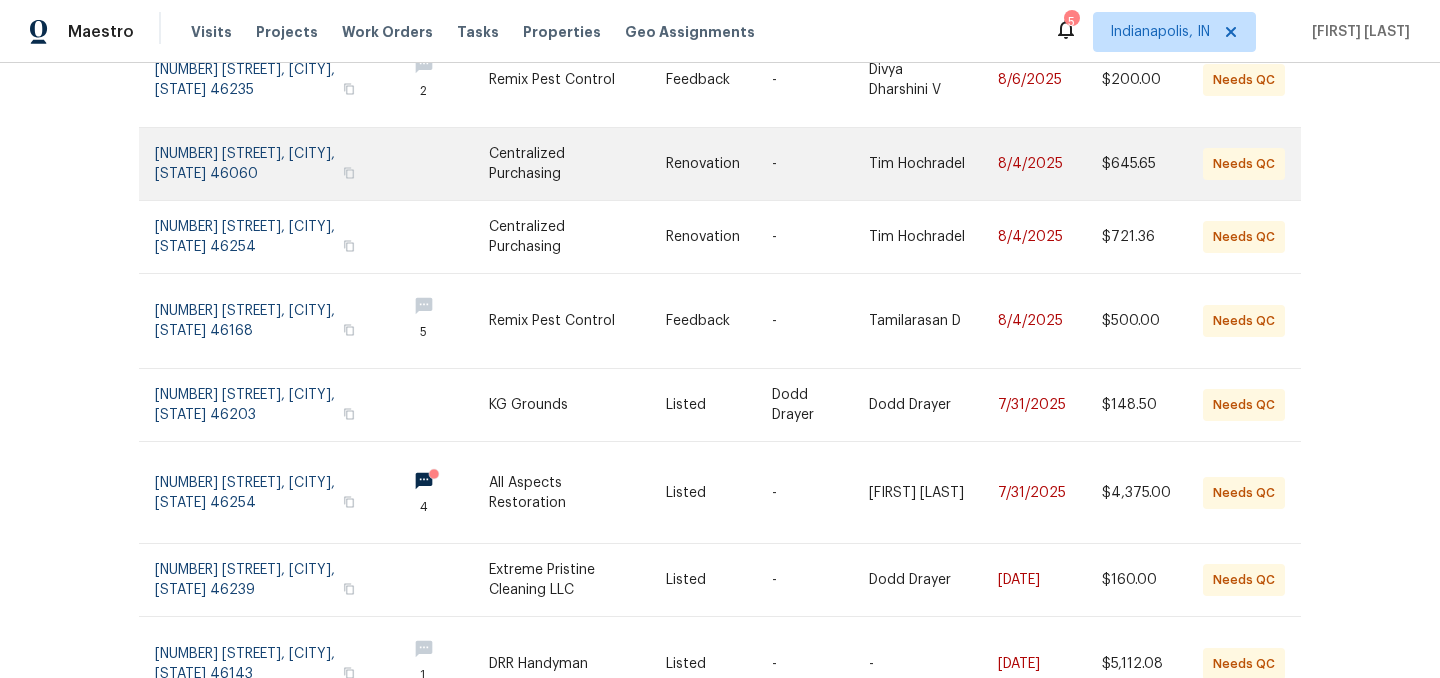 scroll, scrollTop: 263, scrollLeft: 0, axis: vertical 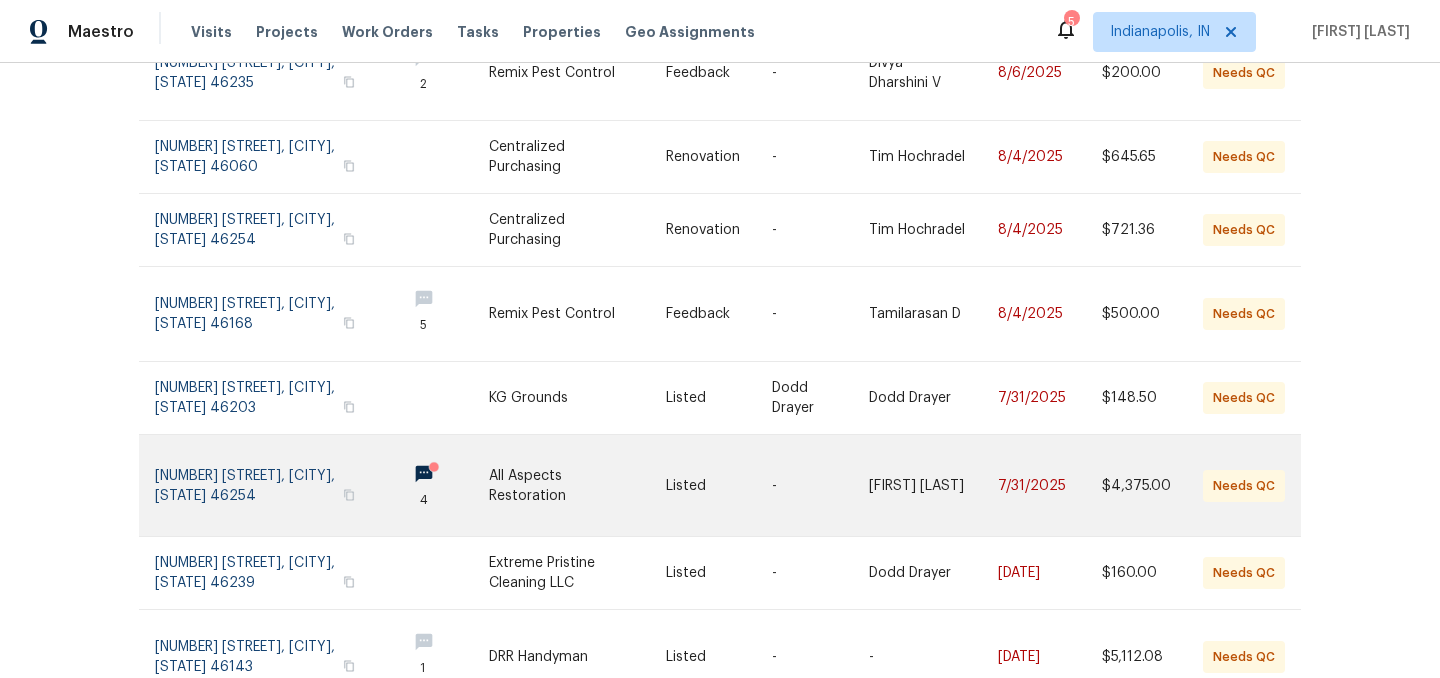 click at bounding box center (577, 485) 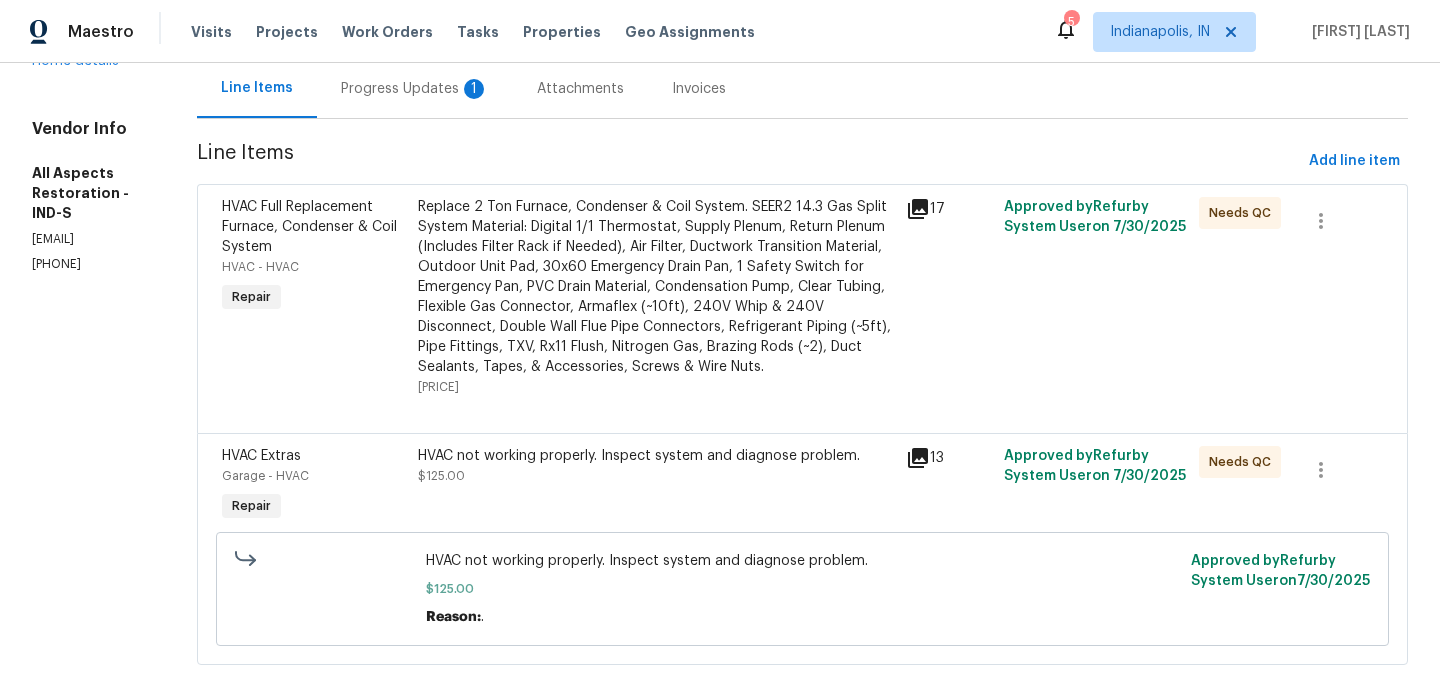 scroll, scrollTop: 203, scrollLeft: 0, axis: vertical 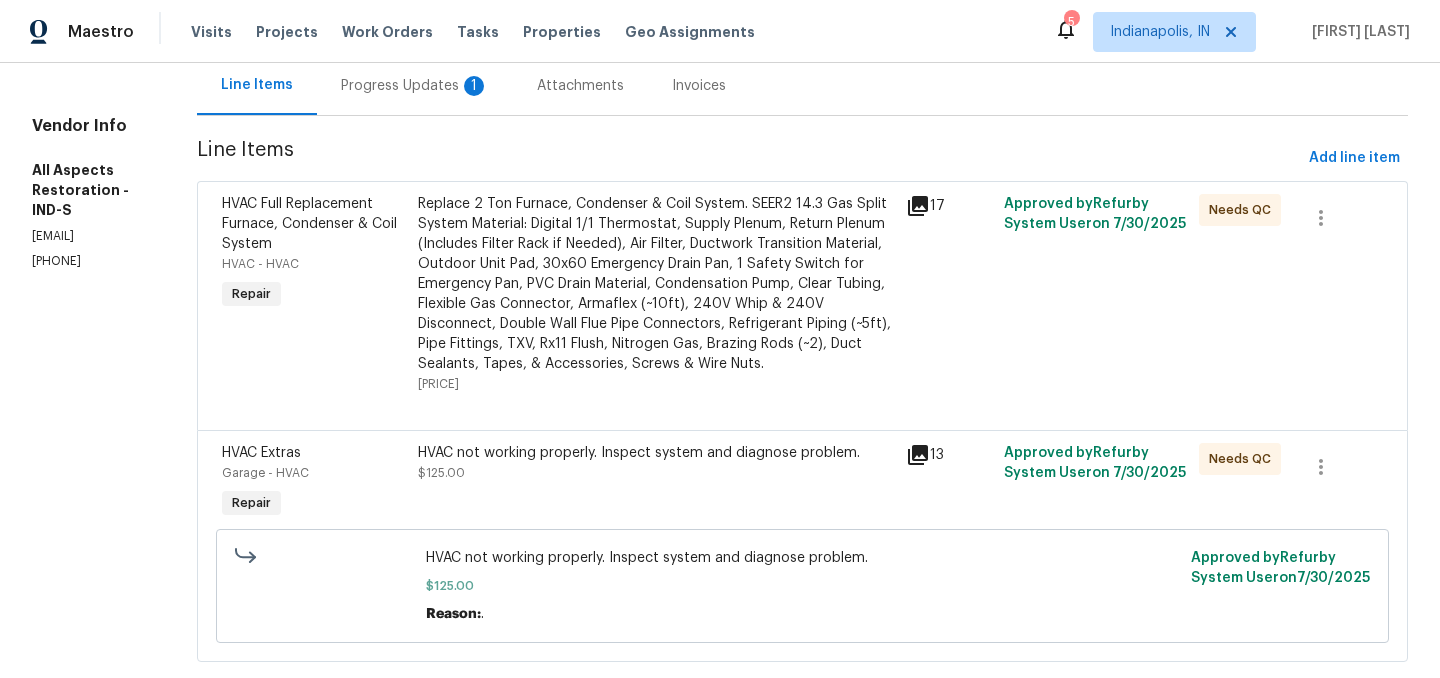 click on "Replace 2 Ton Furnace, Condenser & Coil System. SEER2 14.3  Gas Split System Material: Digital 1/1 Thermostat, Supply Plenum, Return Plenum (Includes Filter Rack if Needed), Air Filter, Ductwork Transition Material, Outdoor Unit Pad, 30x60 Emergency Drain Pan, 1 Safety Switch for Emergency Pan, PVC Drain Material, Condensation Pump, Clear Tubing, Flexible Gas Connector, Armaflex (~10ft), 240V Whip & 240V Disconnect, Double Wall Flue Pipe Connectors, Refrigerant Piping (~5ft), Pipe Fittings, TXV, Rx11 Flush, Nitrogen Gas, Brazing Rods (~2), Duct Sealants, Tapes, & Accessories, Screws & Wire Nuts." at bounding box center (656, 284) 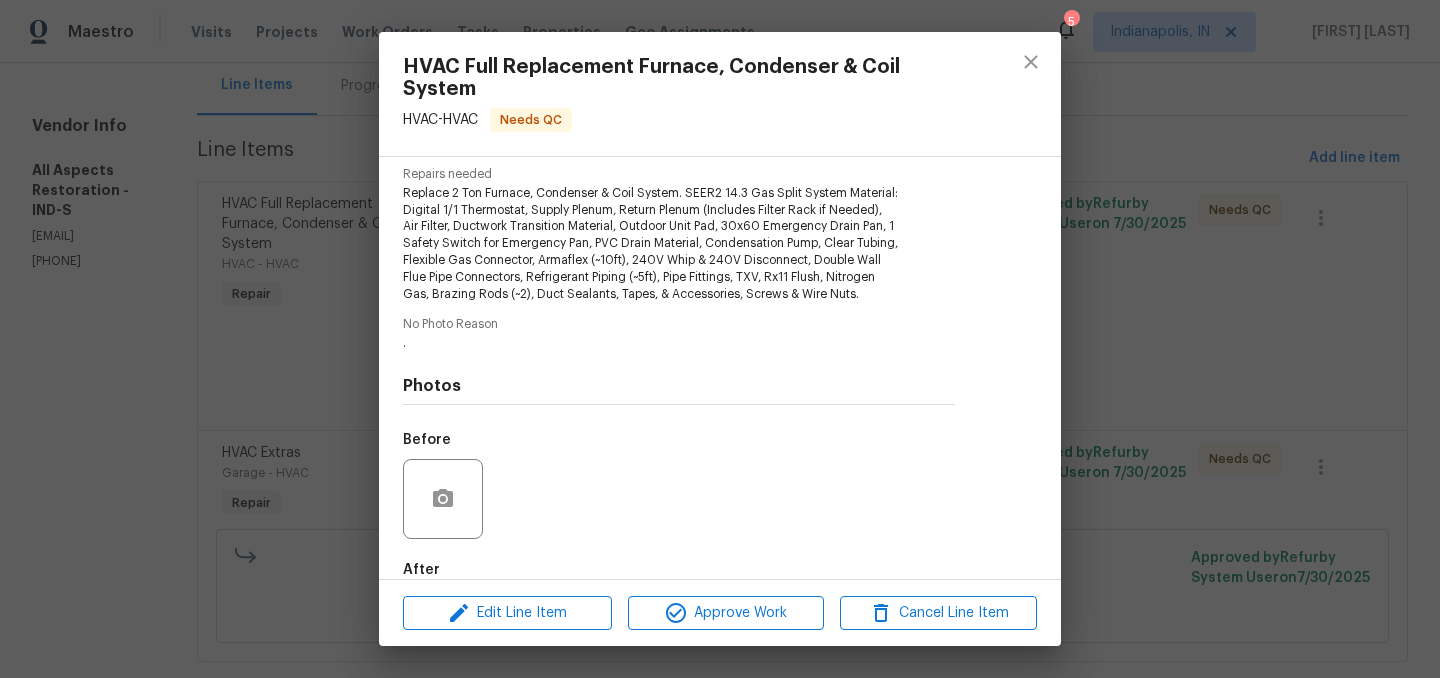 scroll, scrollTop: 332, scrollLeft: 0, axis: vertical 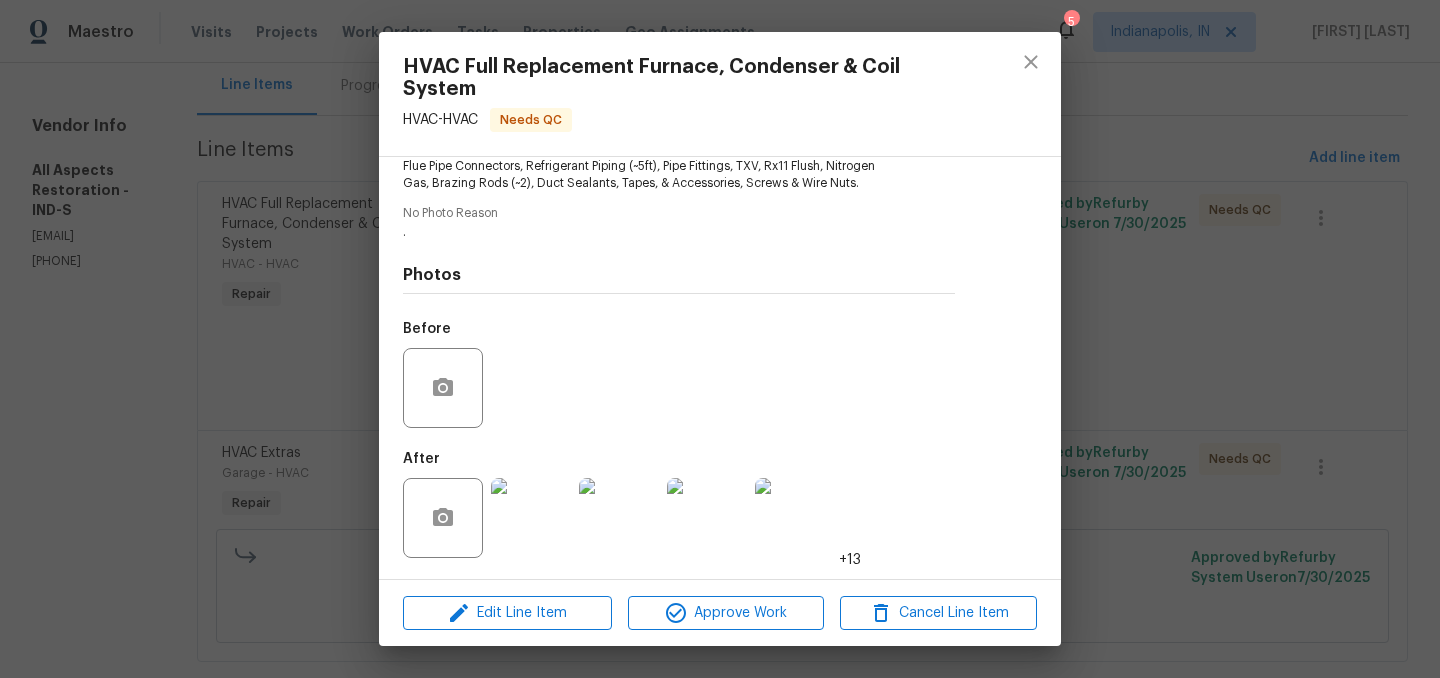 click at bounding box center (531, 518) 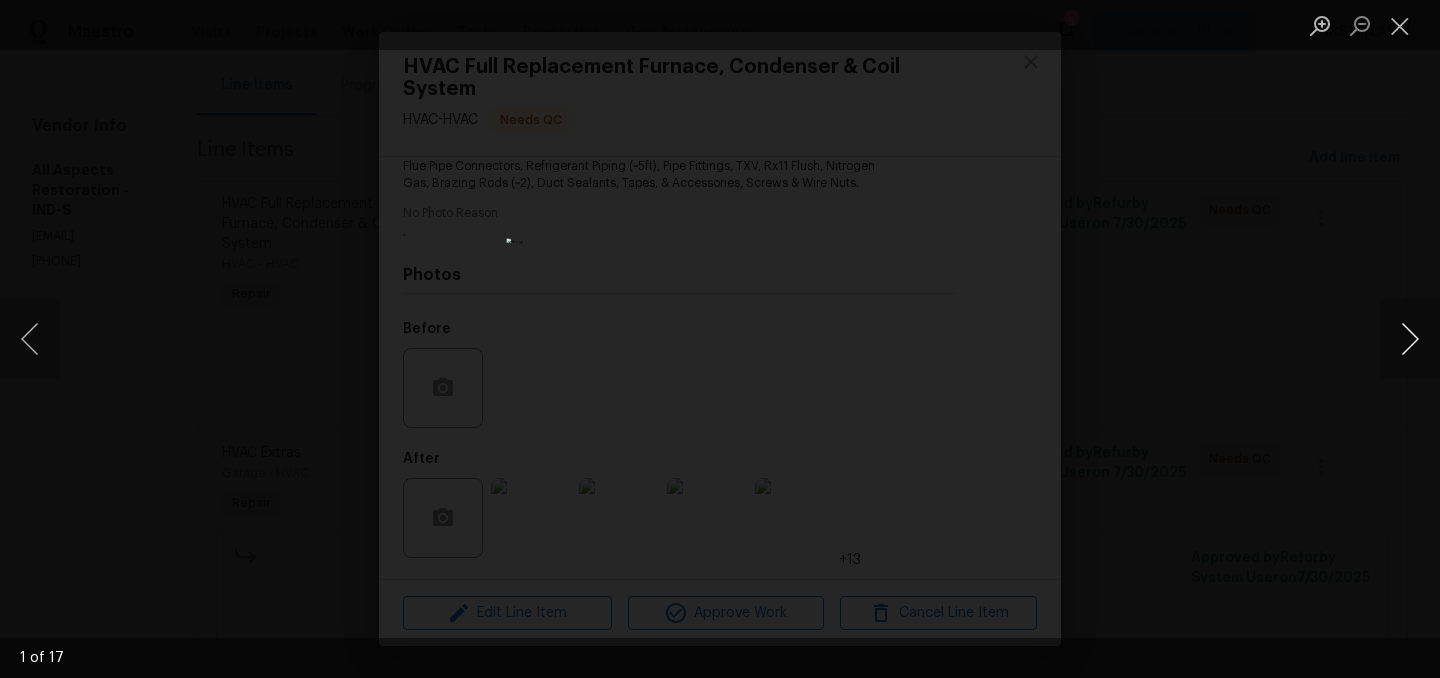 click at bounding box center (1410, 339) 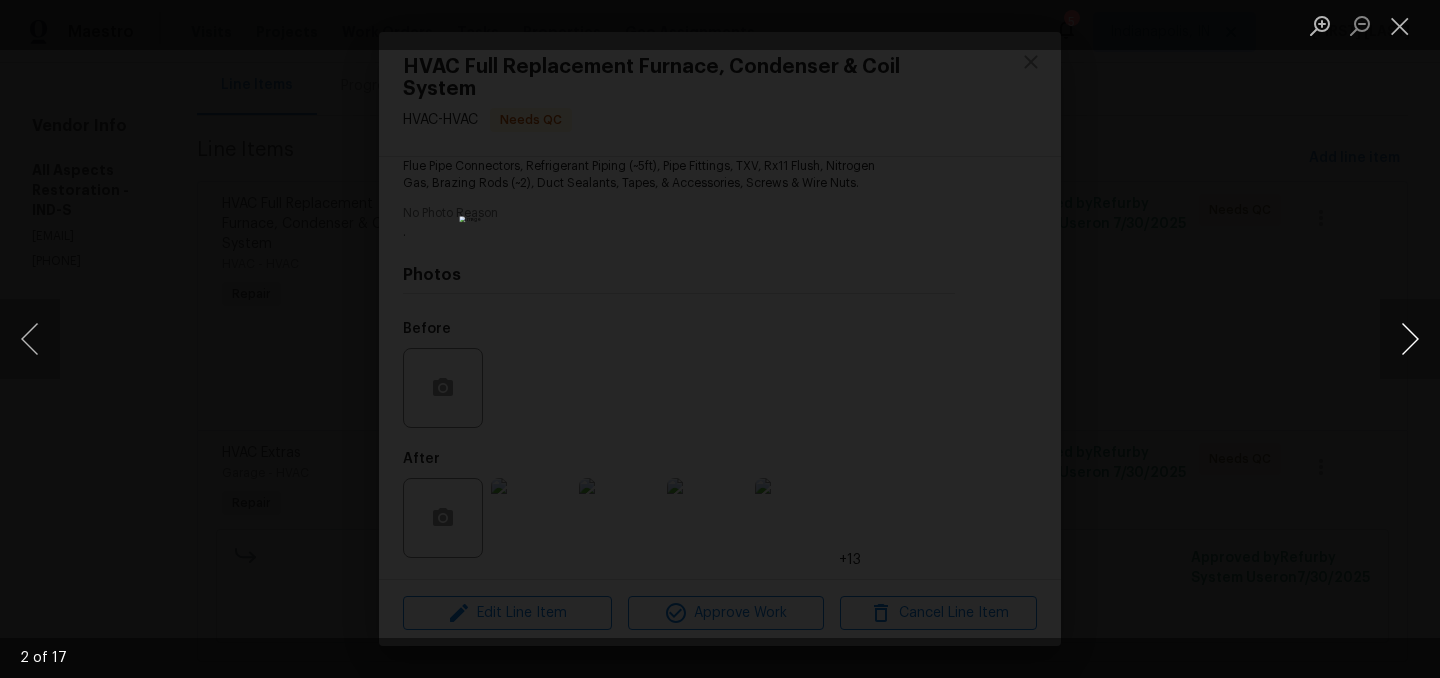 click at bounding box center [1410, 339] 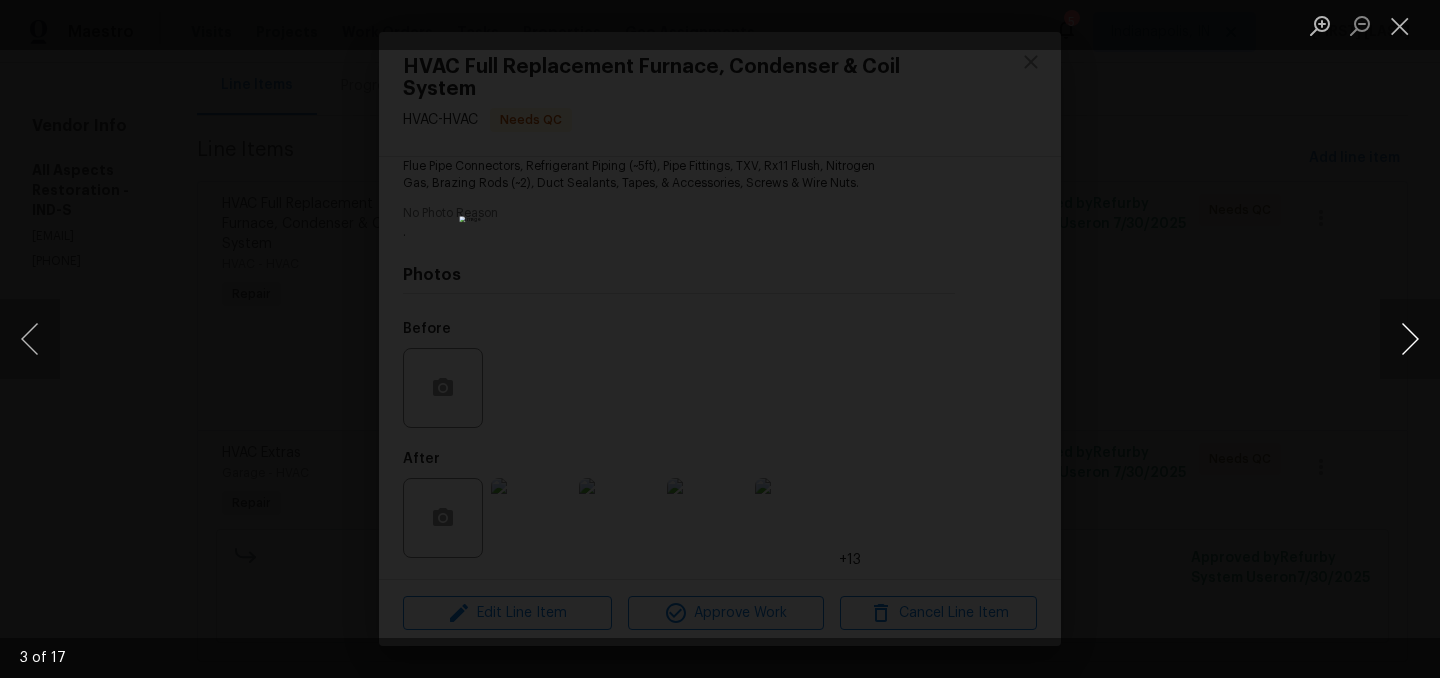 click at bounding box center (1410, 339) 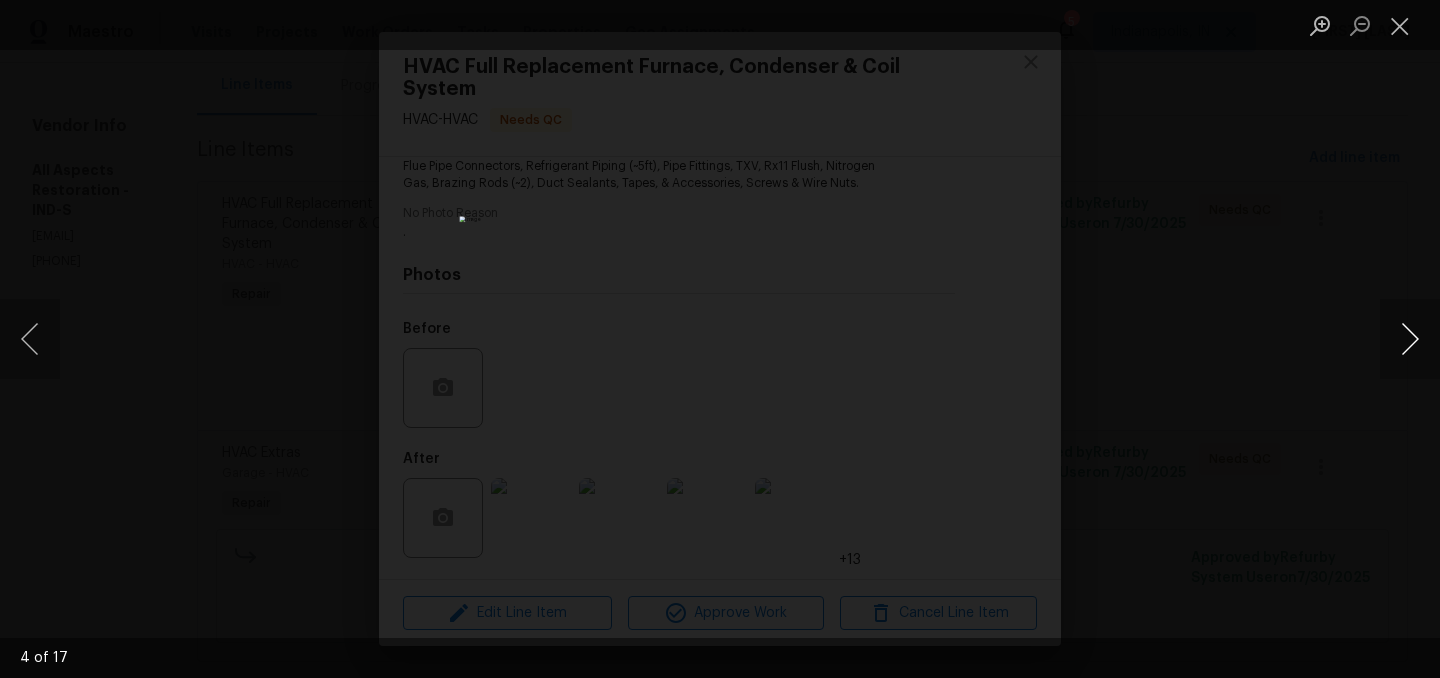 click at bounding box center [1410, 339] 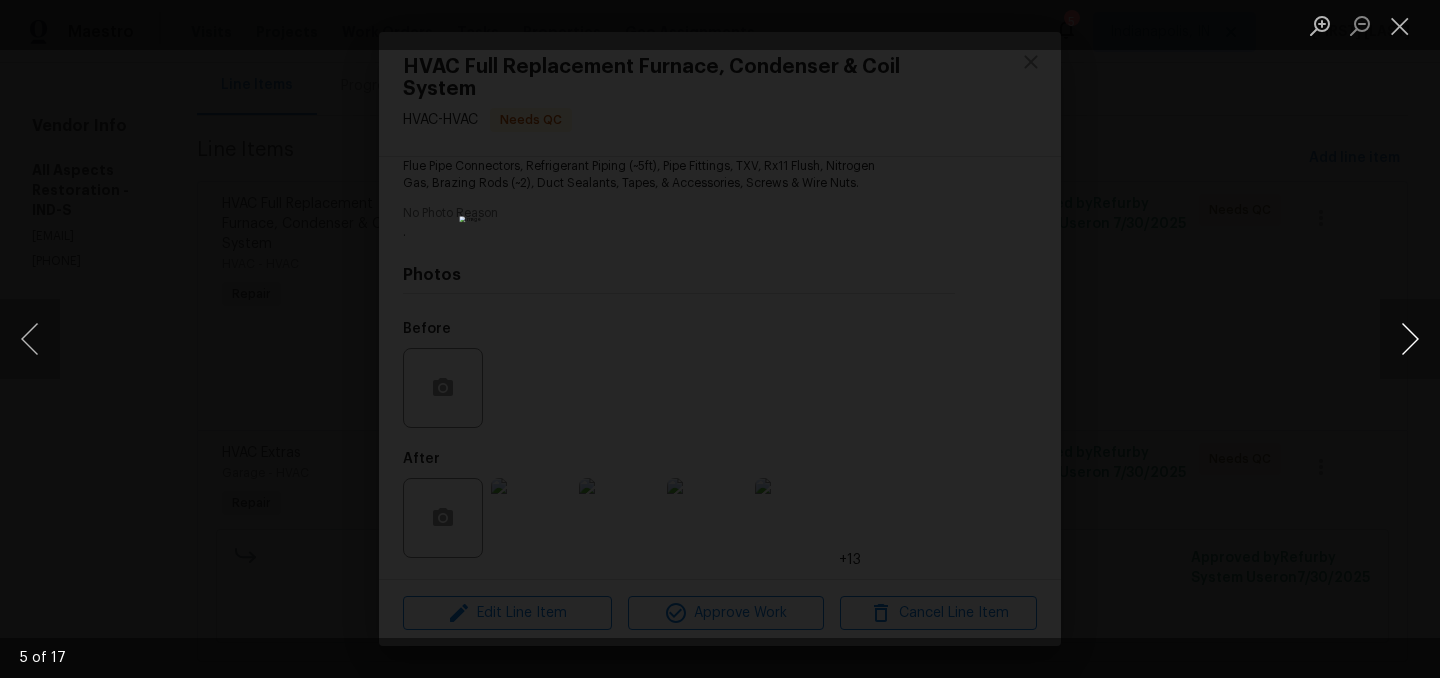 click at bounding box center (1410, 339) 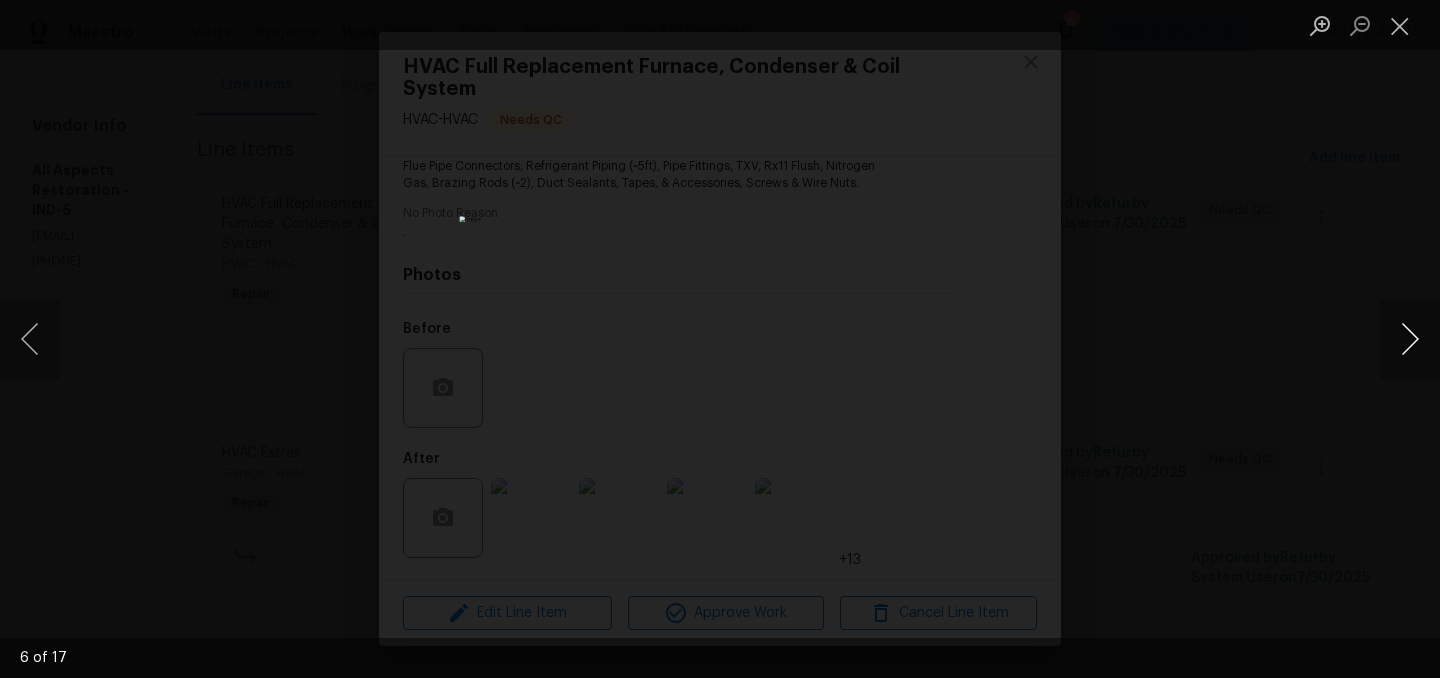 click at bounding box center (1410, 339) 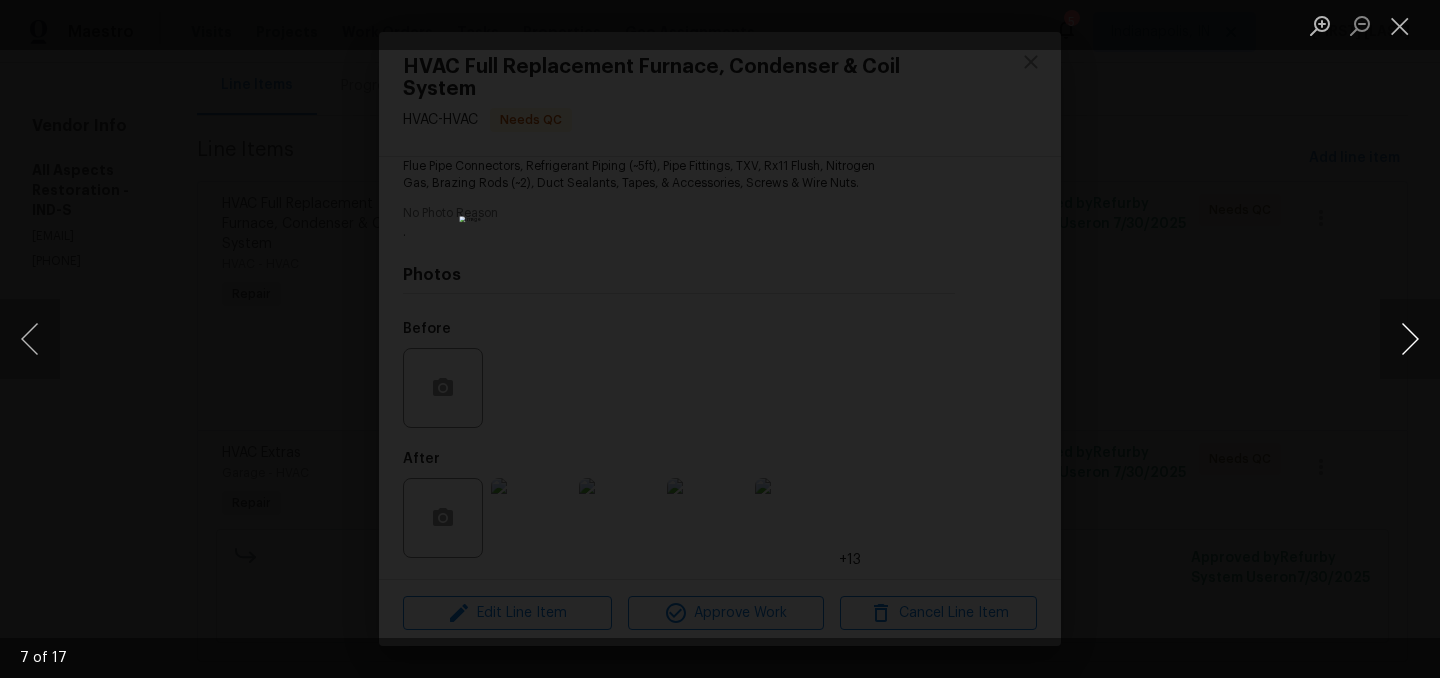click at bounding box center (1410, 339) 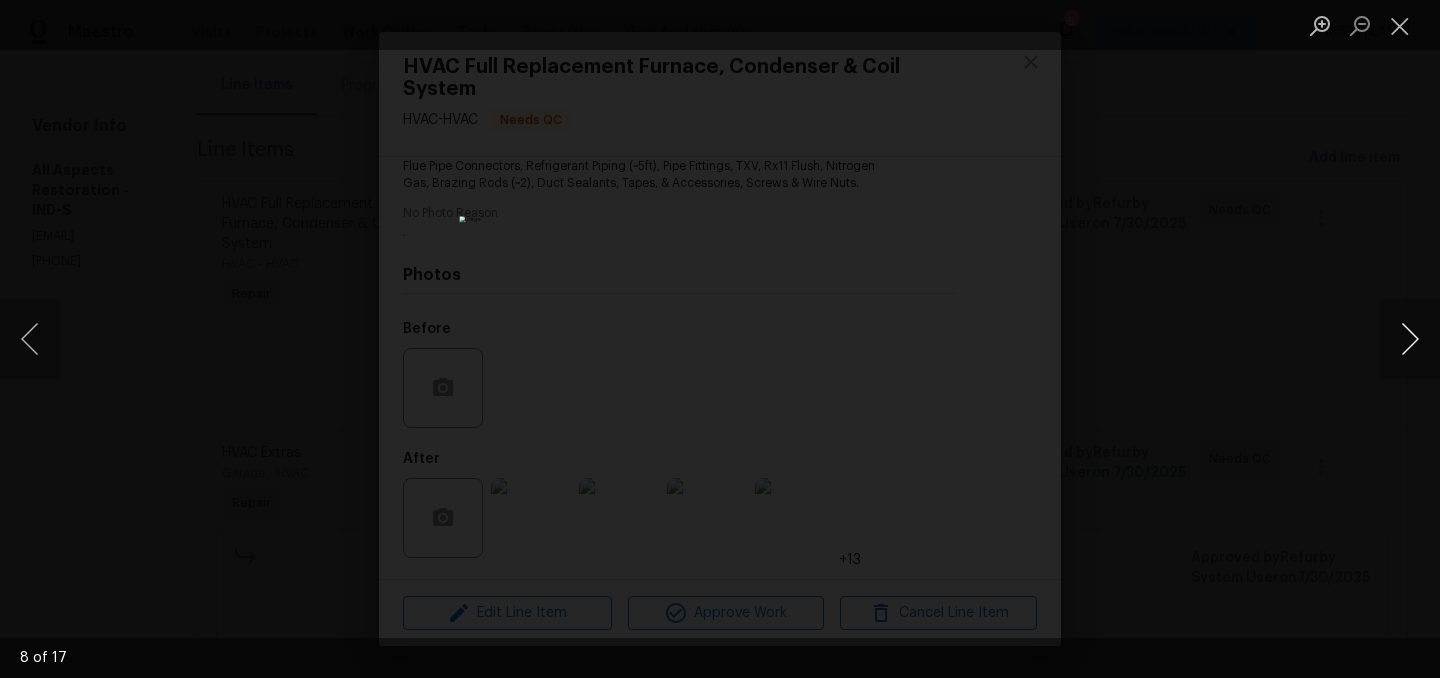 click at bounding box center (1410, 339) 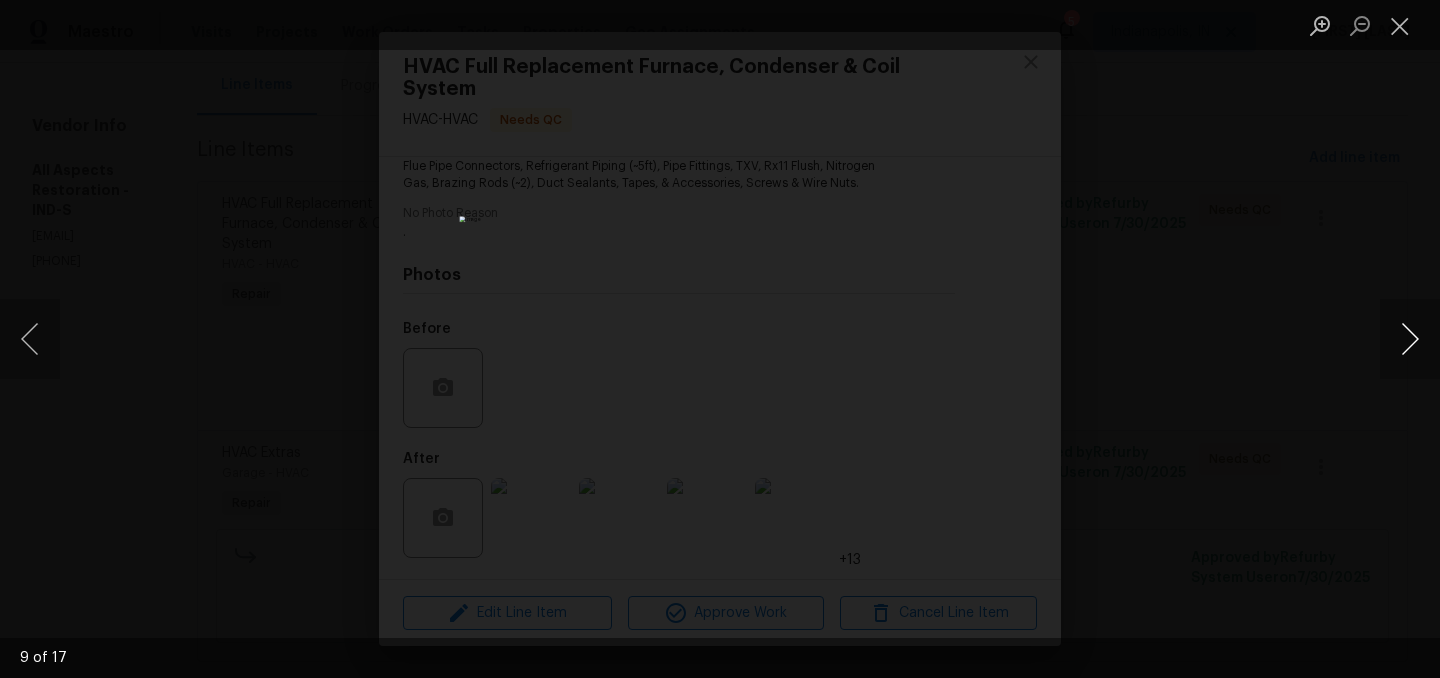 click at bounding box center (1410, 339) 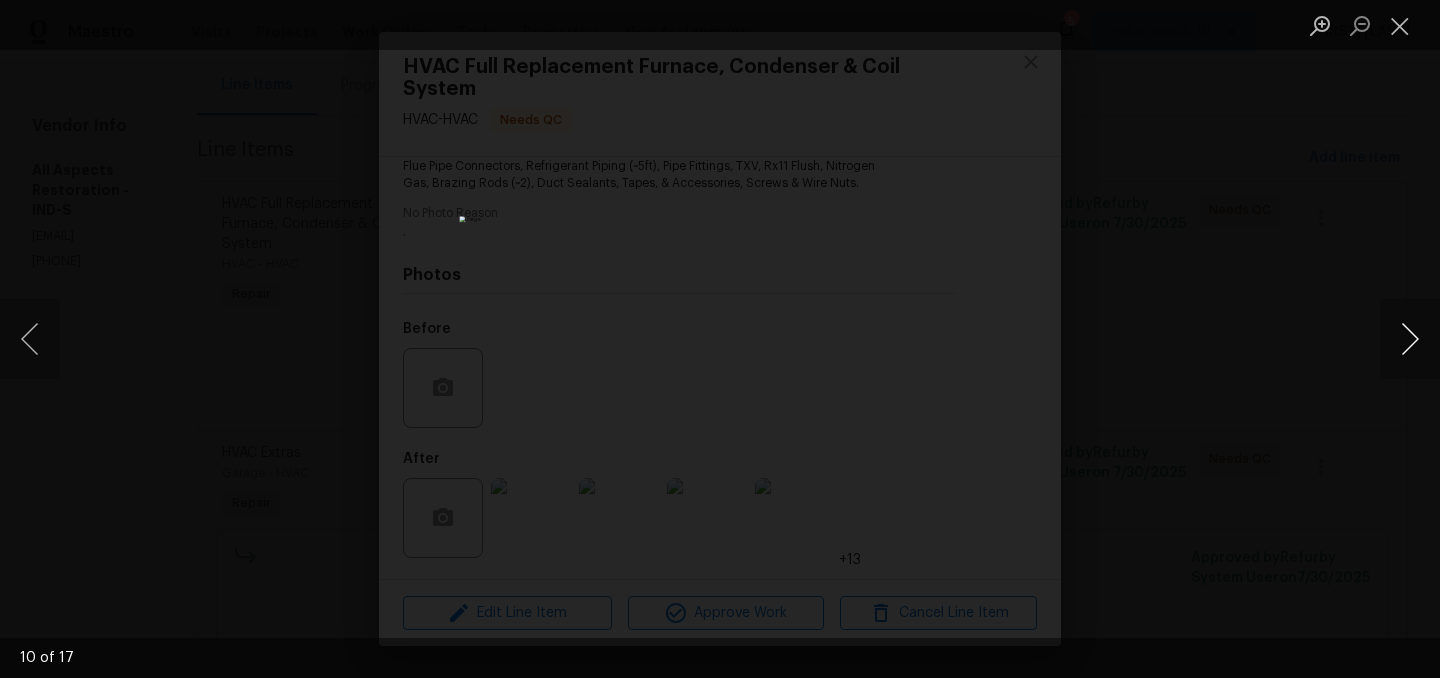 click at bounding box center (1410, 339) 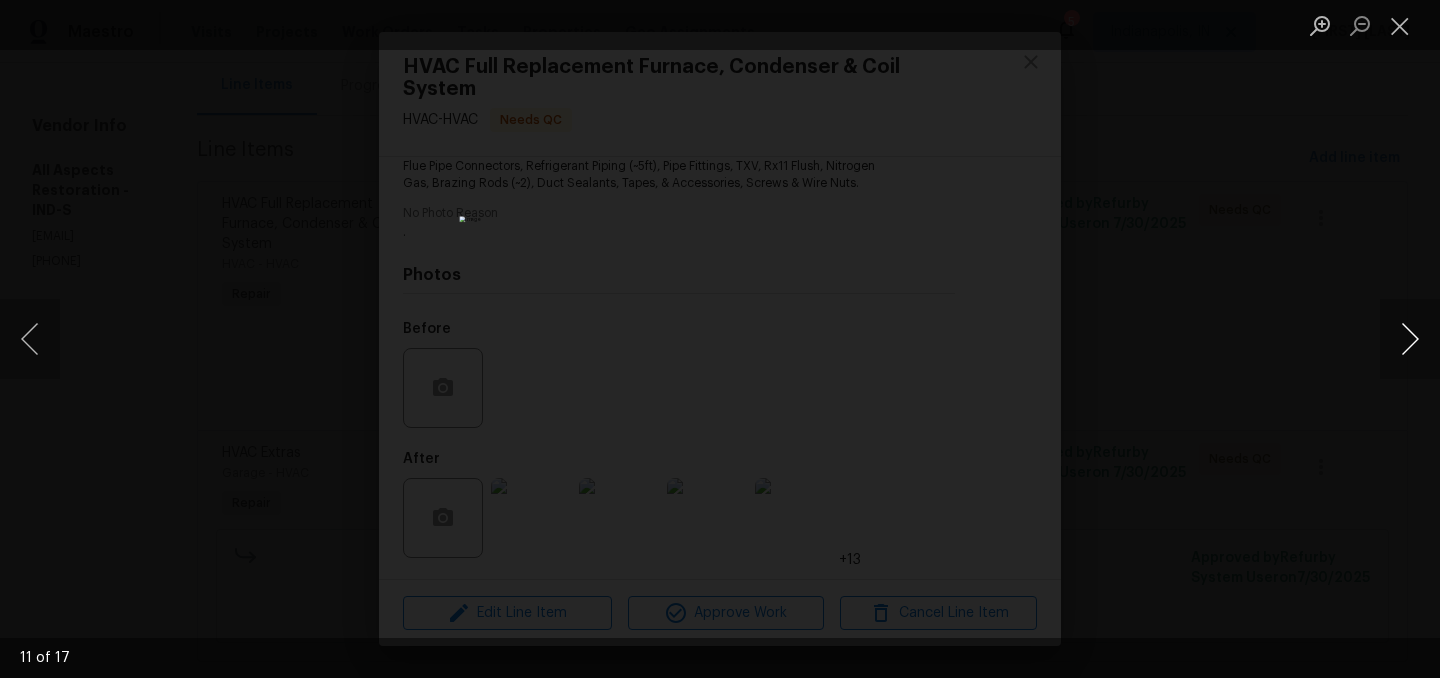 click at bounding box center [1410, 339] 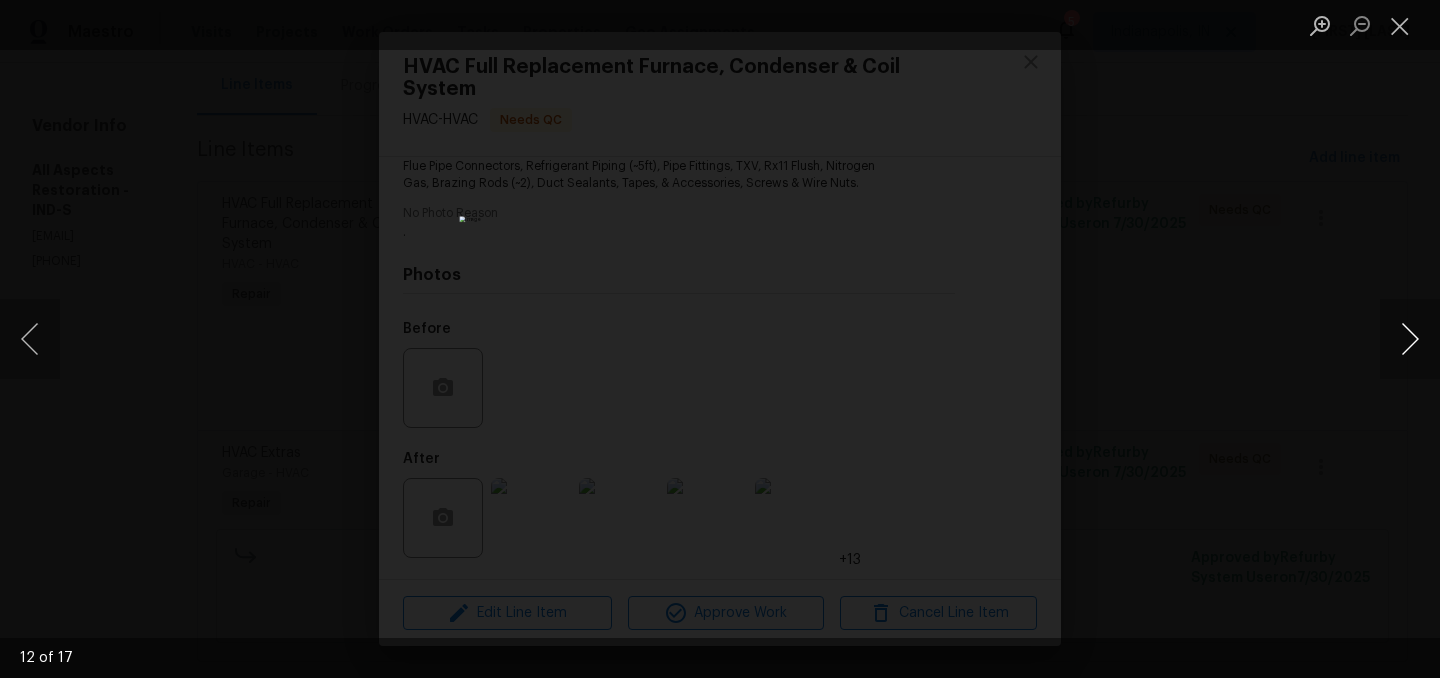 click at bounding box center [1410, 339] 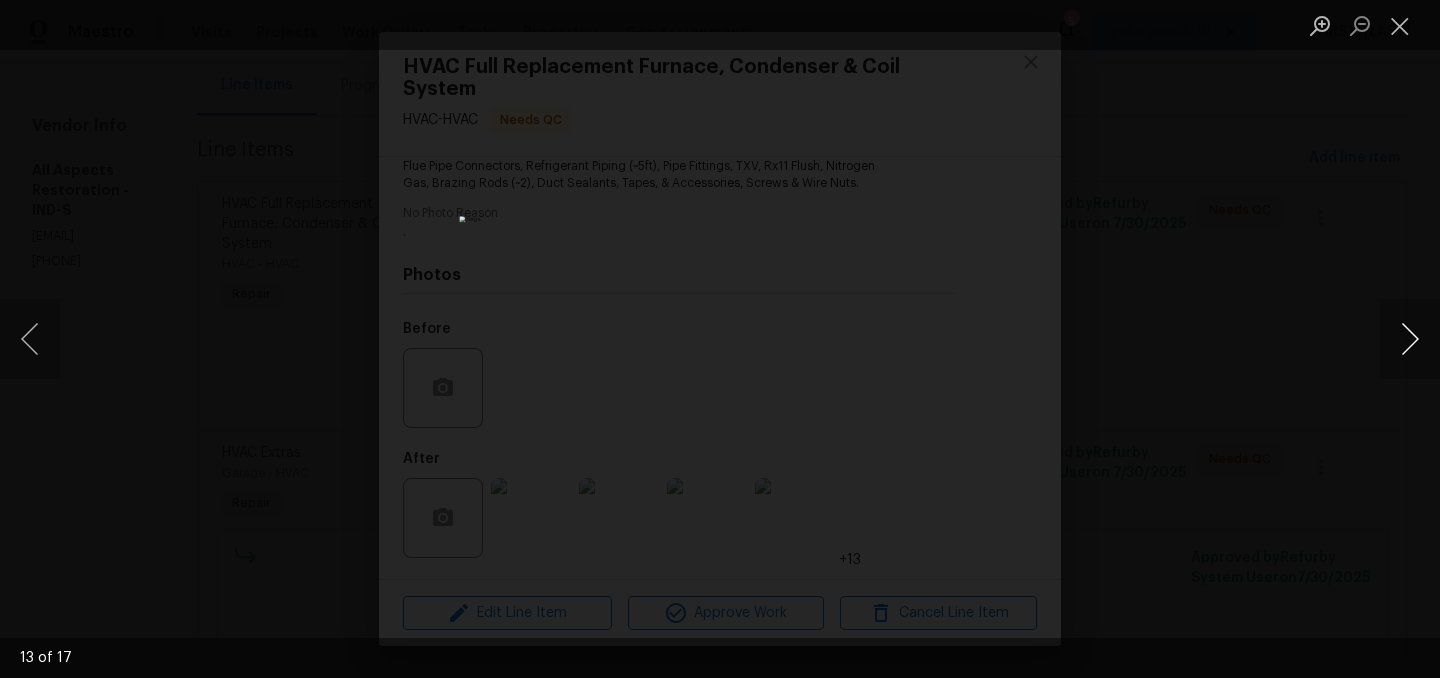 click at bounding box center (1410, 339) 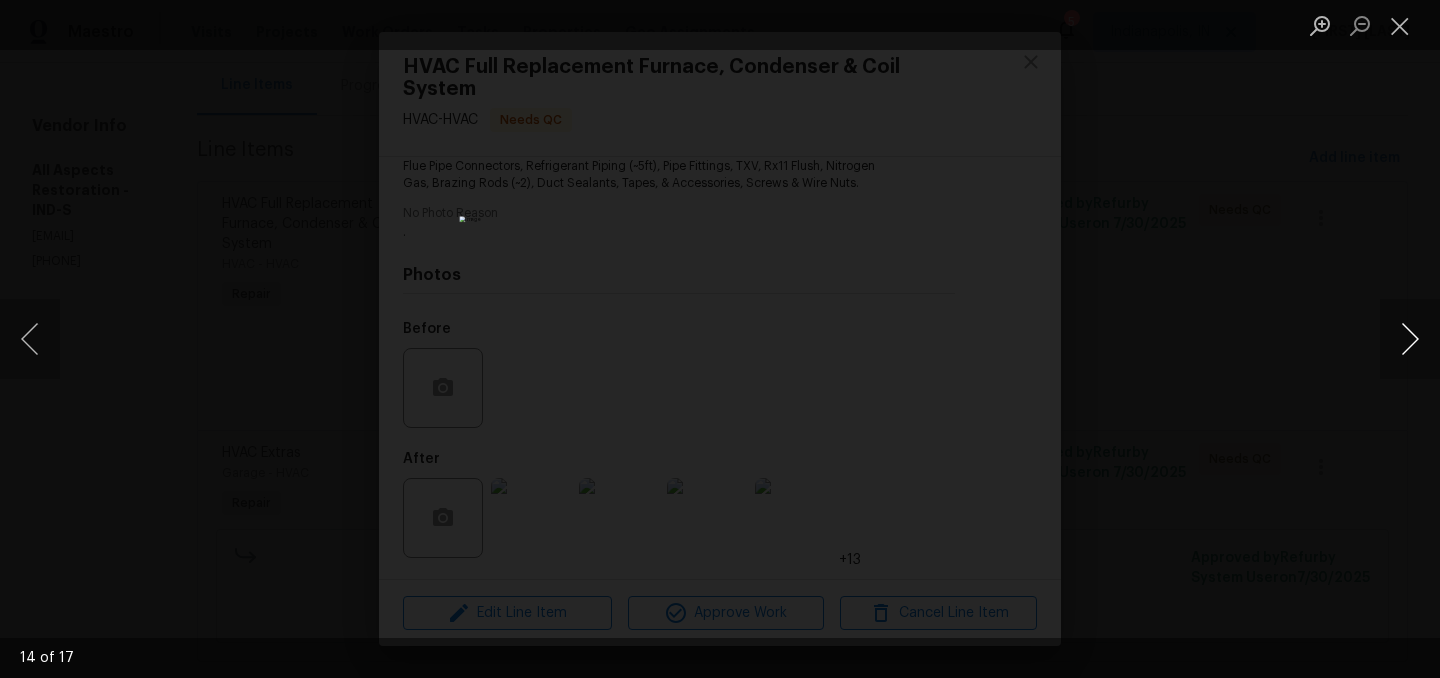 click at bounding box center (1410, 339) 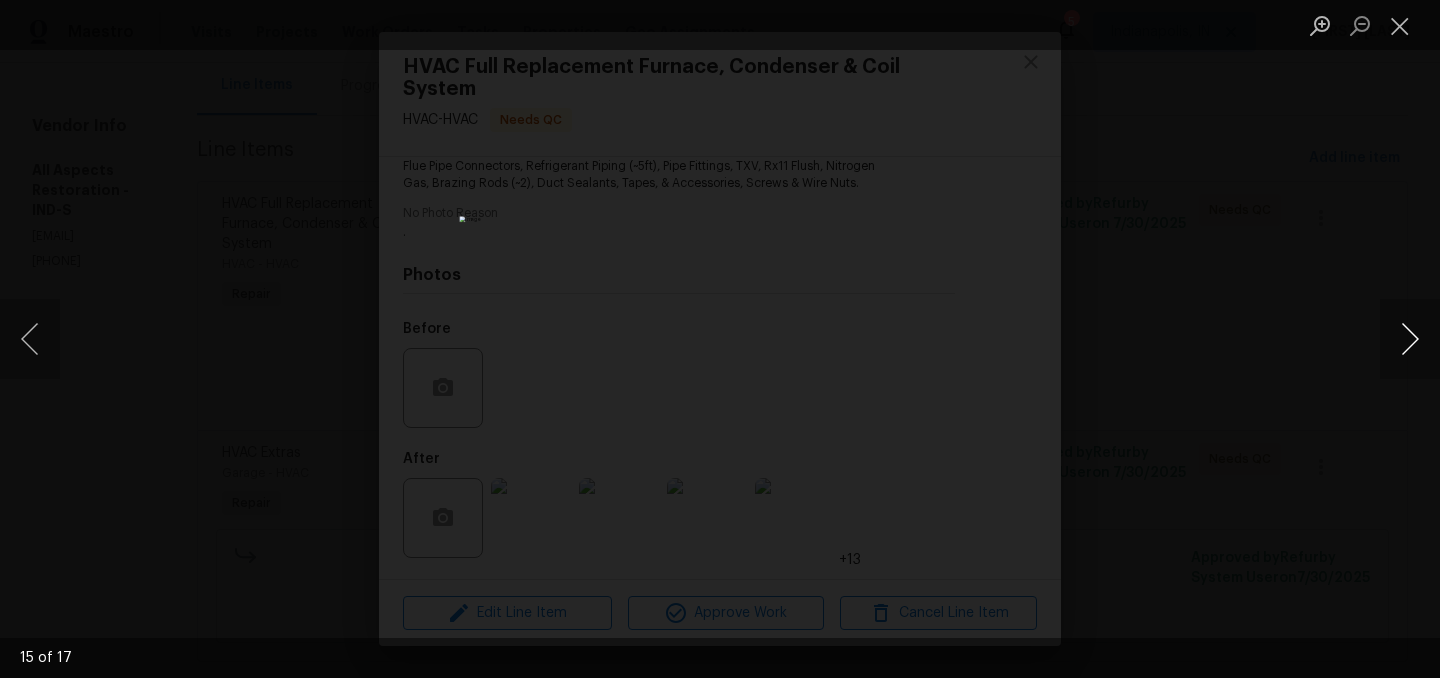 click at bounding box center [1410, 339] 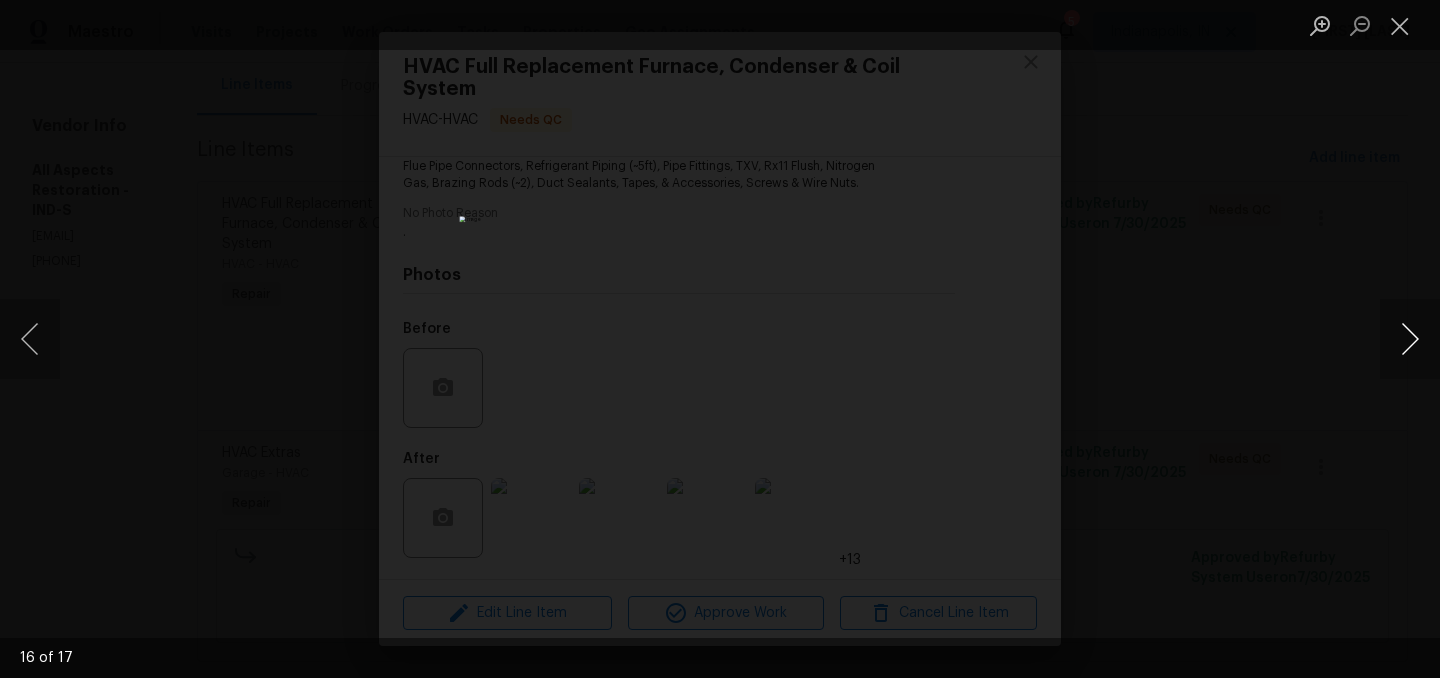 click at bounding box center (1410, 339) 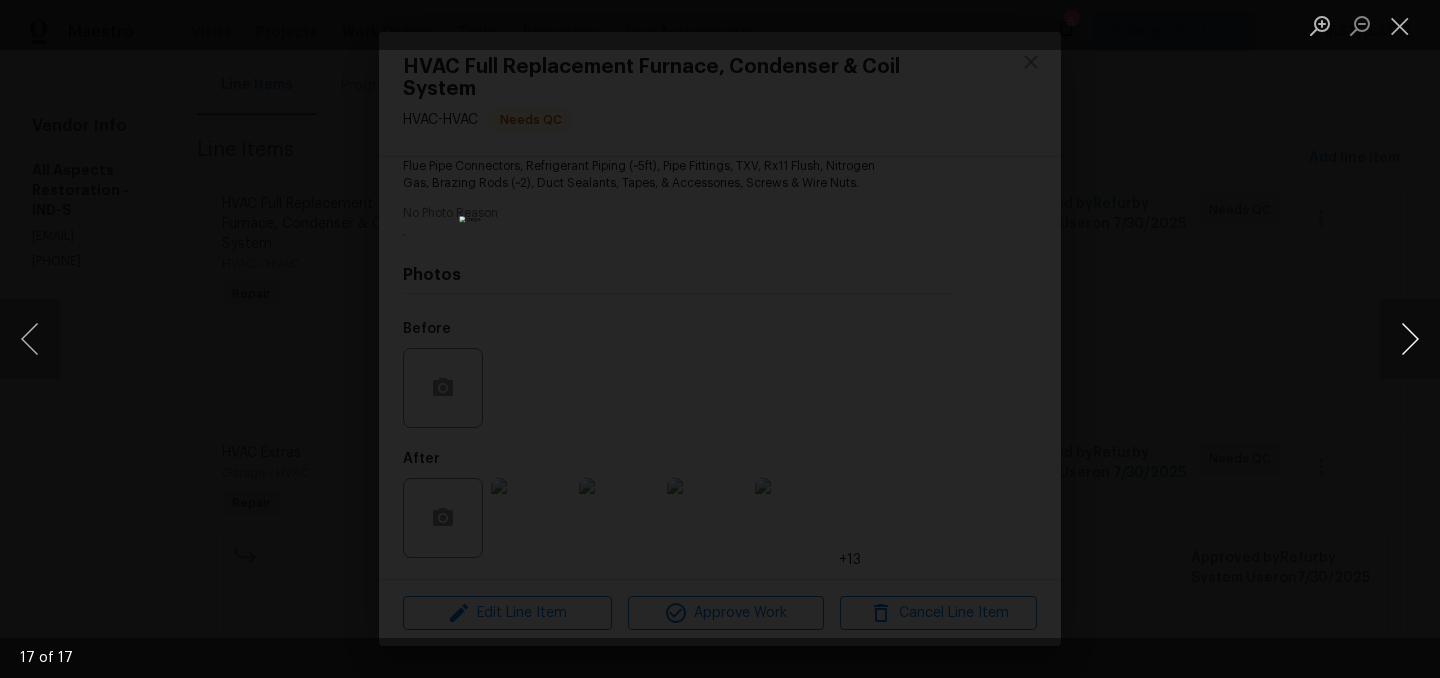 click at bounding box center (1410, 339) 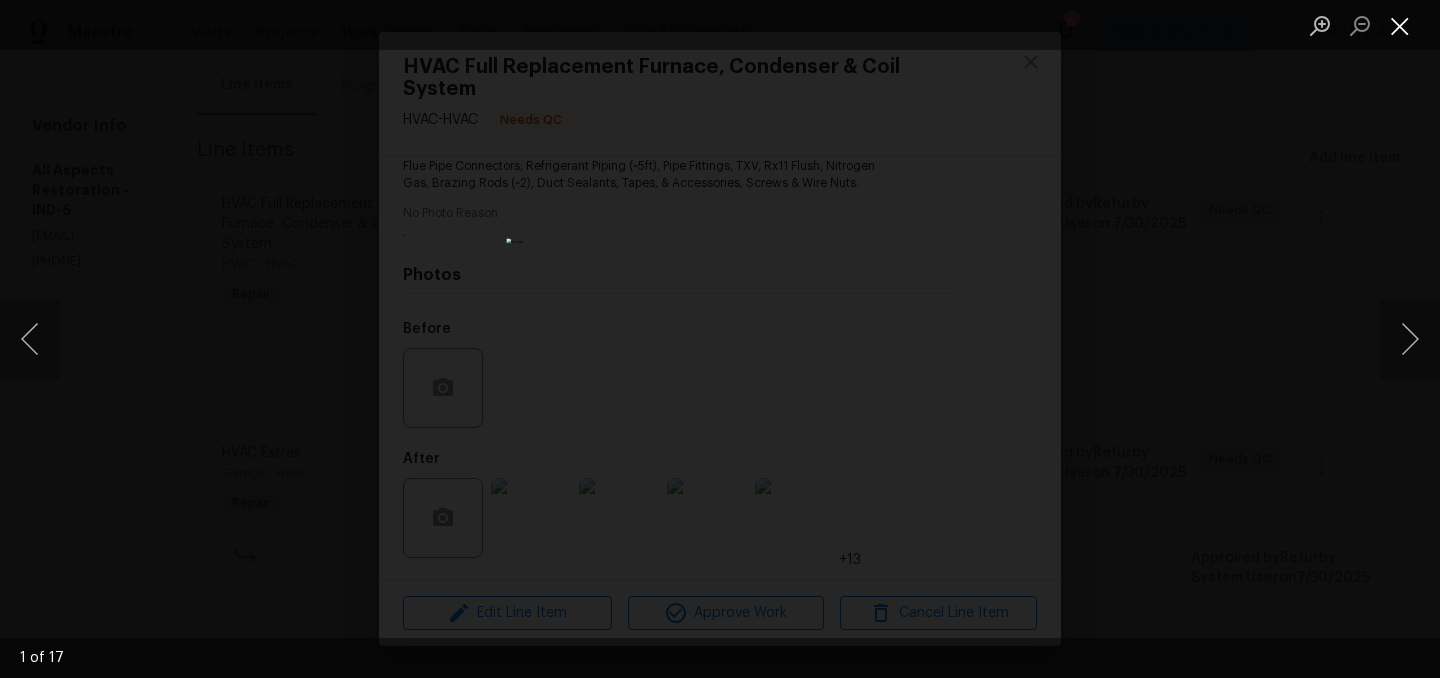 click at bounding box center [1400, 25] 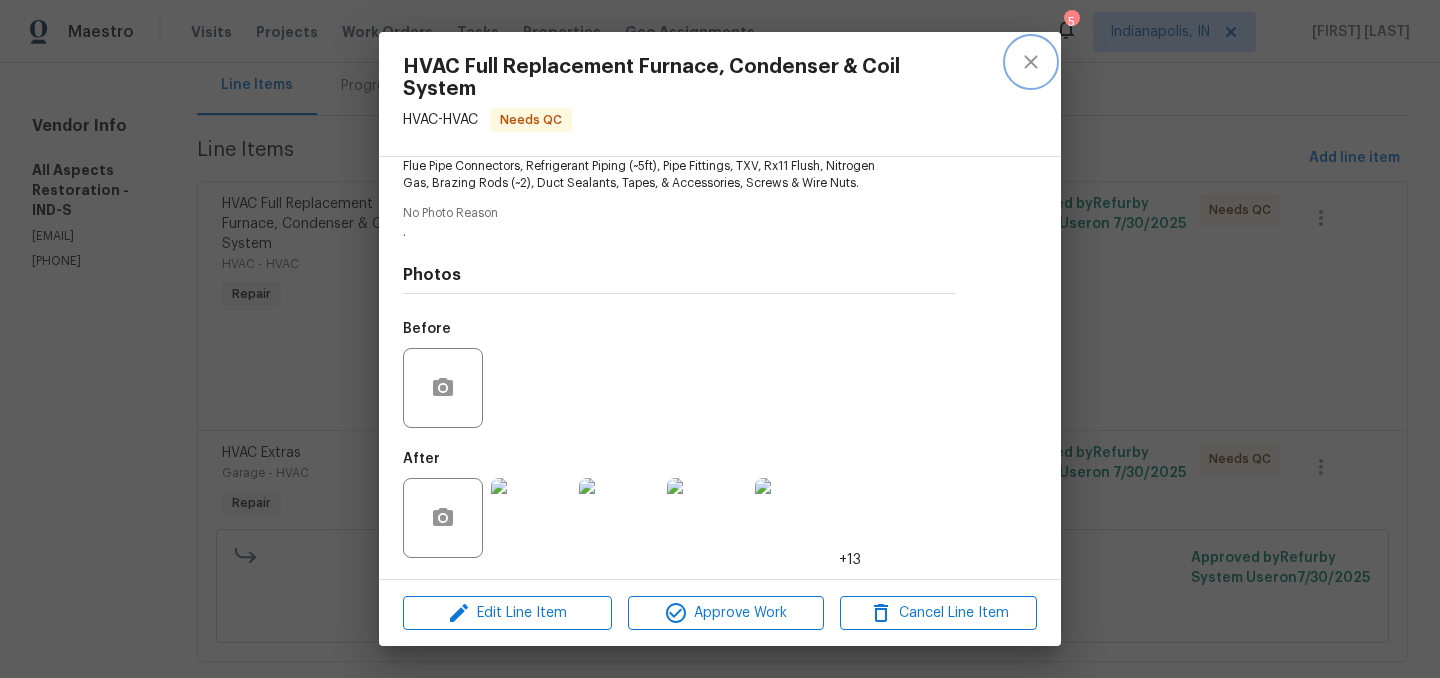 click 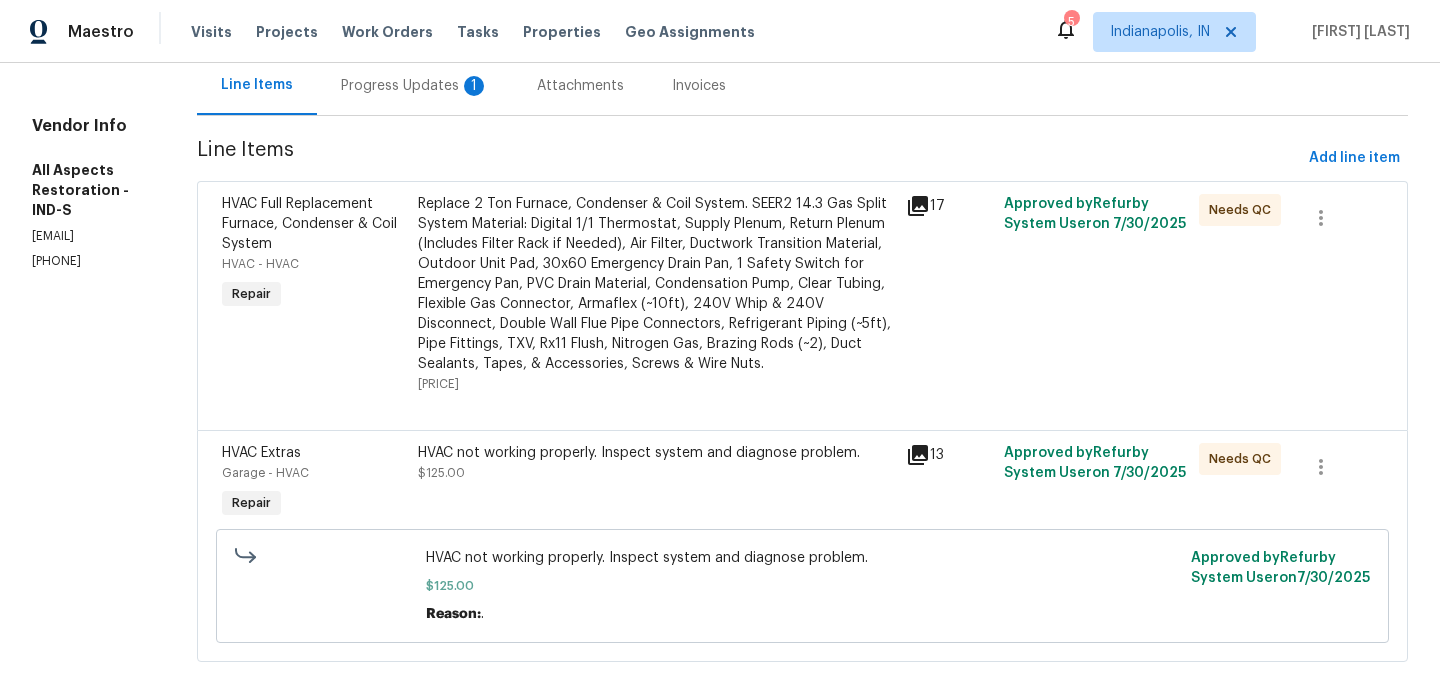 click on "HVAC not working properly. Inspect system and diagnose problem. $125.00" at bounding box center (656, 463) 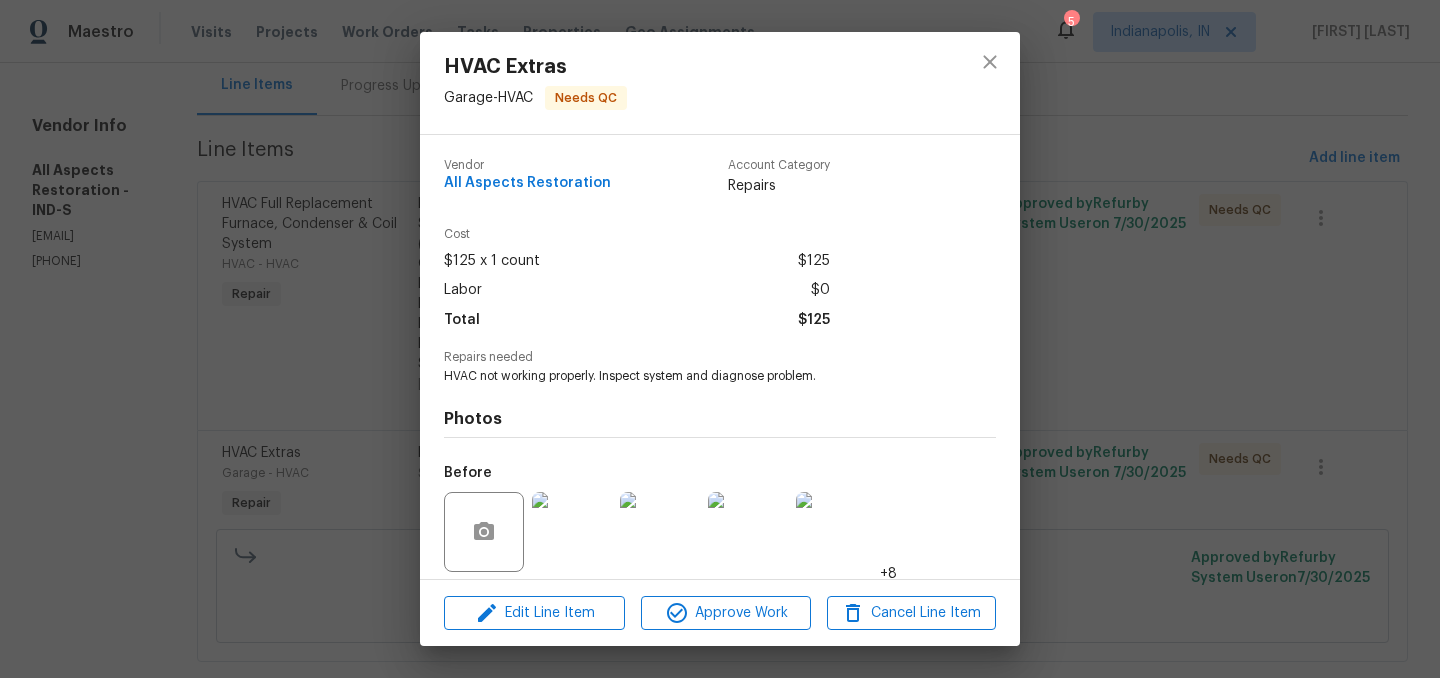 scroll, scrollTop: 142, scrollLeft: 0, axis: vertical 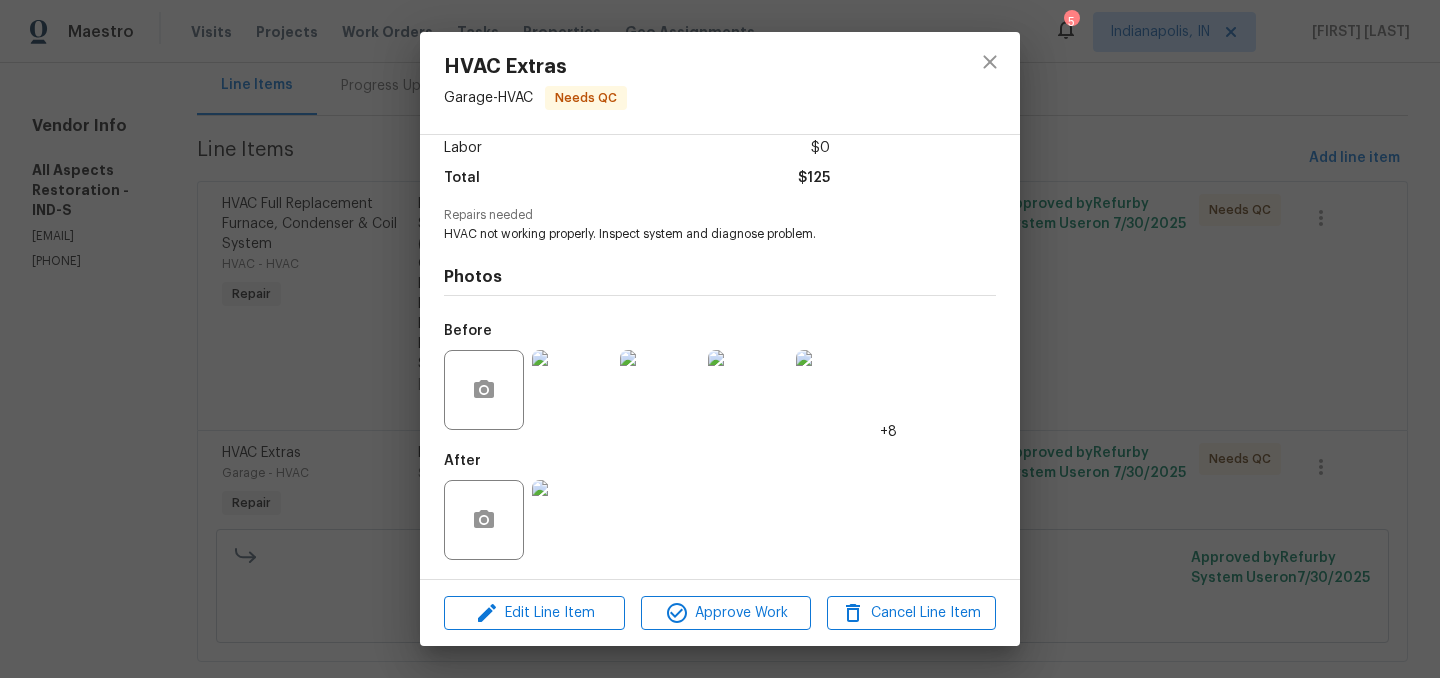 click at bounding box center (572, 520) 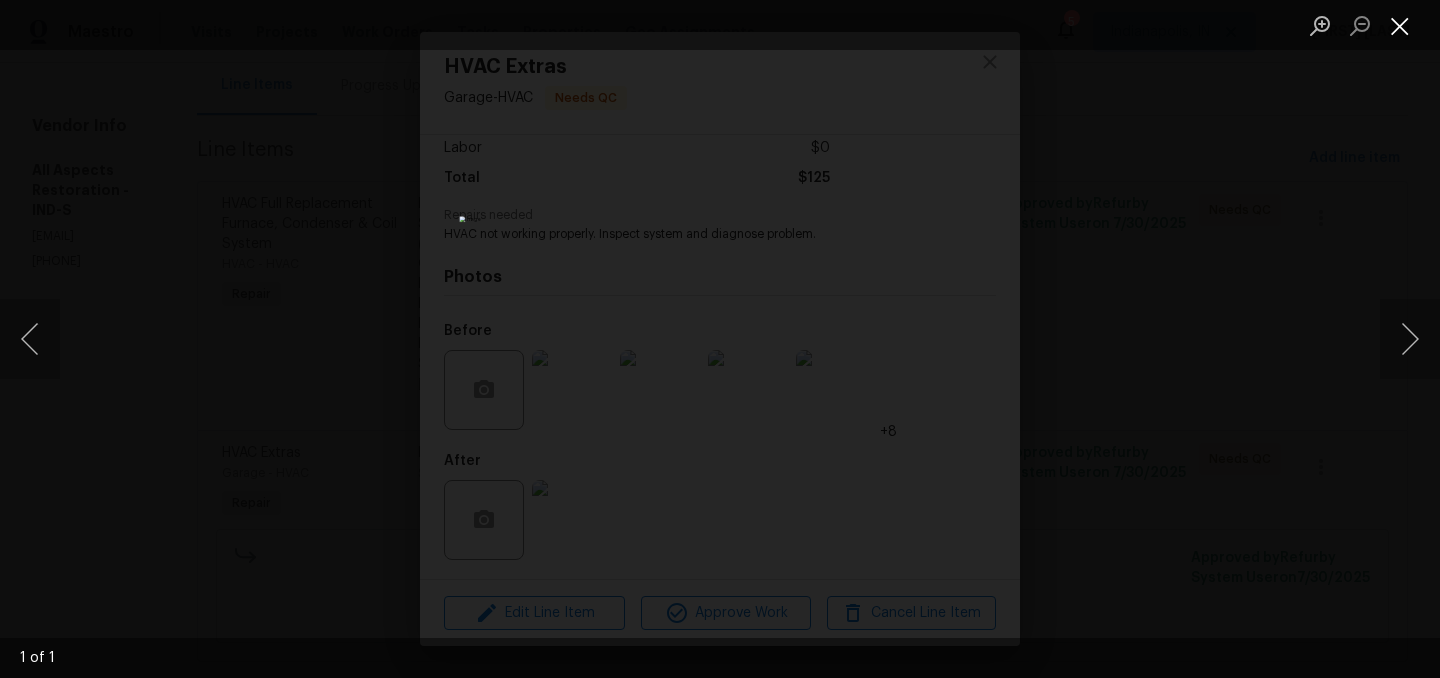 click at bounding box center [1400, 25] 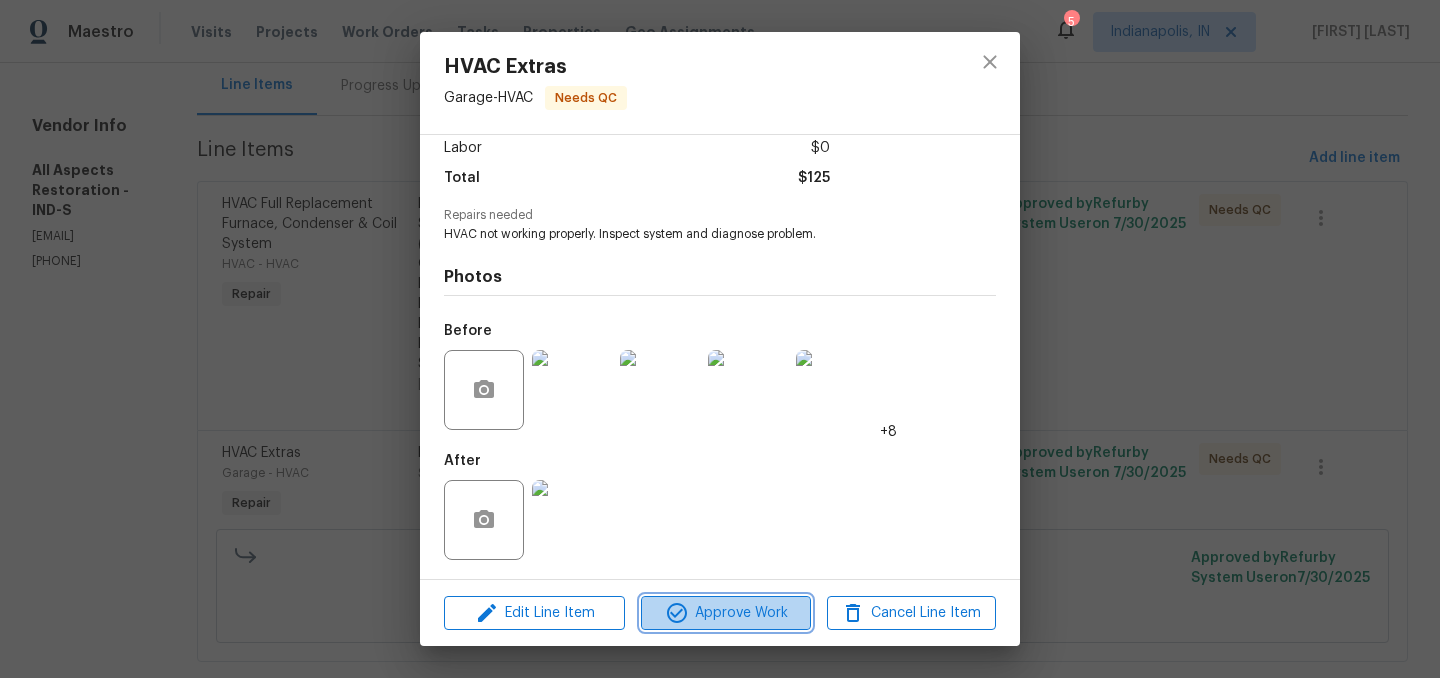 click on "Approve Work" at bounding box center [725, 613] 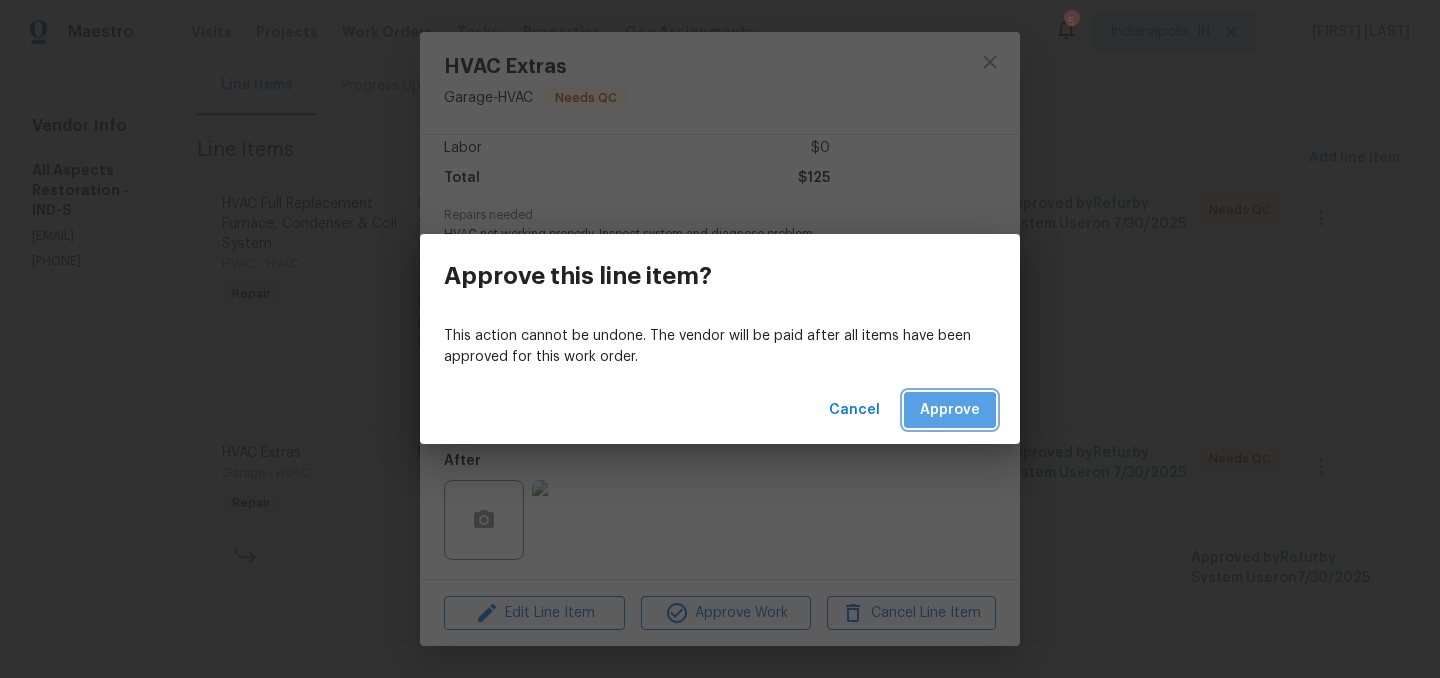 click on "Approve" at bounding box center (950, 410) 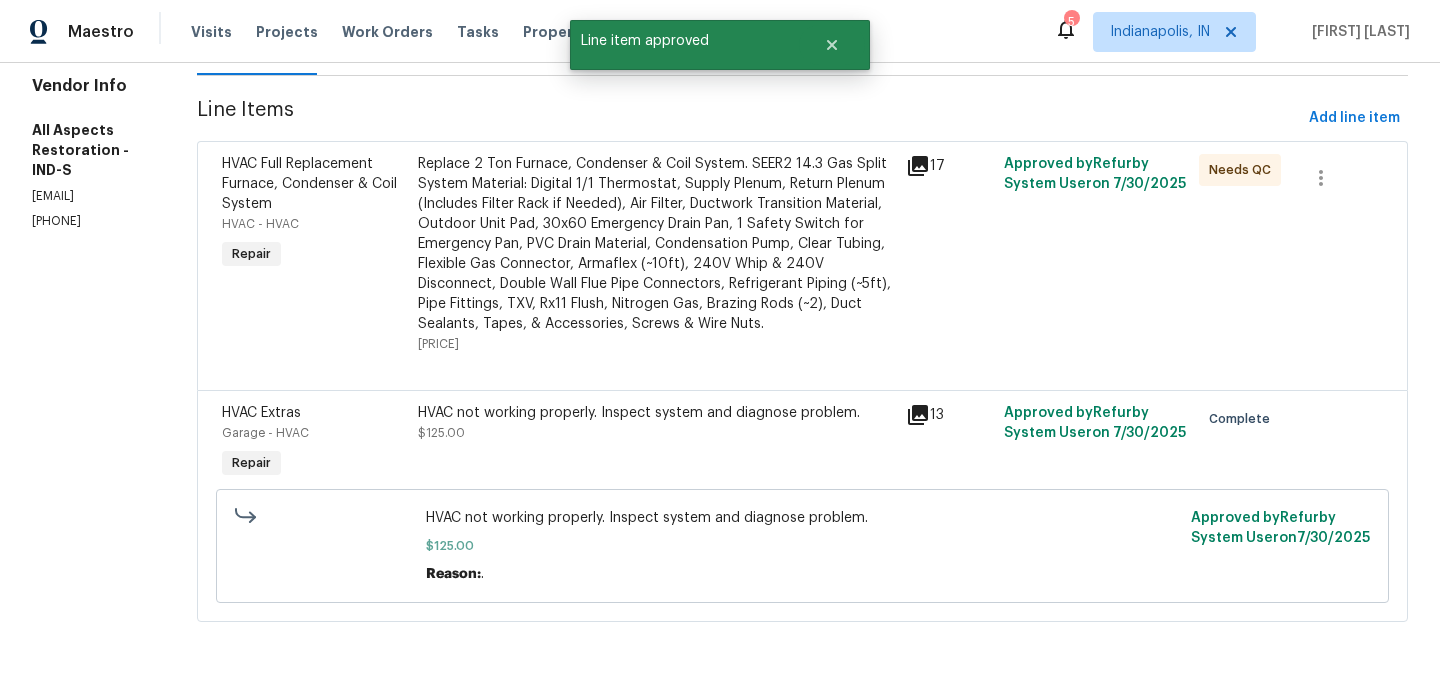 scroll, scrollTop: 0, scrollLeft: 0, axis: both 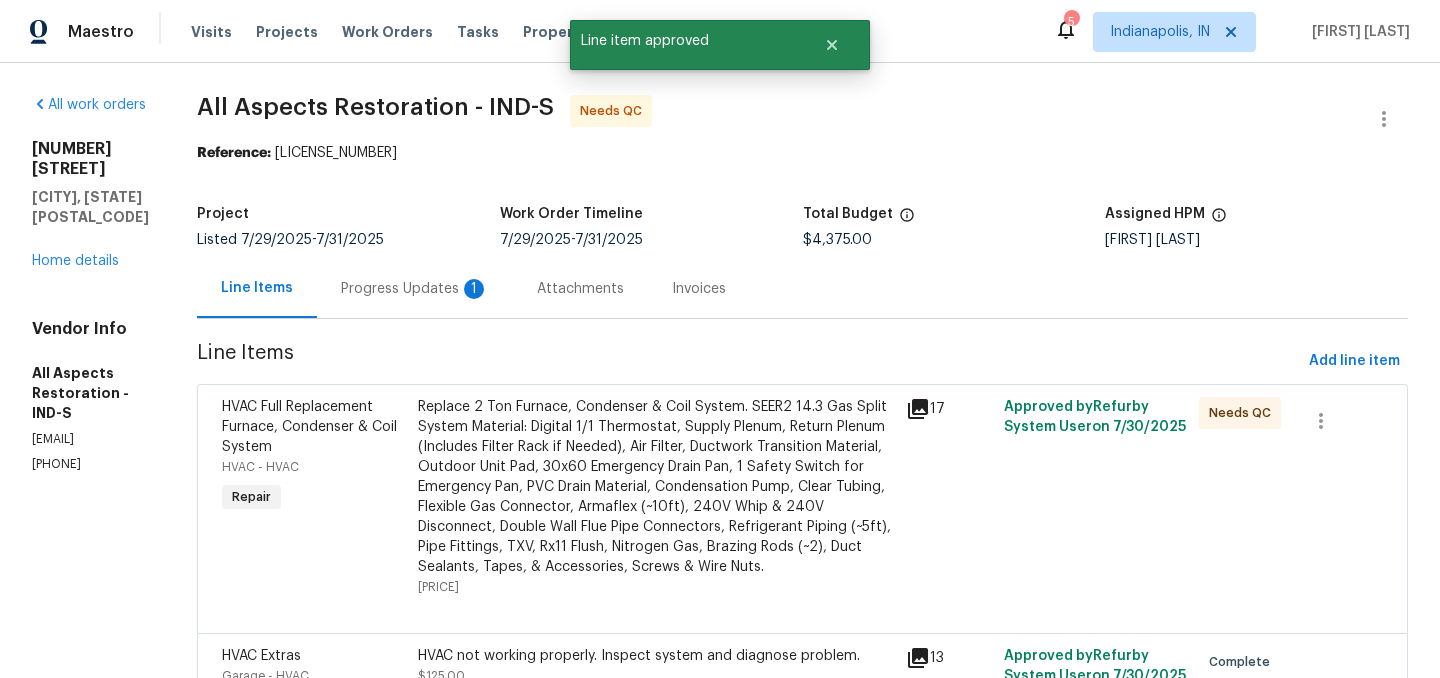 click on "Progress Updates 1" at bounding box center [415, 289] 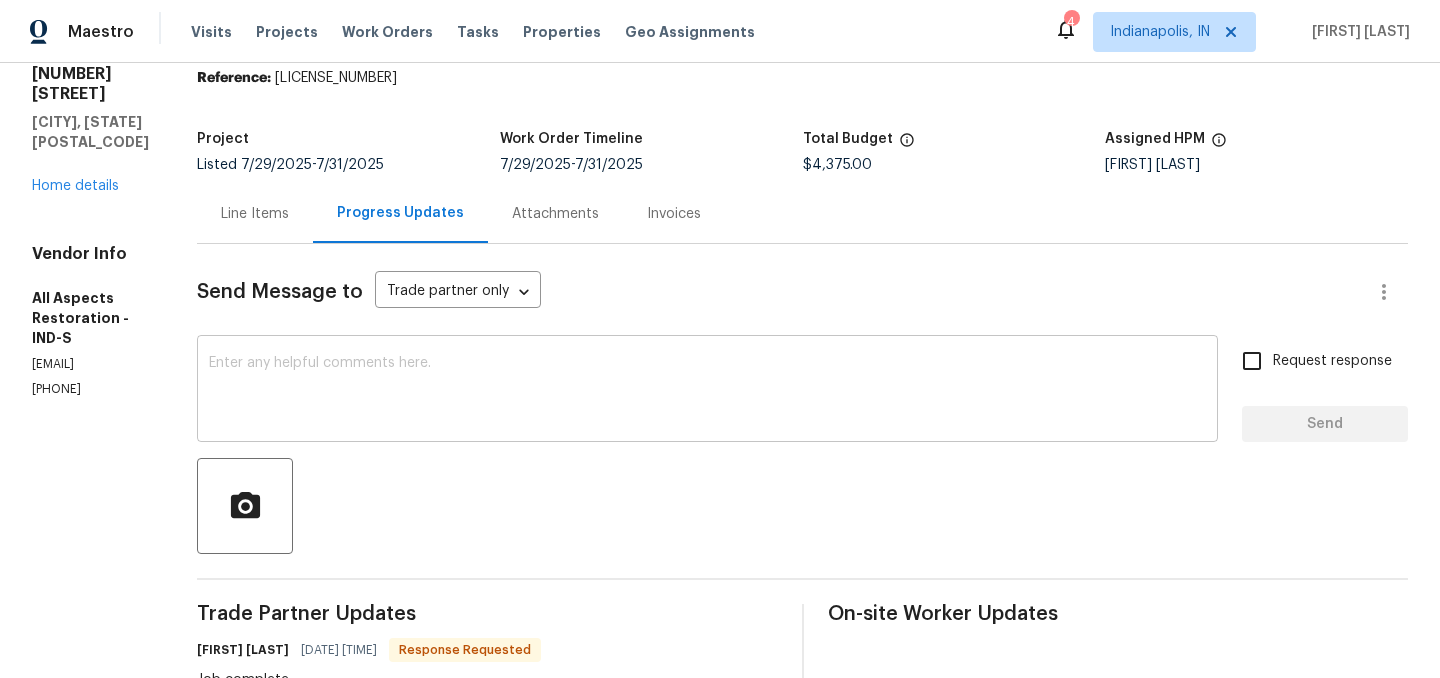 scroll, scrollTop: 0, scrollLeft: 0, axis: both 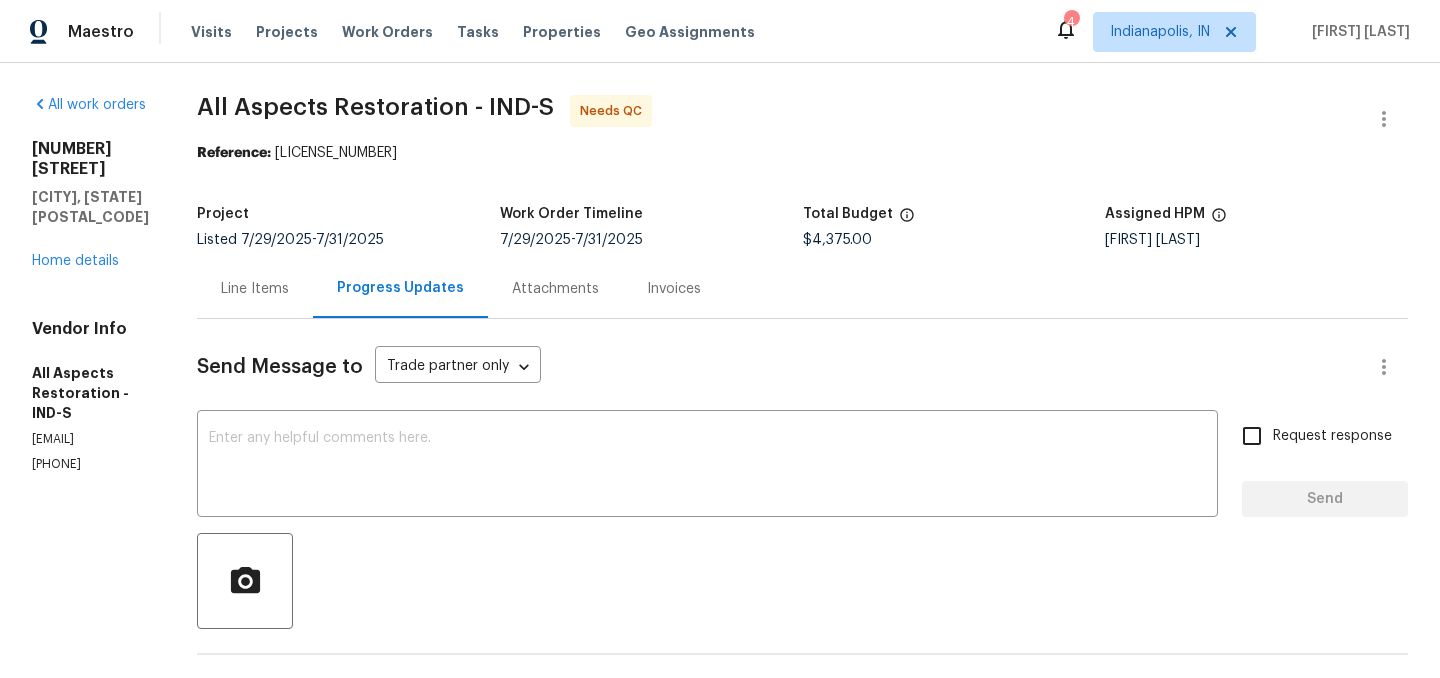 click on "Line Items" at bounding box center [255, 289] 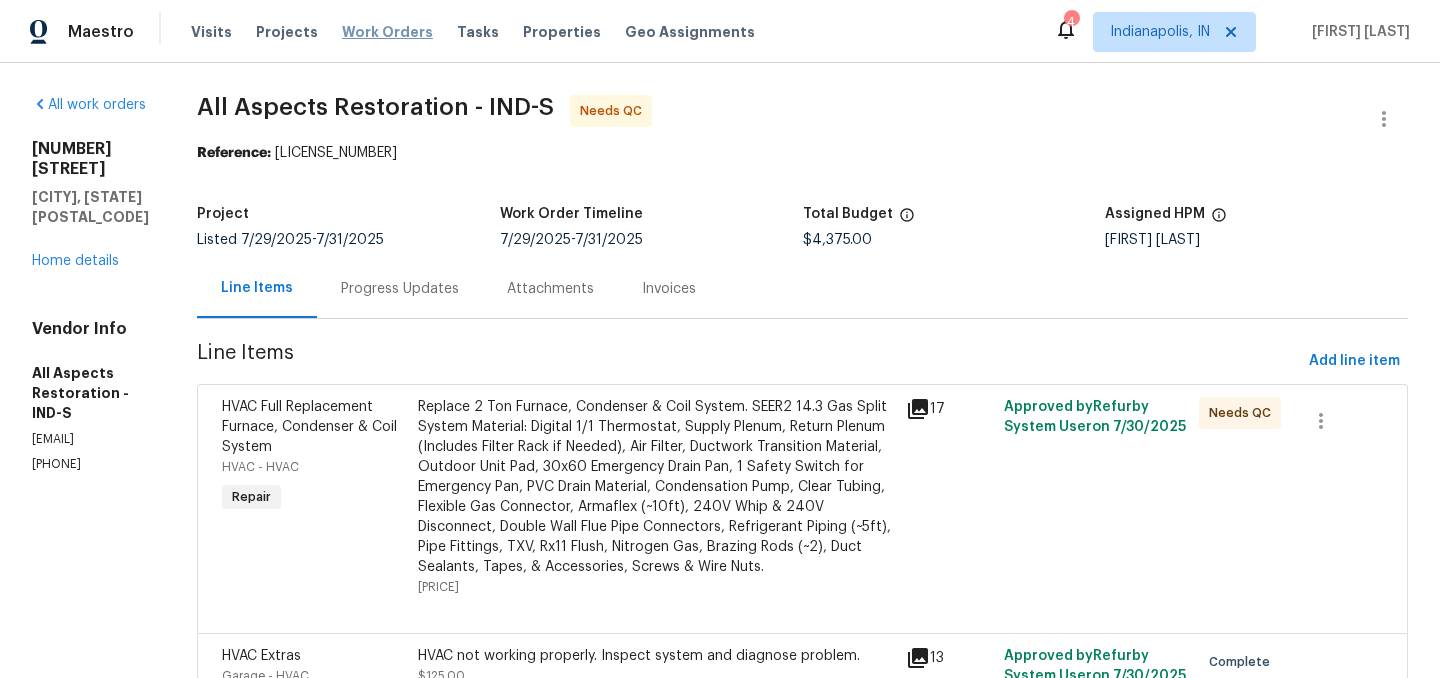 click on "Work Orders" at bounding box center (387, 32) 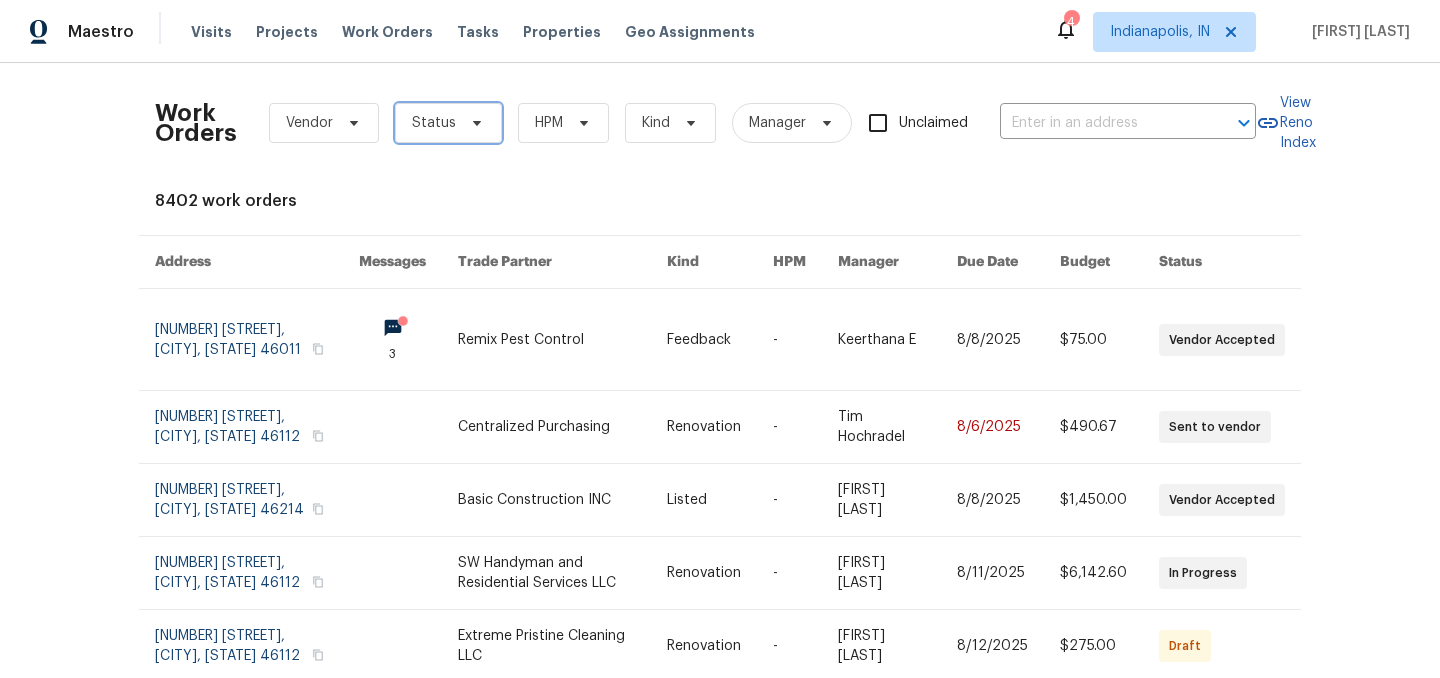 click on "Status" at bounding box center [448, 123] 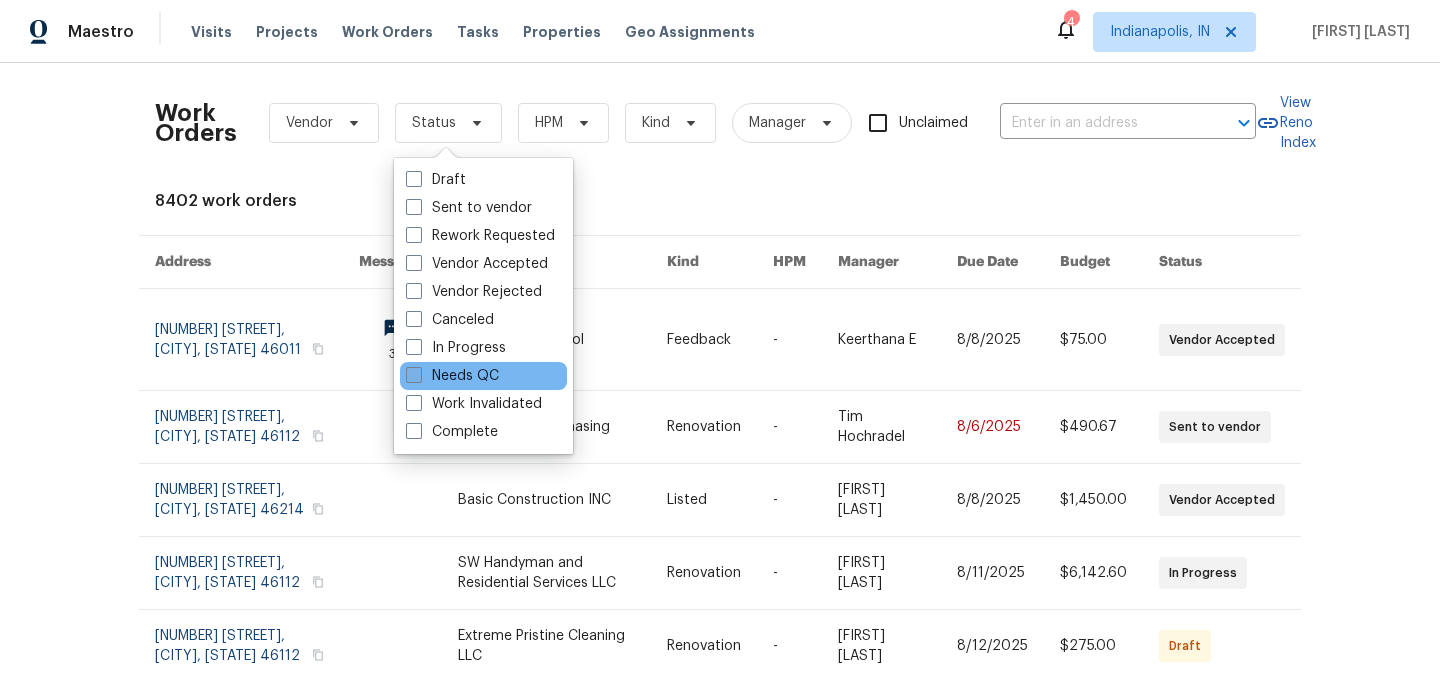 click on "Needs QC" at bounding box center [452, 376] 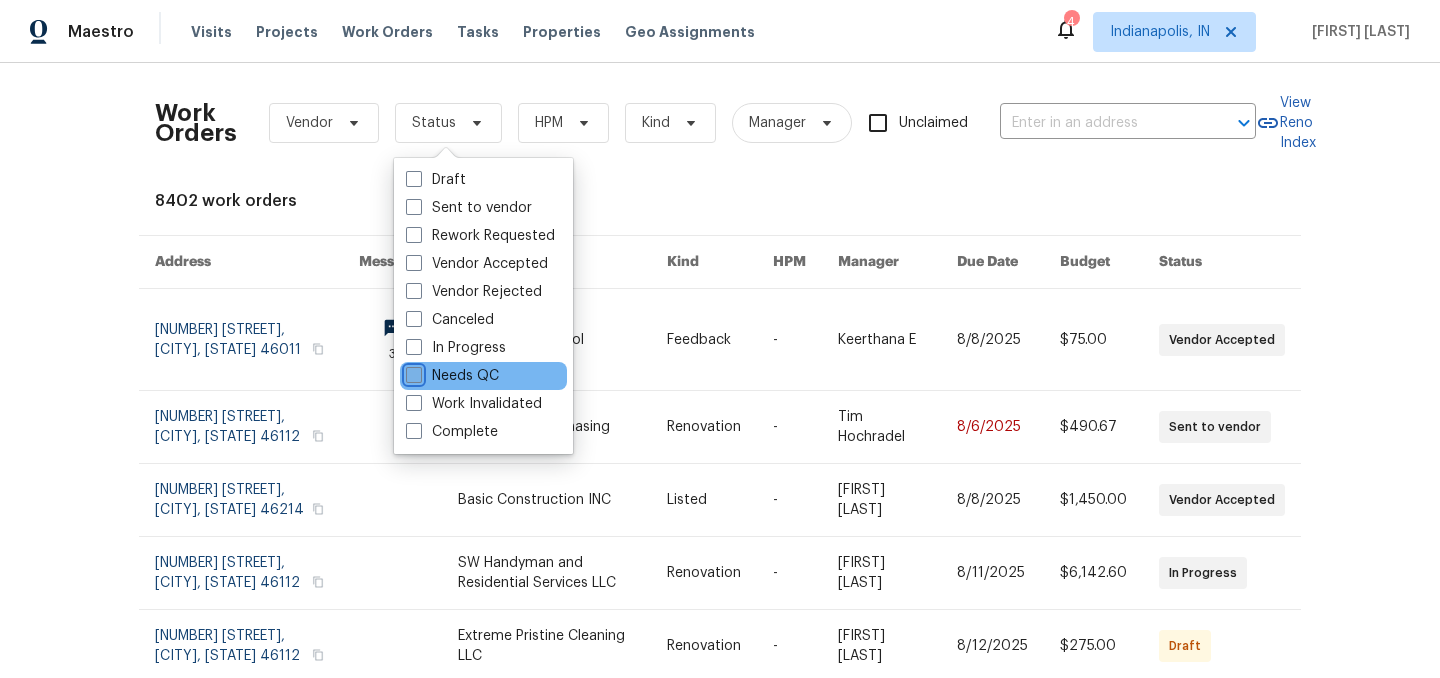 click on "Needs QC" at bounding box center (412, 372) 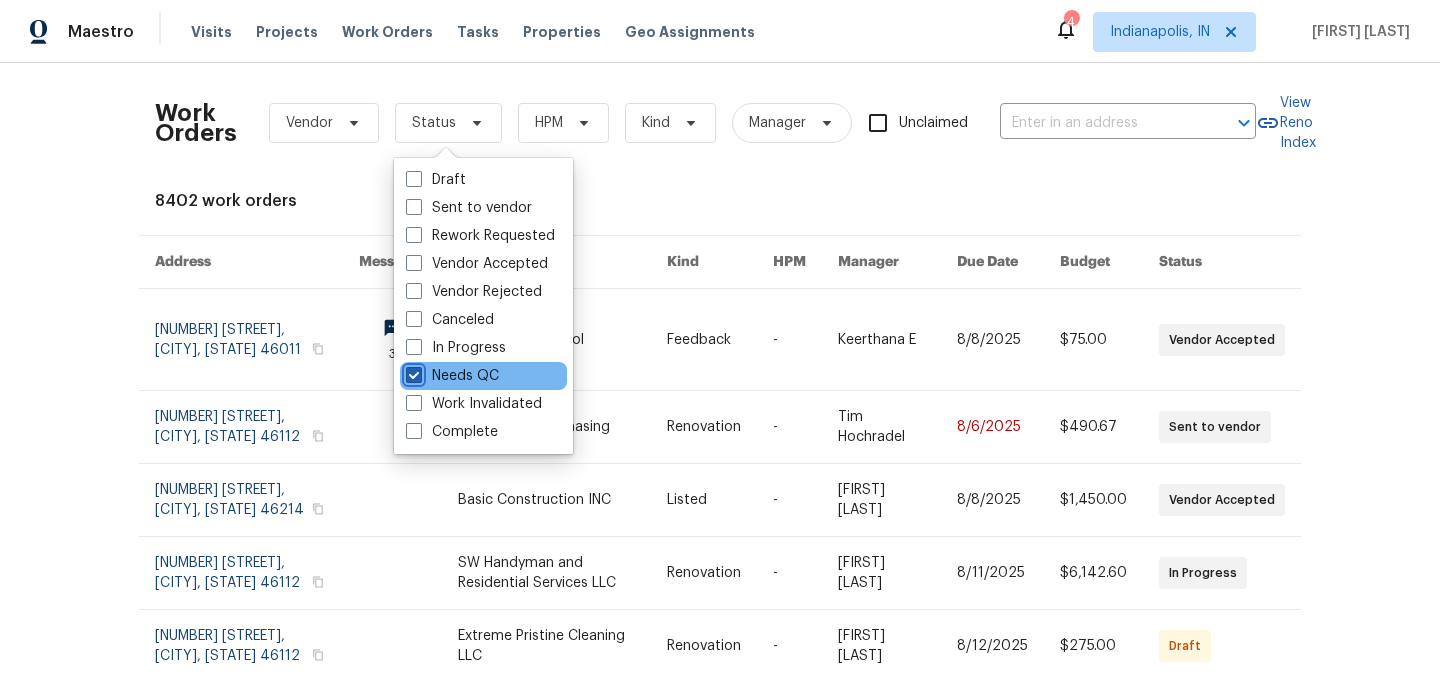 checkbox on "true" 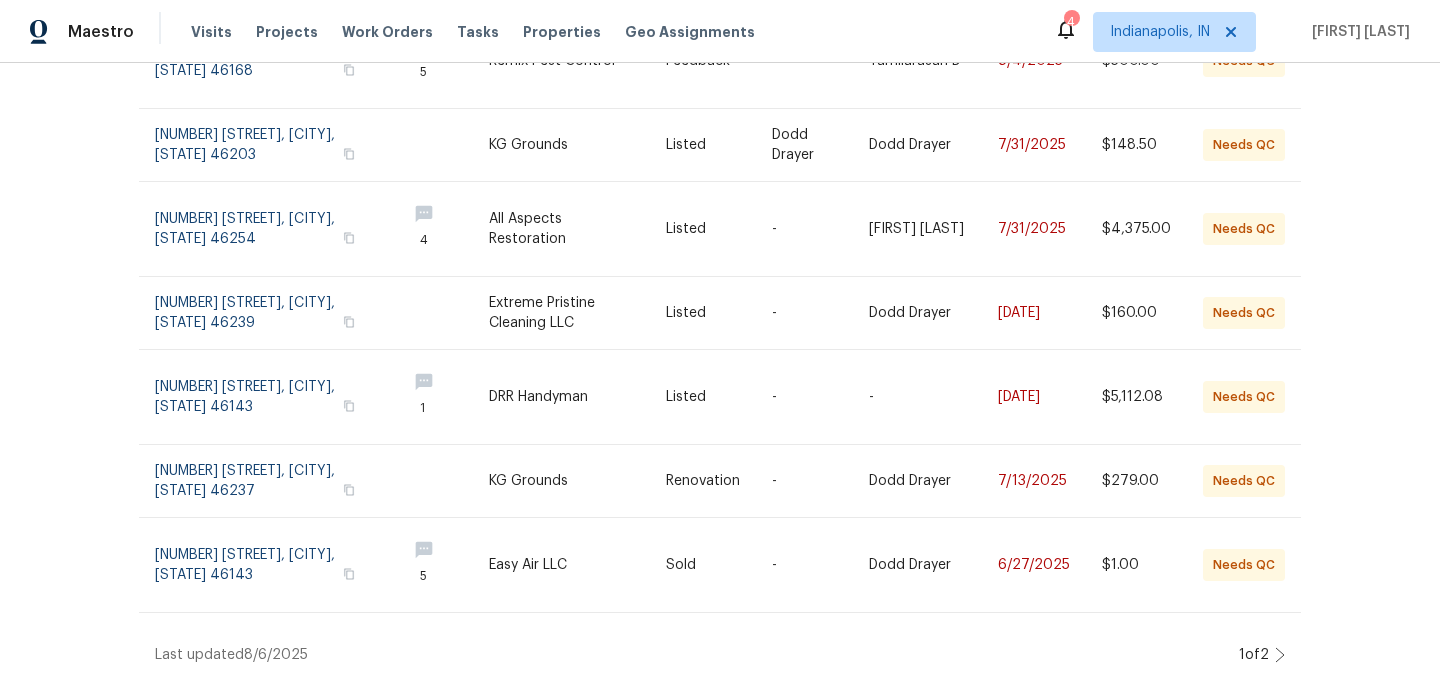 scroll, scrollTop: 516, scrollLeft: 0, axis: vertical 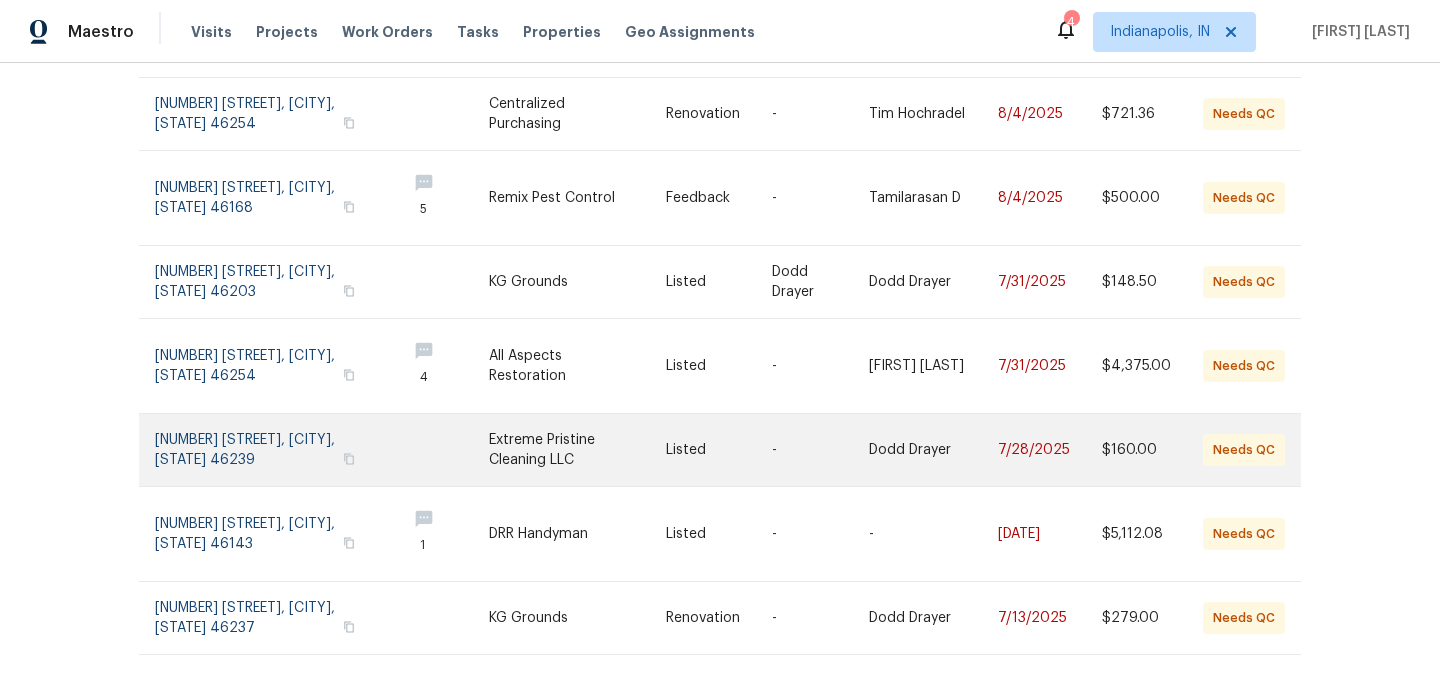 click at bounding box center [577, 450] 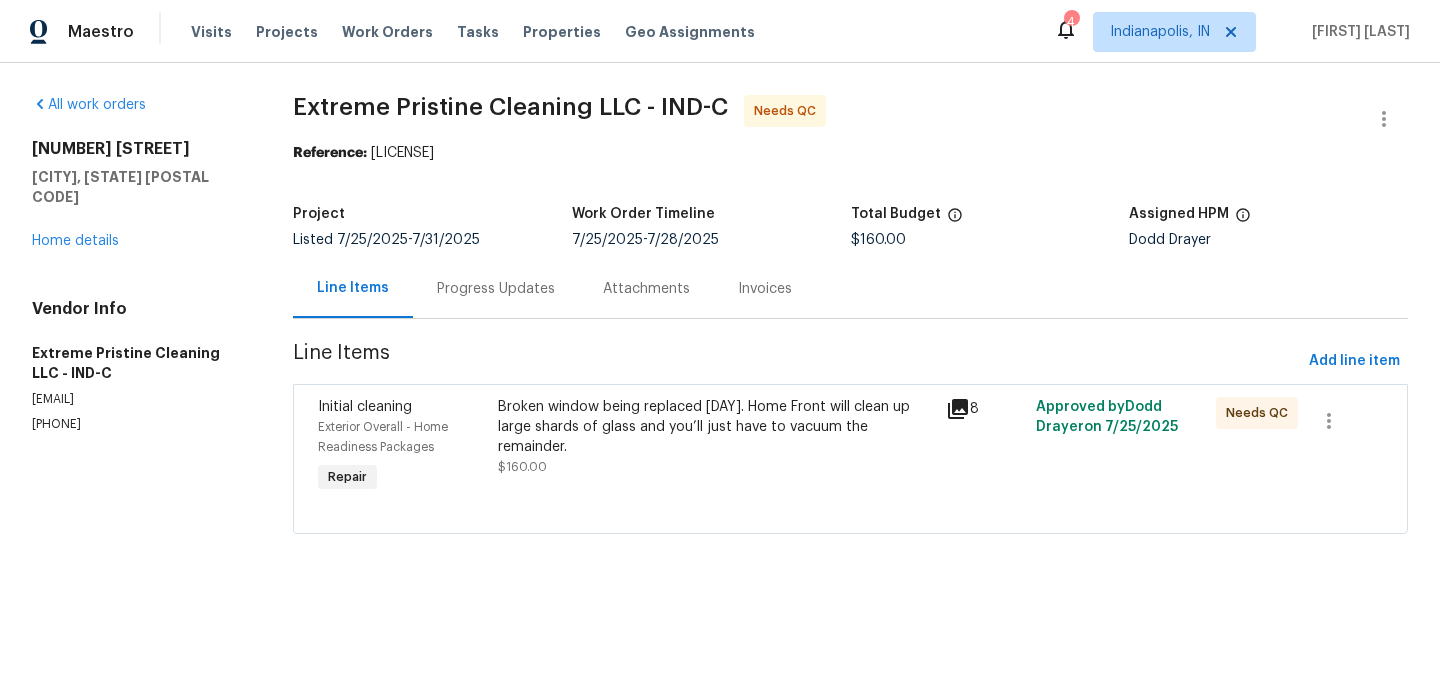 click on "Broken window being replaced [DAY]. Home Front will clean up large shards of glass and you’ll just have to vacuum the remainder." at bounding box center [716, 427] 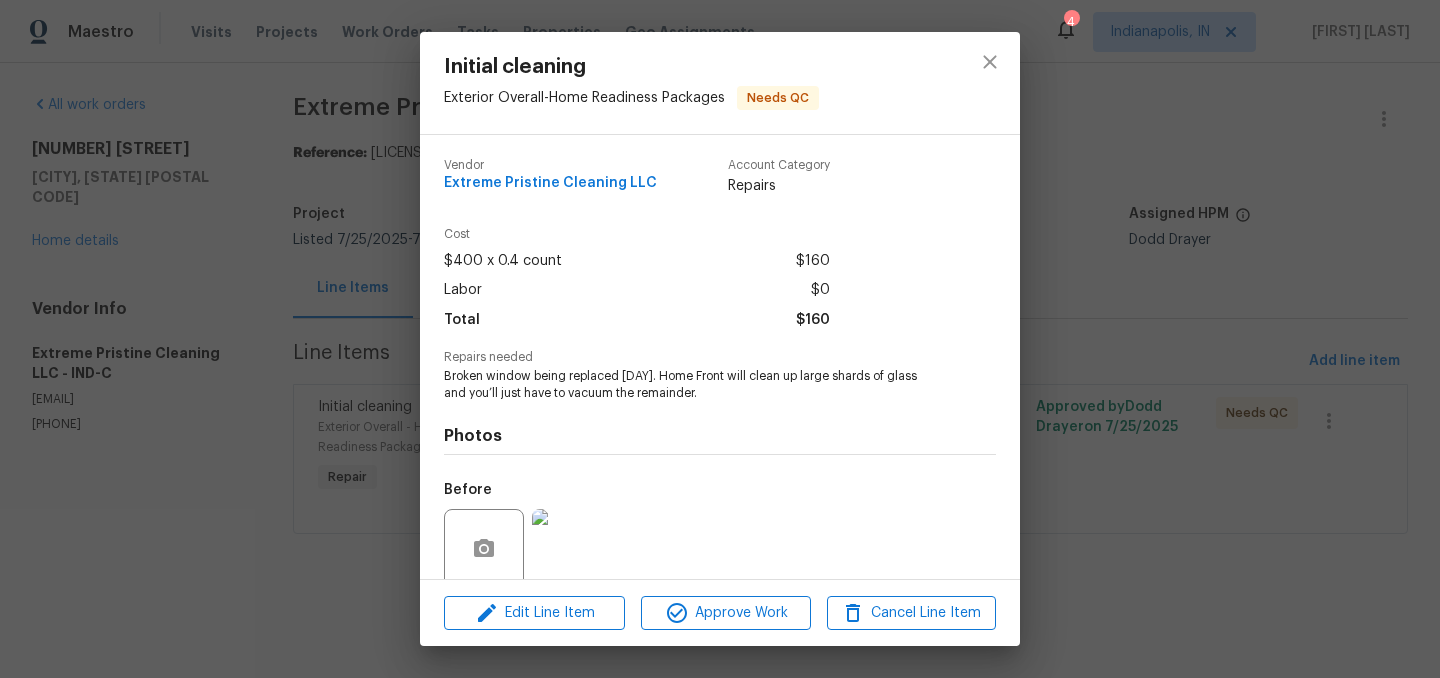 scroll, scrollTop: 159, scrollLeft: 0, axis: vertical 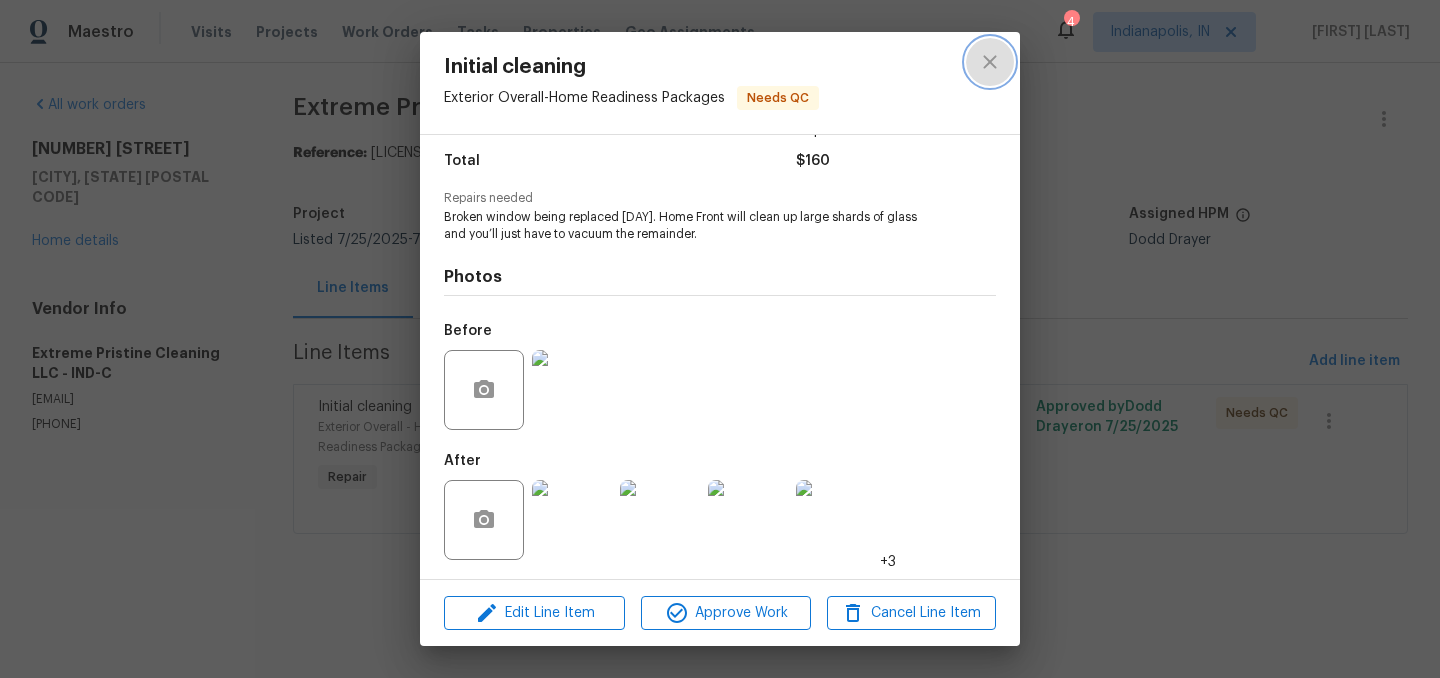 click 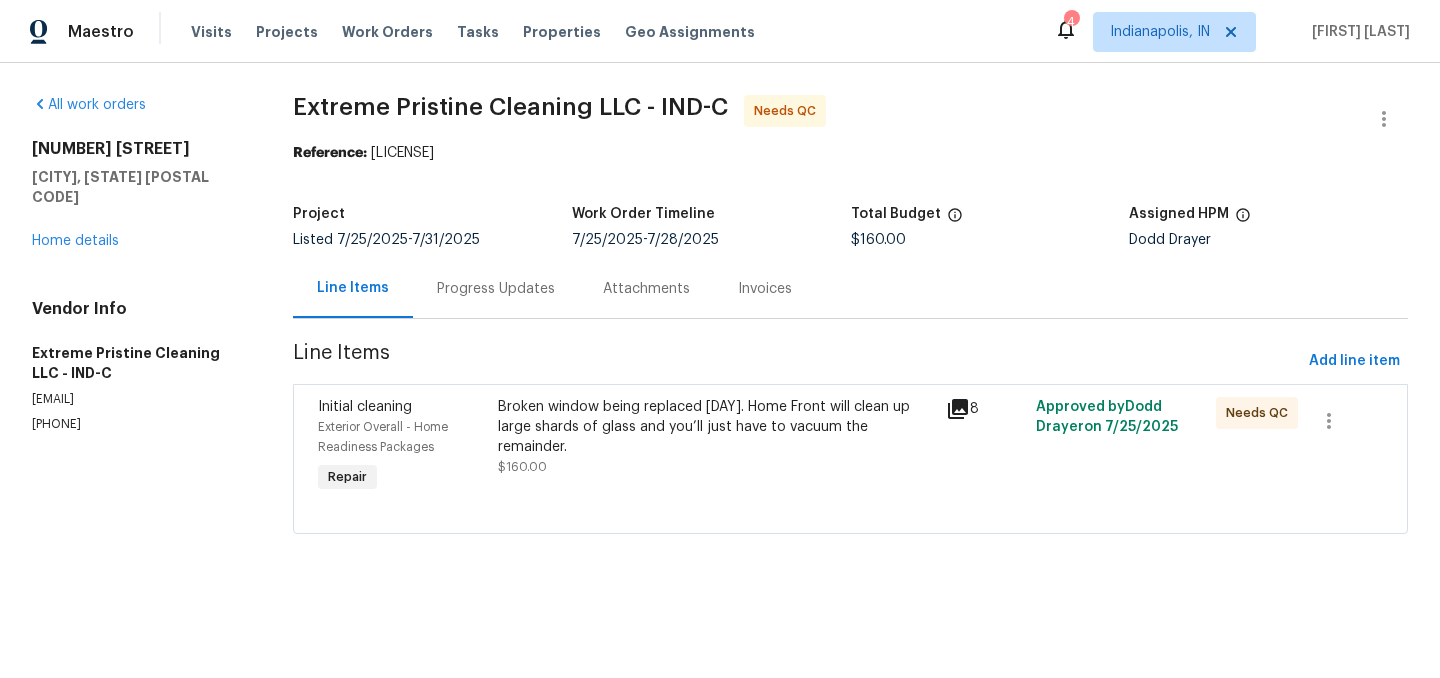 click on "Progress Updates" at bounding box center [496, 288] 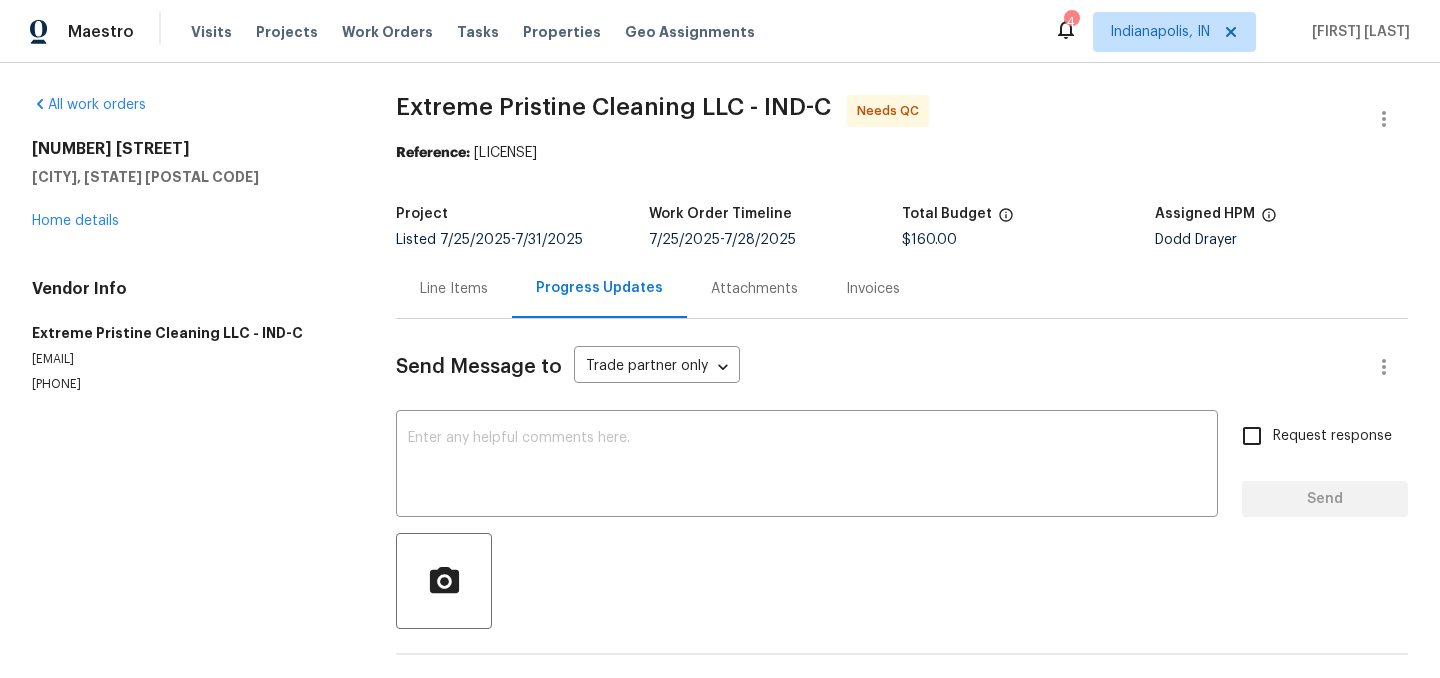 scroll, scrollTop: 65, scrollLeft: 0, axis: vertical 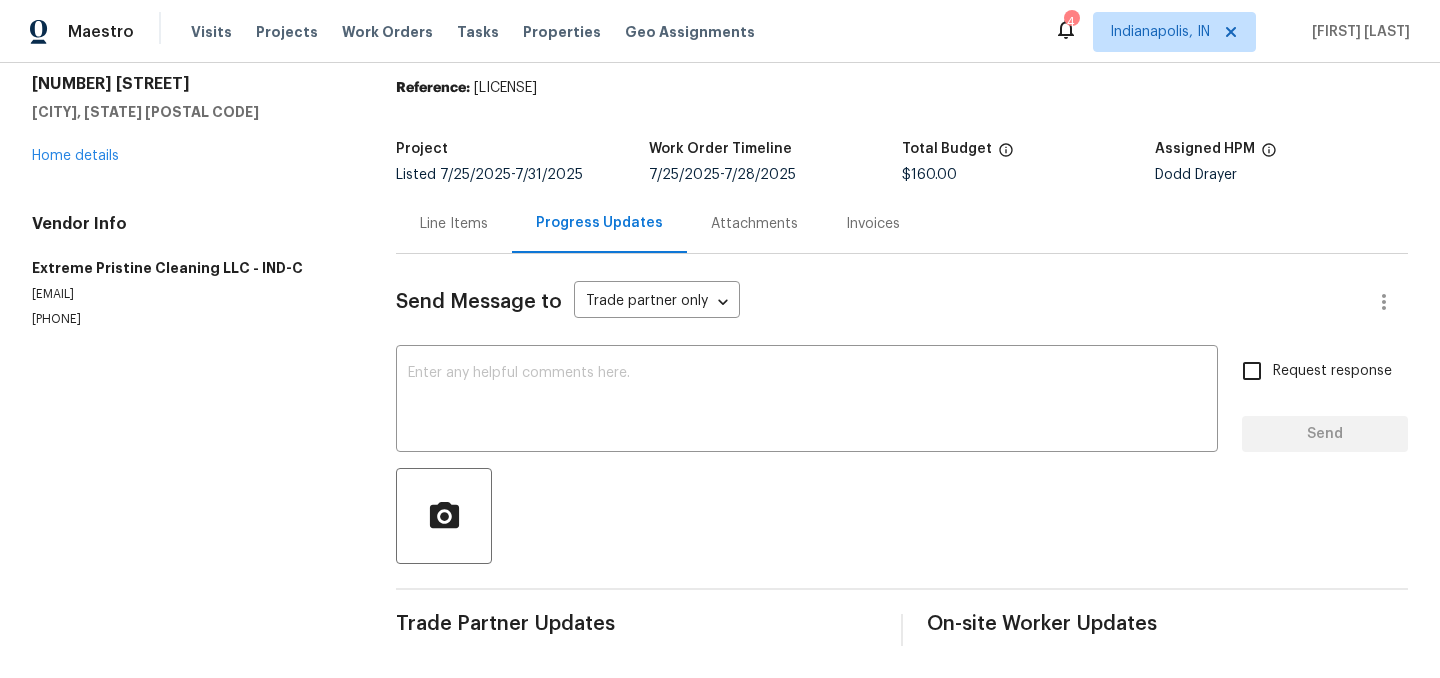 click on "Line Items" at bounding box center (454, 224) 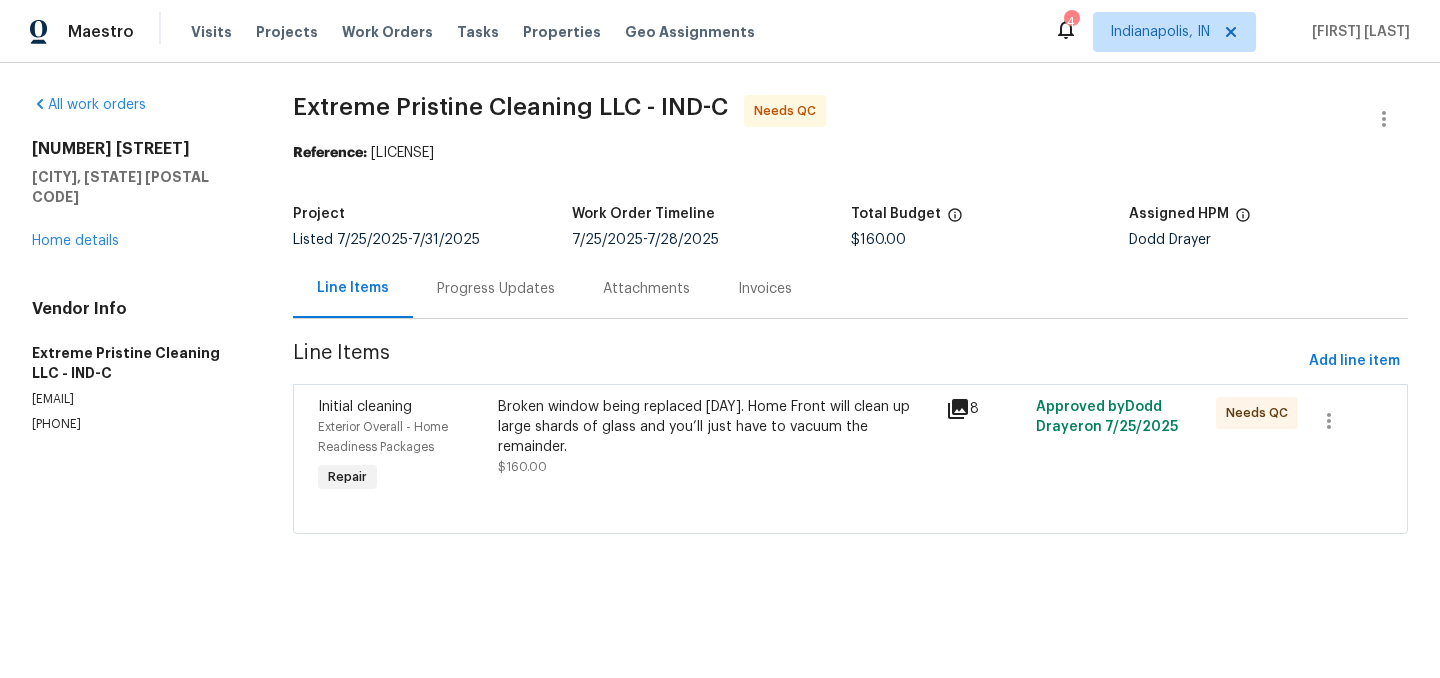 scroll, scrollTop: 0, scrollLeft: 0, axis: both 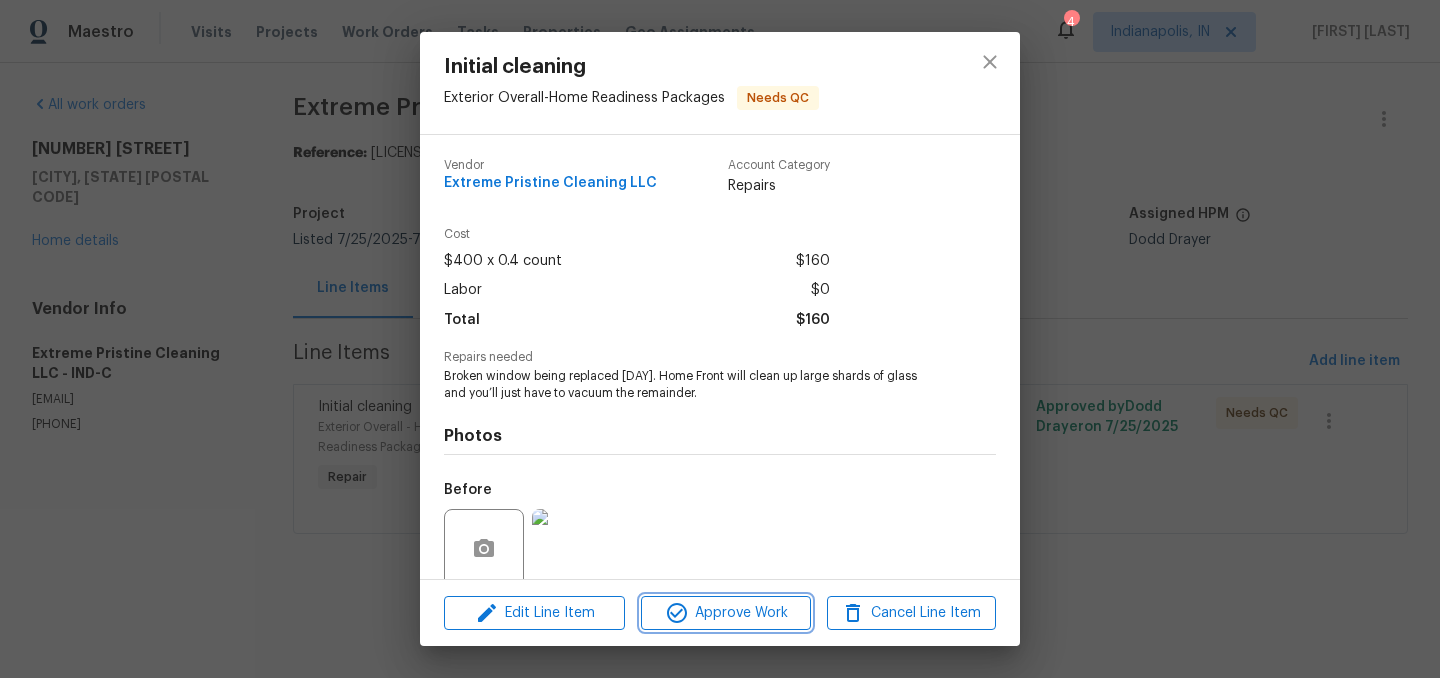 click on "Approve Work" at bounding box center [725, 613] 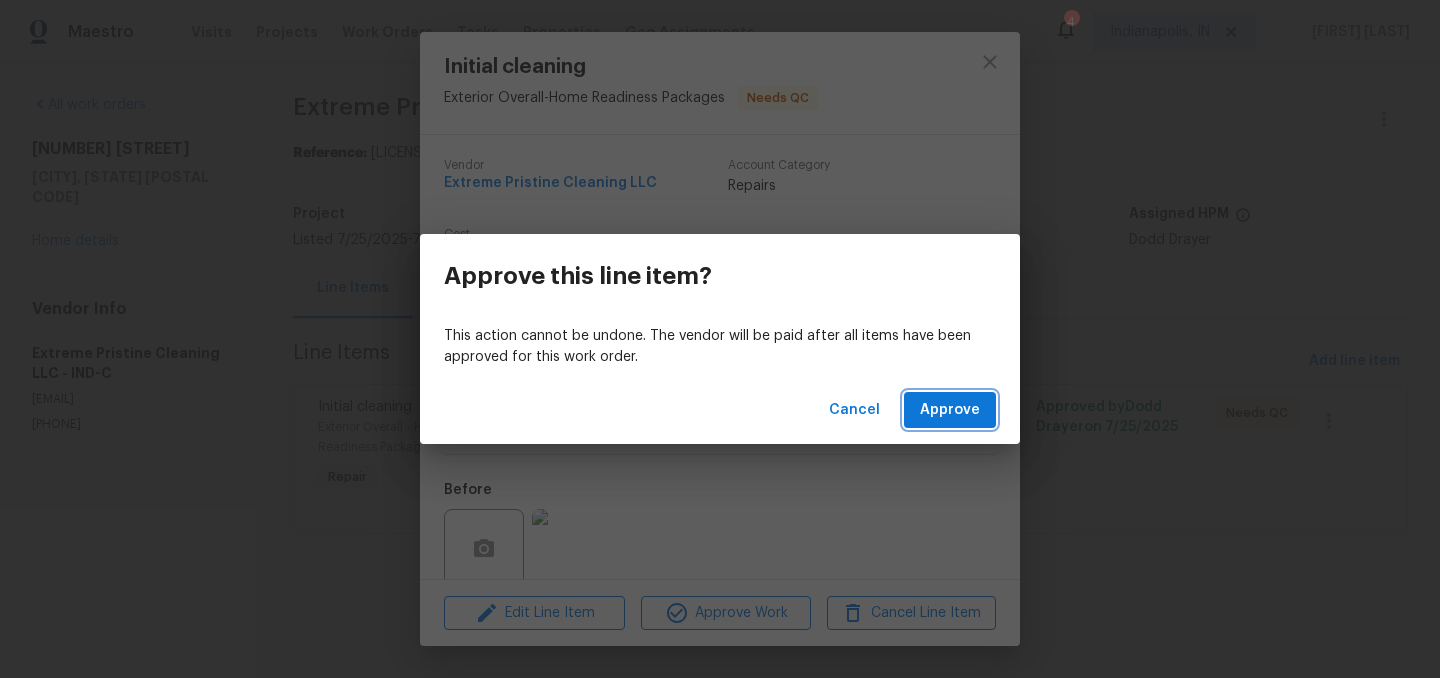click on "Approve" at bounding box center [950, 410] 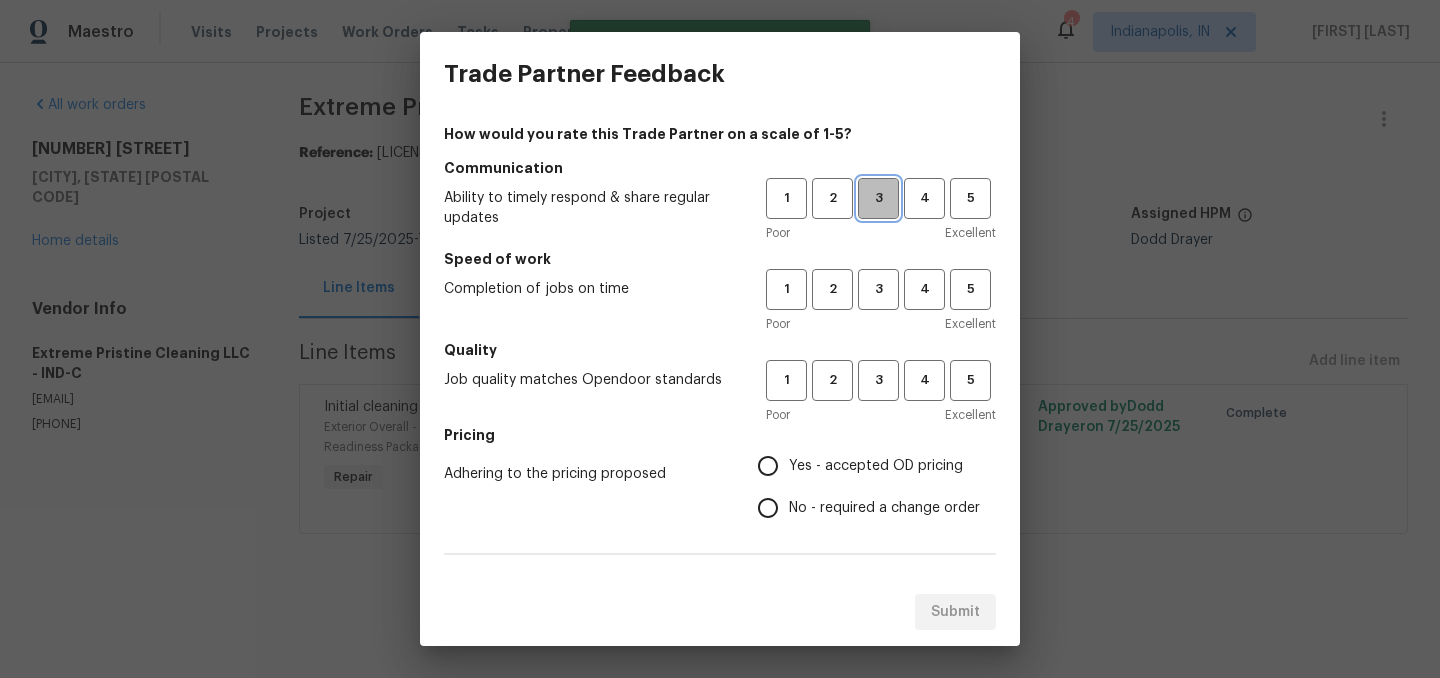 click on "3" at bounding box center (878, 198) 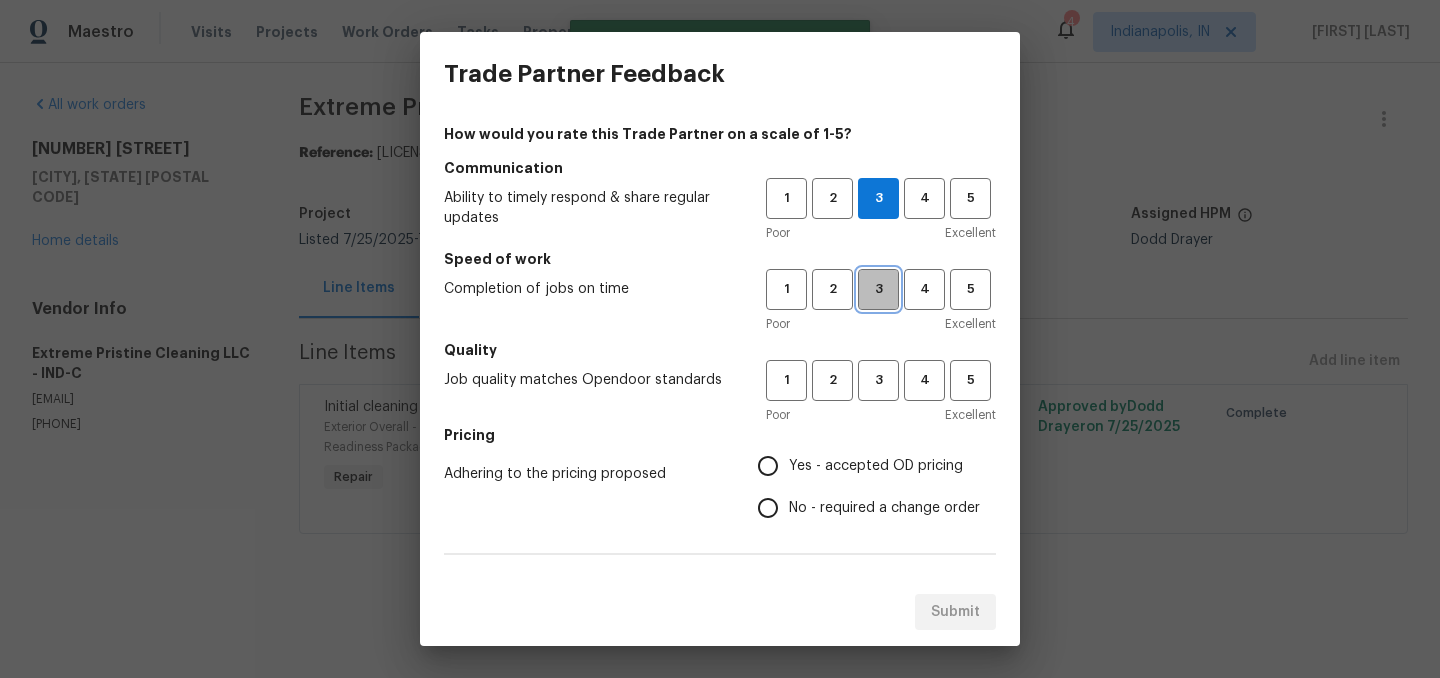 click on "3" at bounding box center [878, 289] 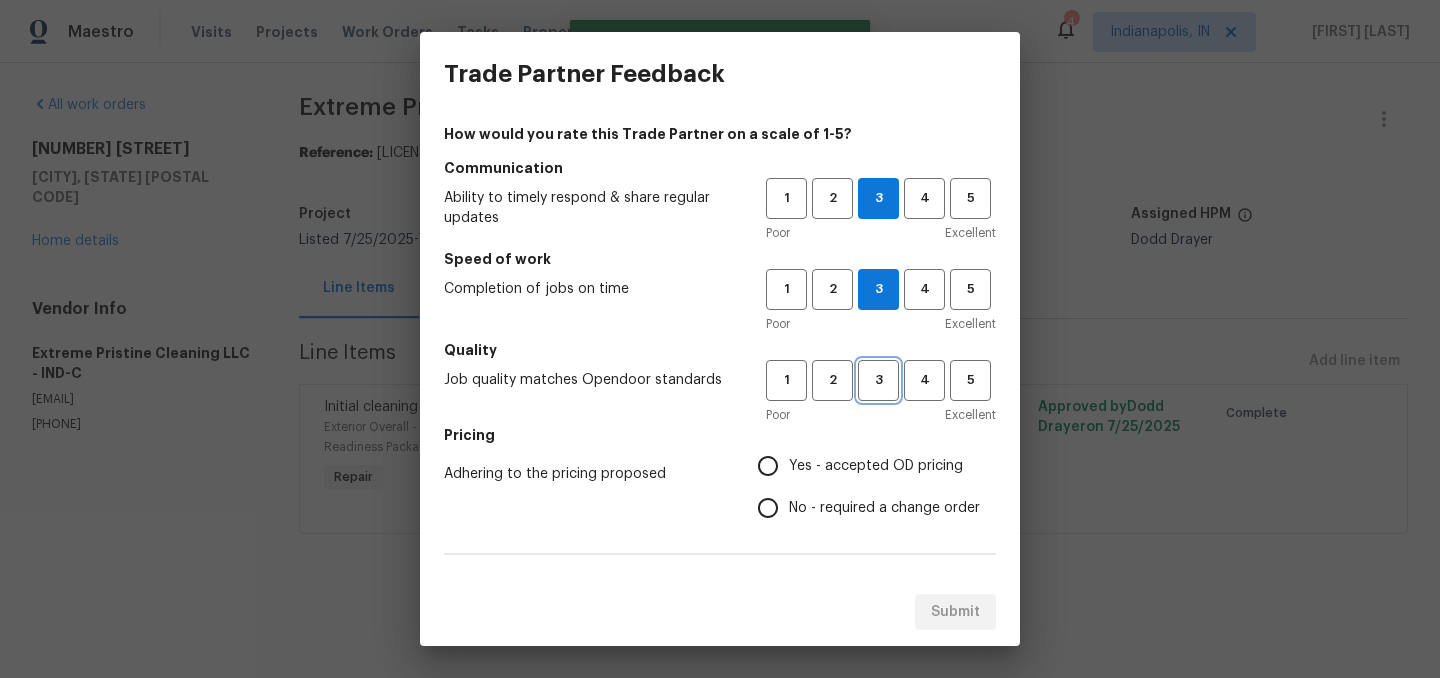 click on "3" at bounding box center (878, 380) 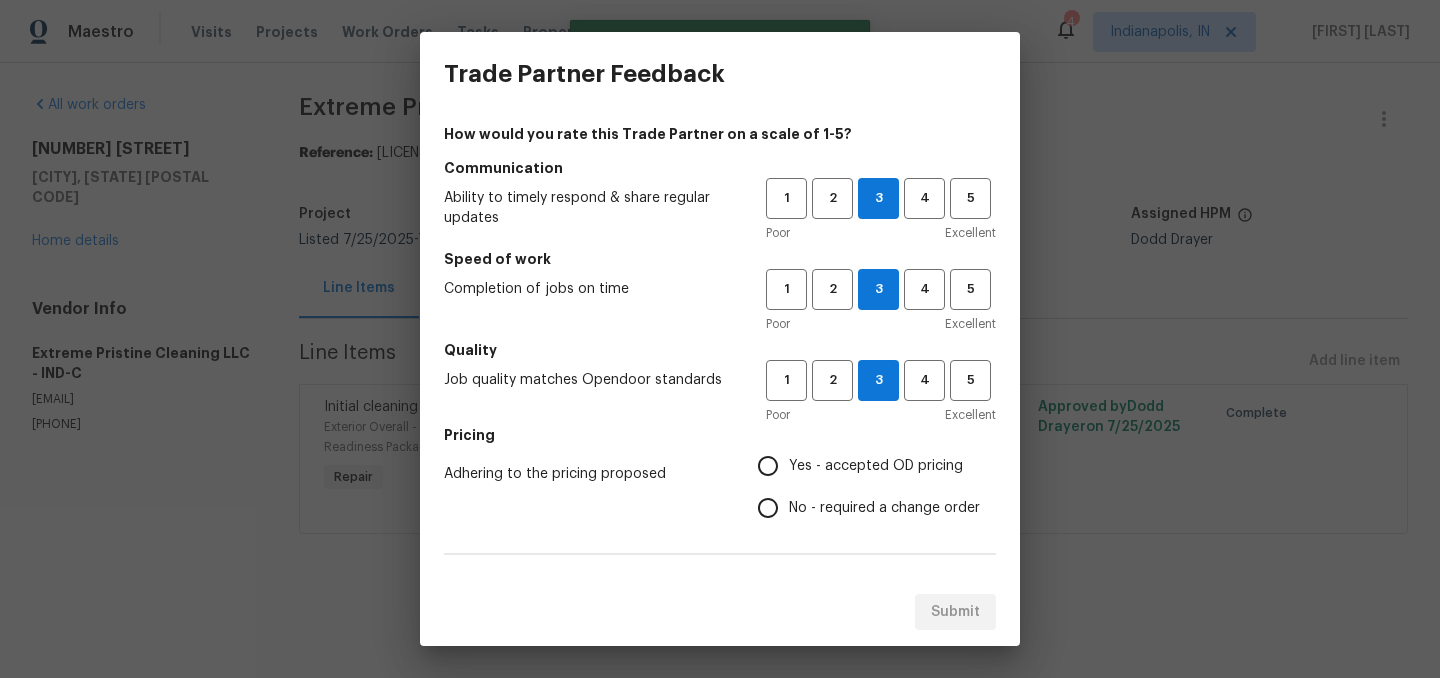 click on "Yes - accepted OD pricing" at bounding box center (768, 466) 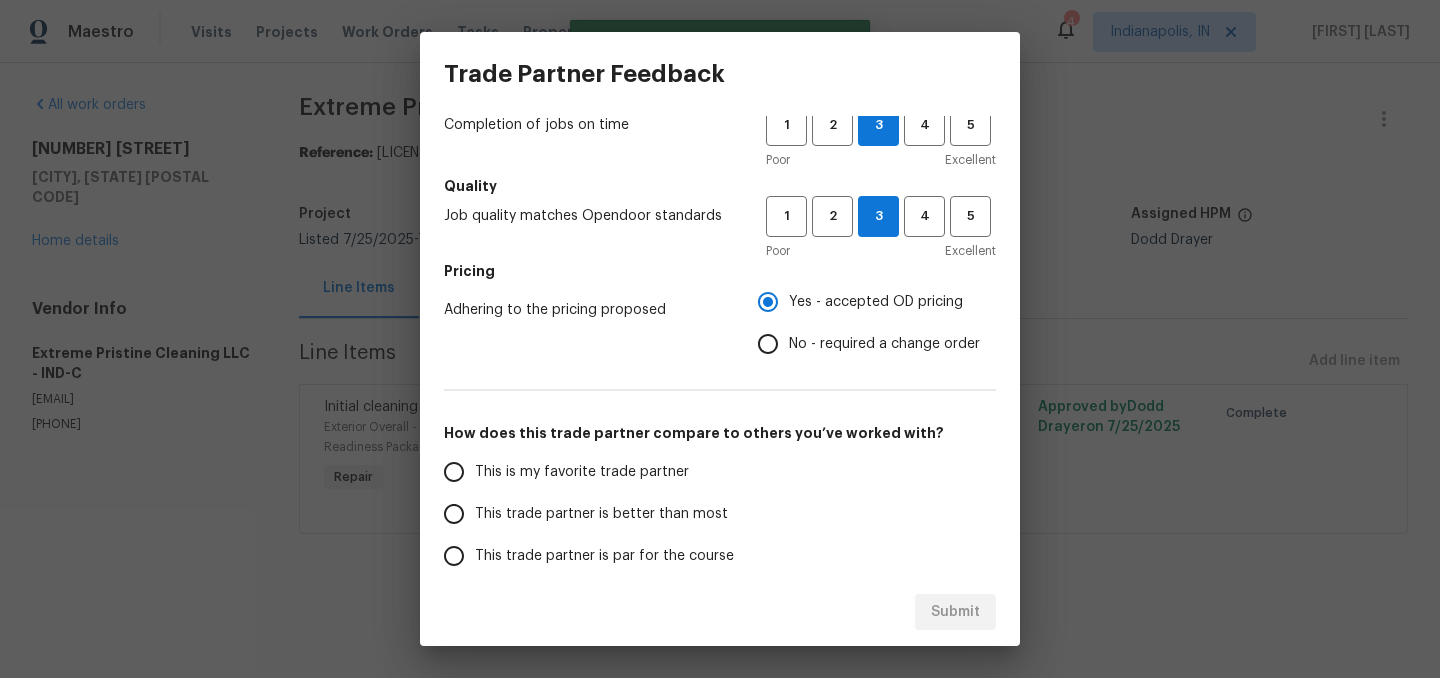 scroll, scrollTop: 167, scrollLeft: 0, axis: vertical 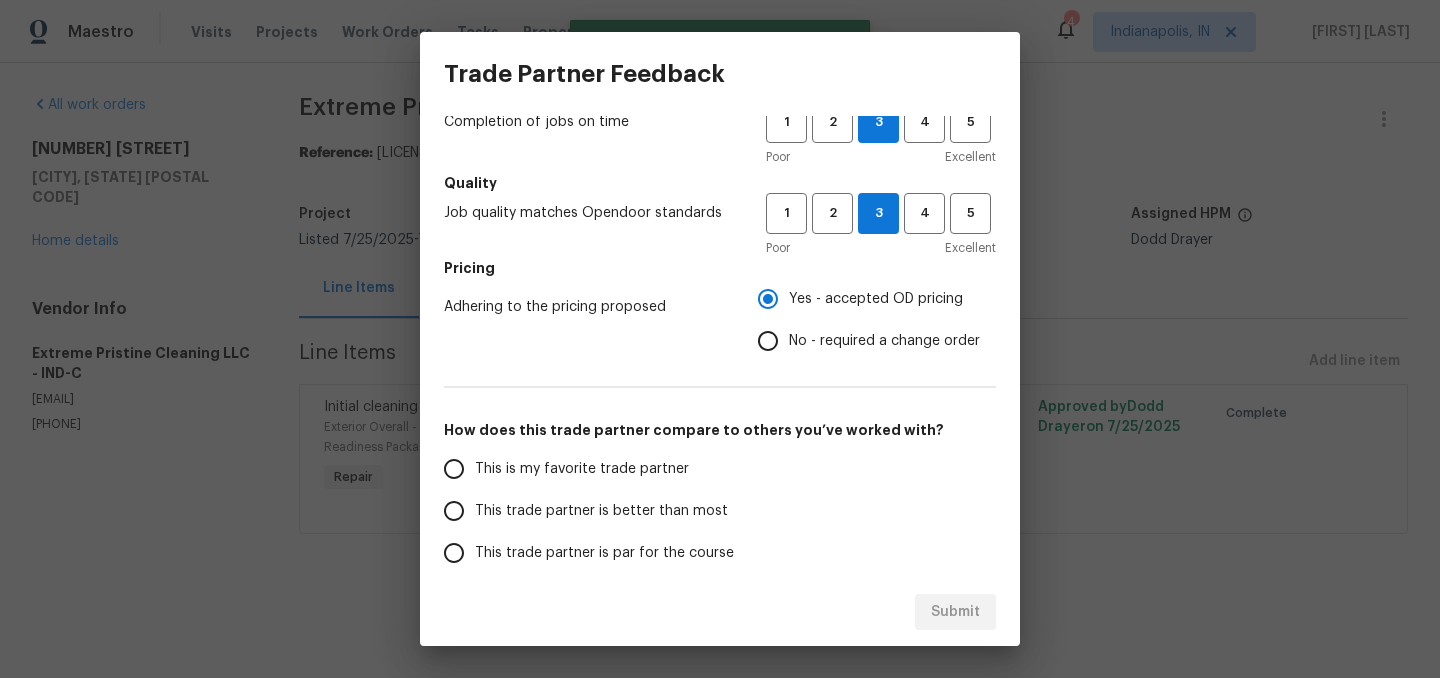 click on "This trade partner is better than most" at bounding box center (601, 511) 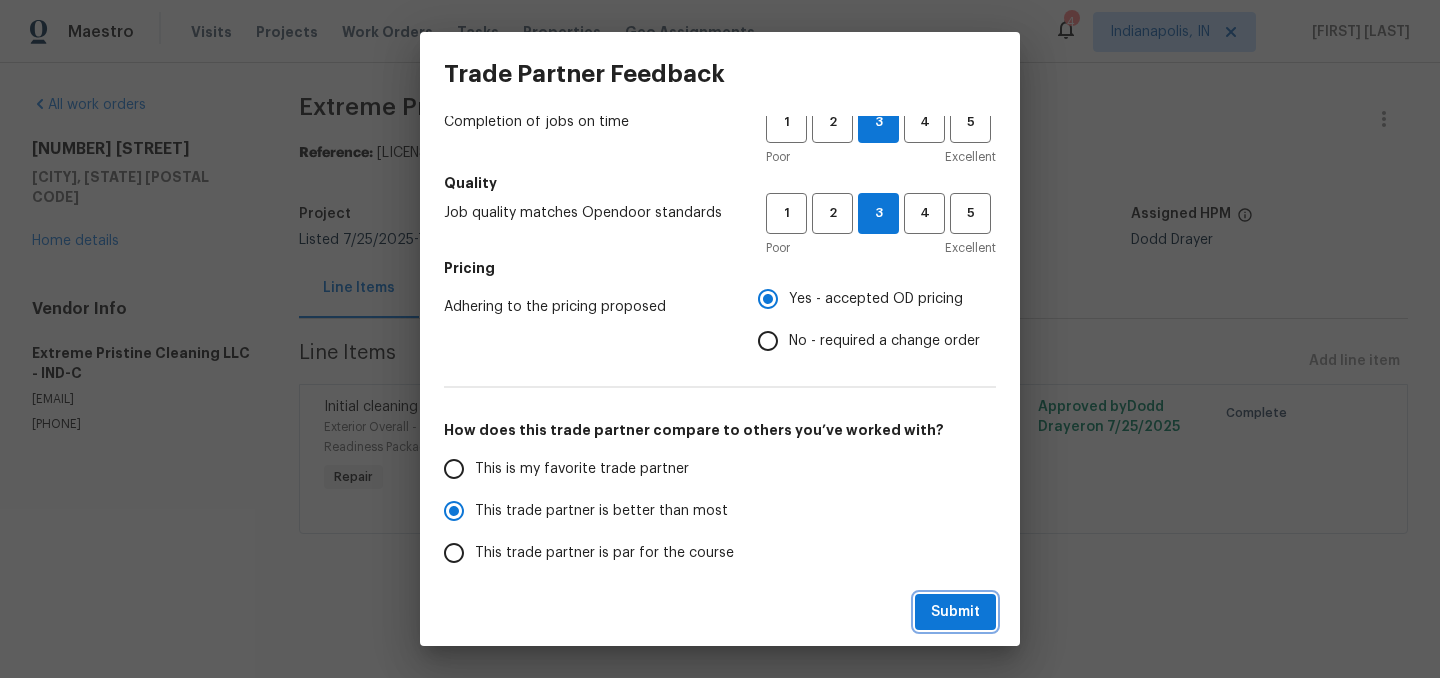click on "Submit" at bounding box center [955, 612] 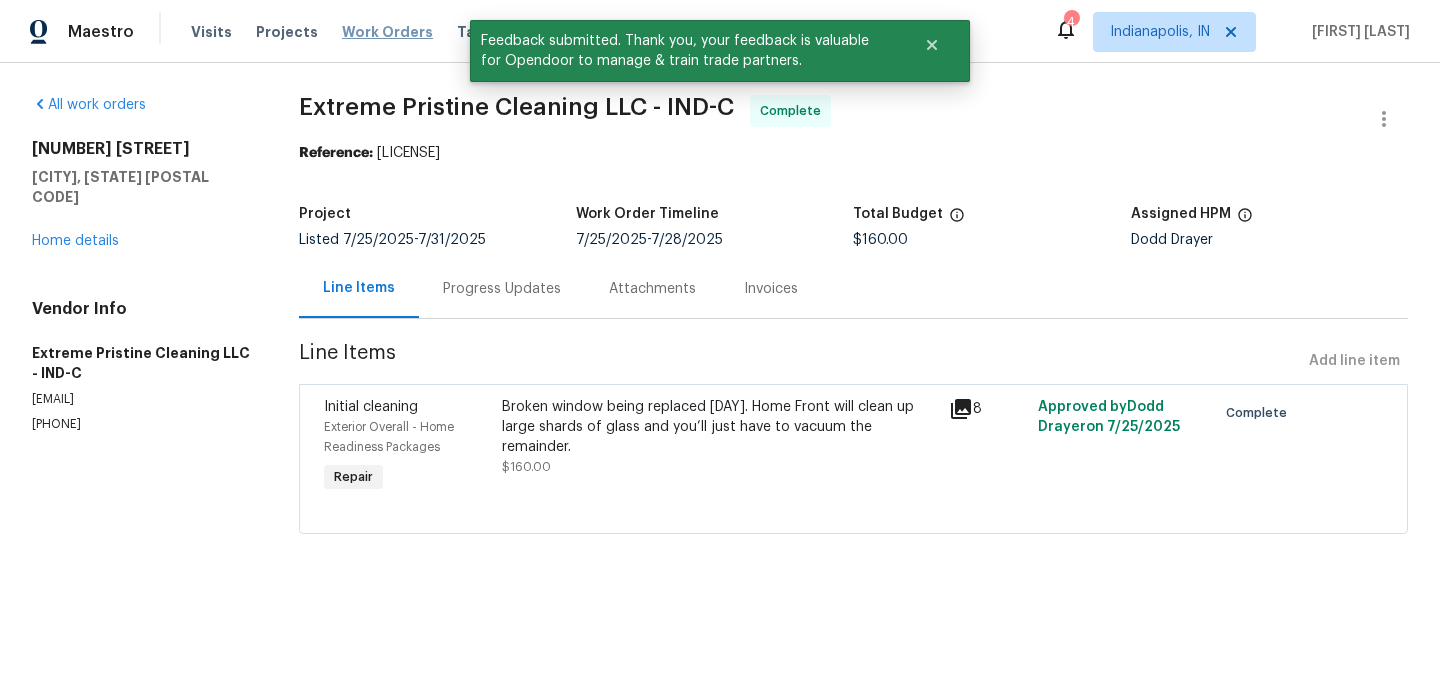 click on "Work Orders" at bounding box center (387, 32) 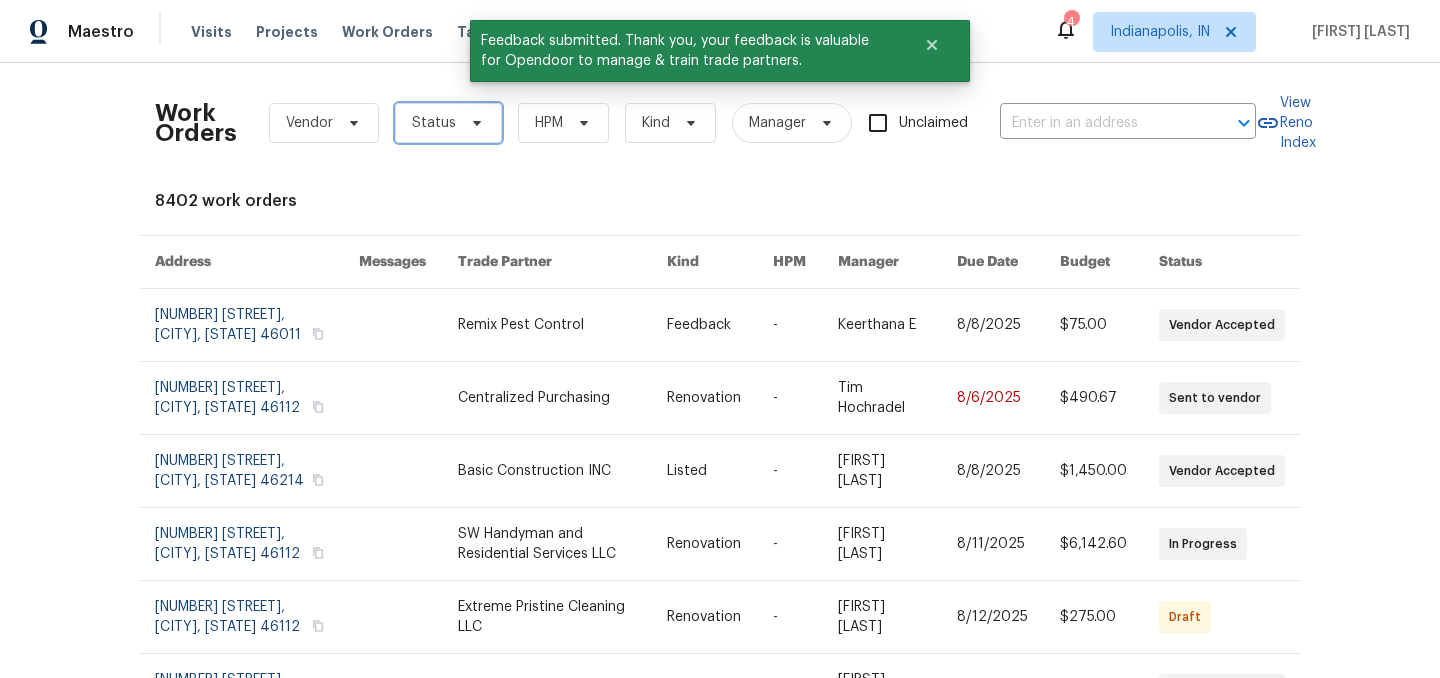 click on "Status" at bounding box center [434, 123] 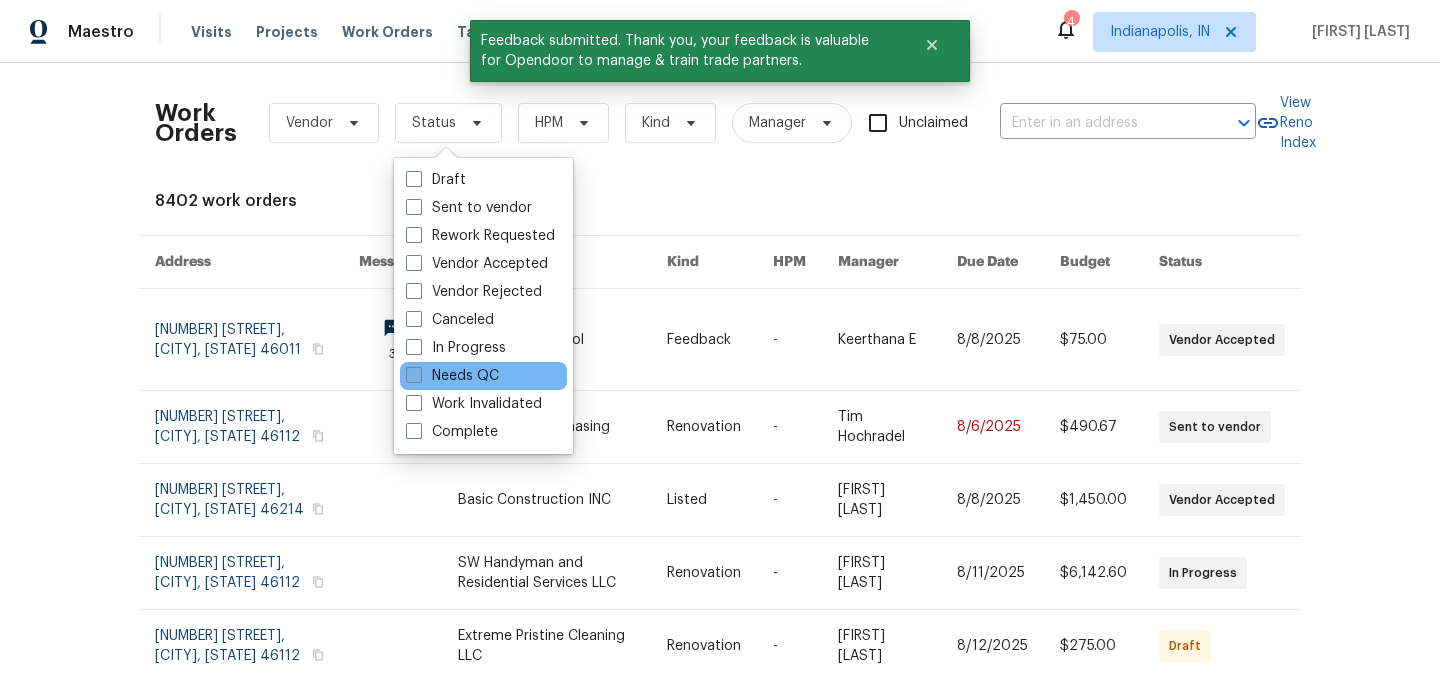 click on "Needs QC" at bounding box center [452, 376] 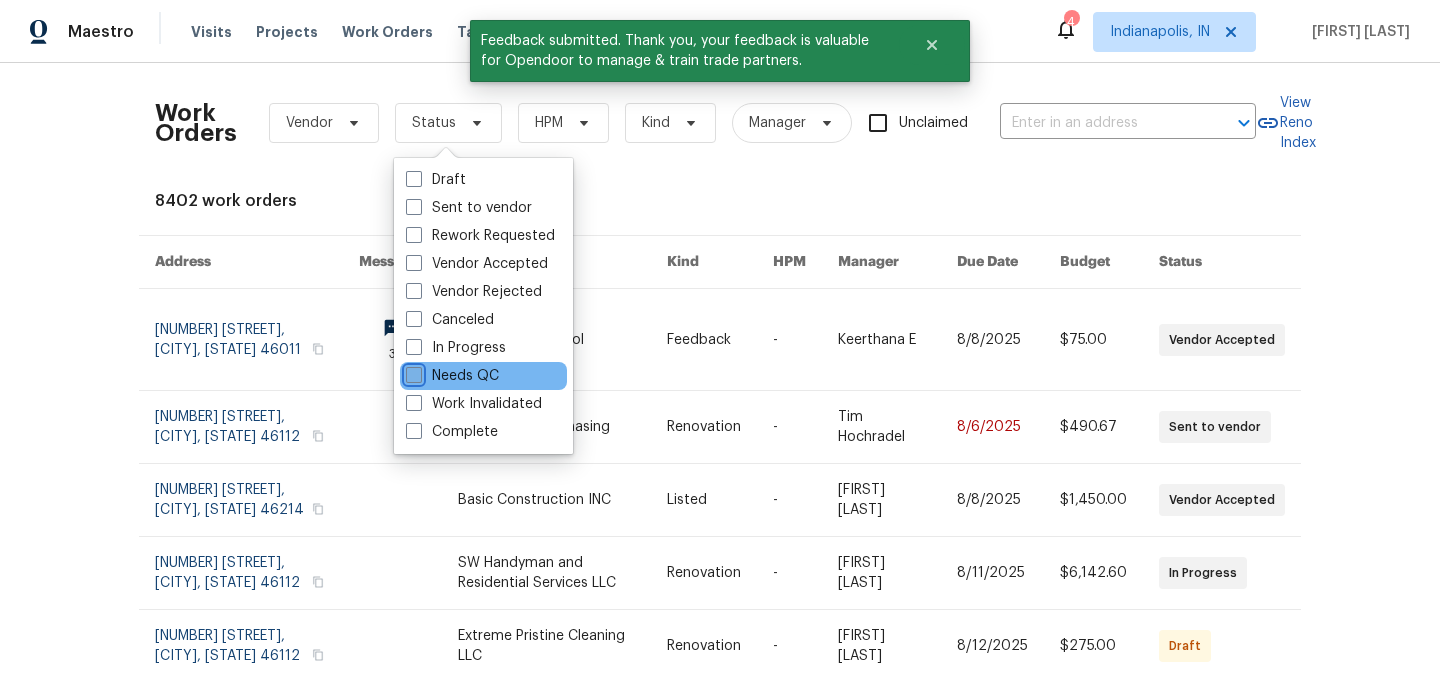 click on "Needs QC" at bounding box center (412, 372) 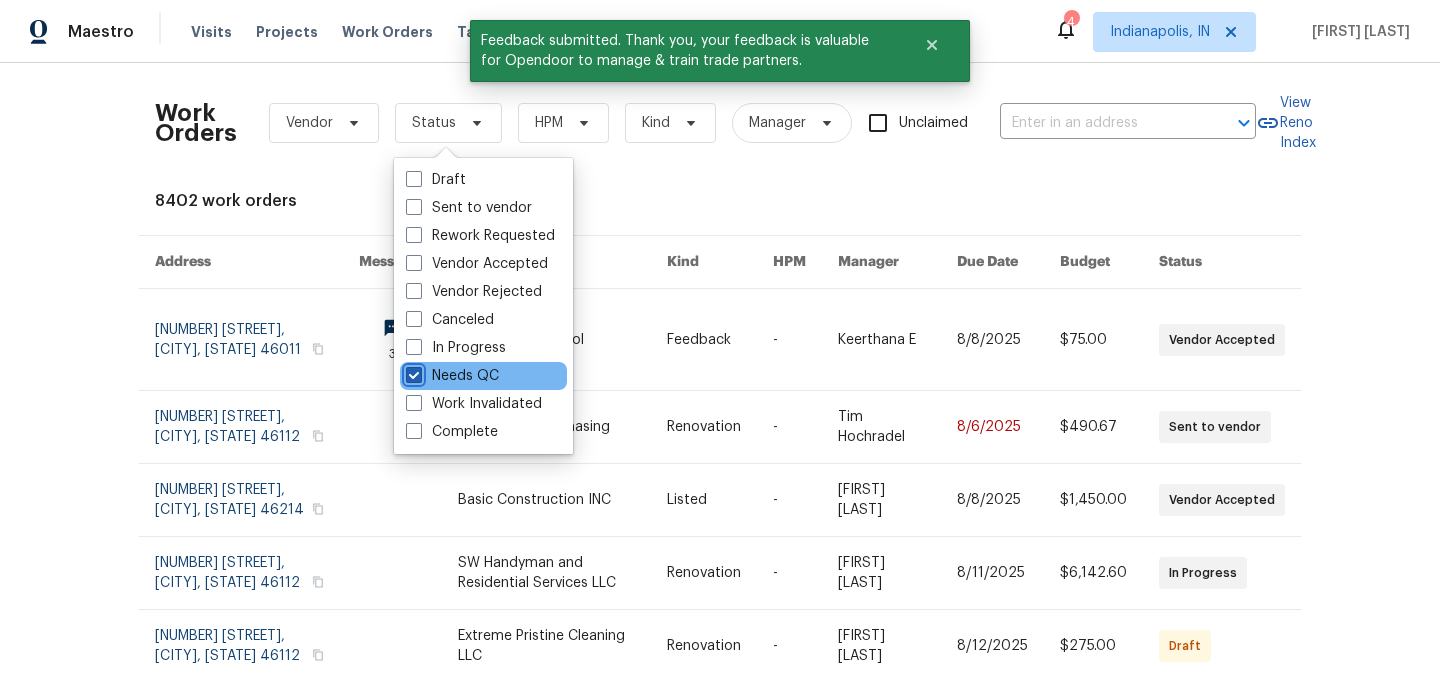 checkbox on "true" 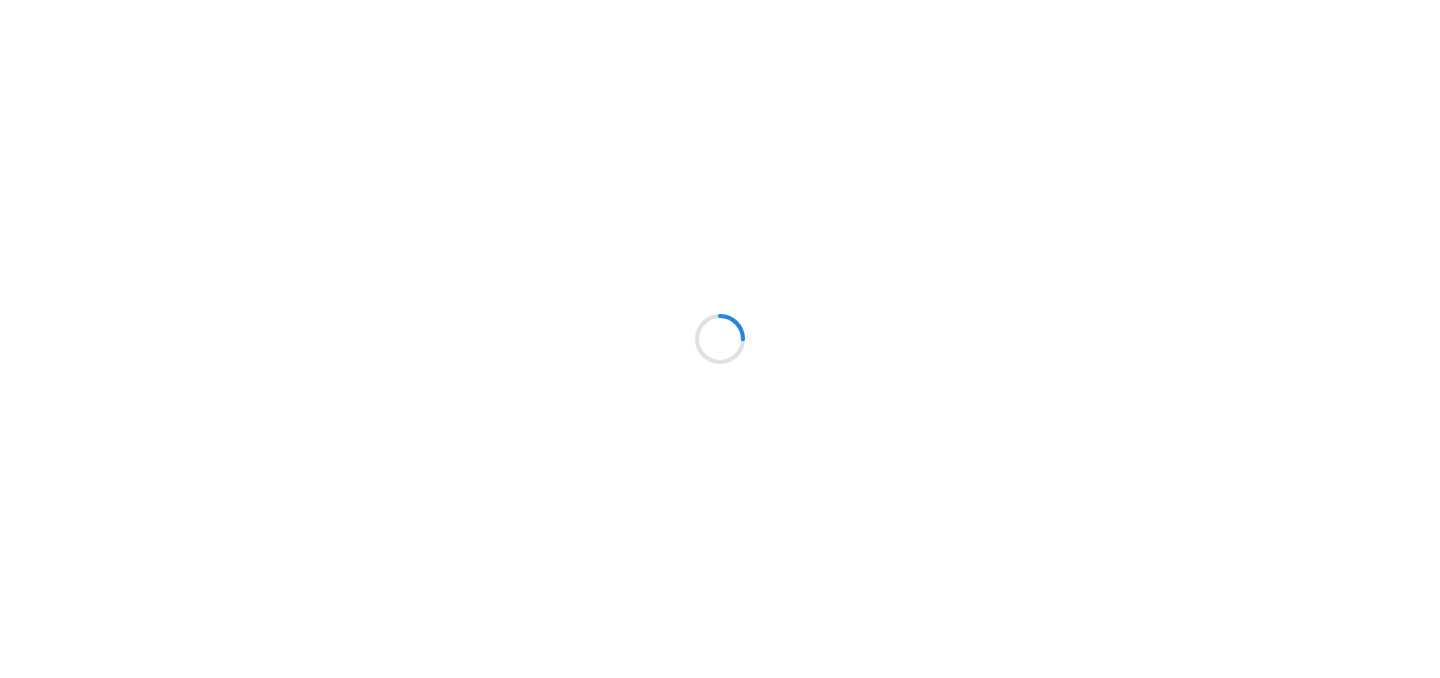 scroll, scrollTop: 0, scrollLeft: 0, axis: both 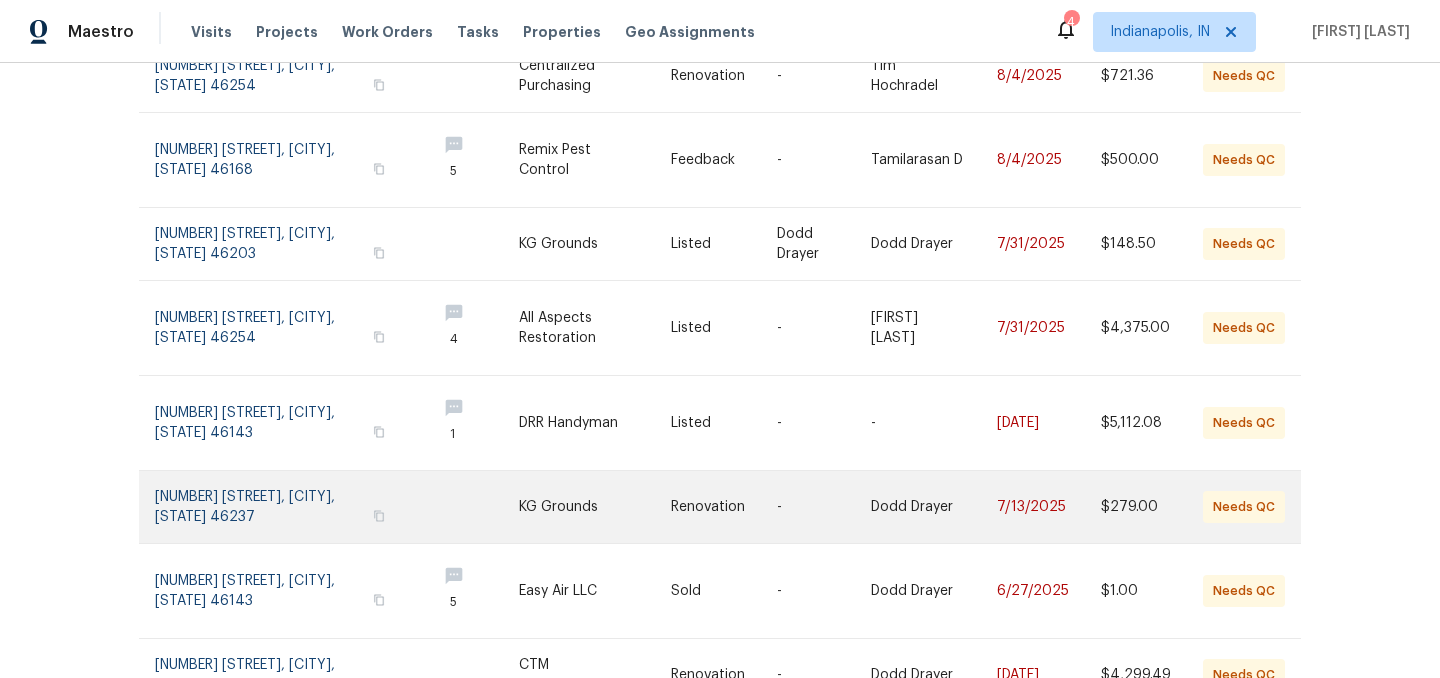 click at bounding box center (595, 507) 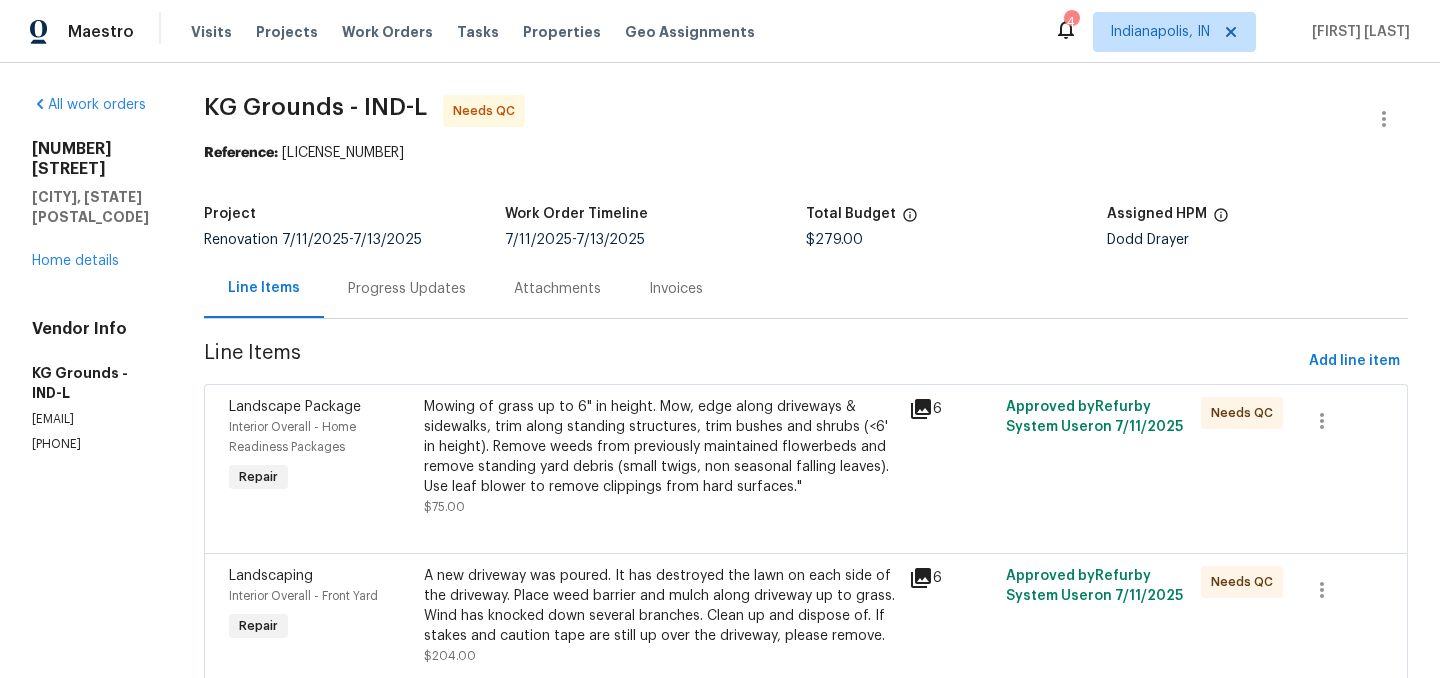 scroll, scrollTop: 102, scrollLeft: 0, axis: vertical 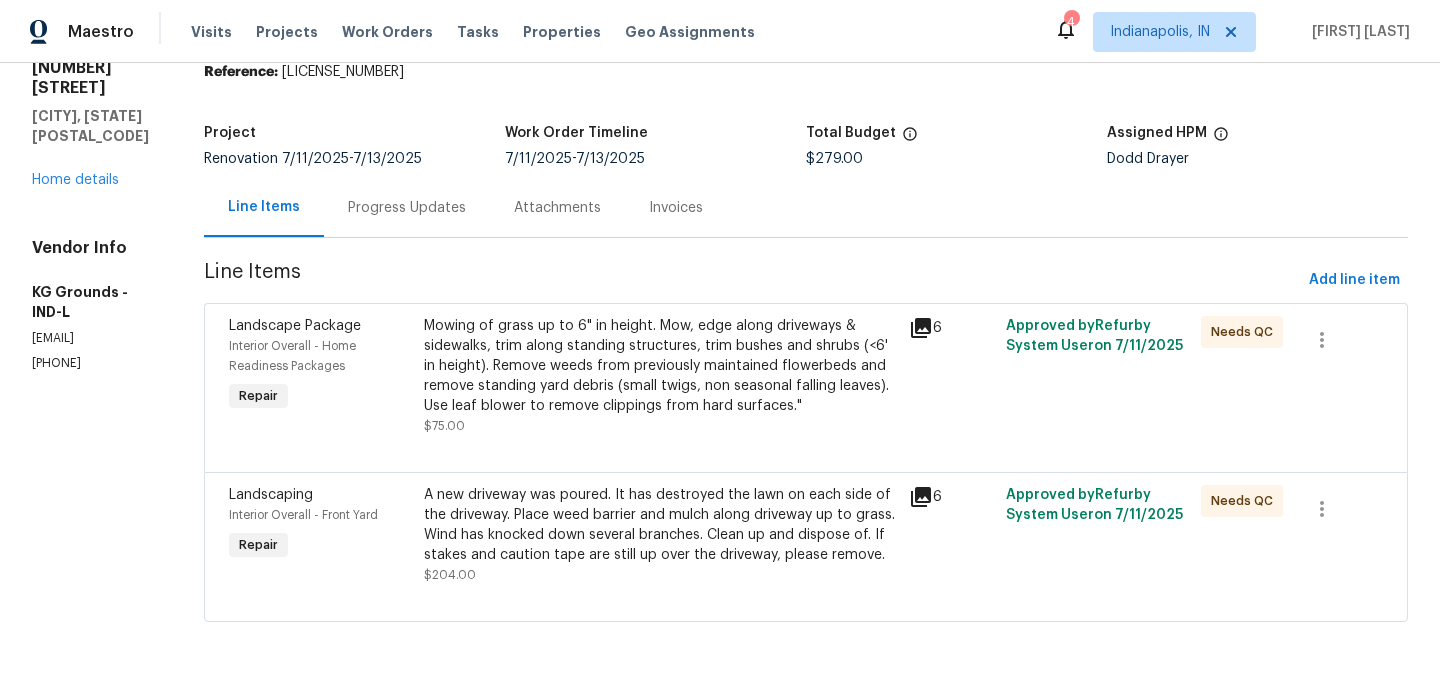 click on "Mowing of grass up to 6" in height. Mow, edge along driveways & sidewalks, trim along standing structures, trim bushes and shrubs (<6' in height). Remove weeds from previously maintained flowerbeds and remove standing yard debris (small twigs, non seasonal falling leaves).  Use leaf blower to remove clippings from hard surfaces."" at bounding box center [661, 366] 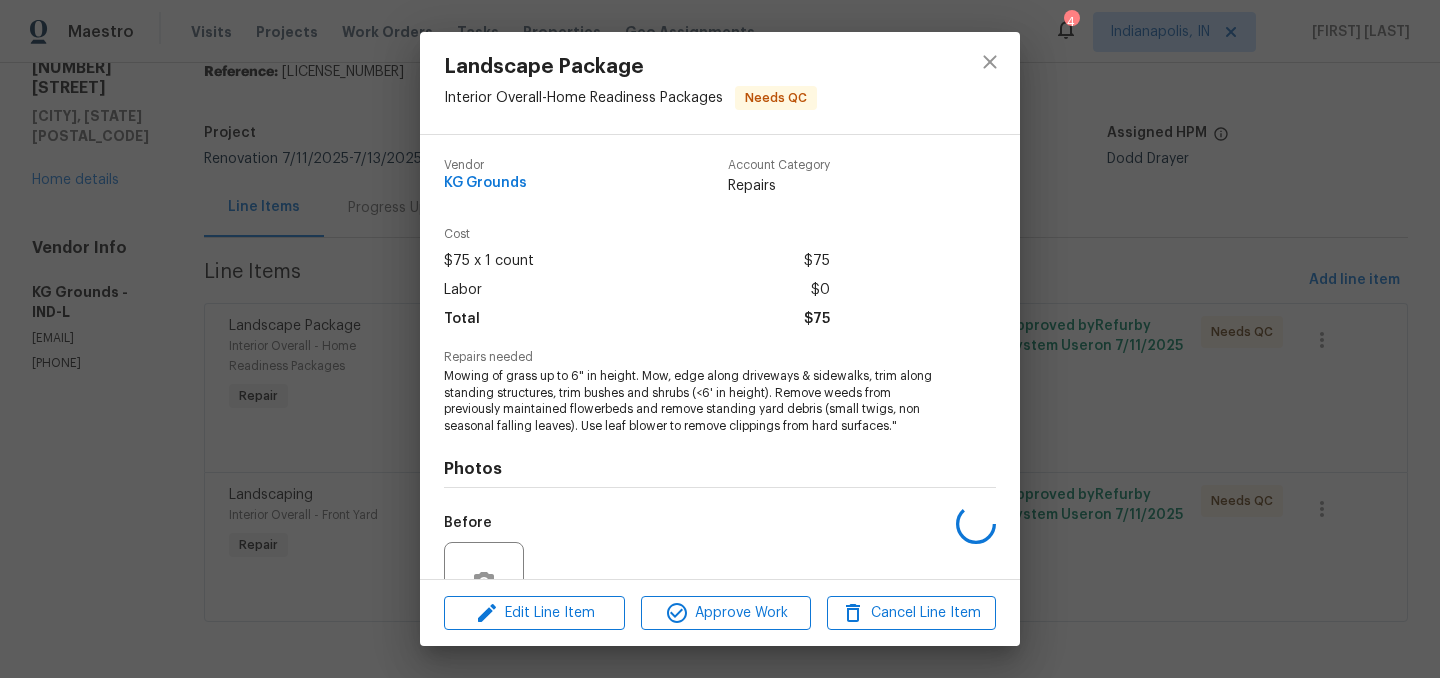 scroll, scrollTop: 193, scrollLeft: 0, axis: vertical 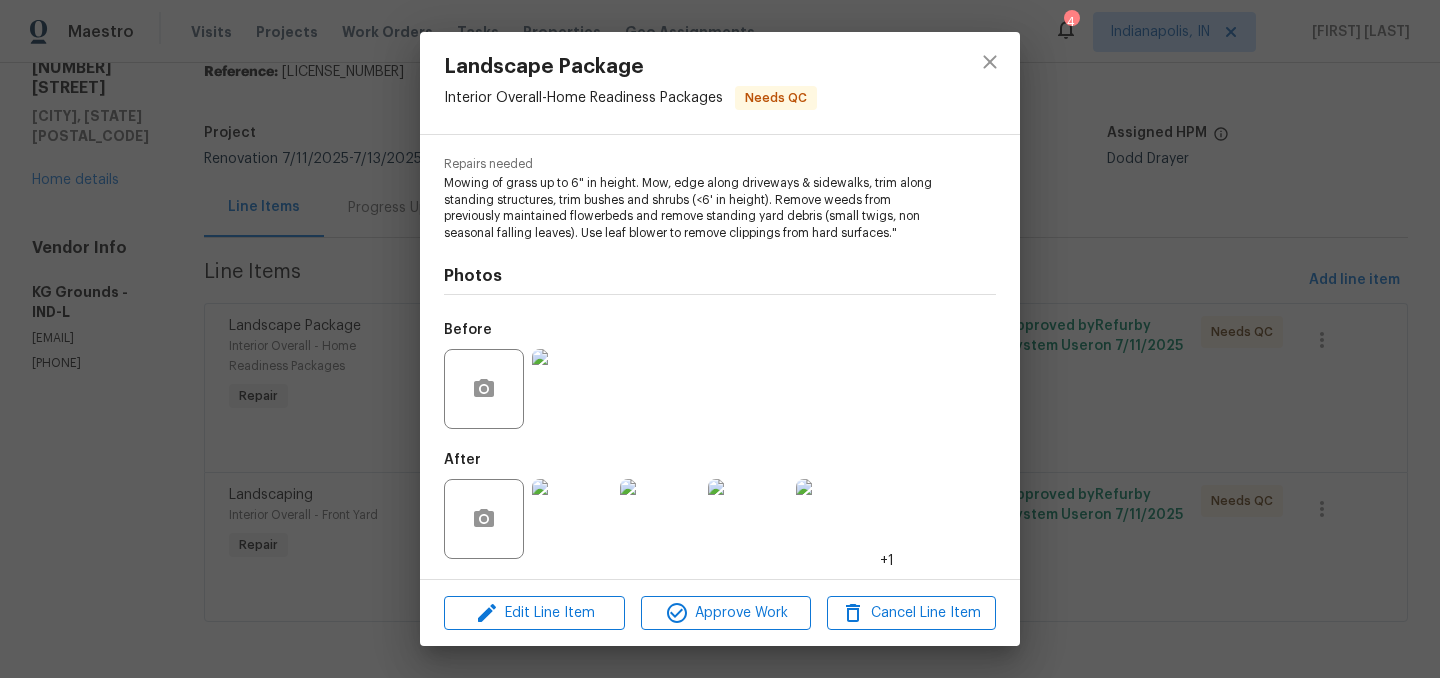 click at bounding box center [572, 519] 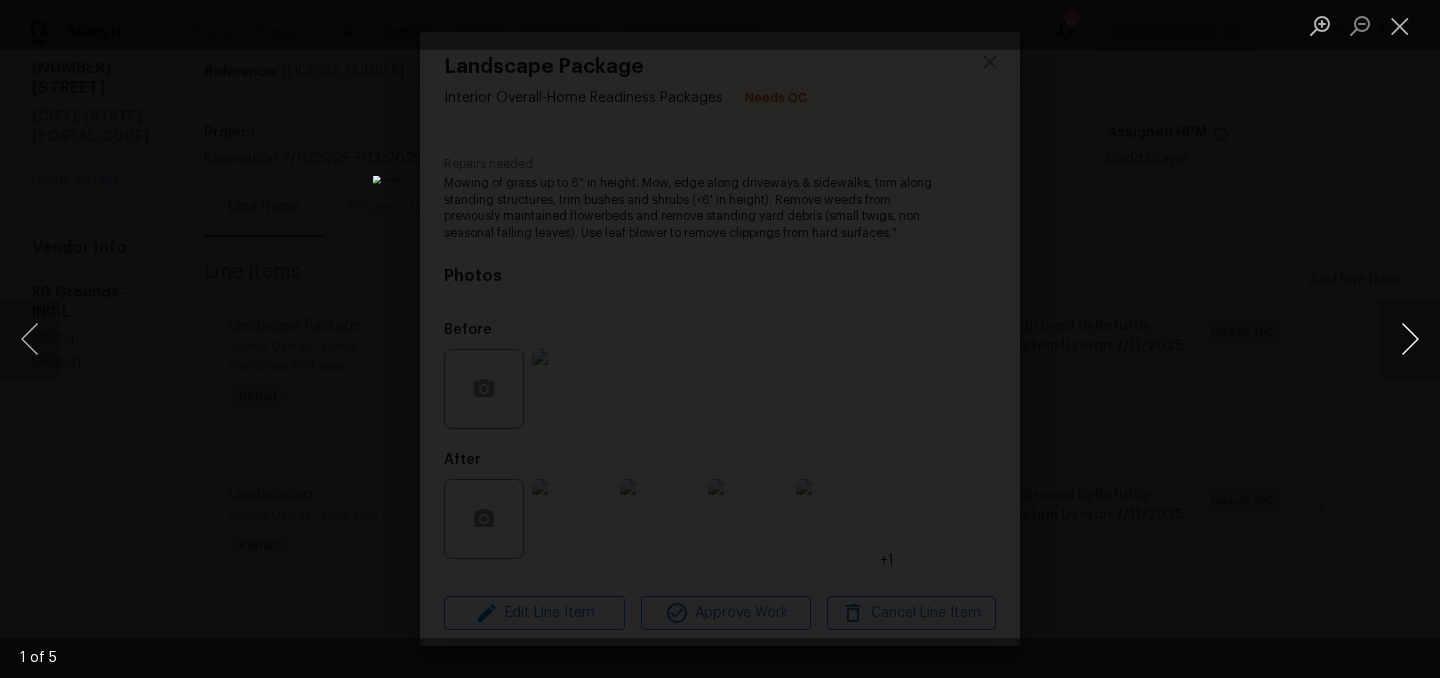 click at bounding box center (1410, 339) 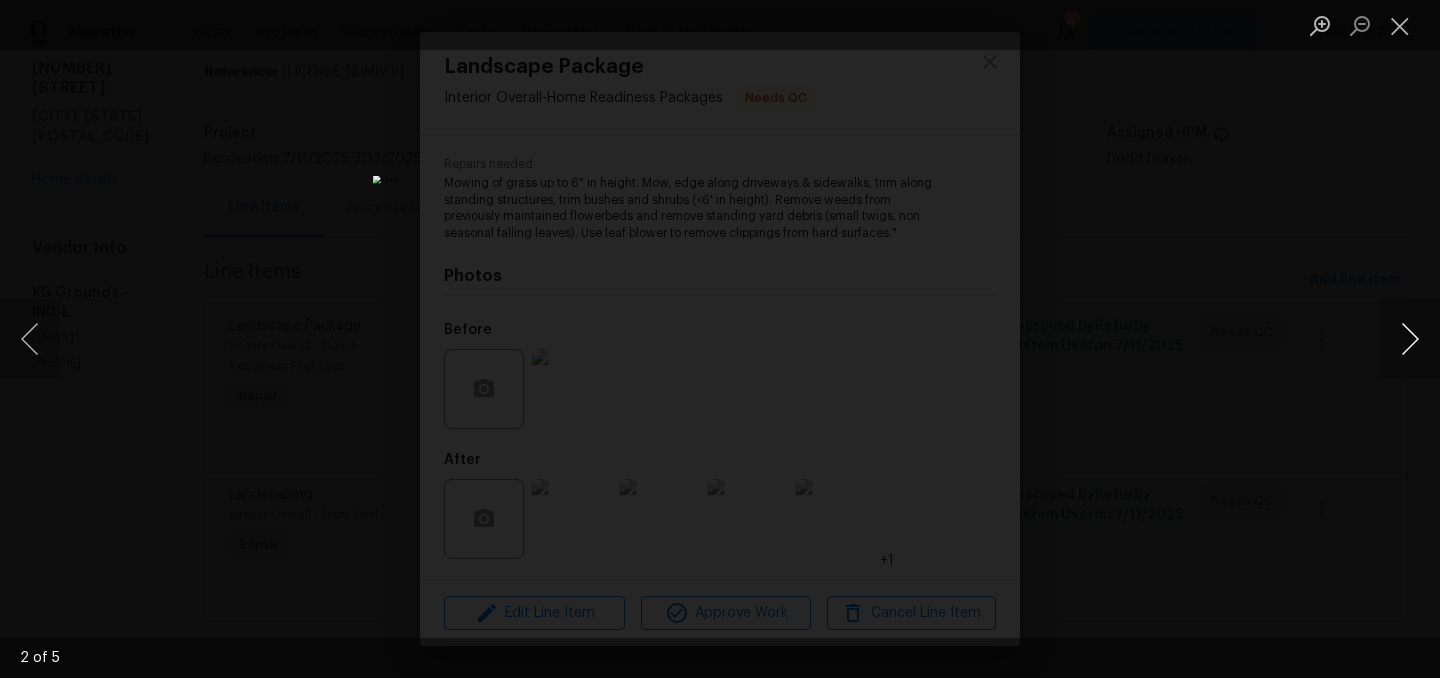click at bounding box center [1410, 339] 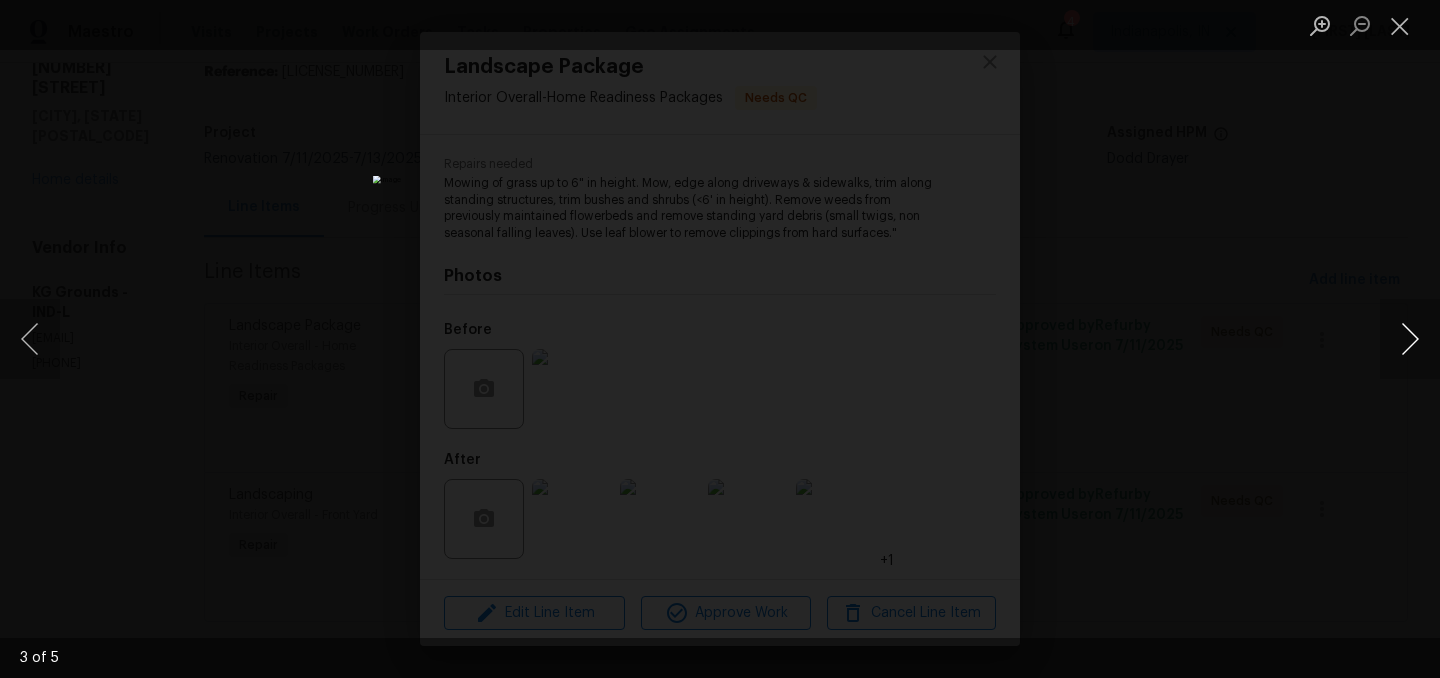 click at bounding box center (1410, 339) 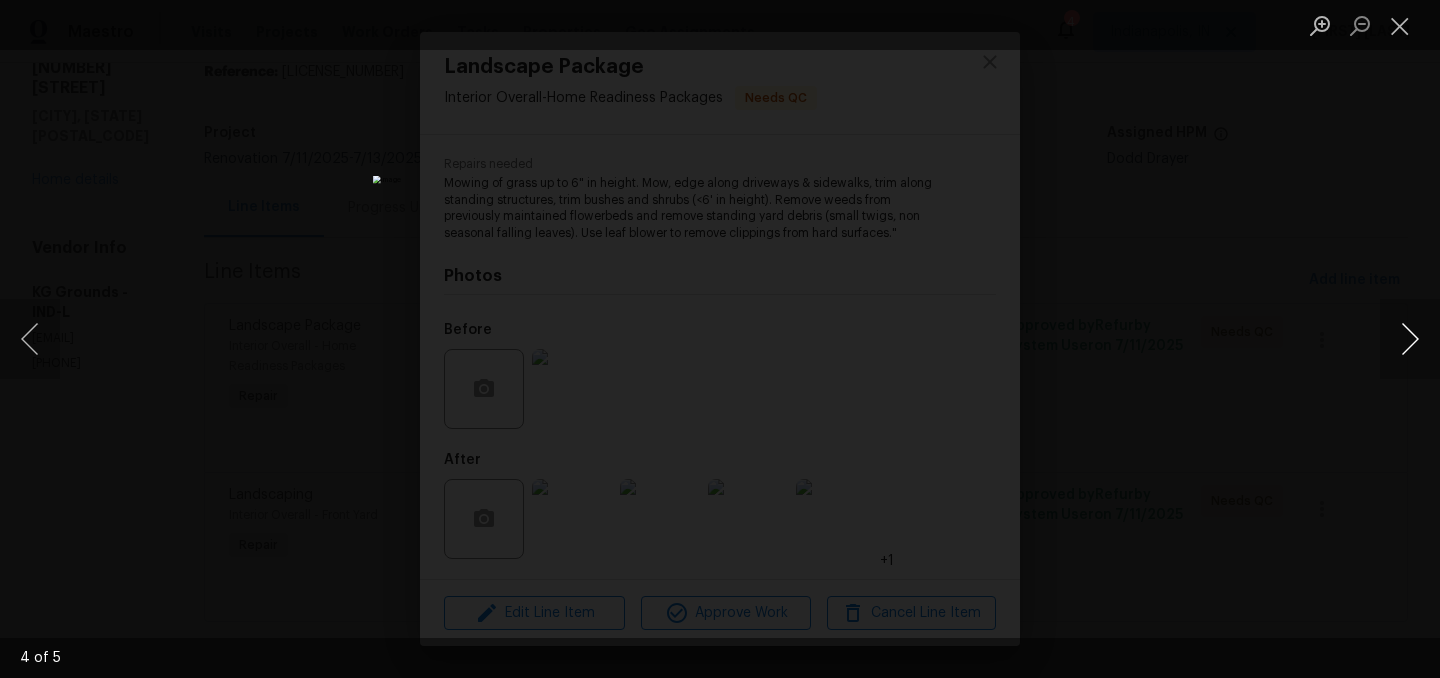 click at bounding box center (1410, 339) 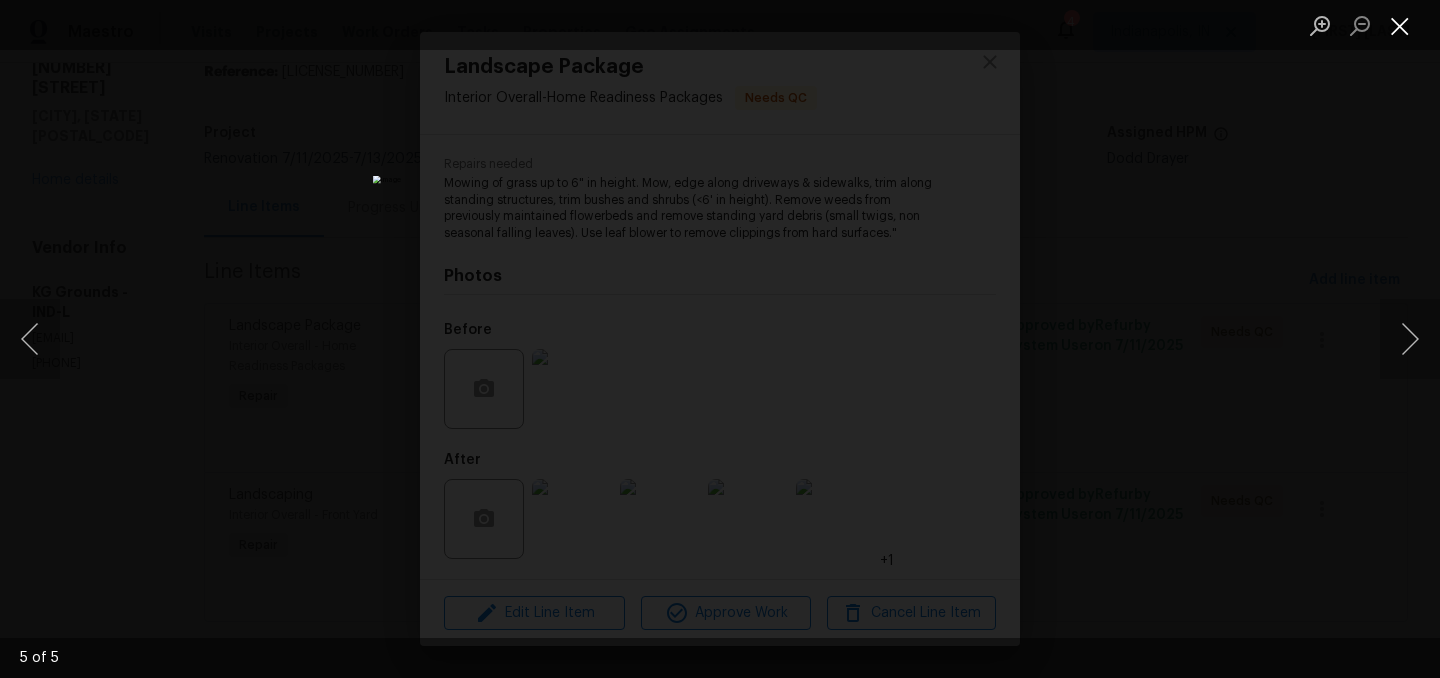 click at bounding box center [1400, 25] 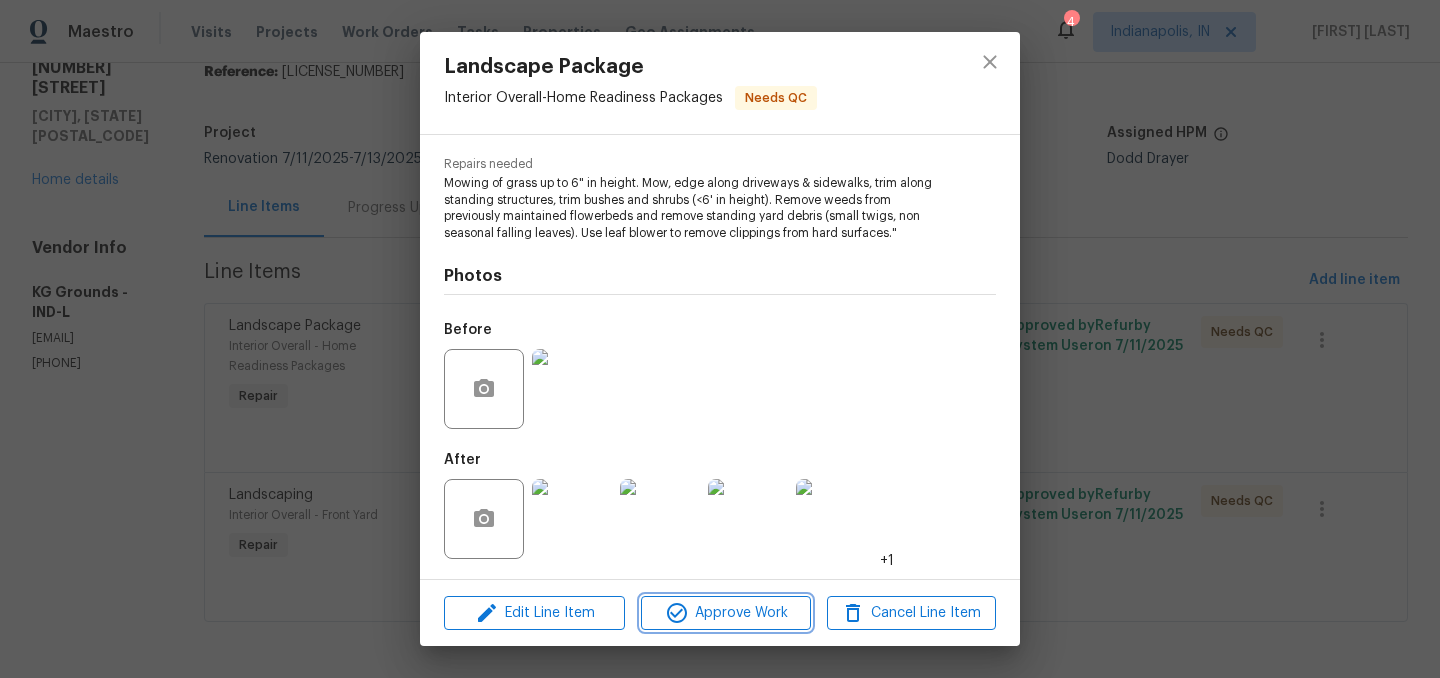 click on "Approve Work" at bounding box center (725, 613) 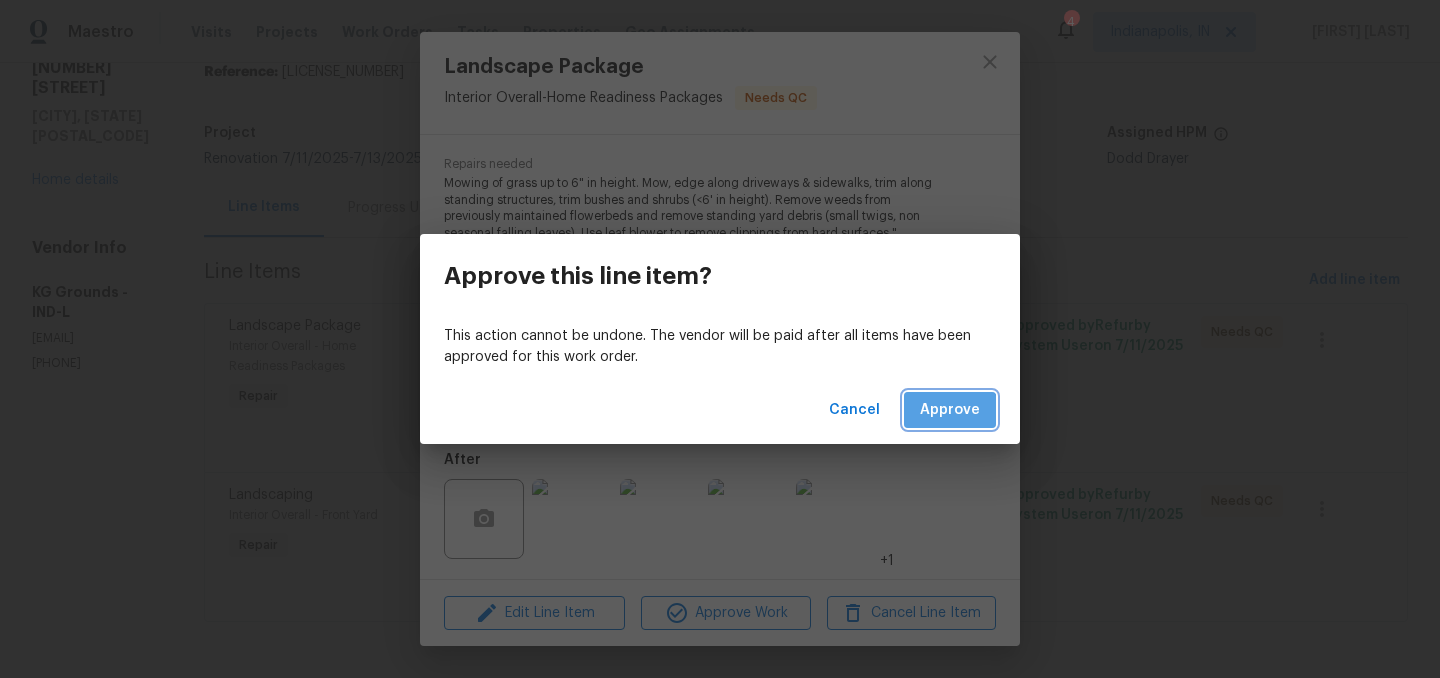click on "Approve" at bounding box center [950, 410] 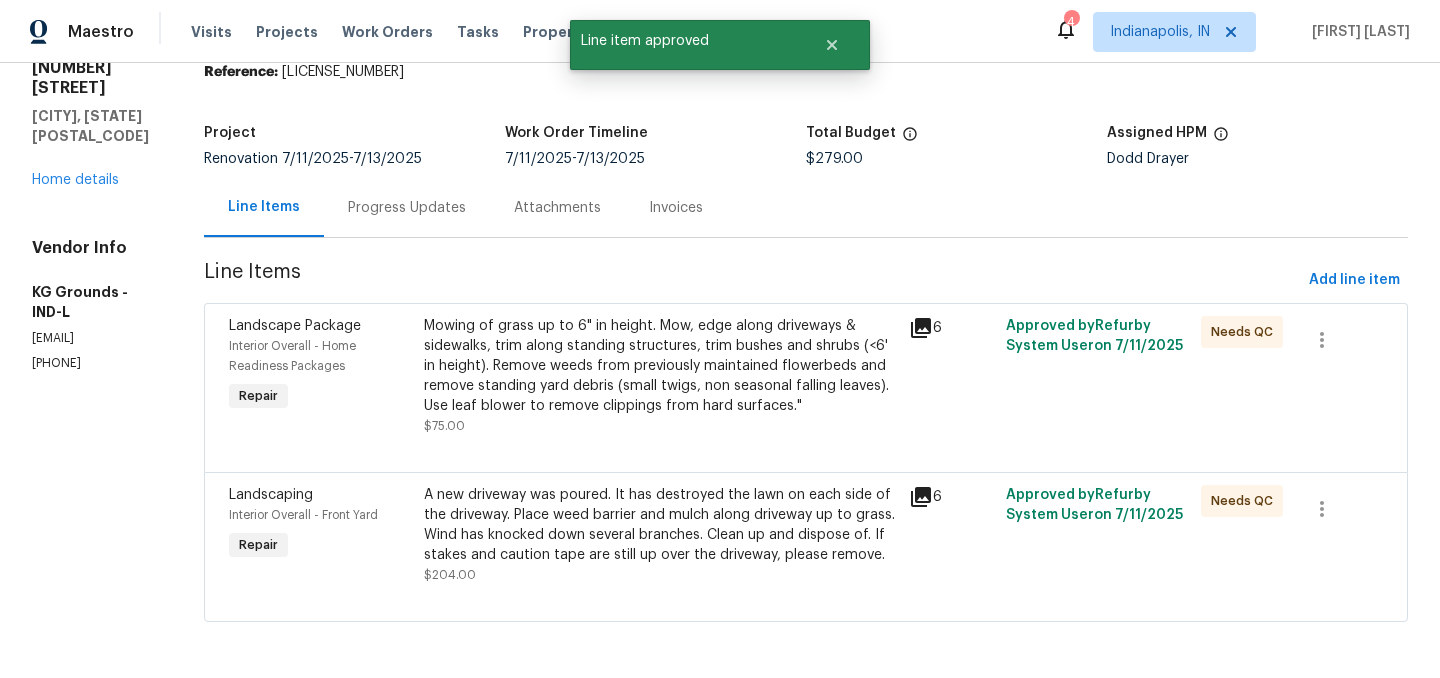 scroll, scrollTop: 0, scrollLeft: 0, axis: both 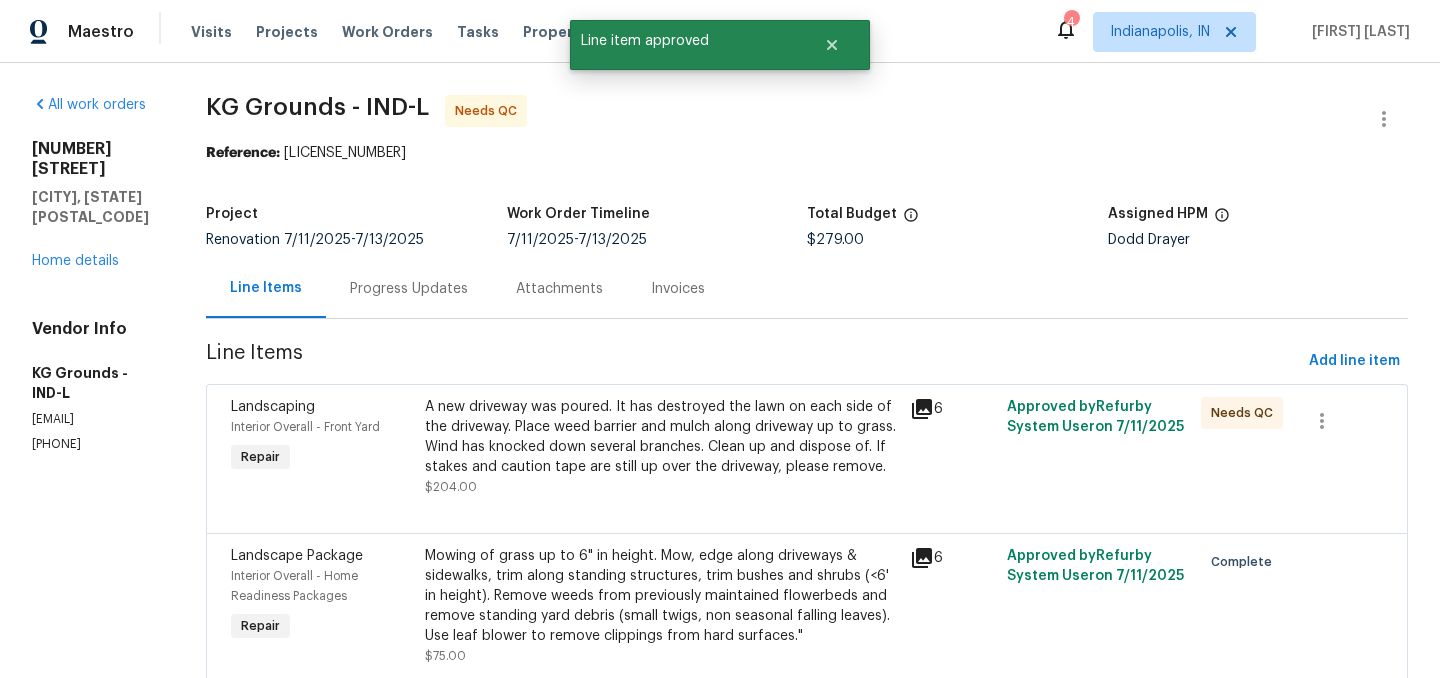 click on "A new driveway was poured. It has destroyed the lawn on each side of the driveway. Place weed barrier and mulch along driveway up to grass.
Wind has knocked down several branches. Clean up and dispose of.
If stakes and caution tape are still up over the driveway, please remove." at bounding box center [661, 437] 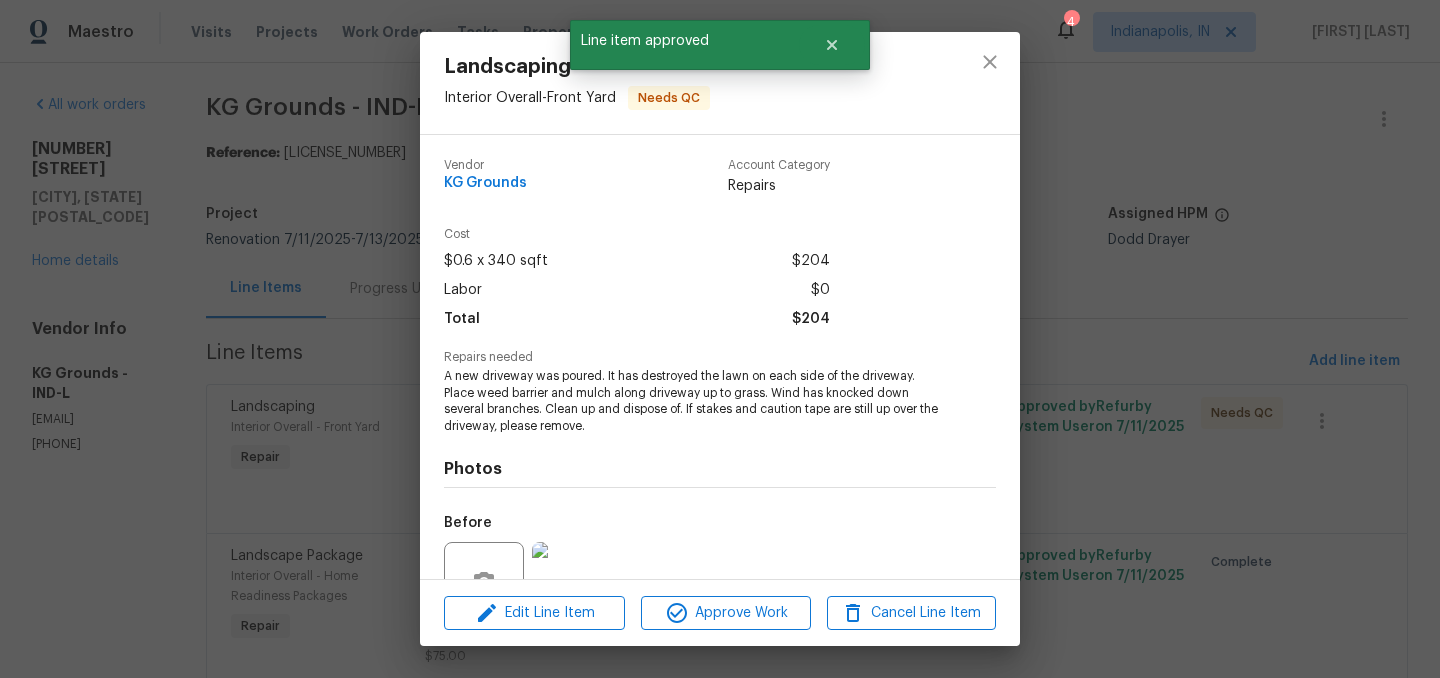 scroll, scrollTop: 193, scrollLeft: 0, axis: vertical 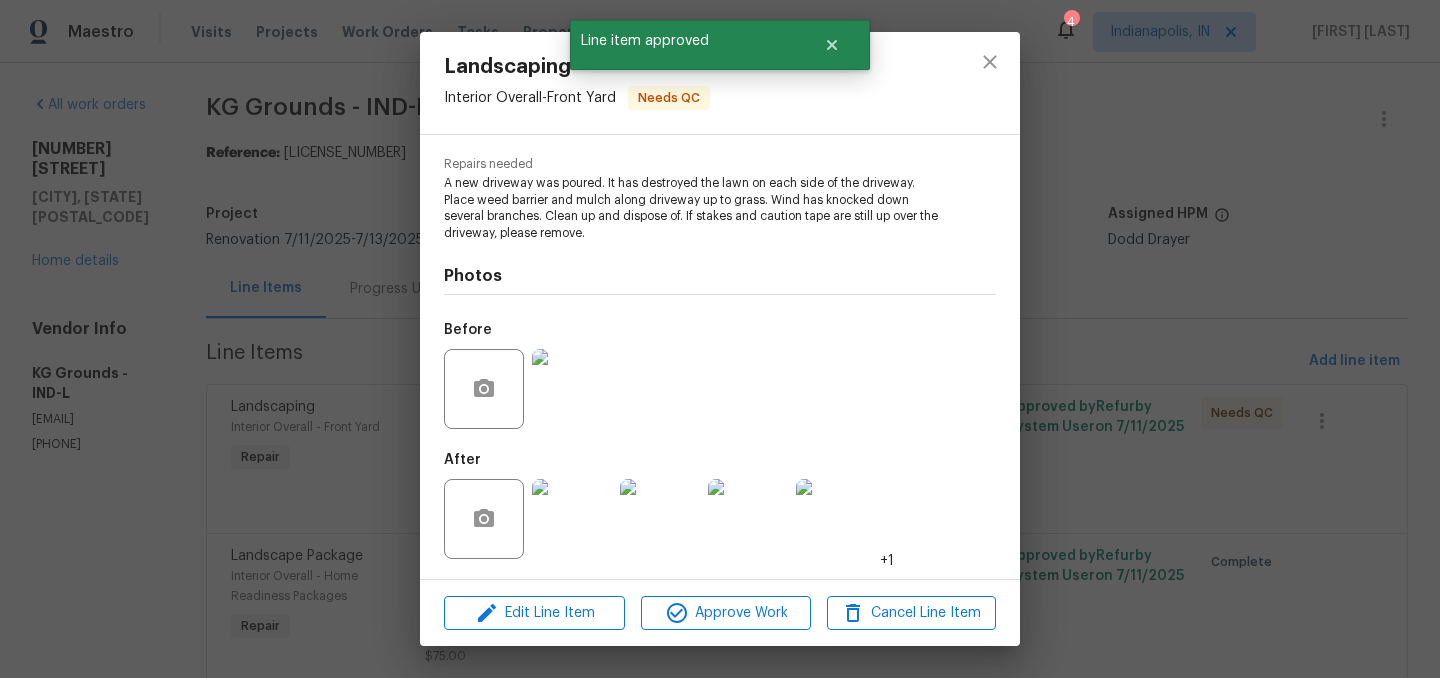 click at bounding box center [572, 519] 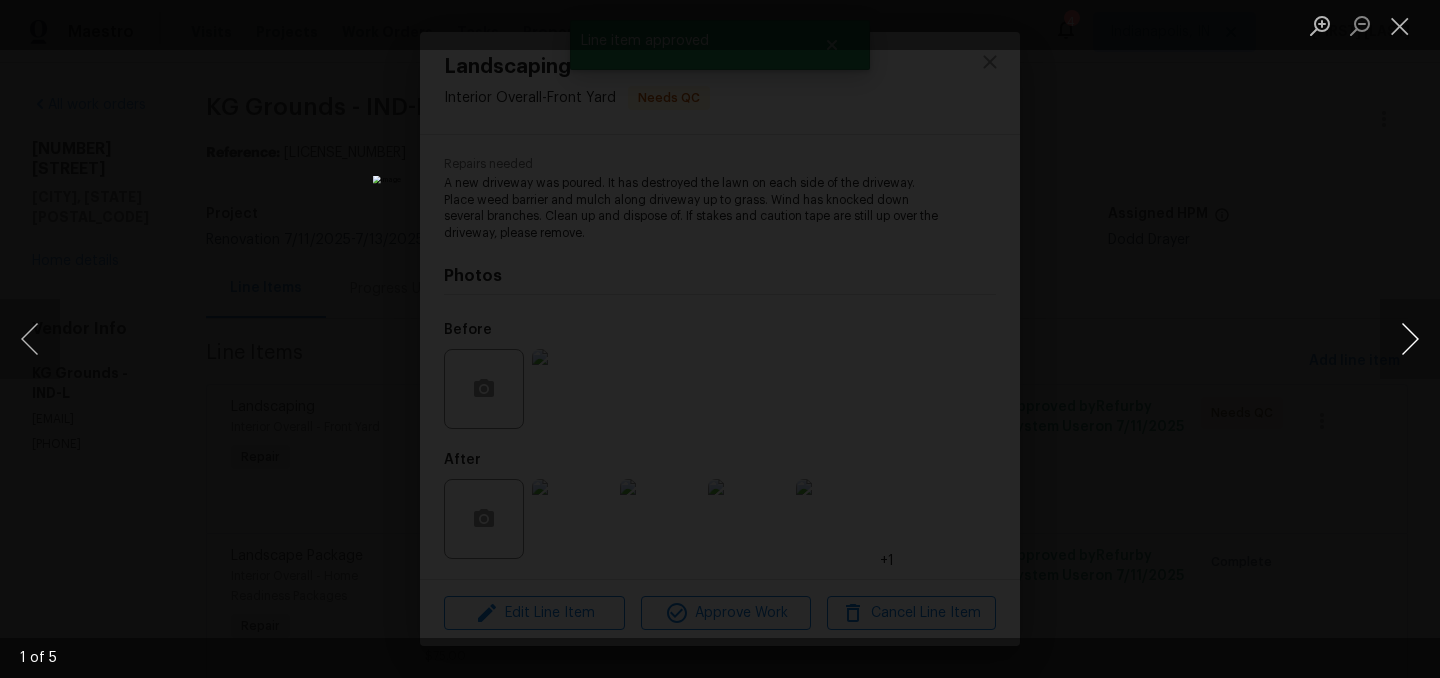 click at bounding box center [1410, 339] 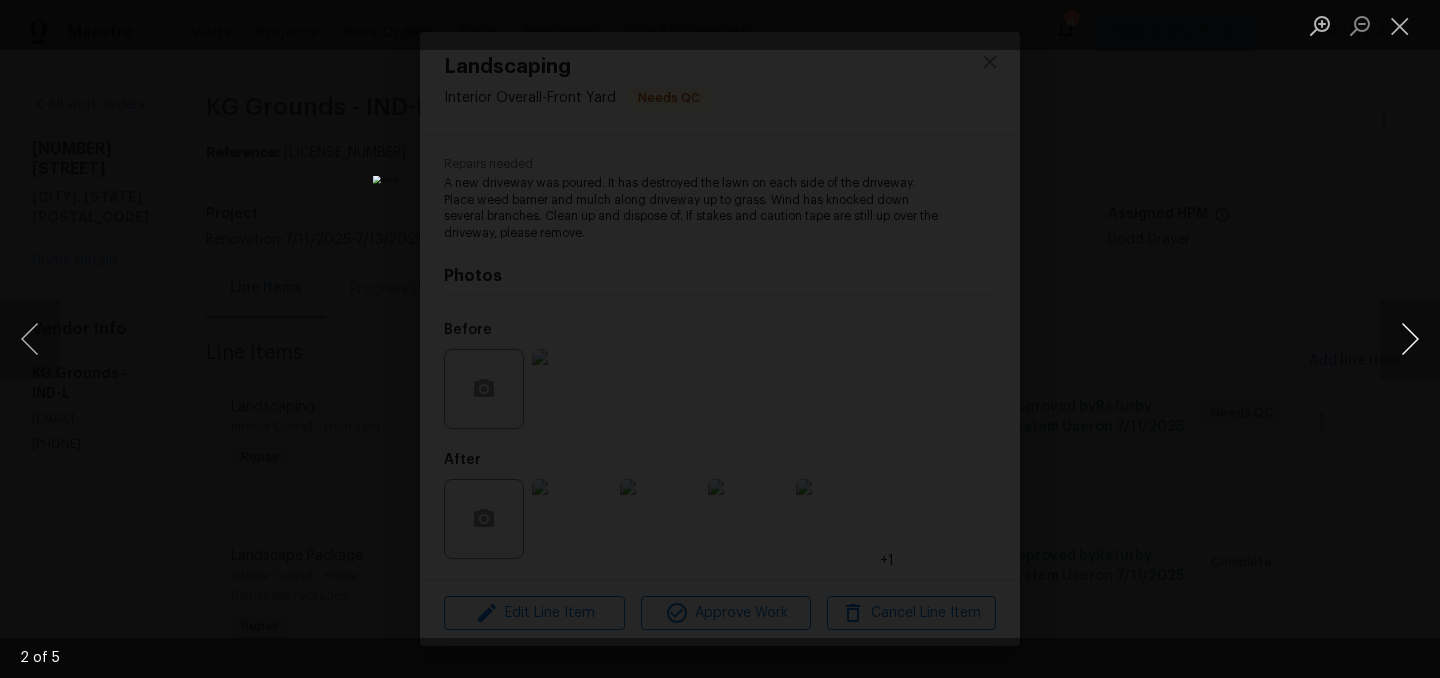 click at bounding box center [1410, 339] 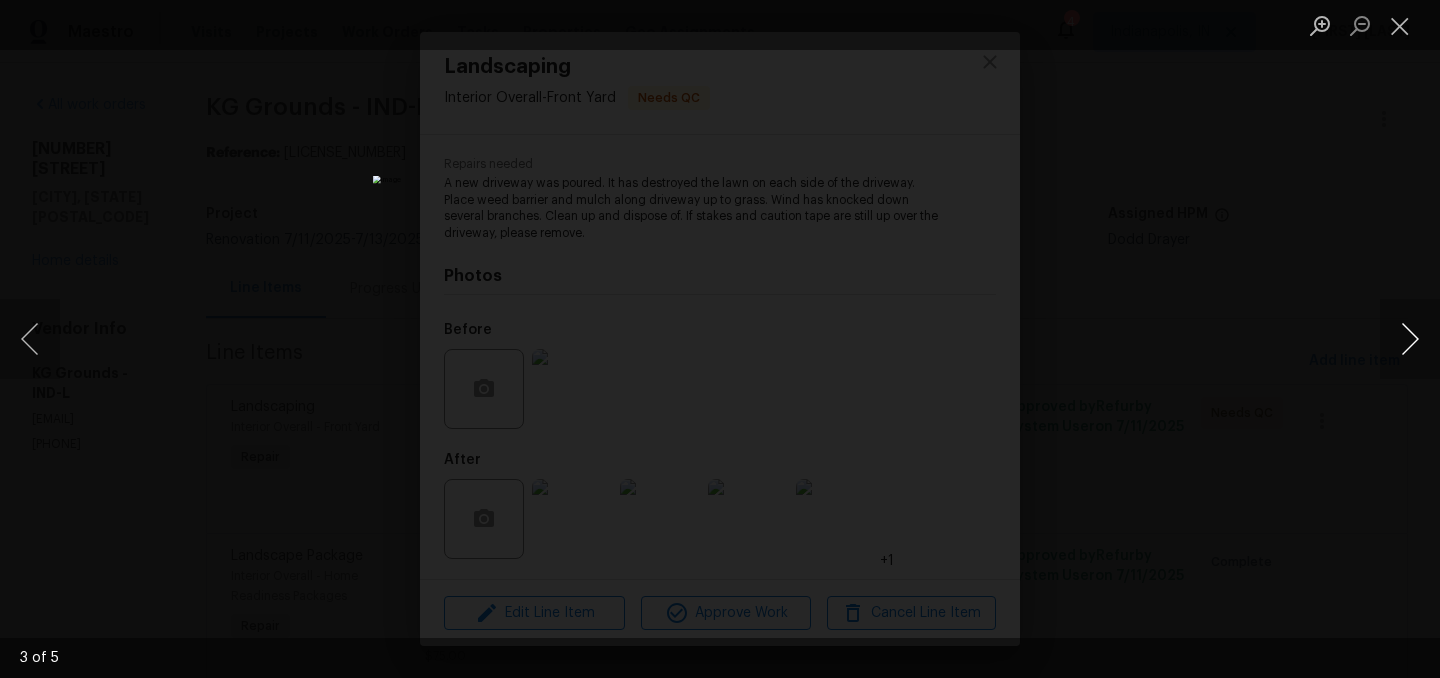click at bounding box center [1410, 339] 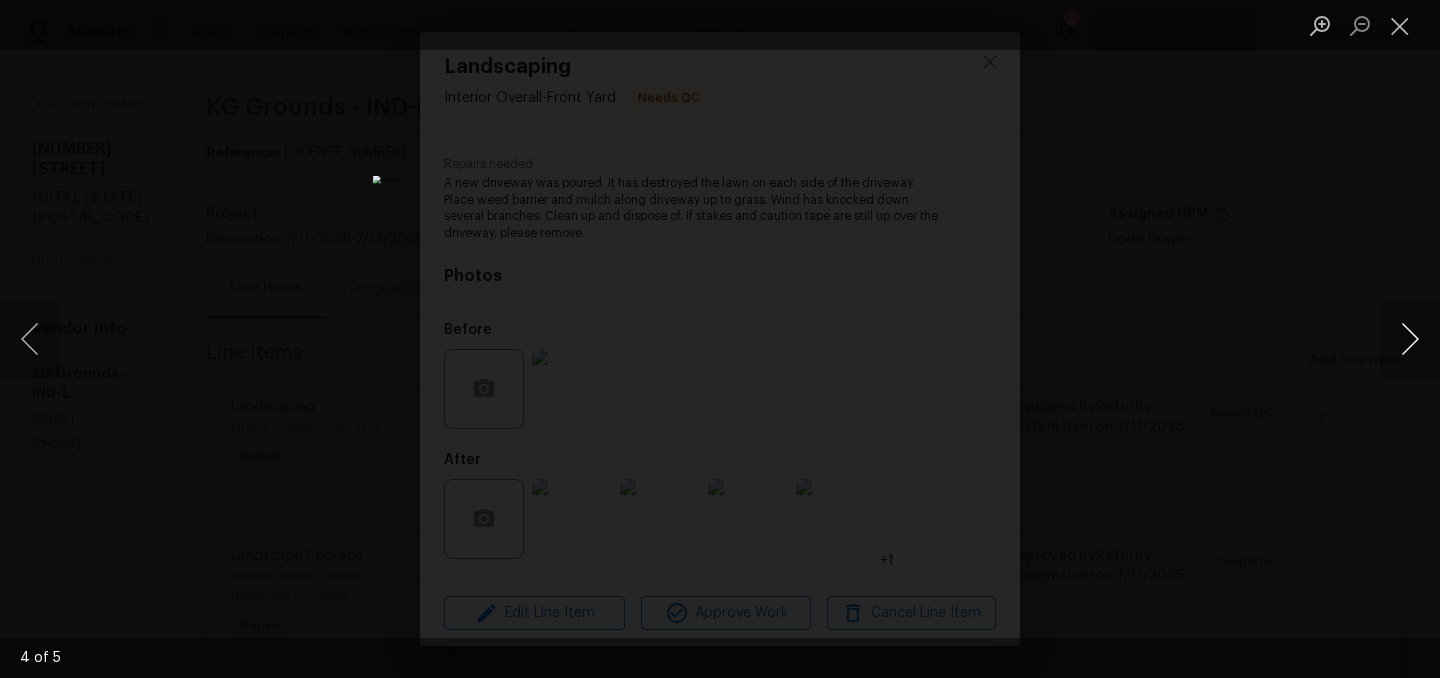 click at bounding box center (1410, 339) 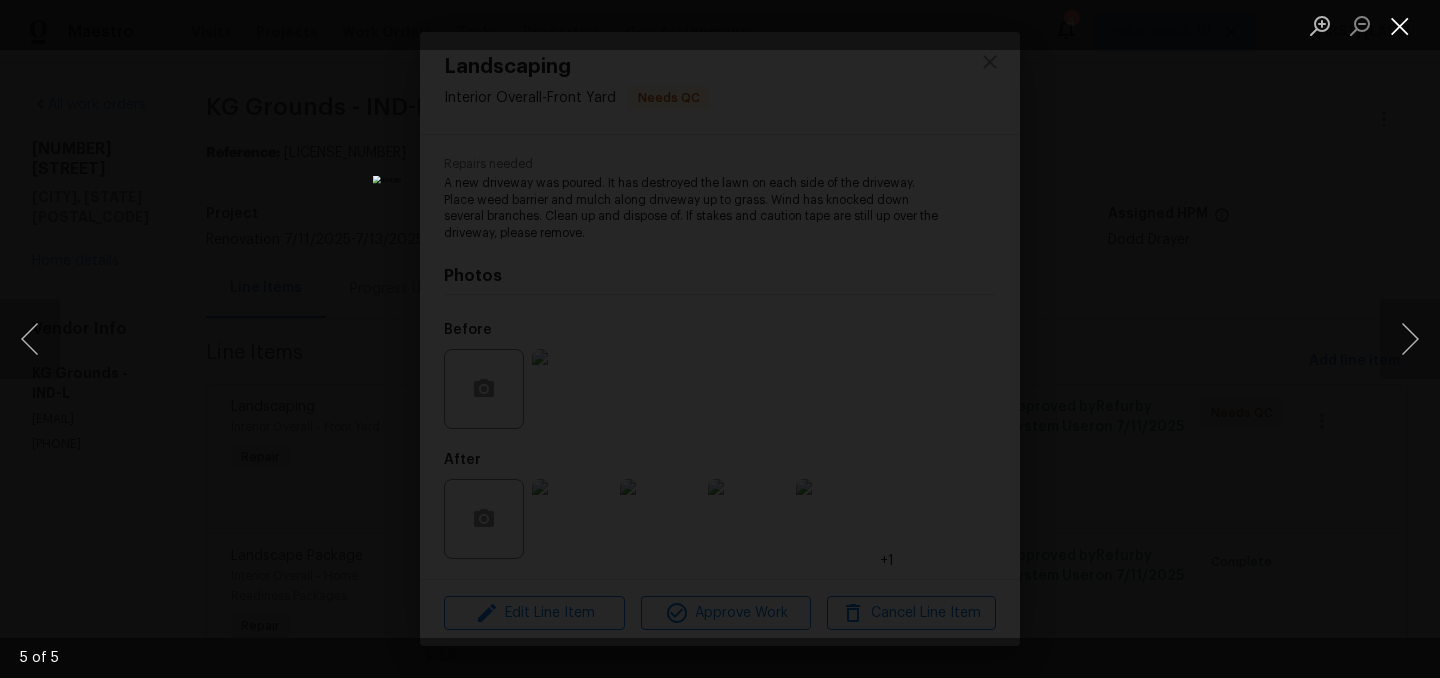 click at bounding box center [1400, 25] 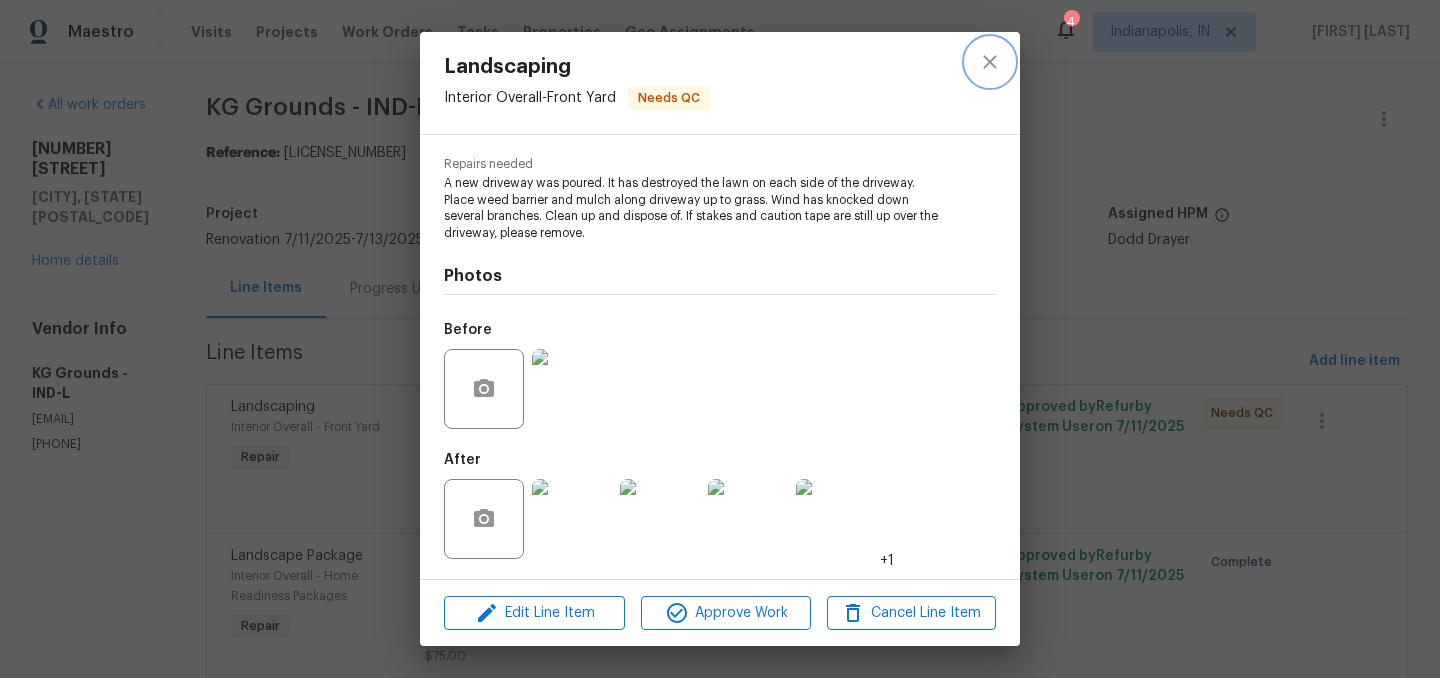 click 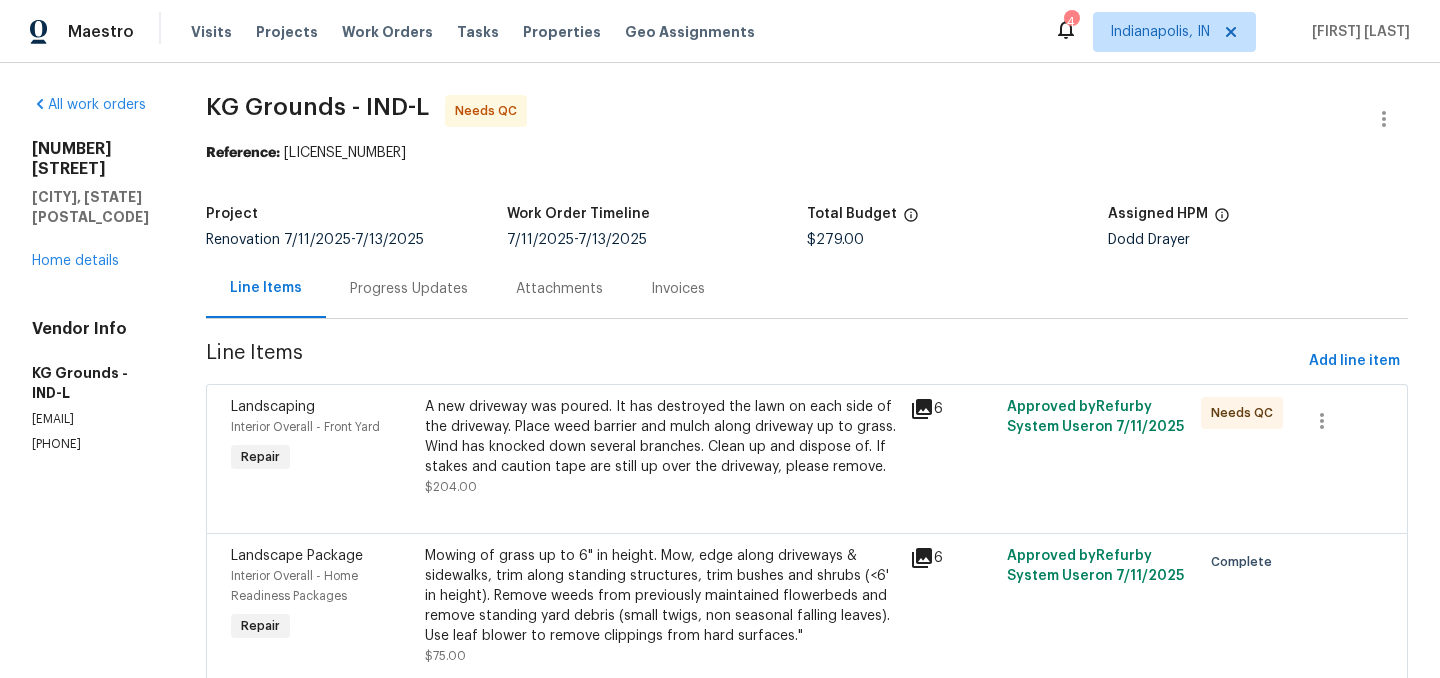 click on "Progress Updates" at bounding box center [409, 289] 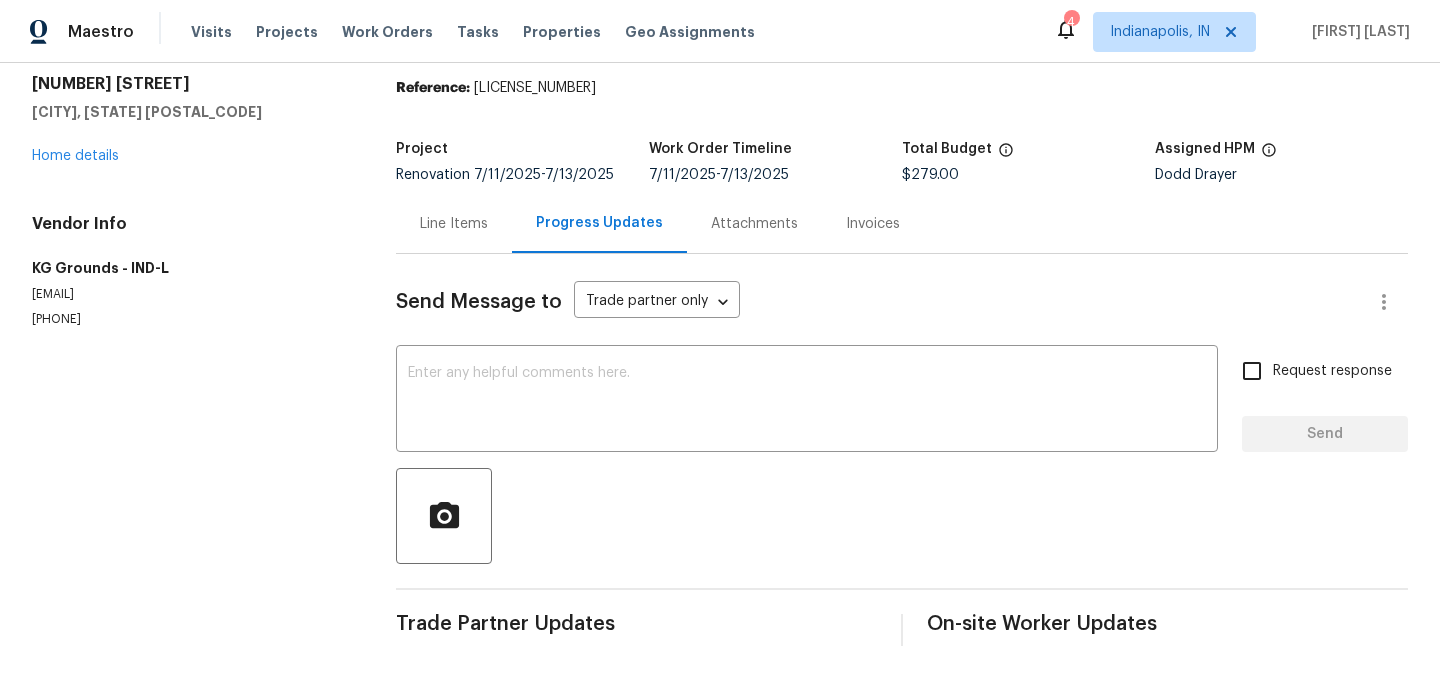 scroll, scrollTop: 0, scrollLeft: 0, axis: both 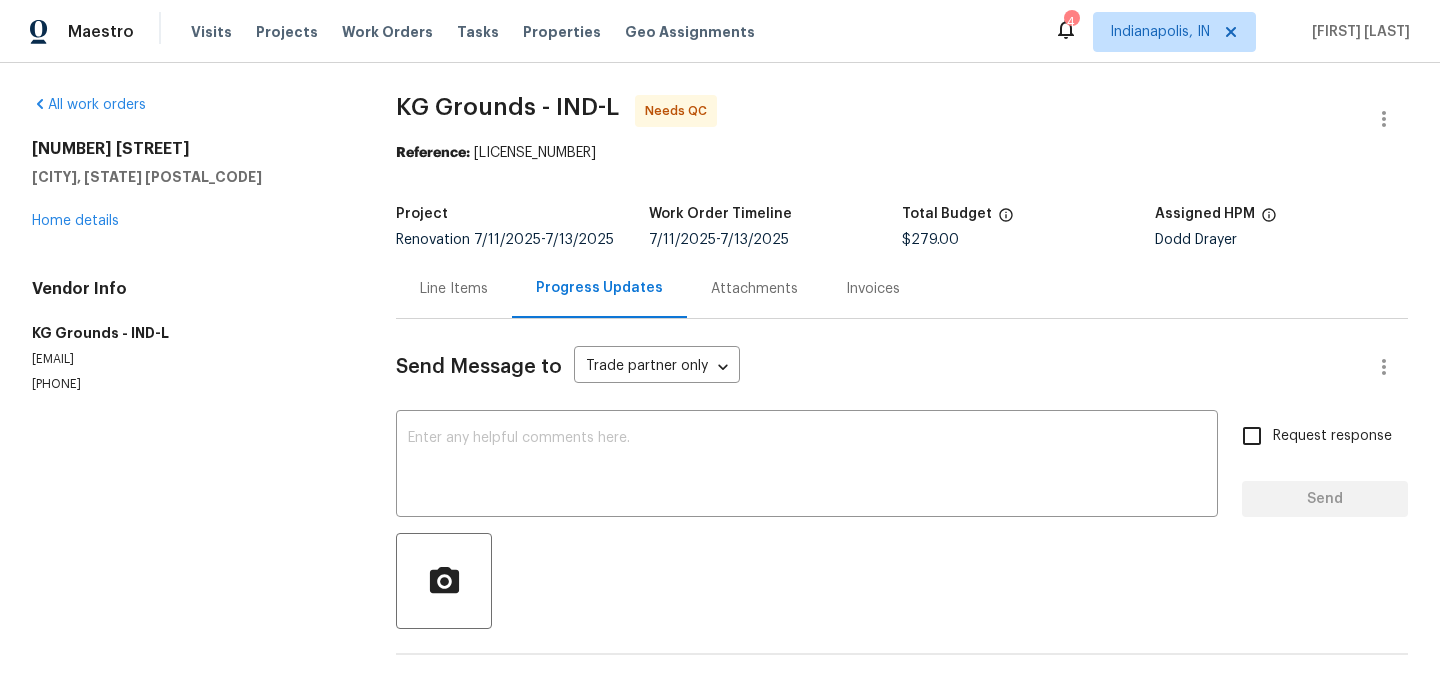 click on "Line Items" at bounding box center [454, 288] 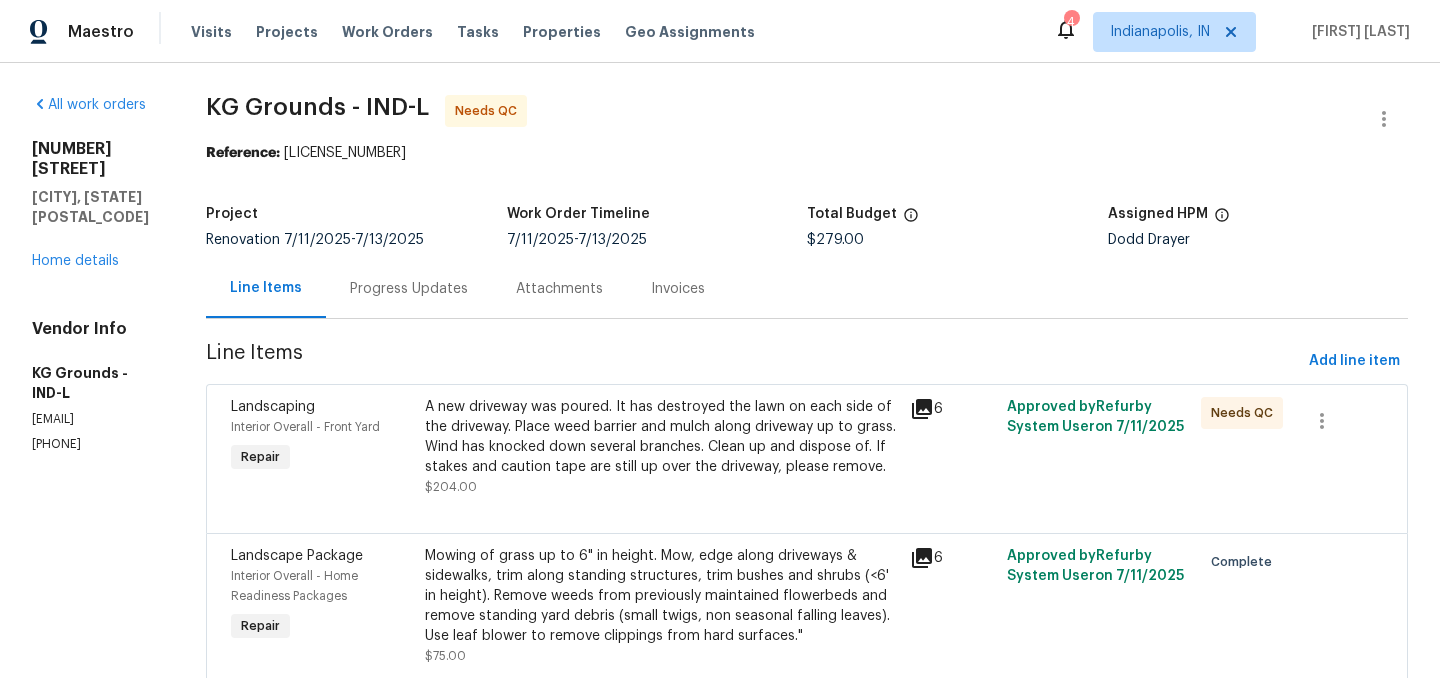 click on "A new driveway was poured. It has destroyed the lawn on each side of the driveway. Place weed barrier and mulch along driveway up to grass.
Wind has knocked down several branches. Clean up and dispose of.
If stakes and caution tape are still up over the driveway, please remove." at bounding box center [661, 437] 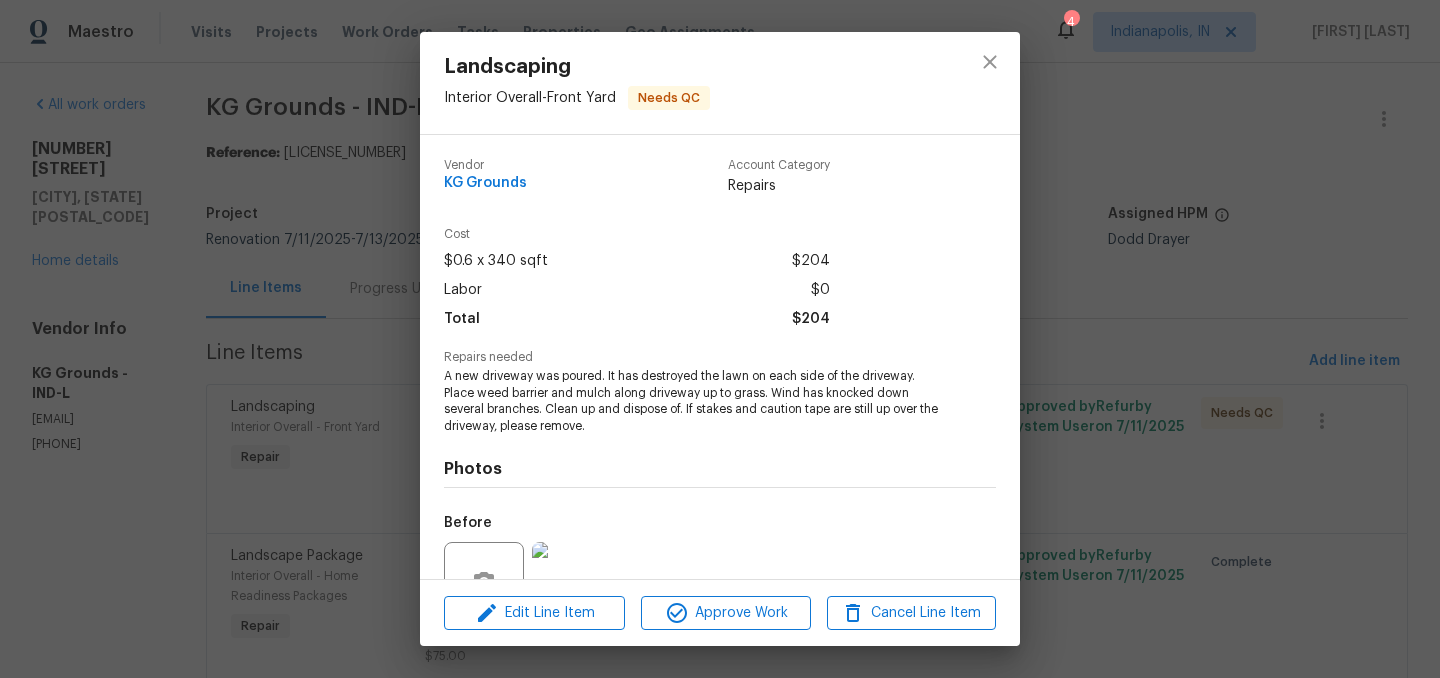 scroll, scrollTop: 193, scrollLeft: 0, axis: vertical 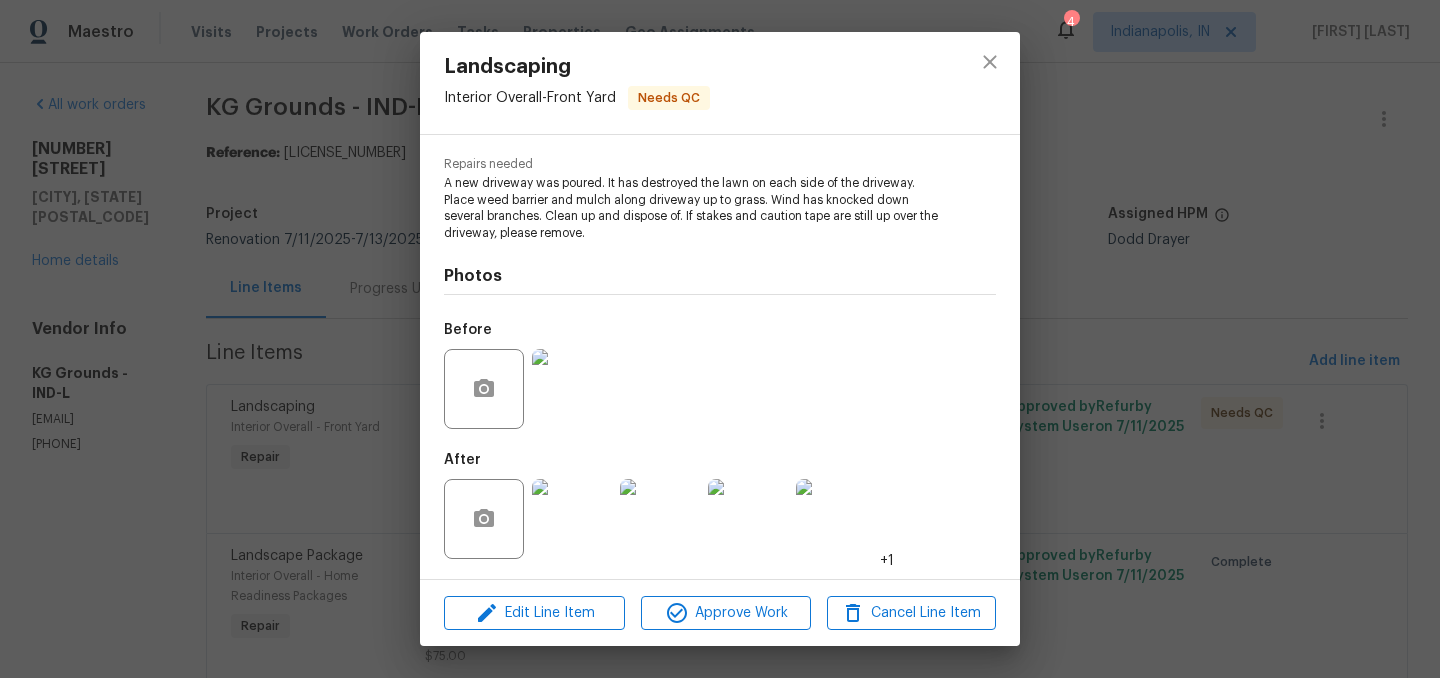 click on "Edit Line Item  Approve Work  Cancel Line Item" at bounding box center [720, 613] 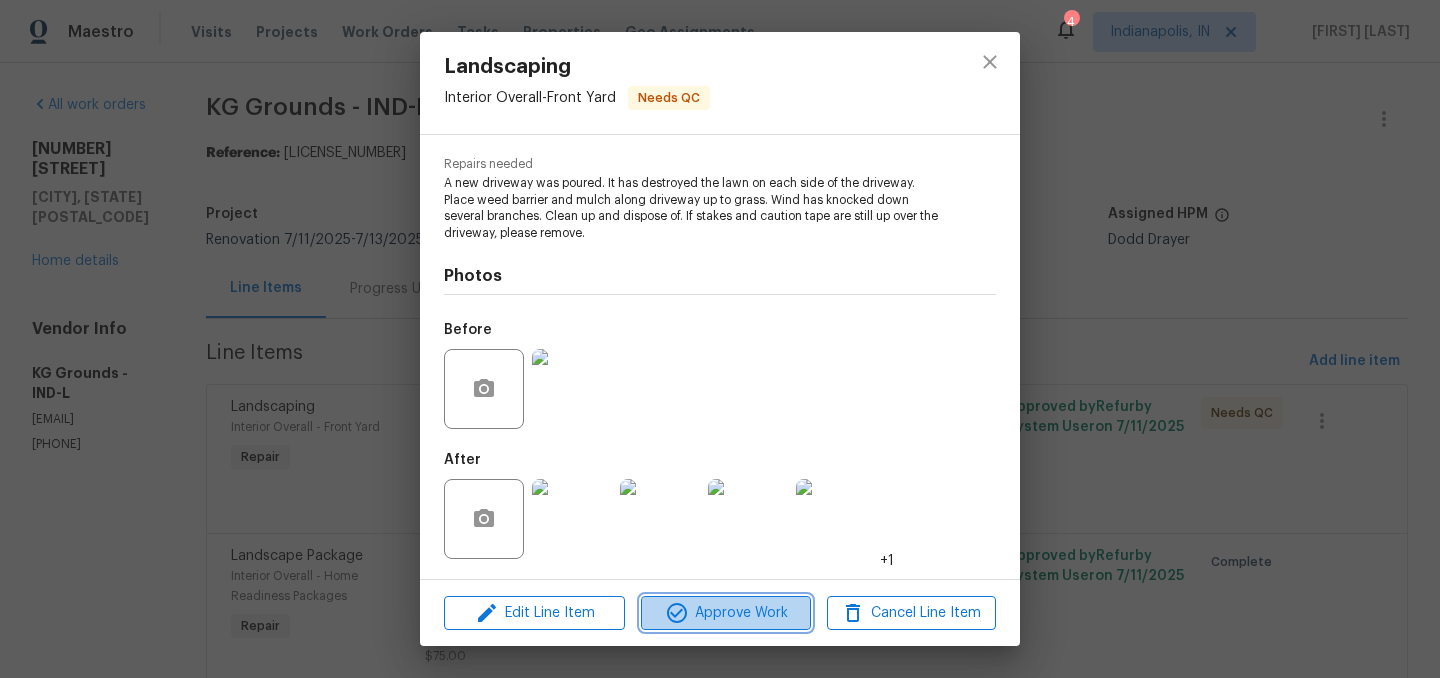 click on "Approve Work" at bounding box center (725, 613) 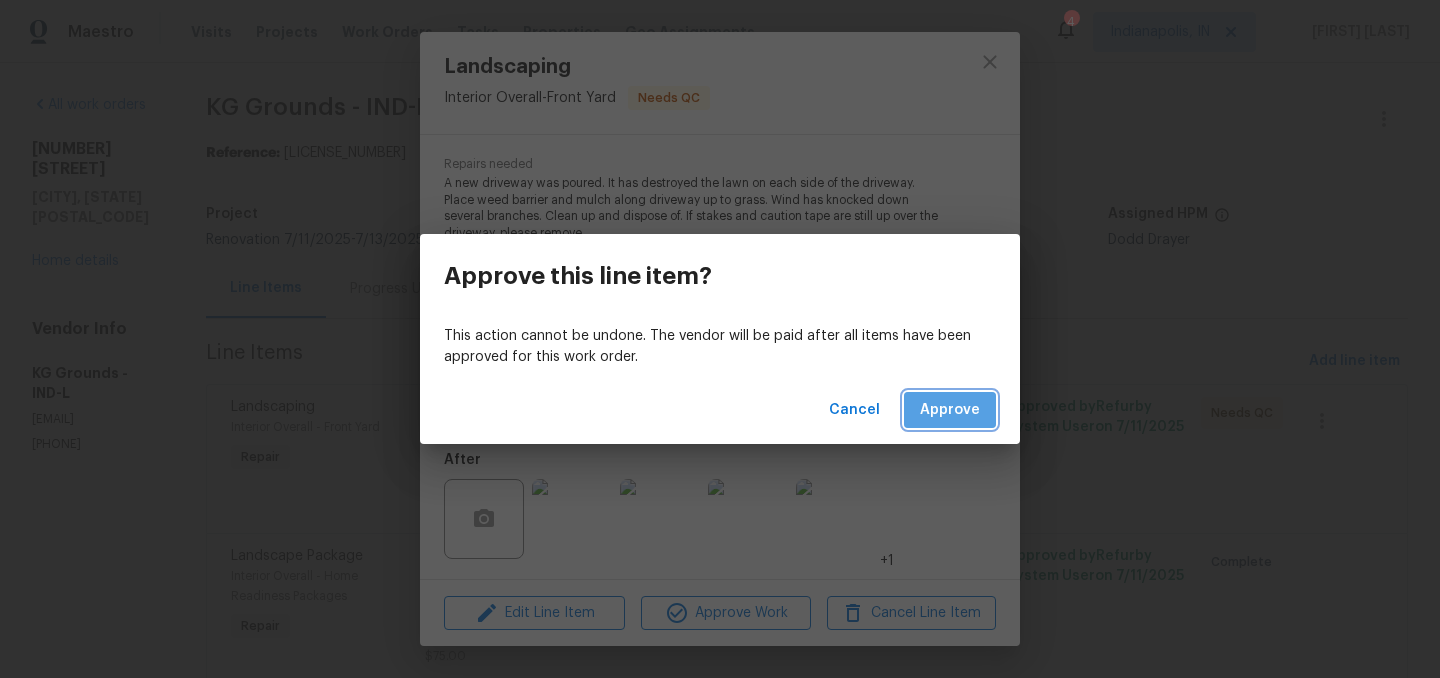 click on "Approve" at bounding box center (950, 410) 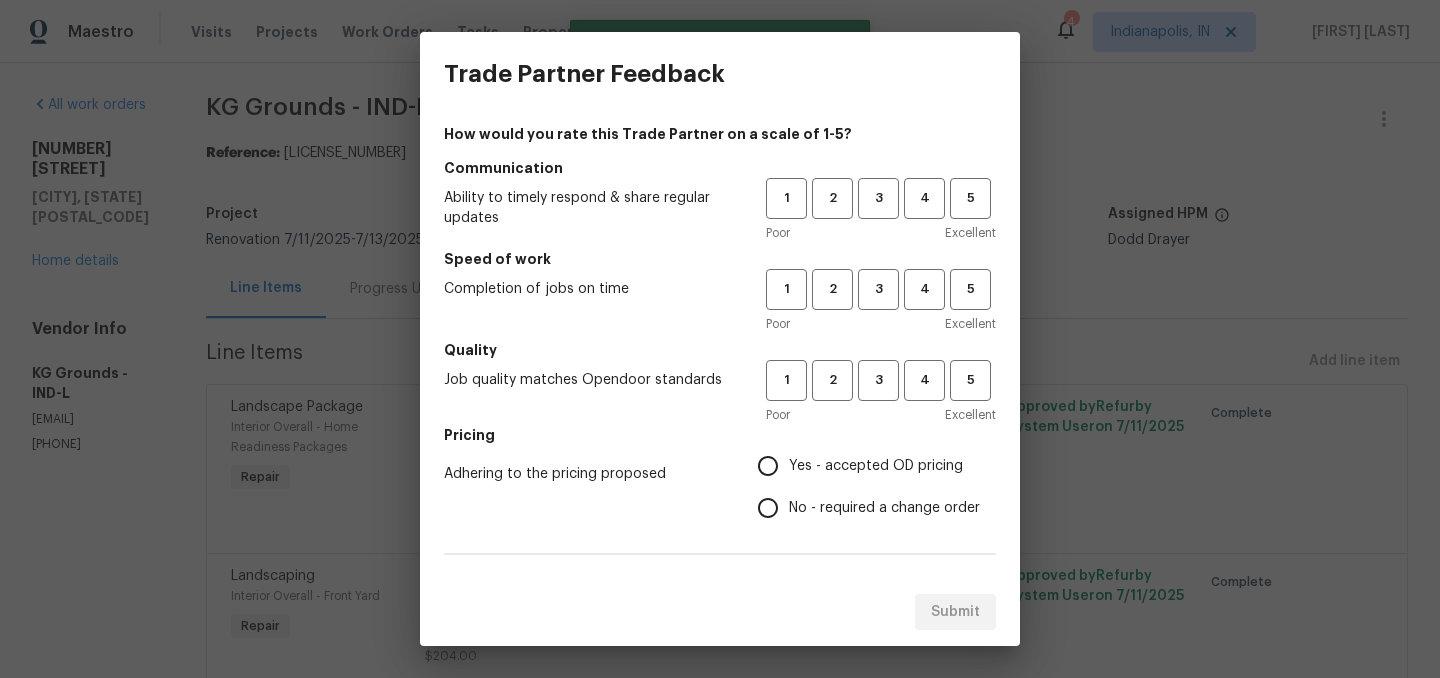 click on "1 2 3 4 5 Poor Excellent" at bounding box center [881, 210] 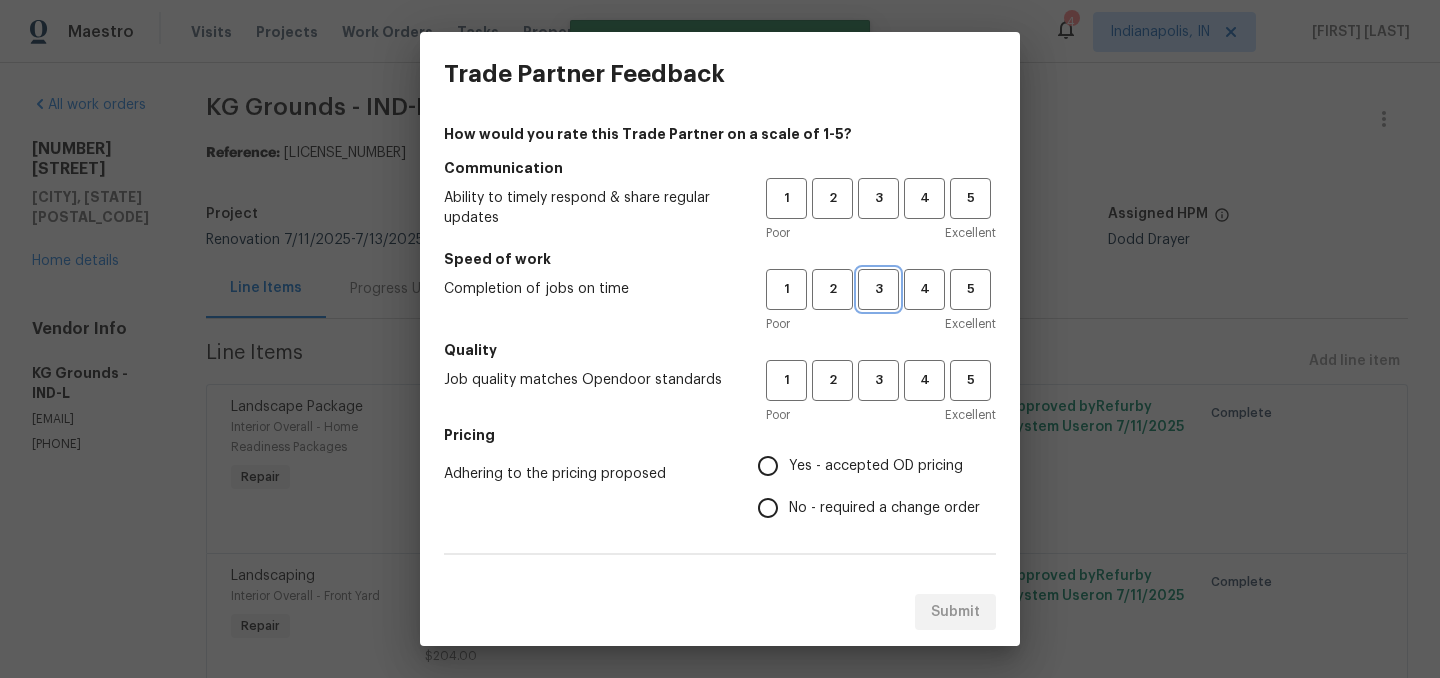 click on "3" at bounding box center (878, 289) 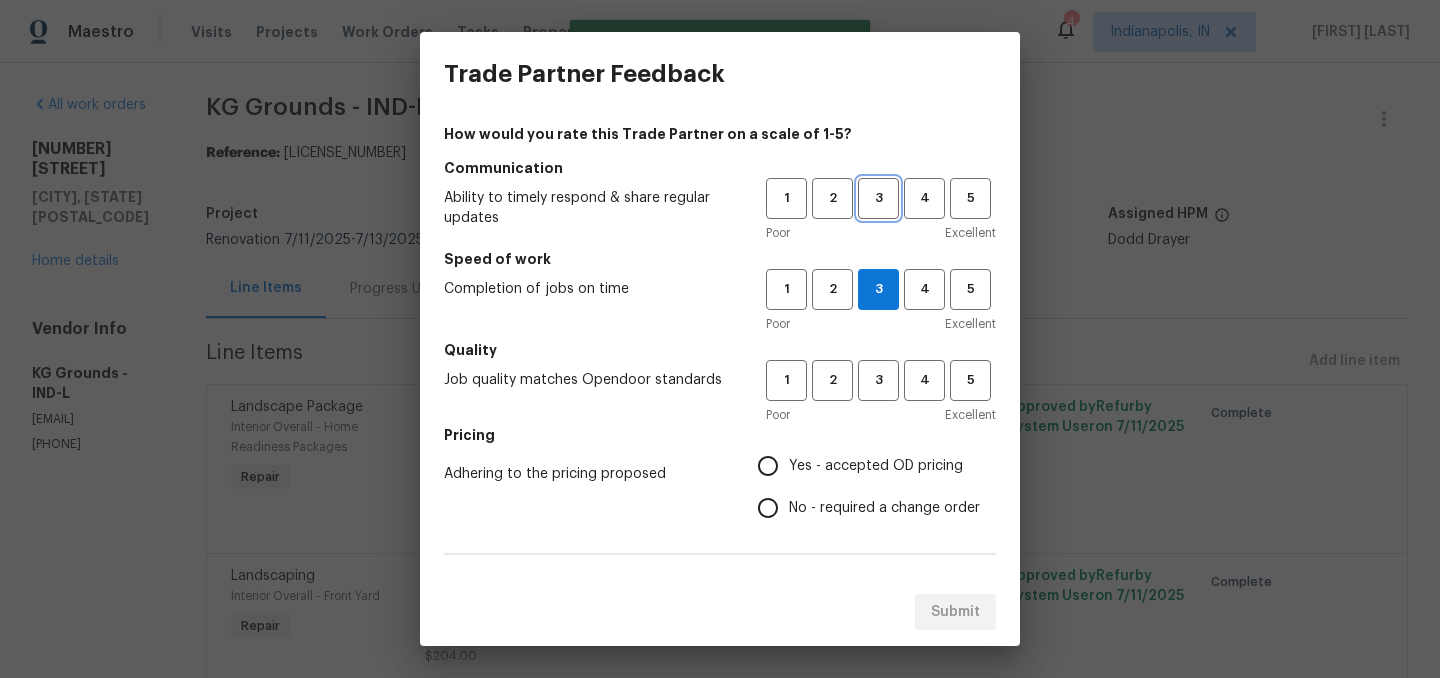 click on "3" at bounding box center (878, 198) 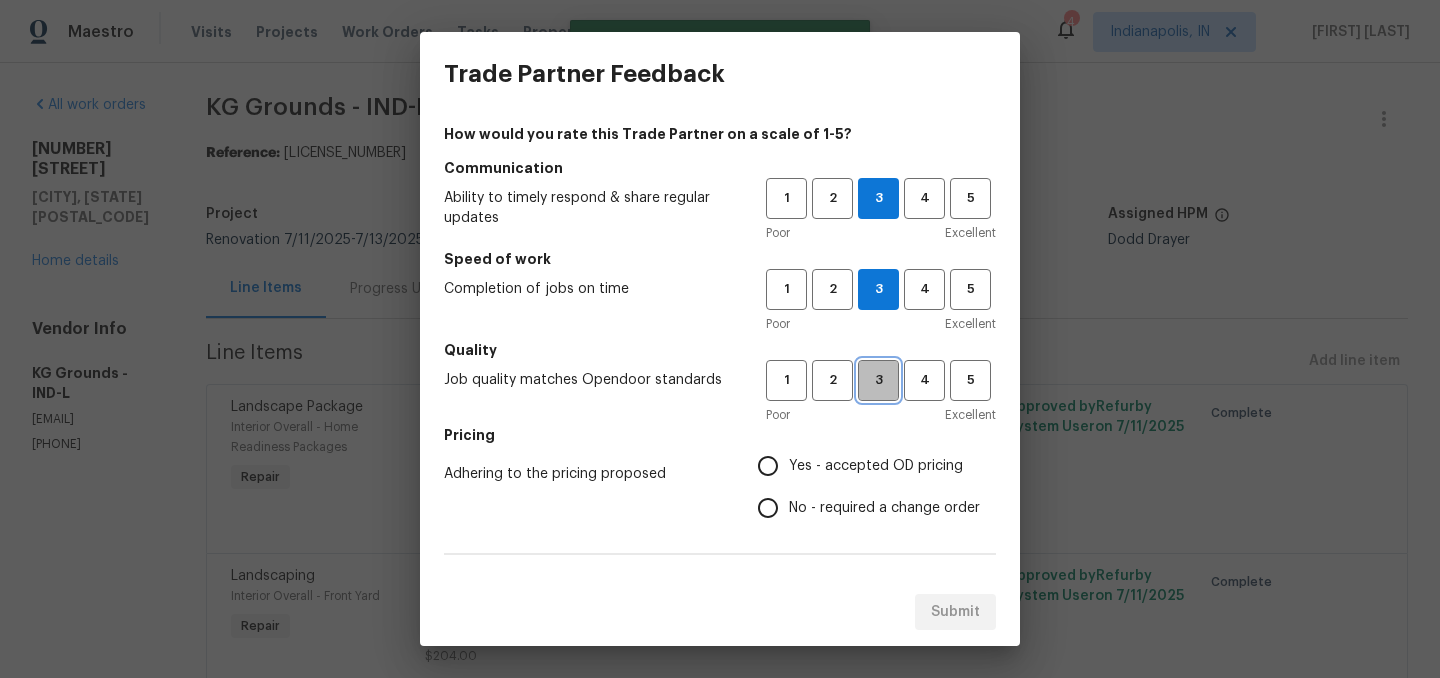click on "3" at bounding box center (878, 380) 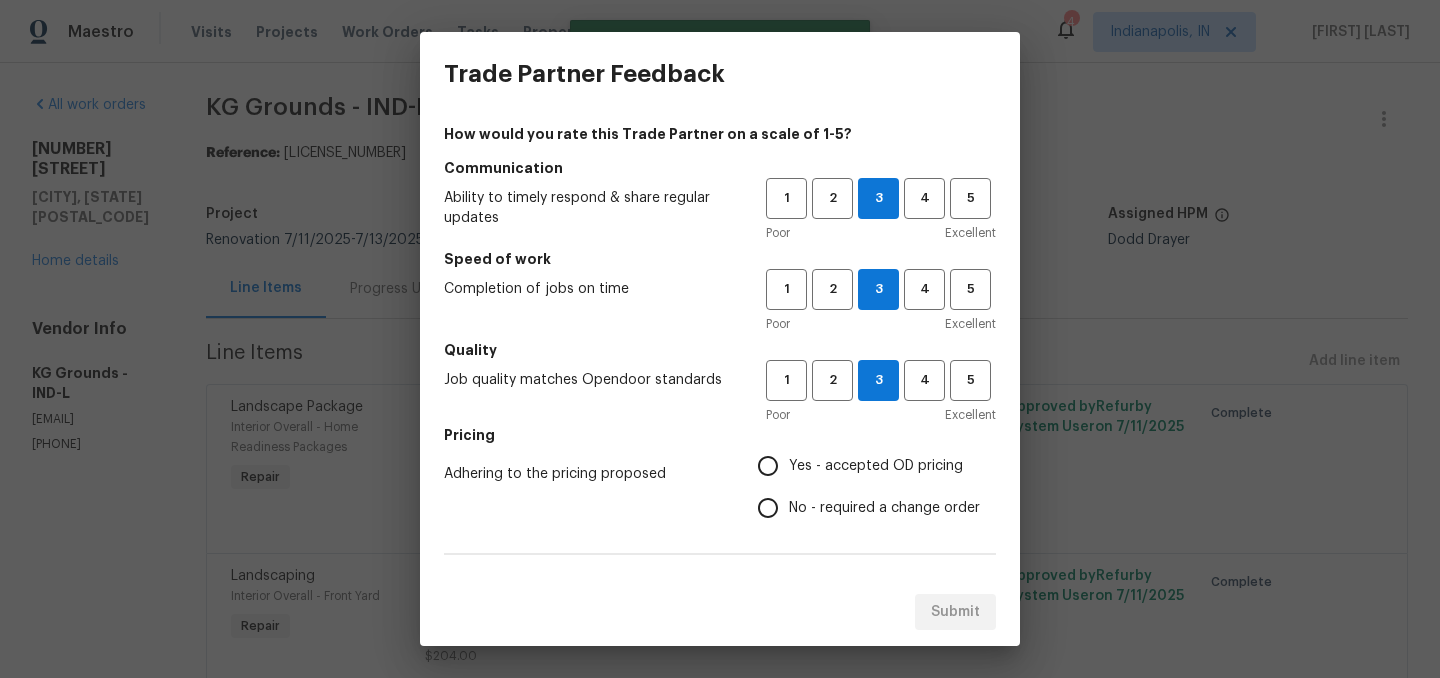 click on "Yes - accepted OD pricing" at bounding box center [768, 466] 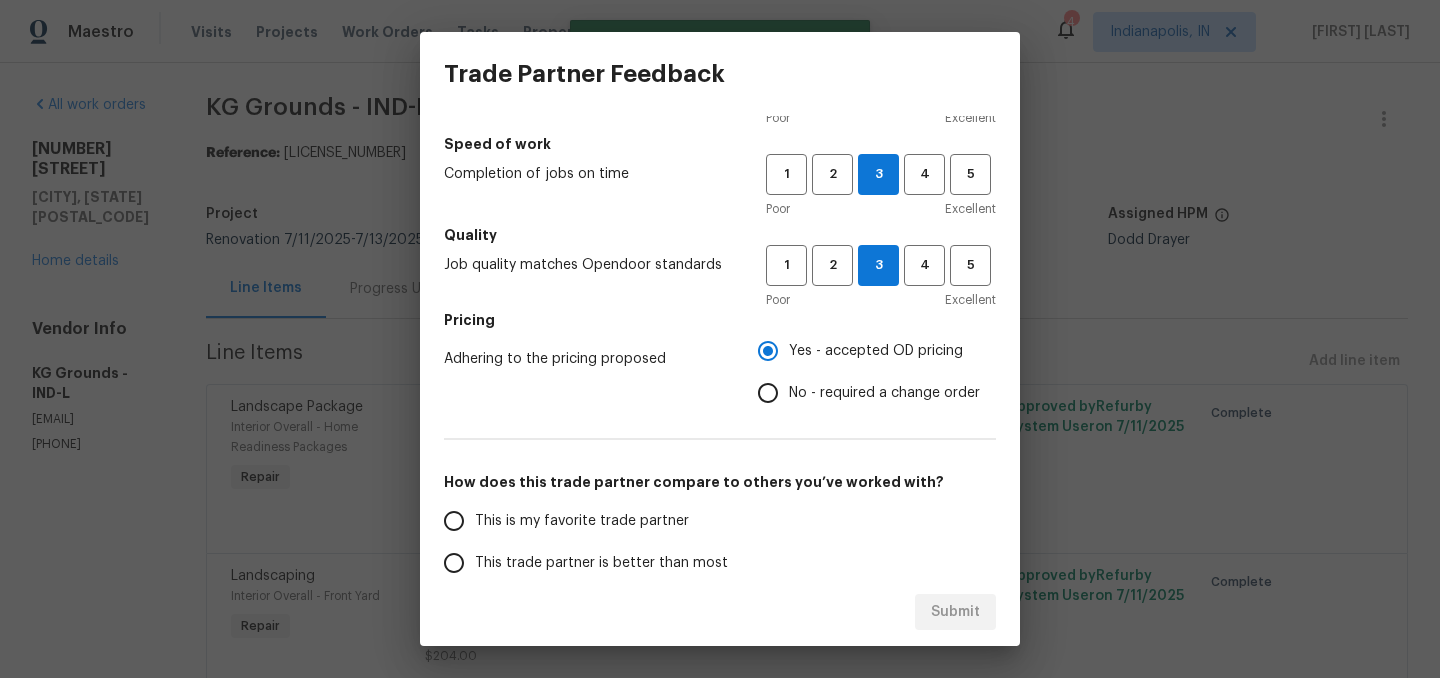 click on "This trade partner is better than most" at bounding box center [591, 563] 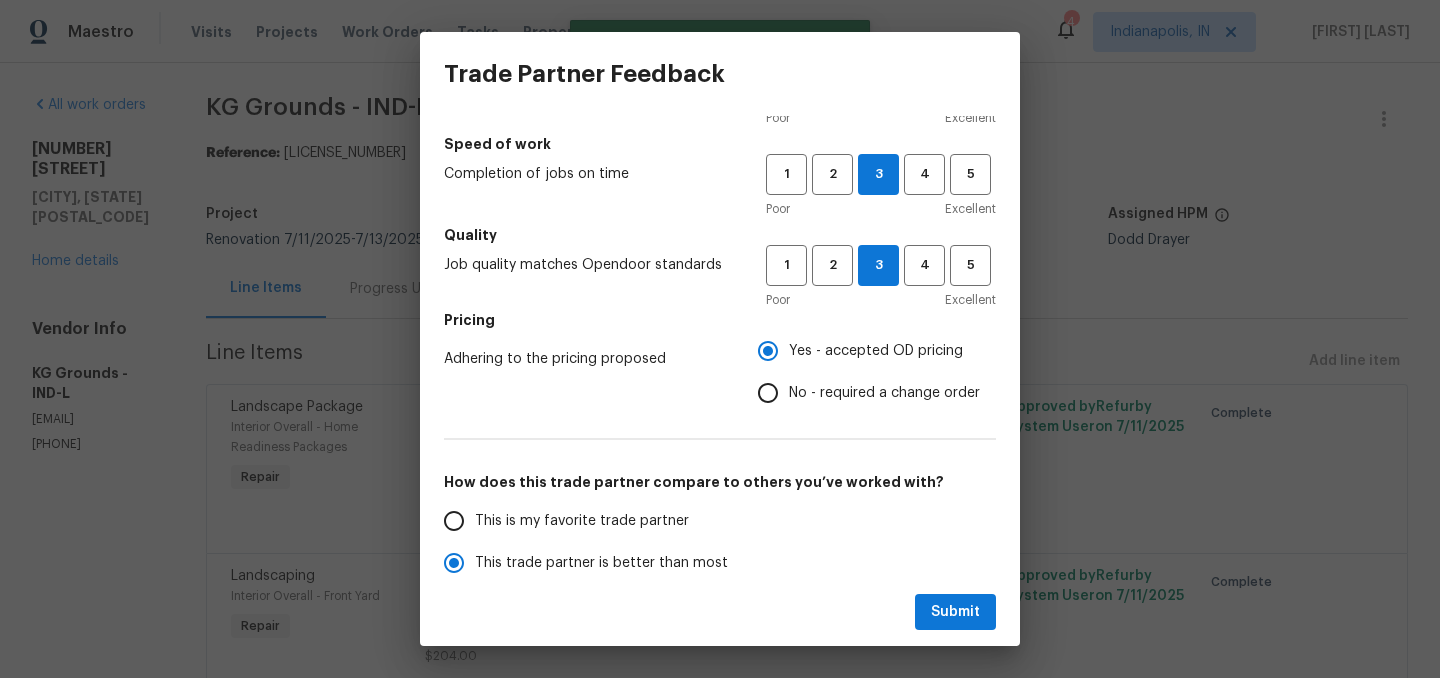 scroll, scrollTop: 121, scrollLeft: 0, axis: vertical 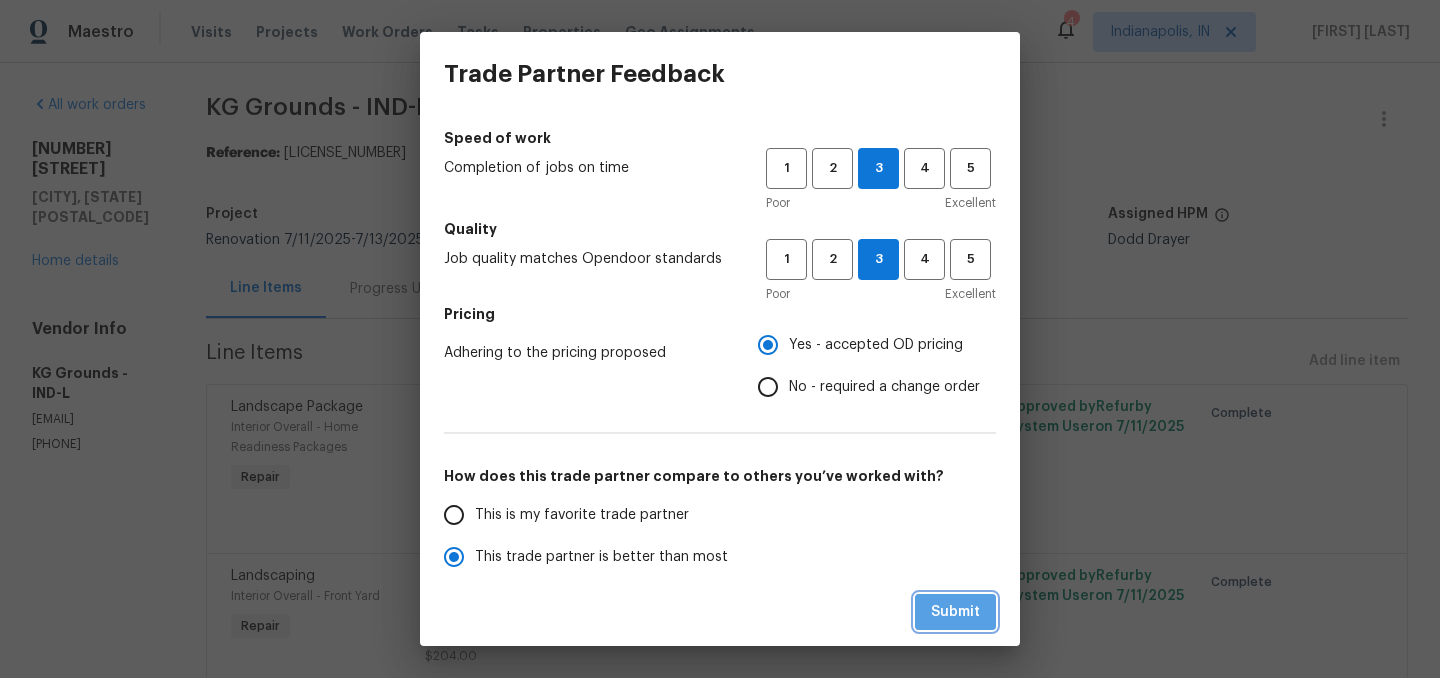click on "Submit" at bounding box center [955, 612] 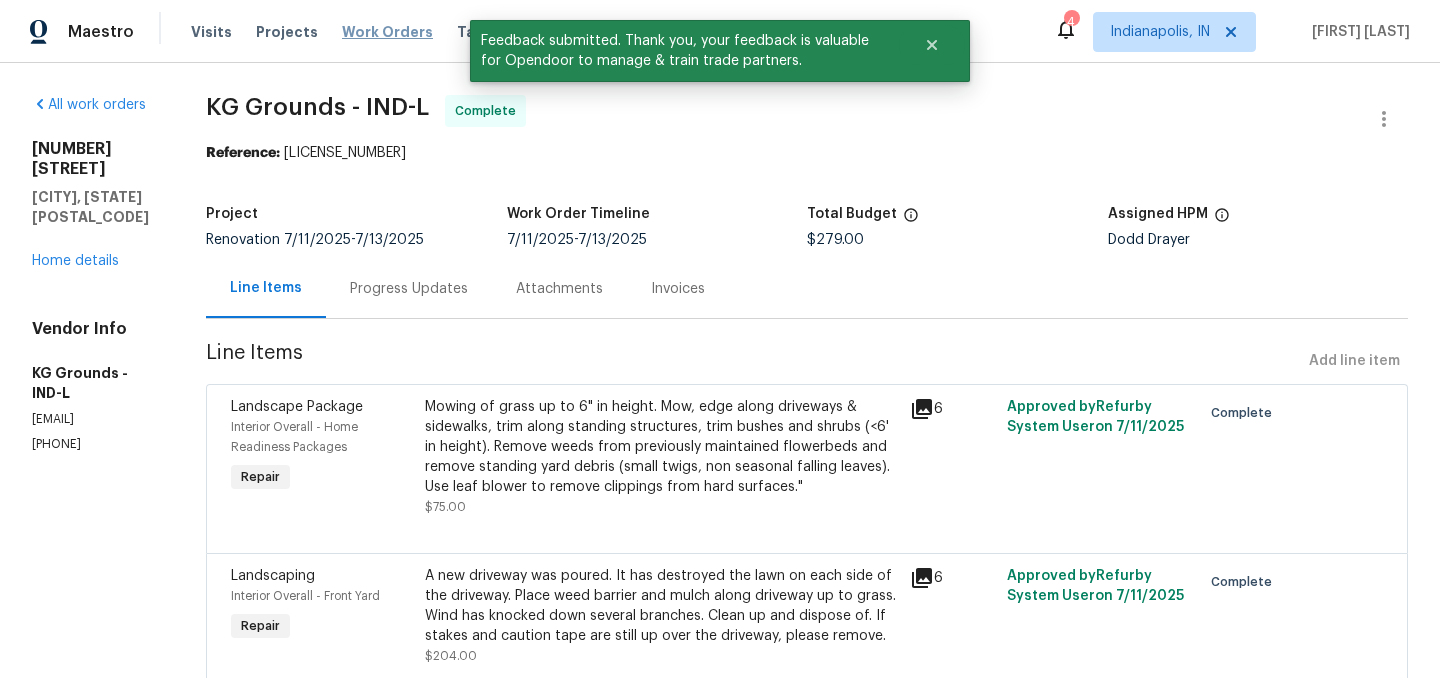 click on "Work Orders" at bounding box center (387, 32) 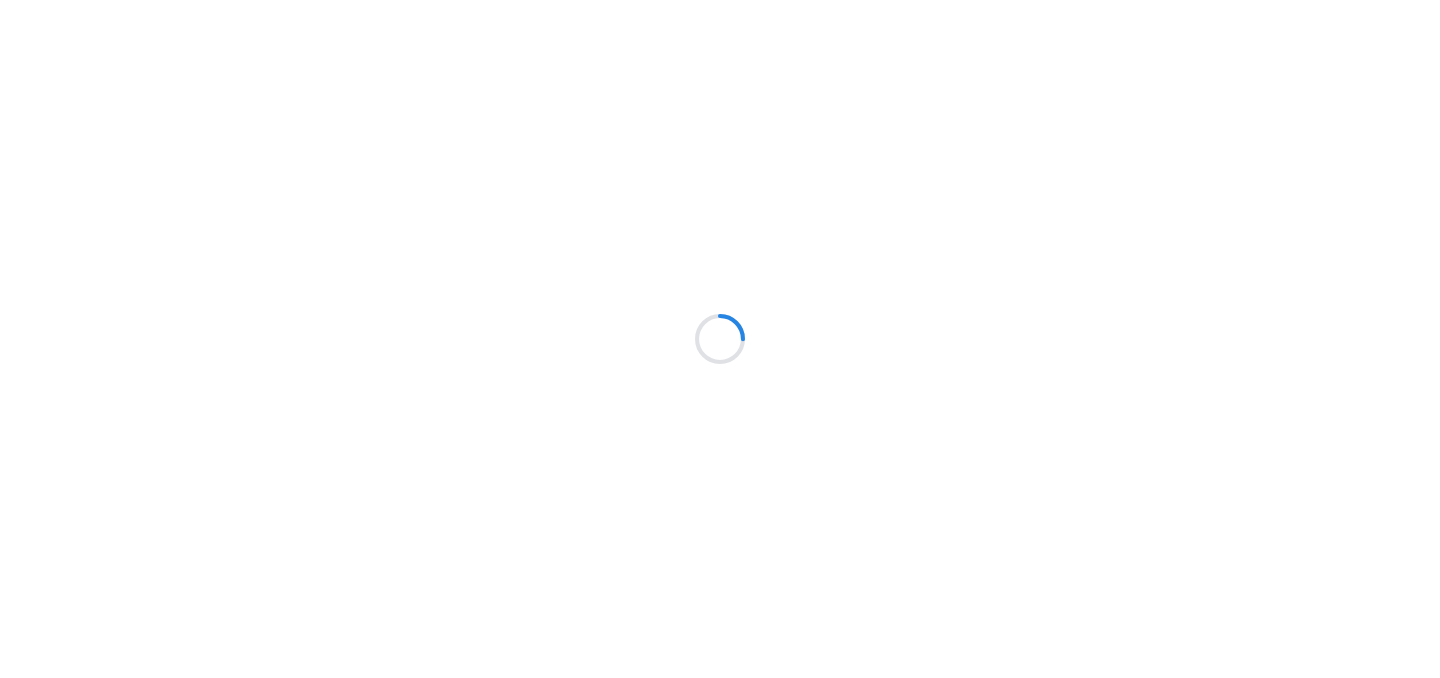 scroll, scrollTop: 0, scrollLeft: 0, axis: both 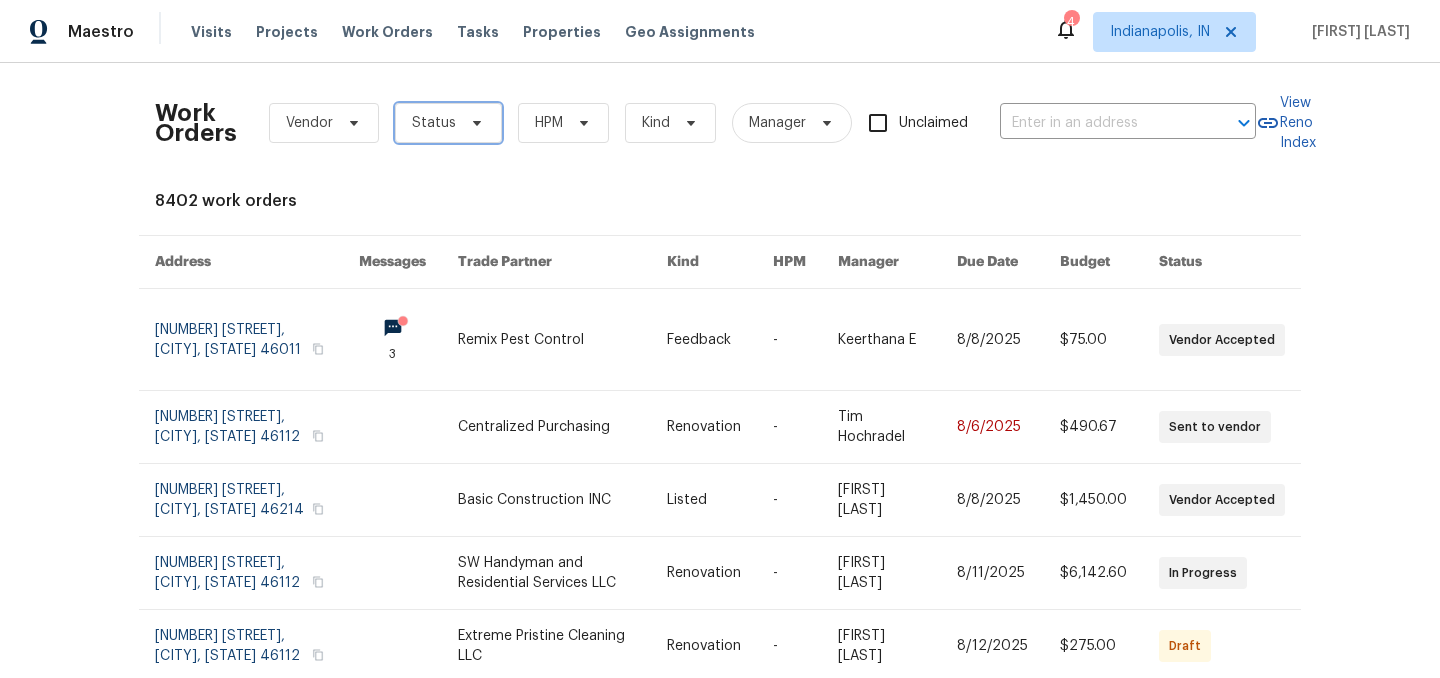click on "Status" at bounding box center [434, 123] 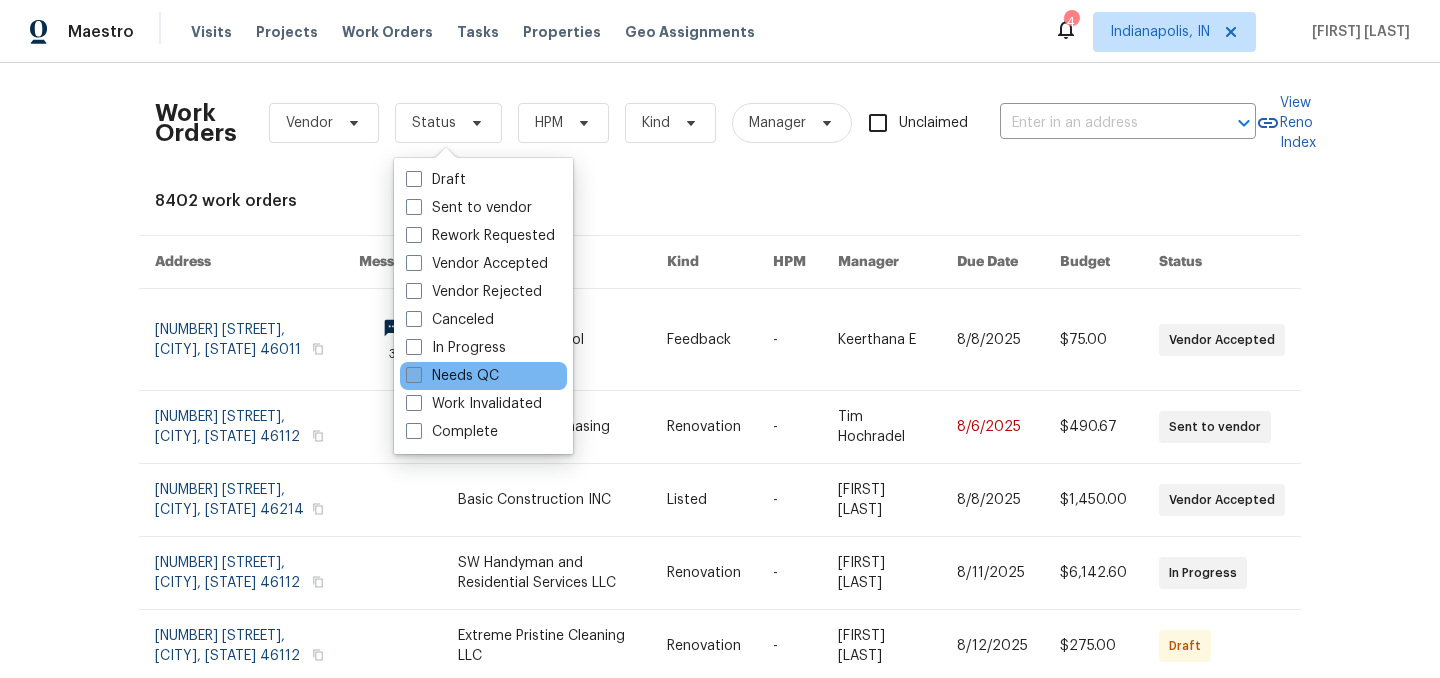 click on "Needs QC" at bounding box center (452, 376) 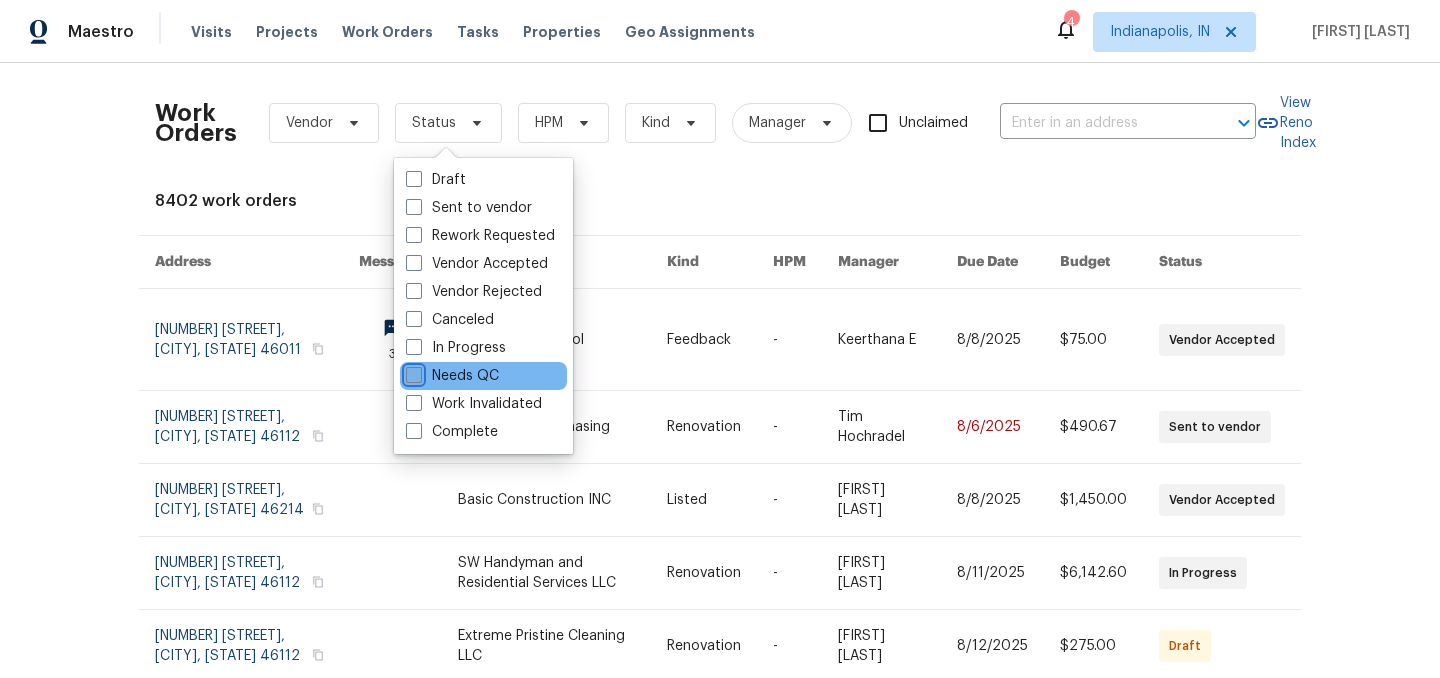 click on "Needs QC" at bounding box center (412, 372) 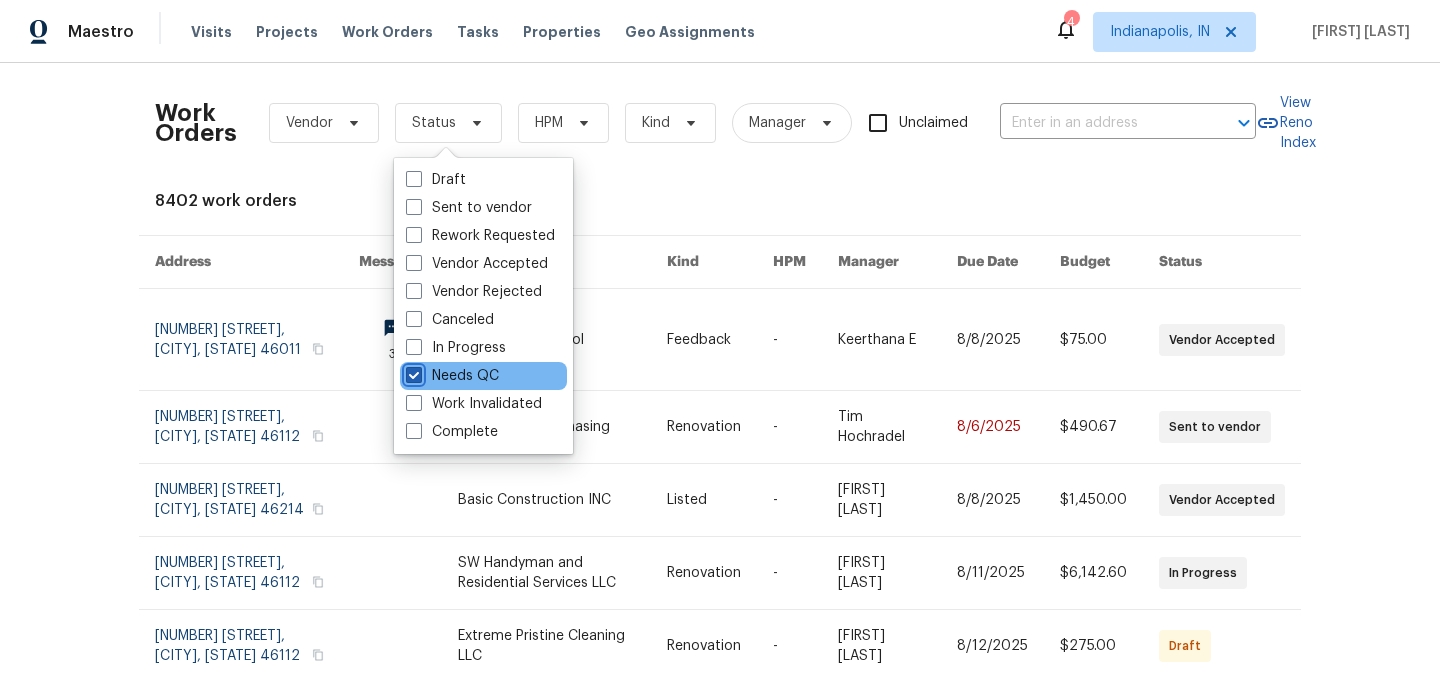 checkbox on "true" 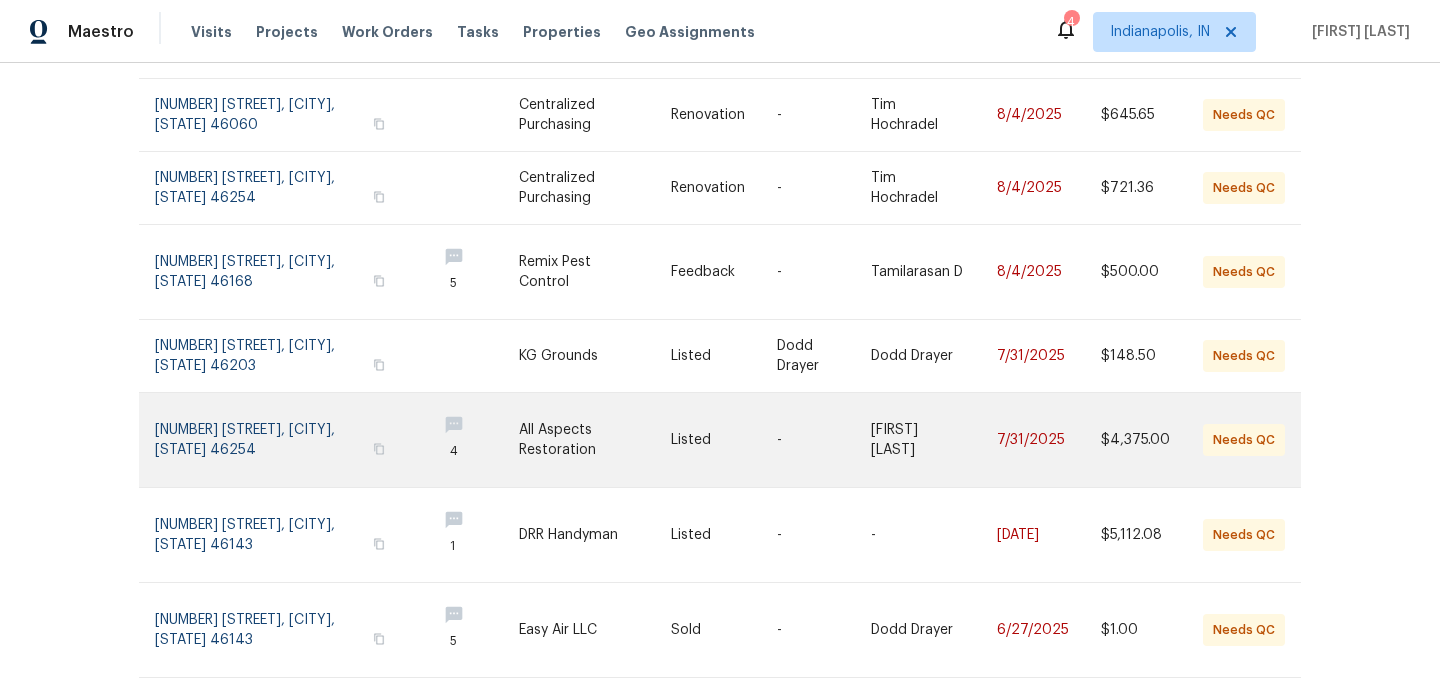 scroll, scrollTop: 301, scrollLeft: 0, axis: vertical 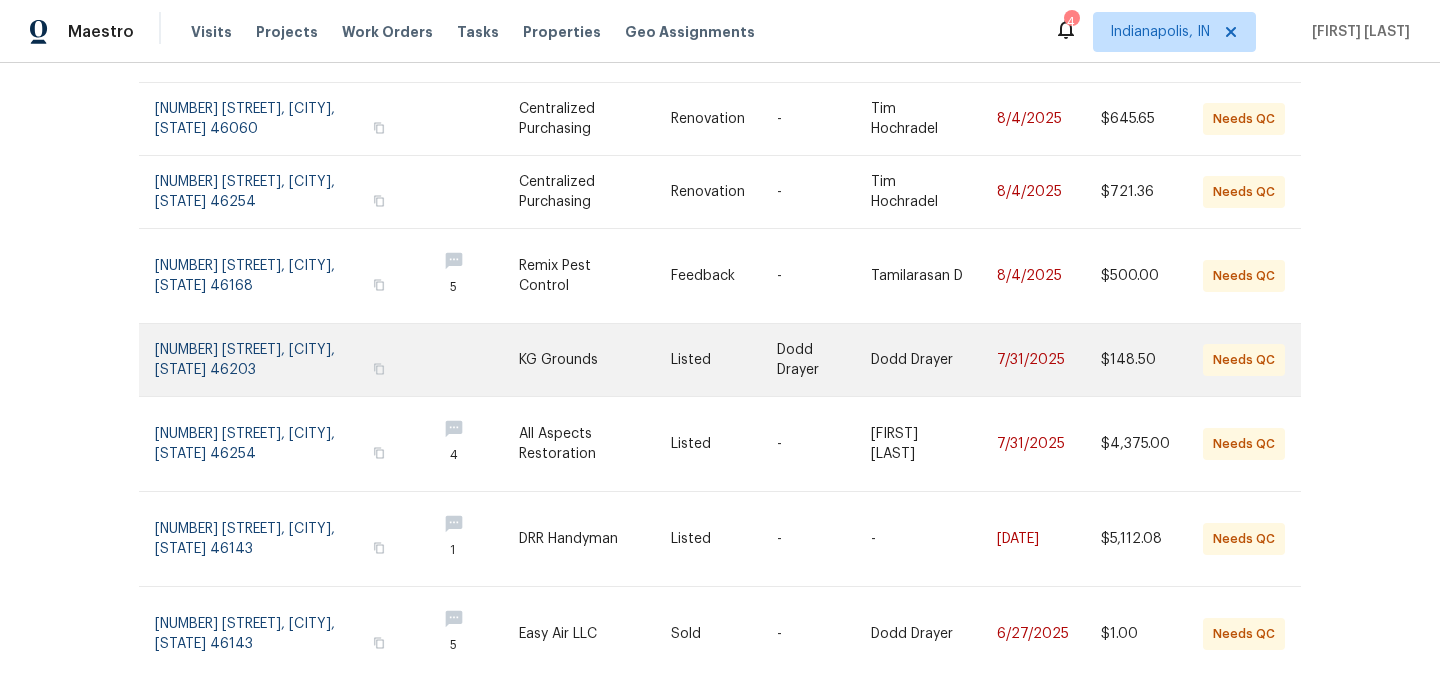 click at bounding box center [595, 360] 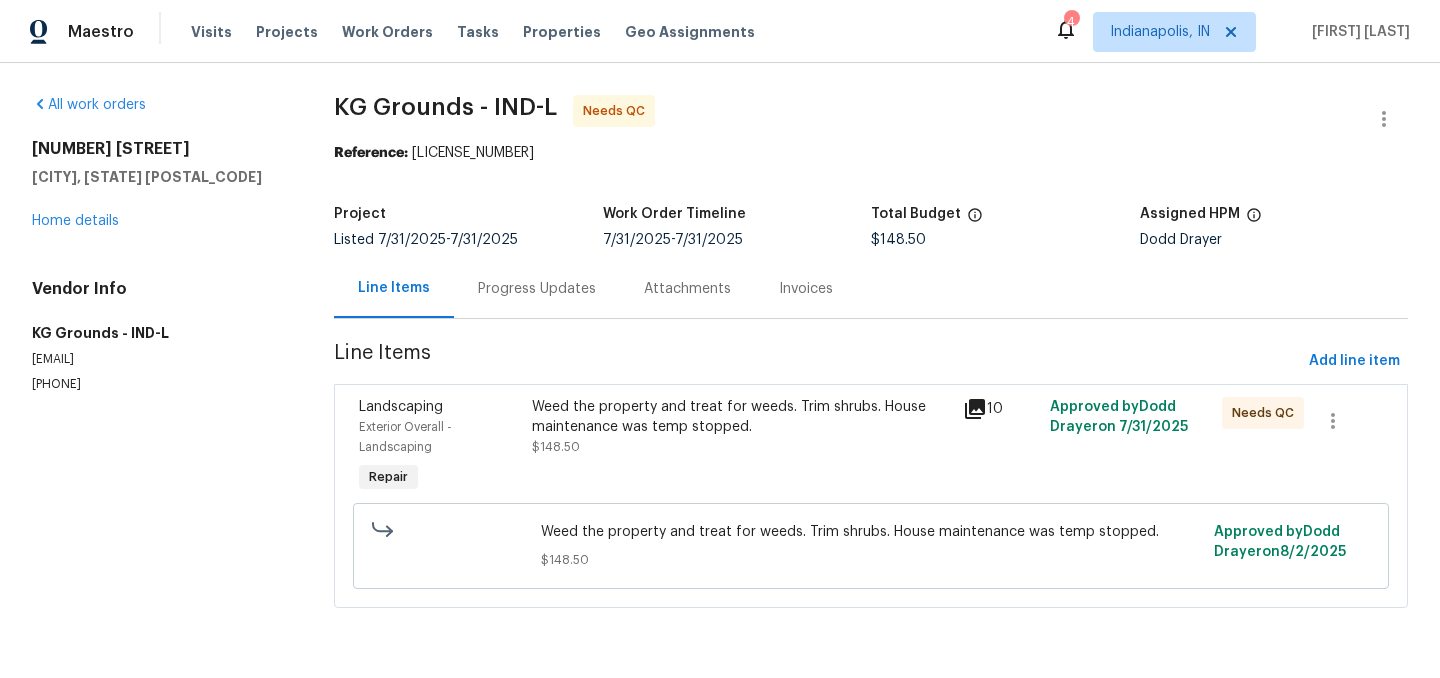 click on "Weed the property and treat for weeds. Trim shrubs. House maintenance was temp stopped." at bounding box center [742, 417] 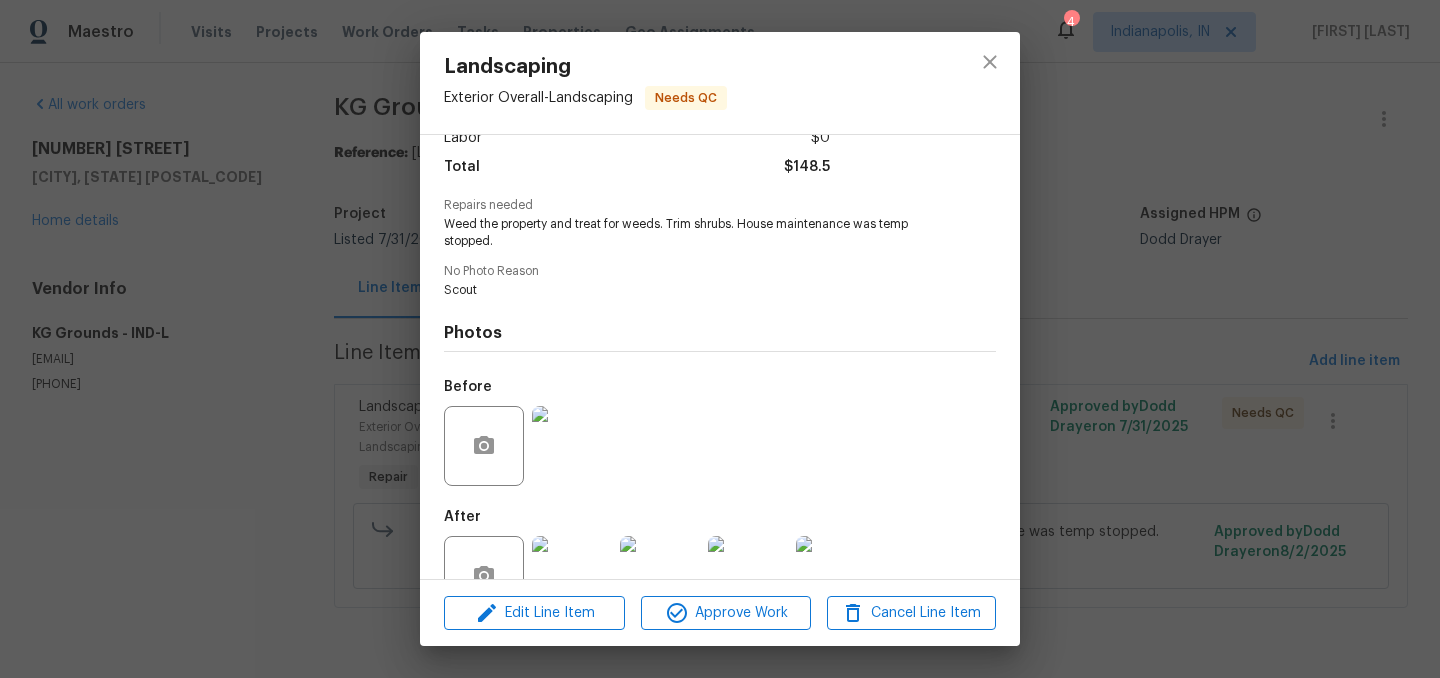 scroll, scrollTop: 209, scrollLeft: 0, axis: vertical 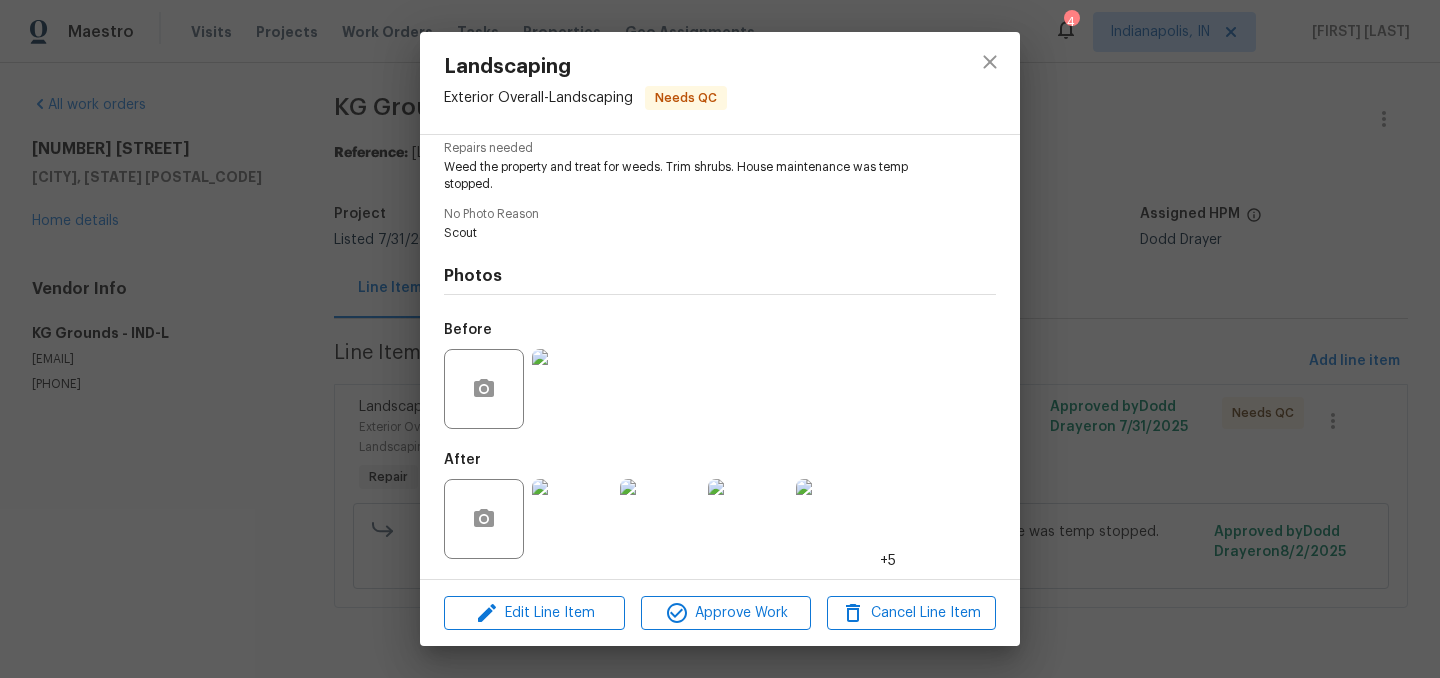 click at bounding box center (572, 519) 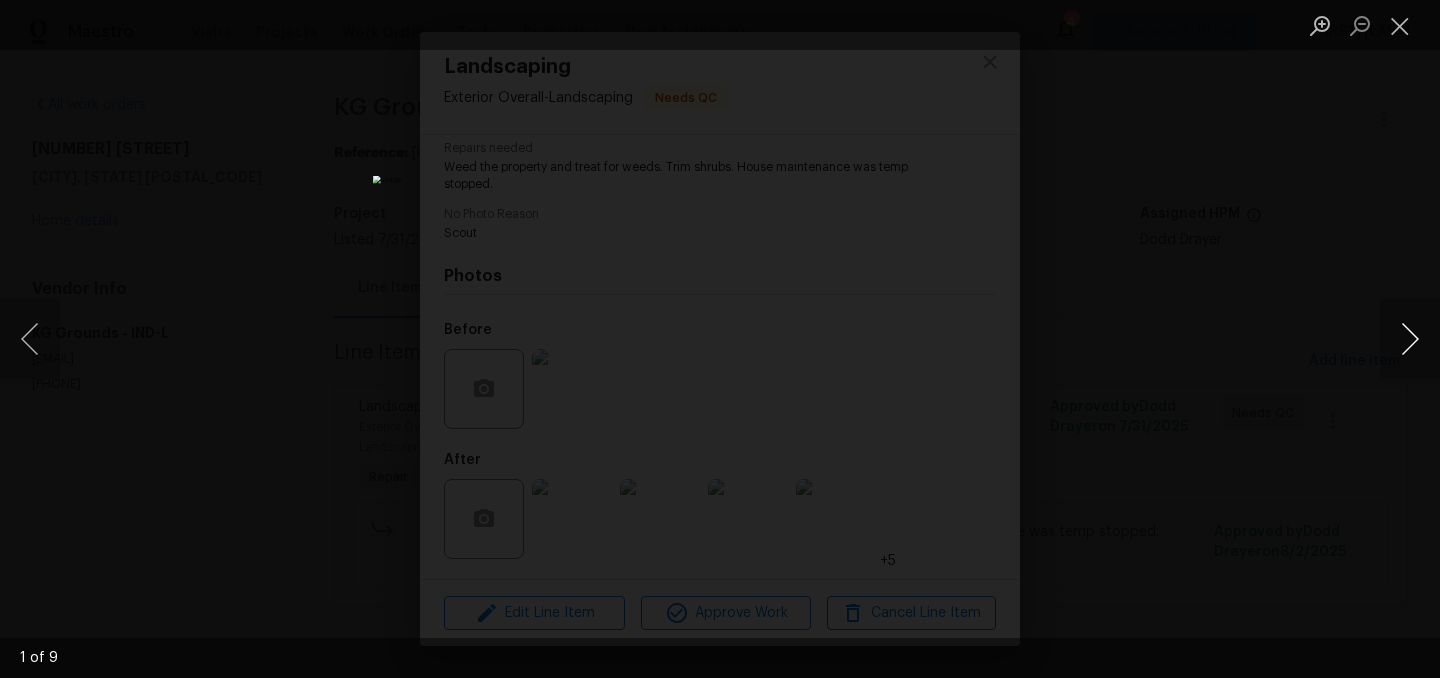 click at bounding box center [1410, 339] 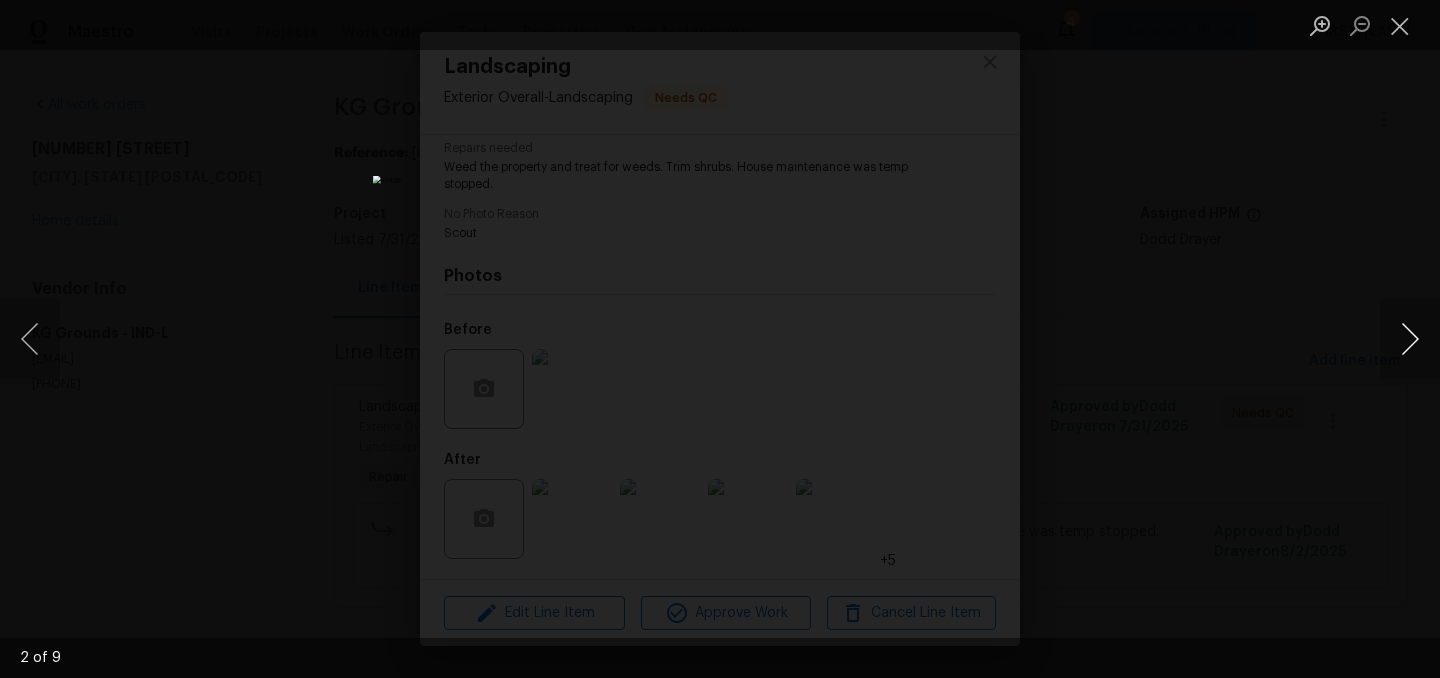 click at bounding box center (1410, 339) 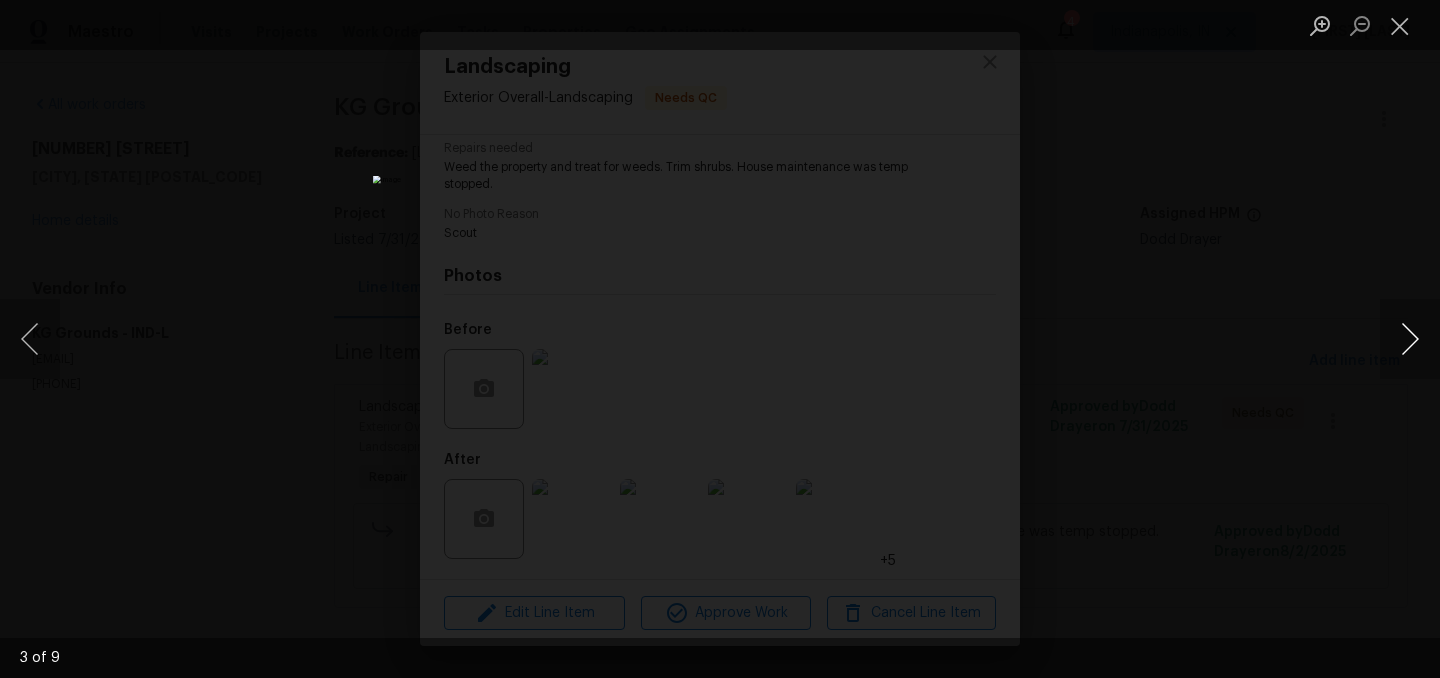 click at bounding box center [1410, 339] 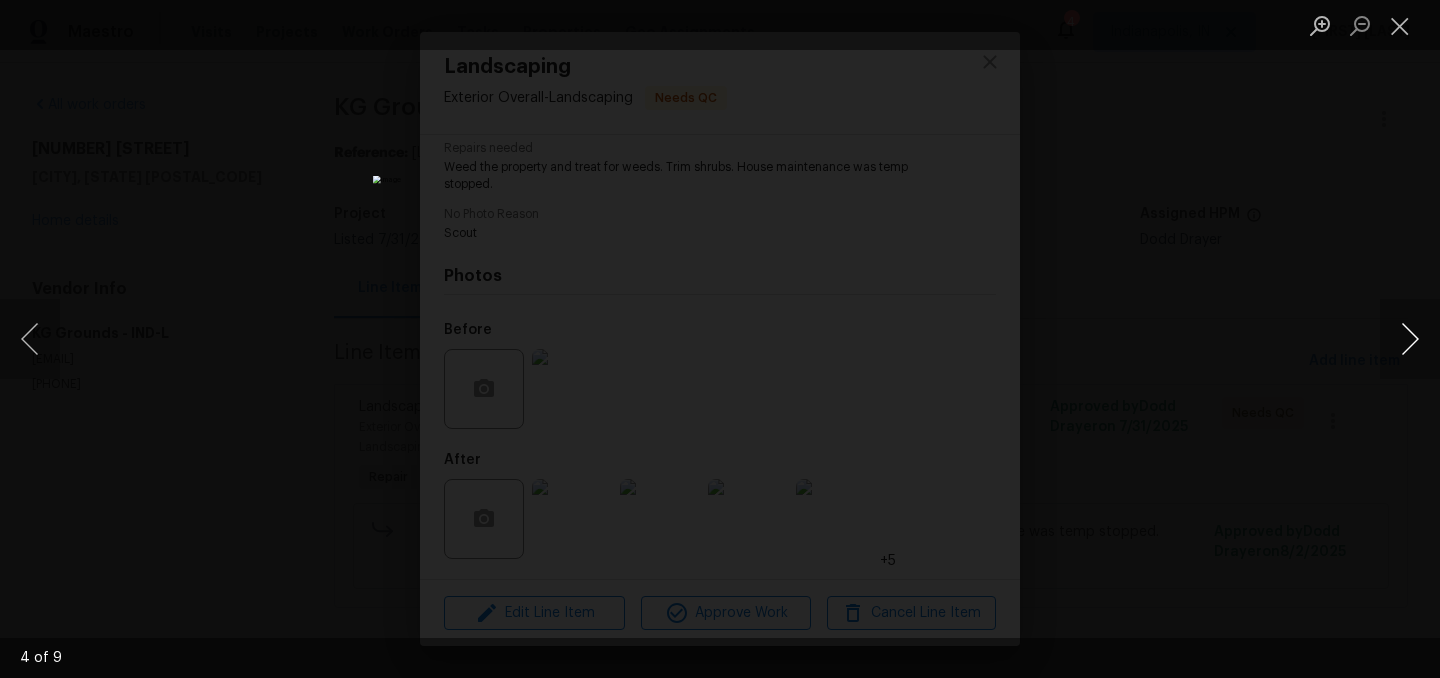 click at bounding box center [1410, 339] 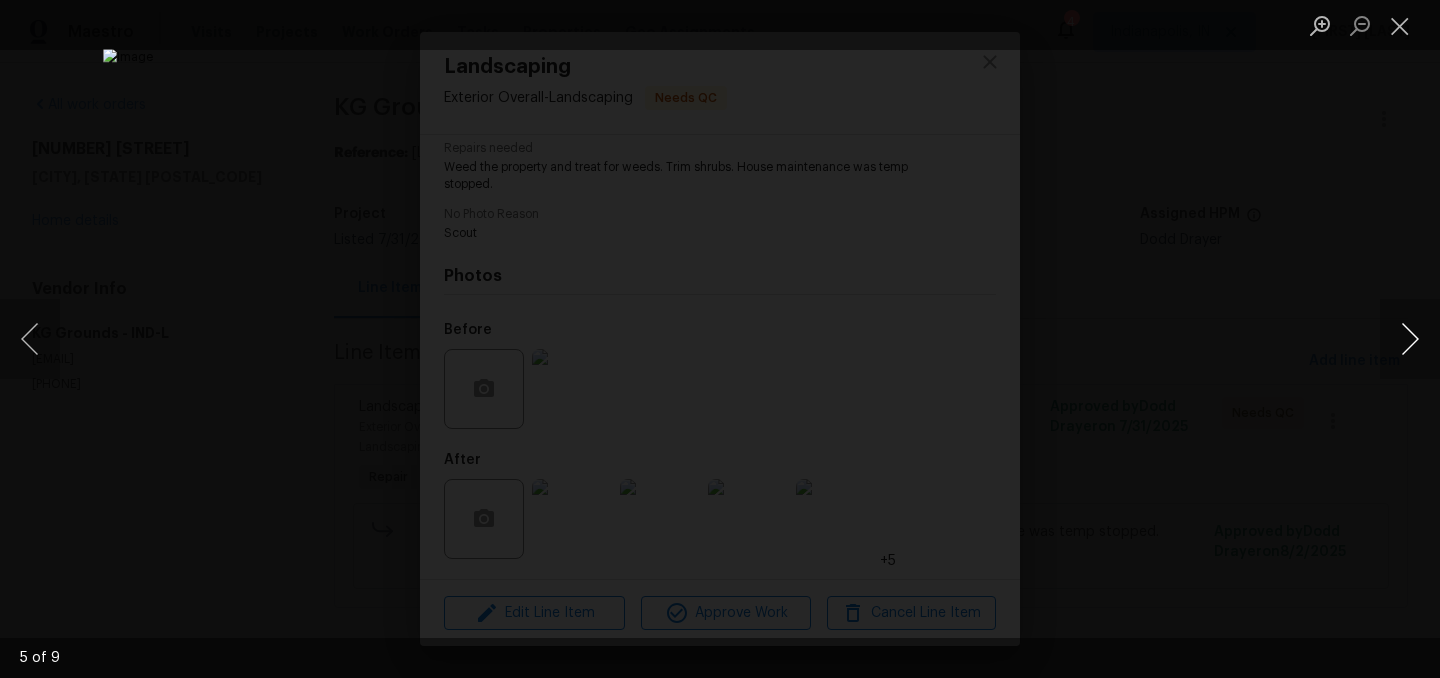 click at bounding box center (1410, 339) 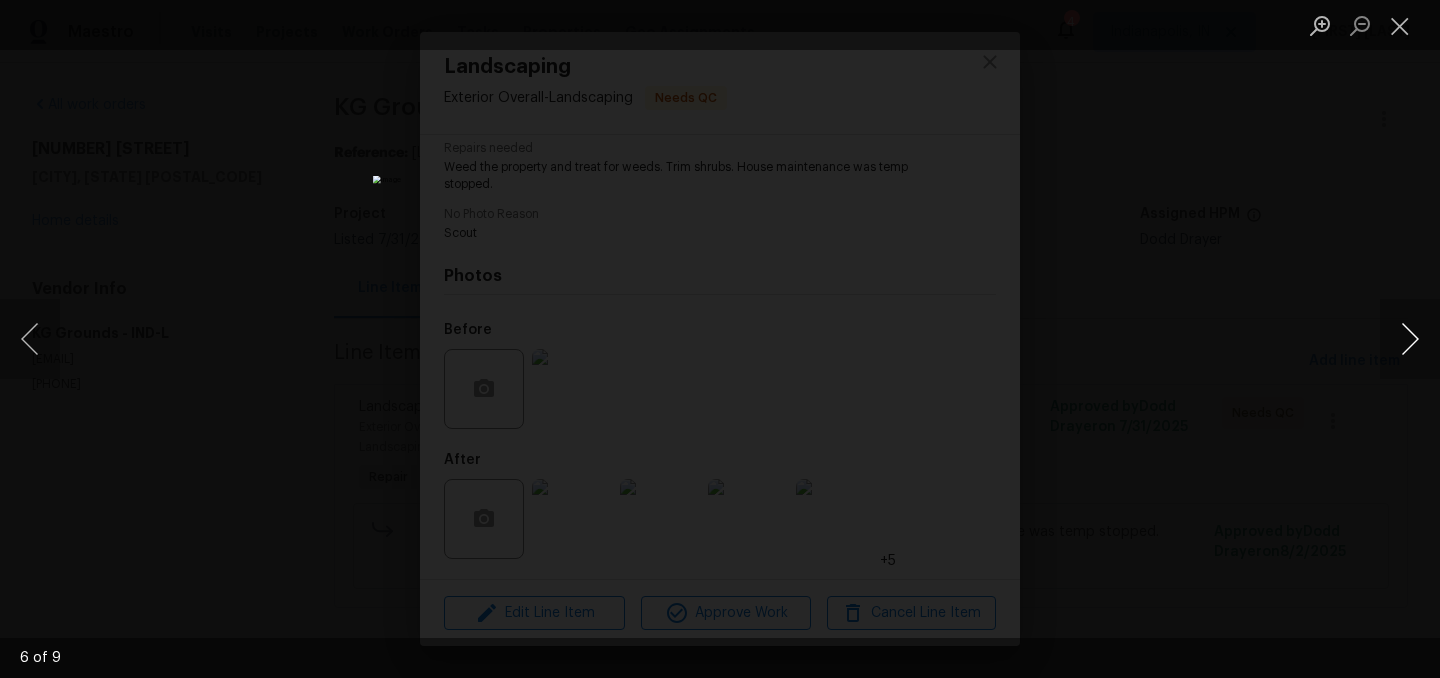 click at bounding box center (1410, 339) 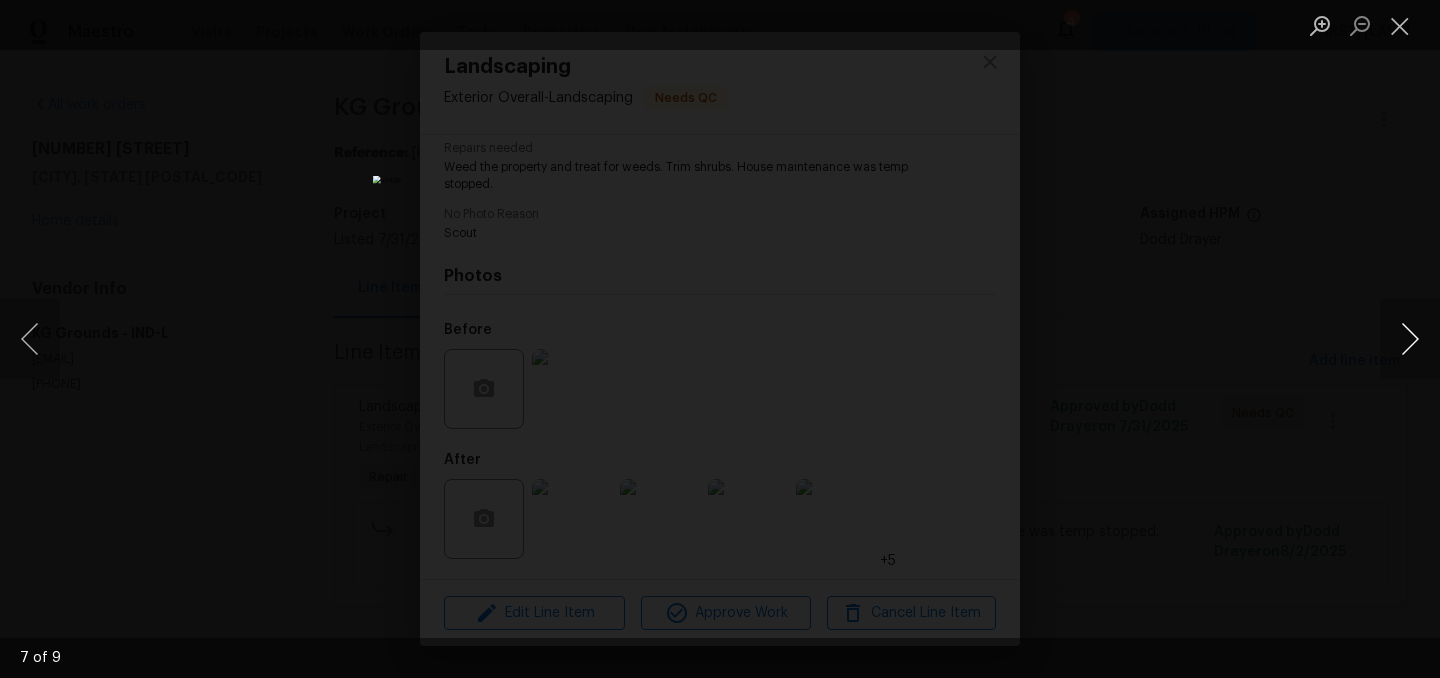 click at bounding box center (1410, 339) 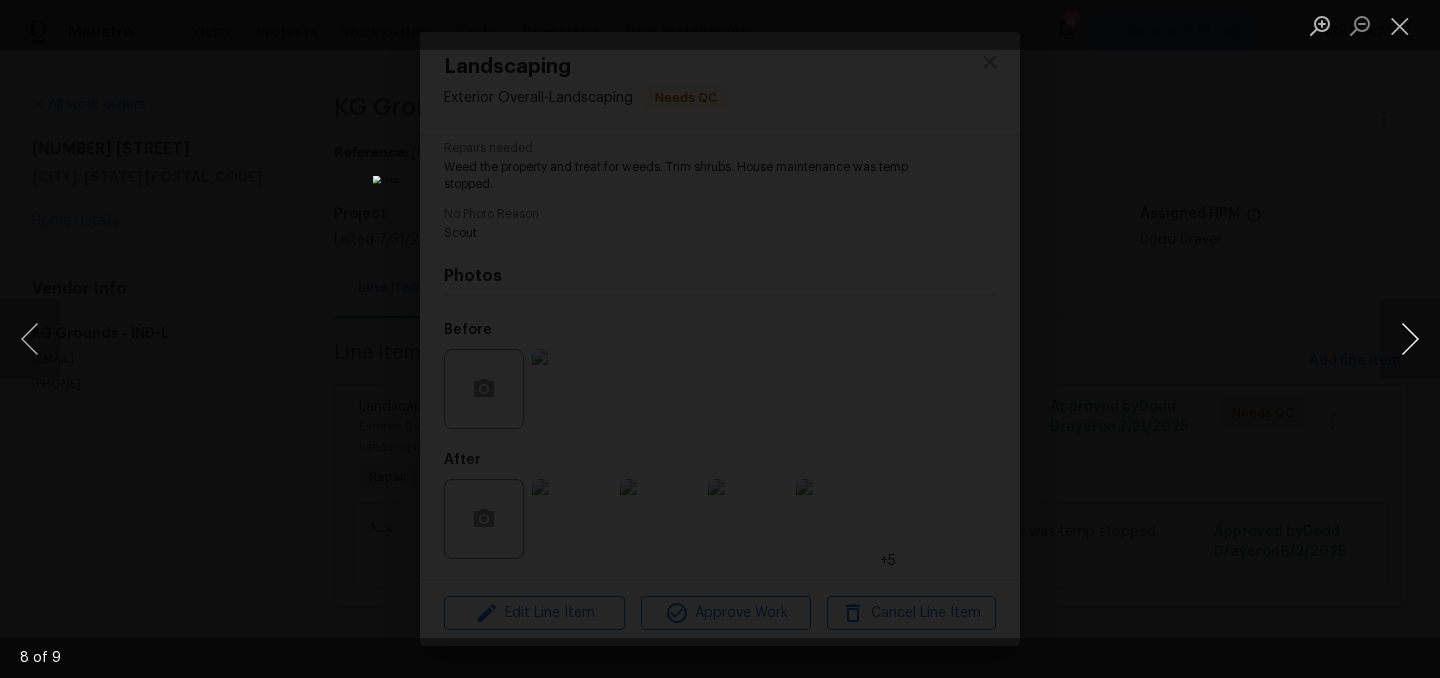 click at bounding box center [1410, 339] 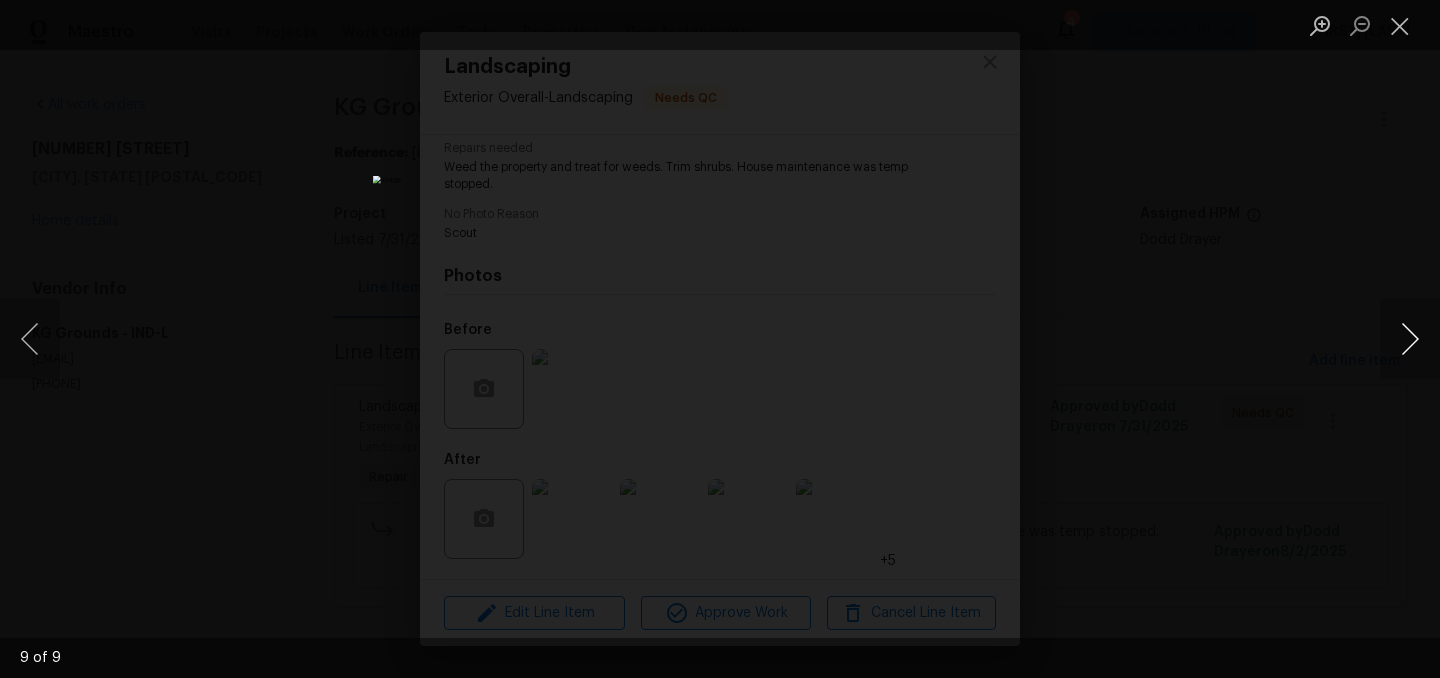 click at bounding box center [1410, 339] 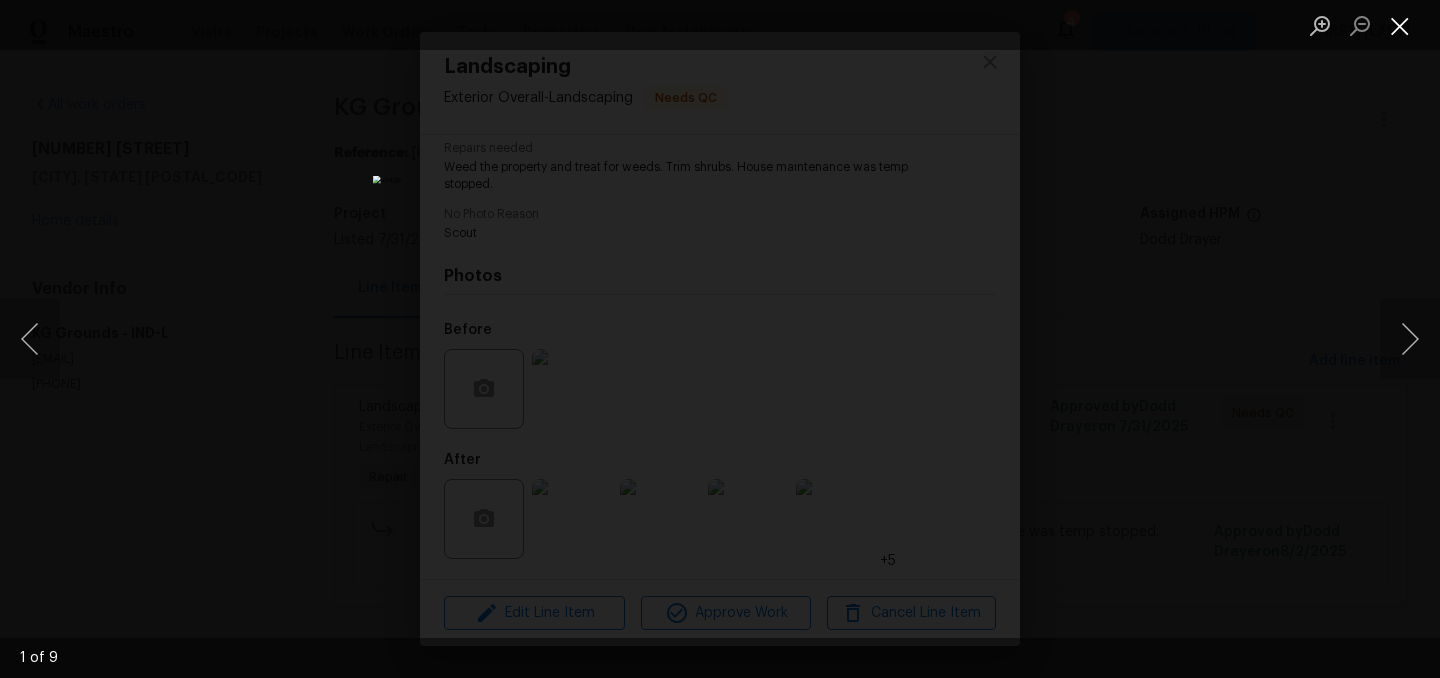 click at bounding box center [1400, 25] 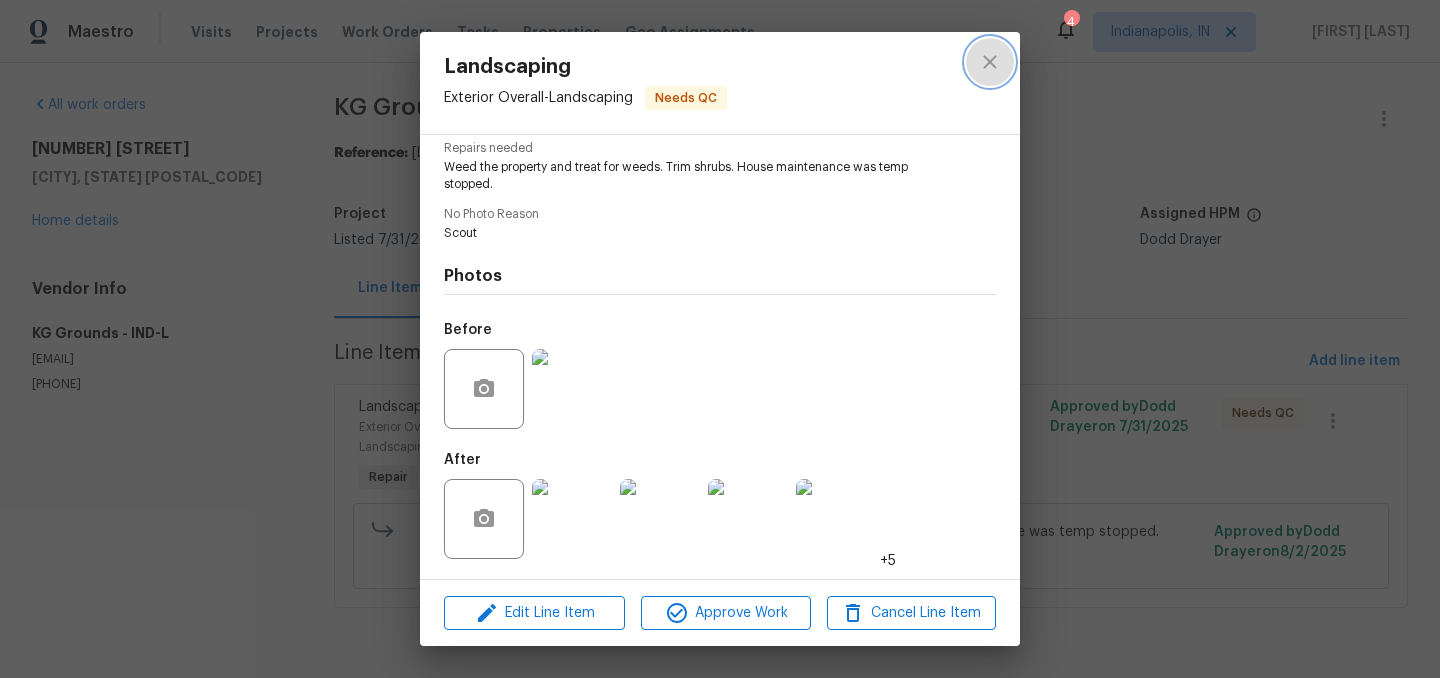 click 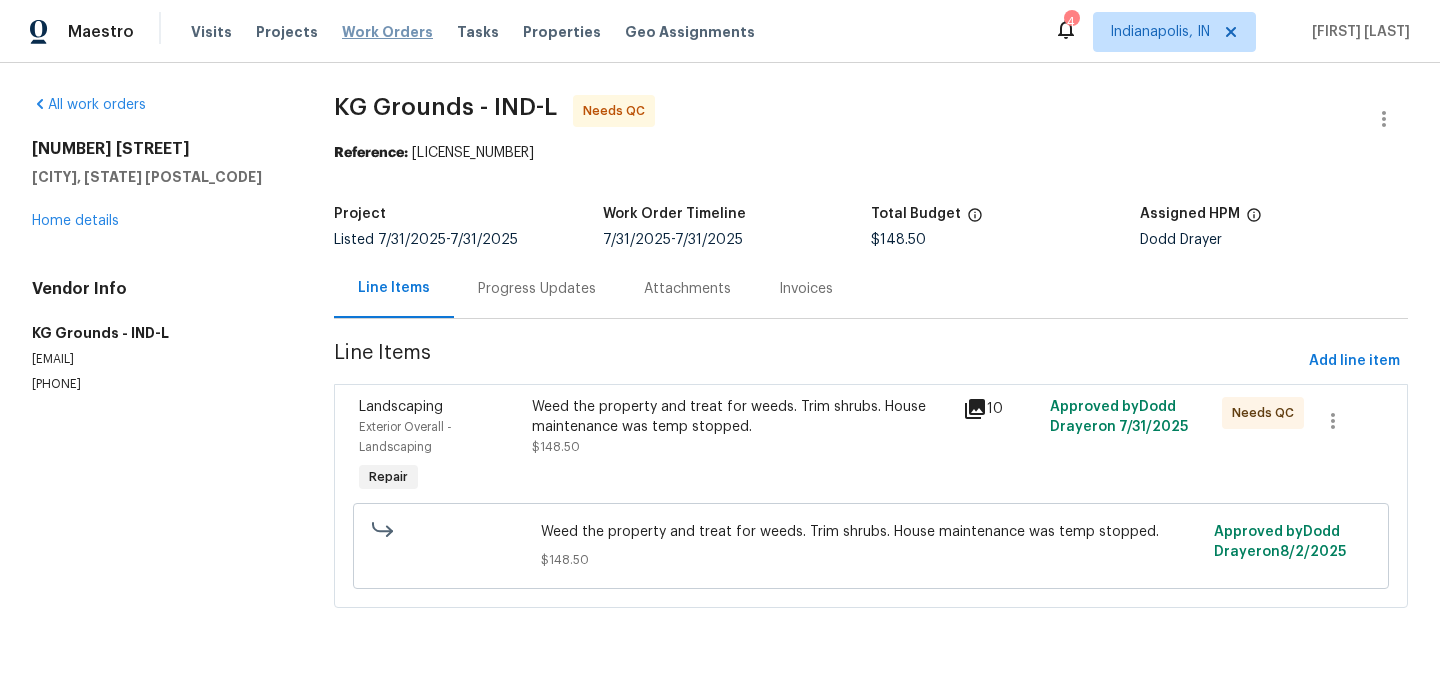 click on "Work Orders" at bounding box center (387, 32) 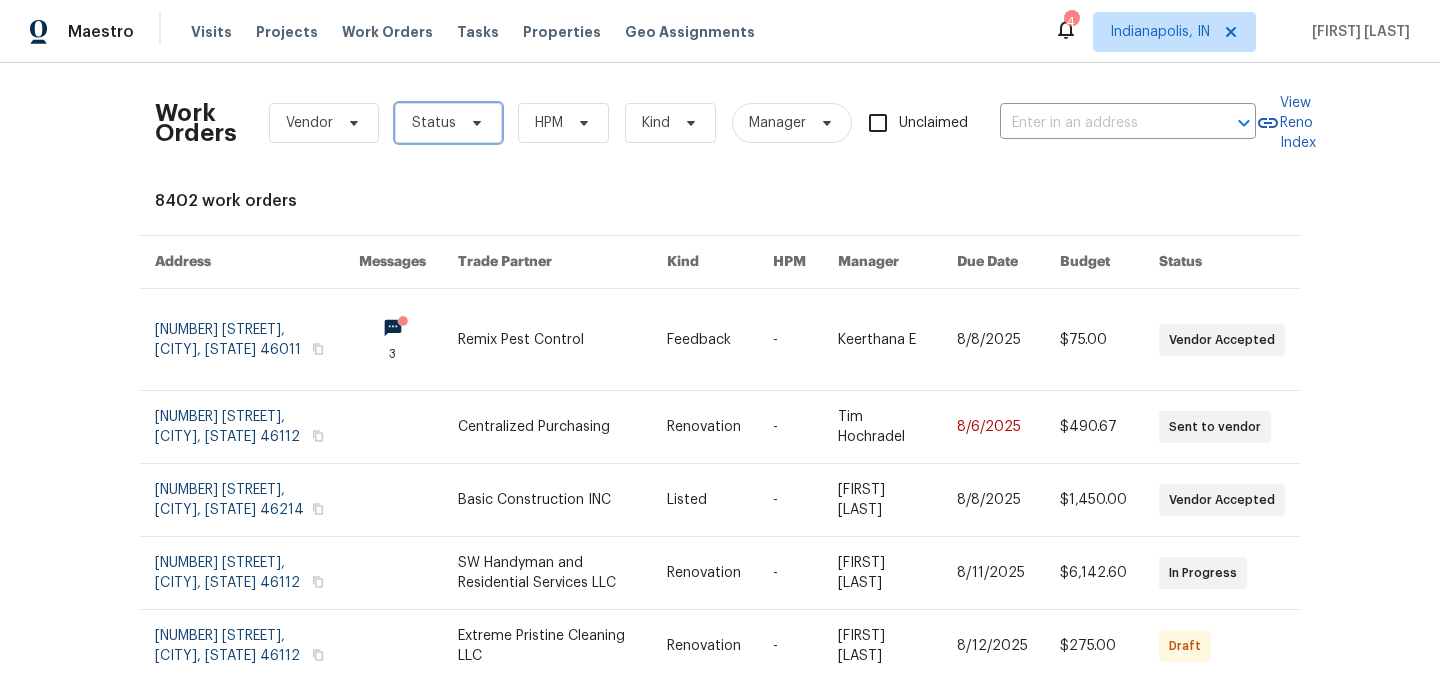 click on "Status" at bounding box center (434, 123) 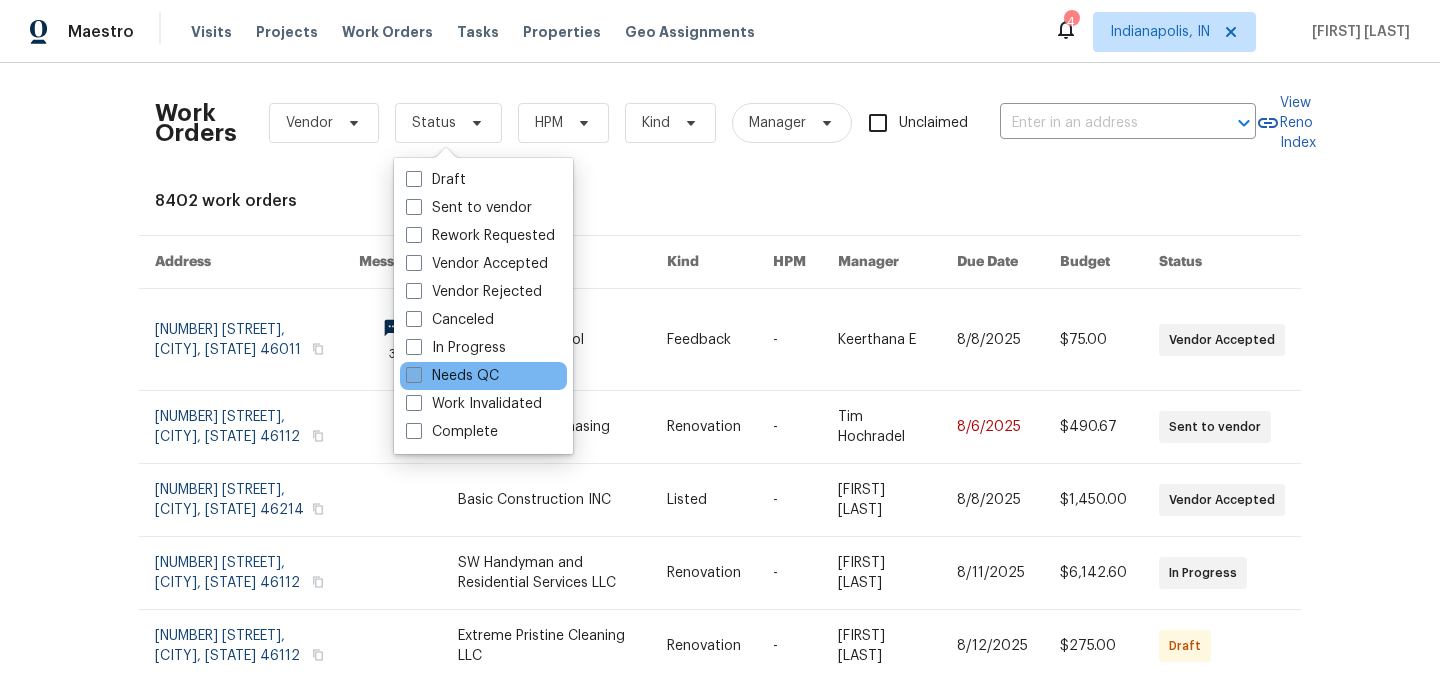 click on "Needs QC" at bounding box center (452, 376) 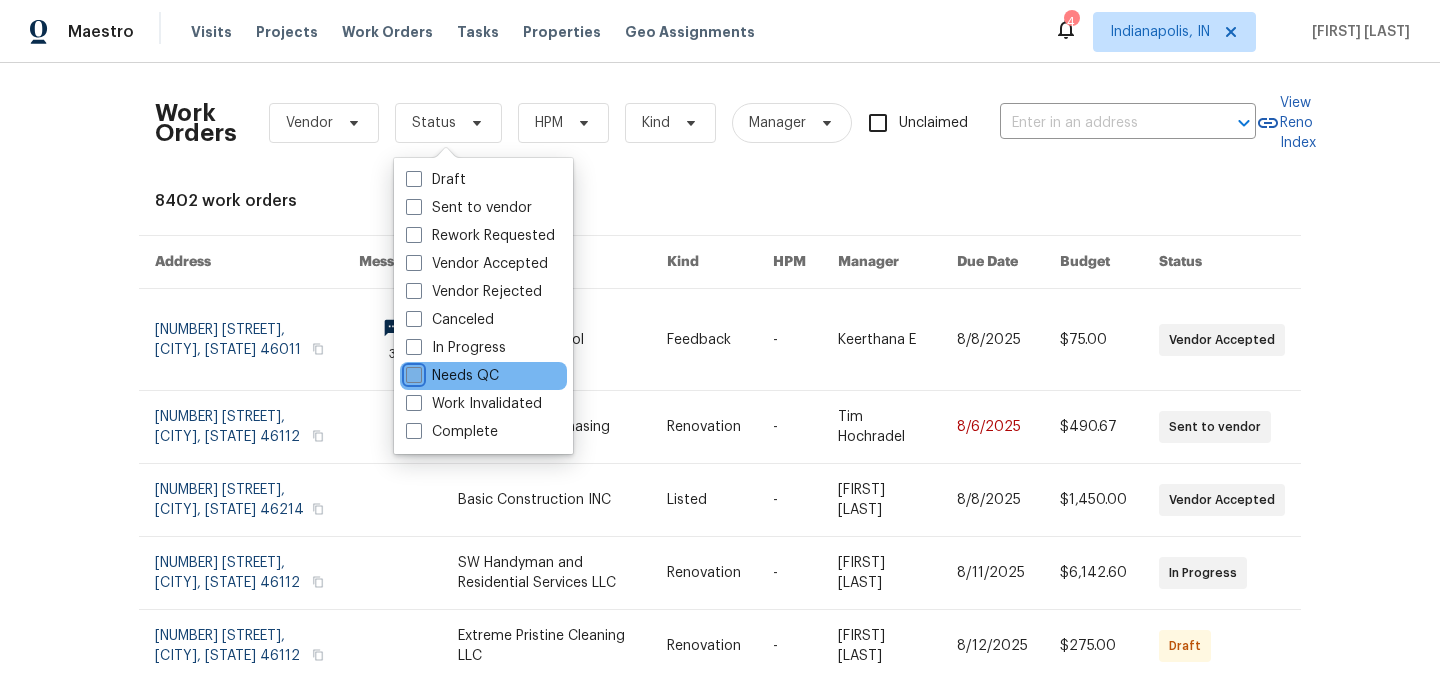 click on "Needs QC" at bounding box center (412, 372) 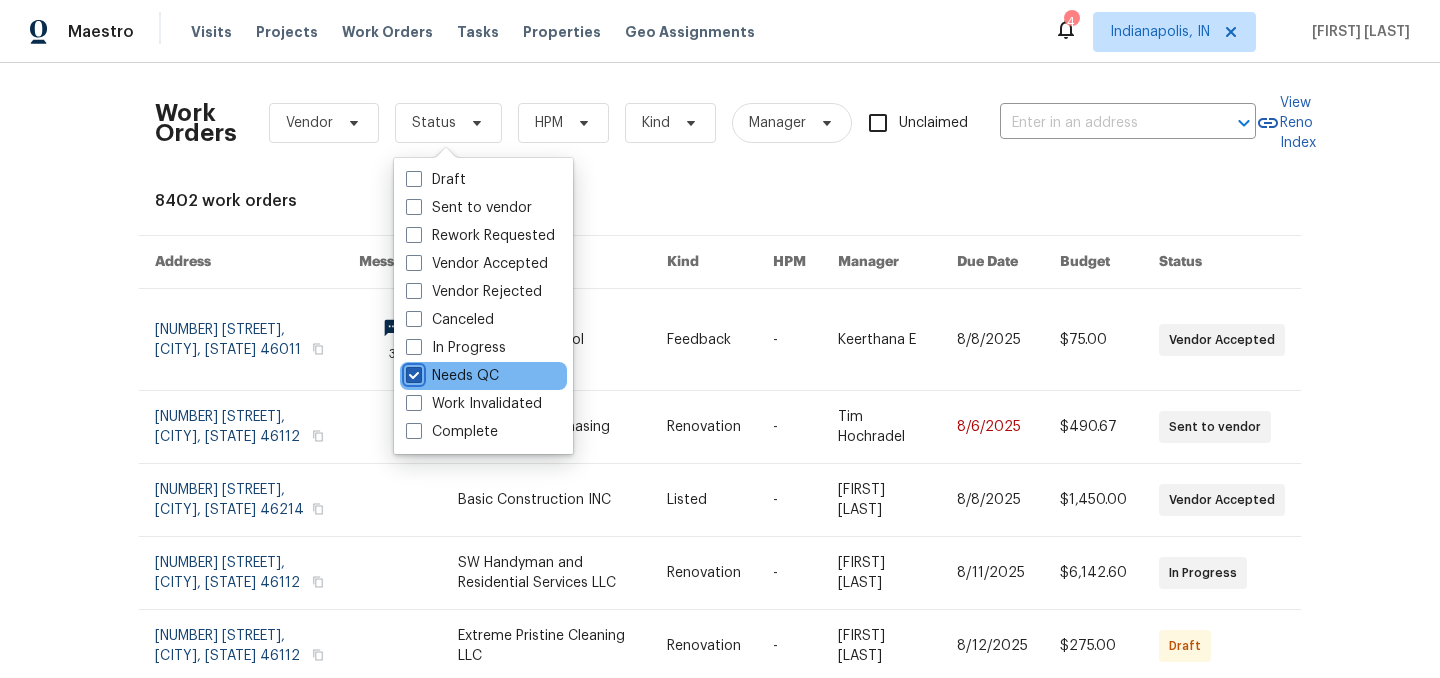 checkbox on "true" 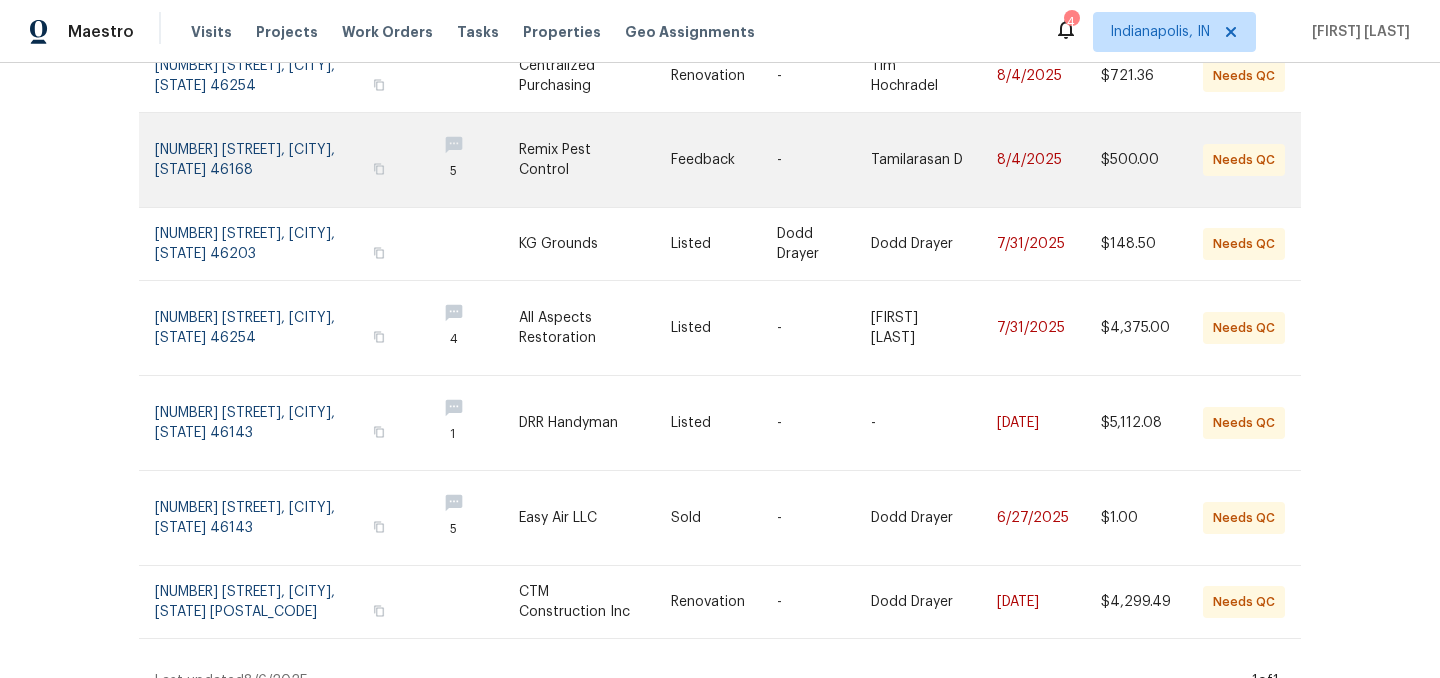 scroll, scrollTop: 443, scrollLeft: 0, axis: vertical 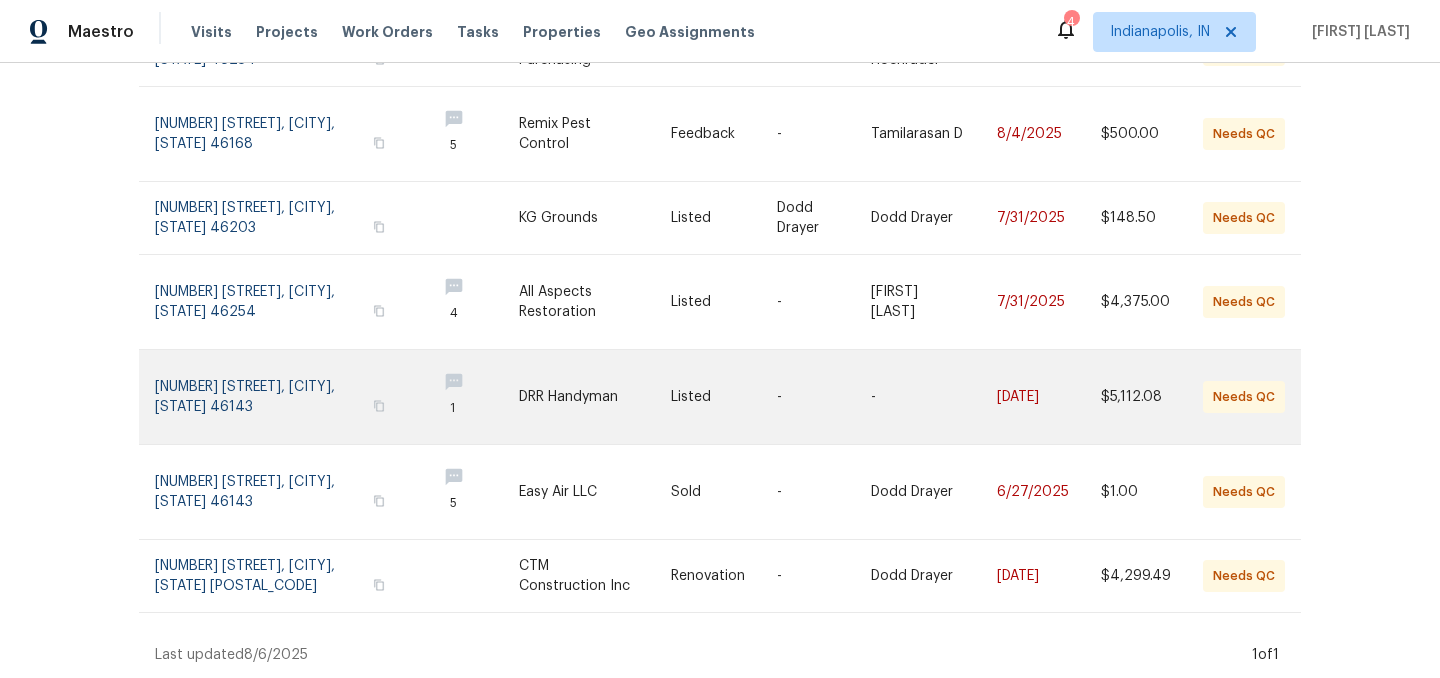 click at bounding box center [595, 397] 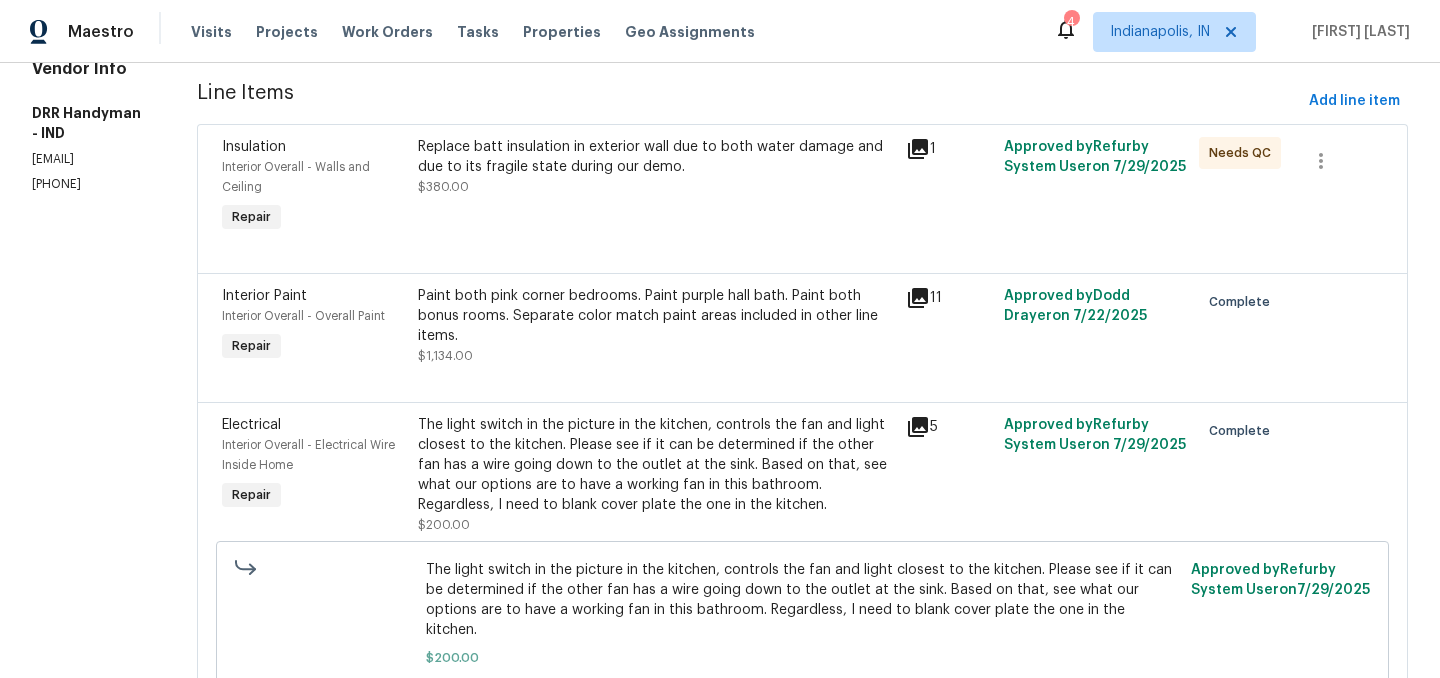 scroll, scrollTop: 0, scrollLeft: 0, axis: both 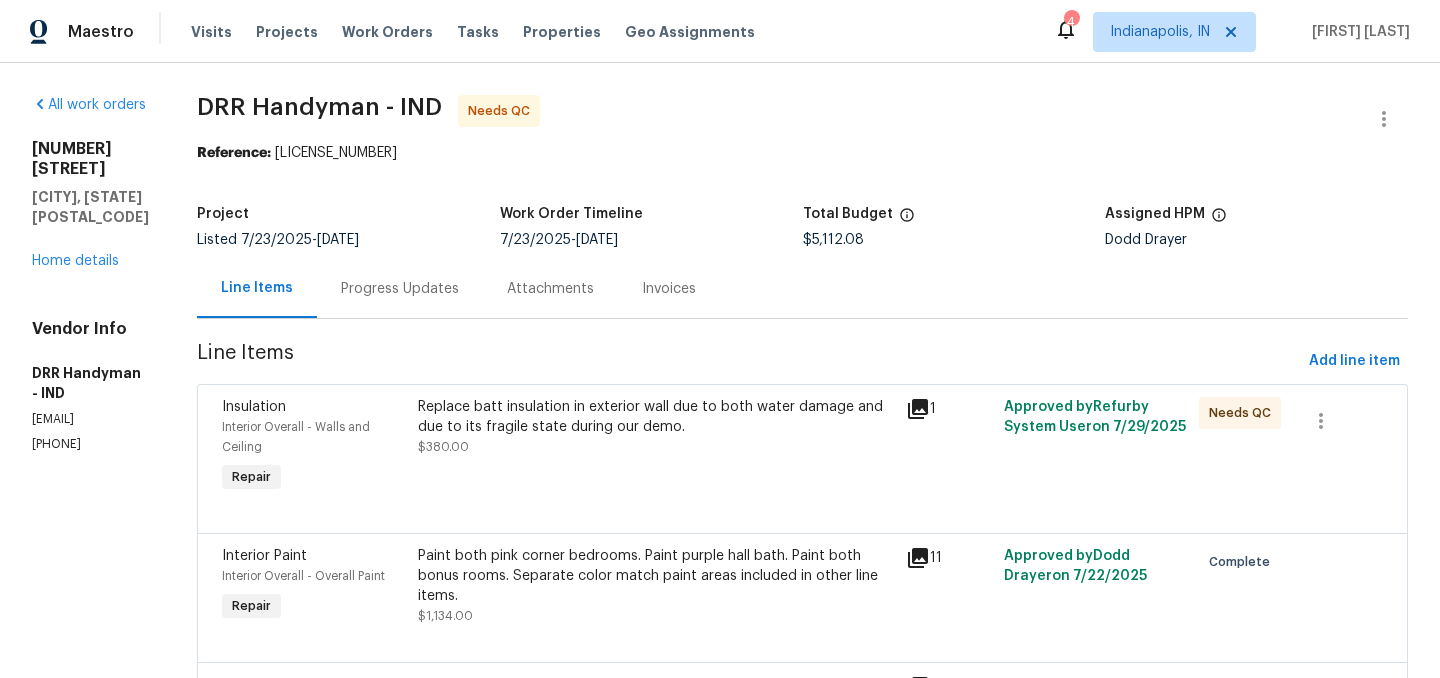 click on "Progress Updates" at bounding box center [400, 289] 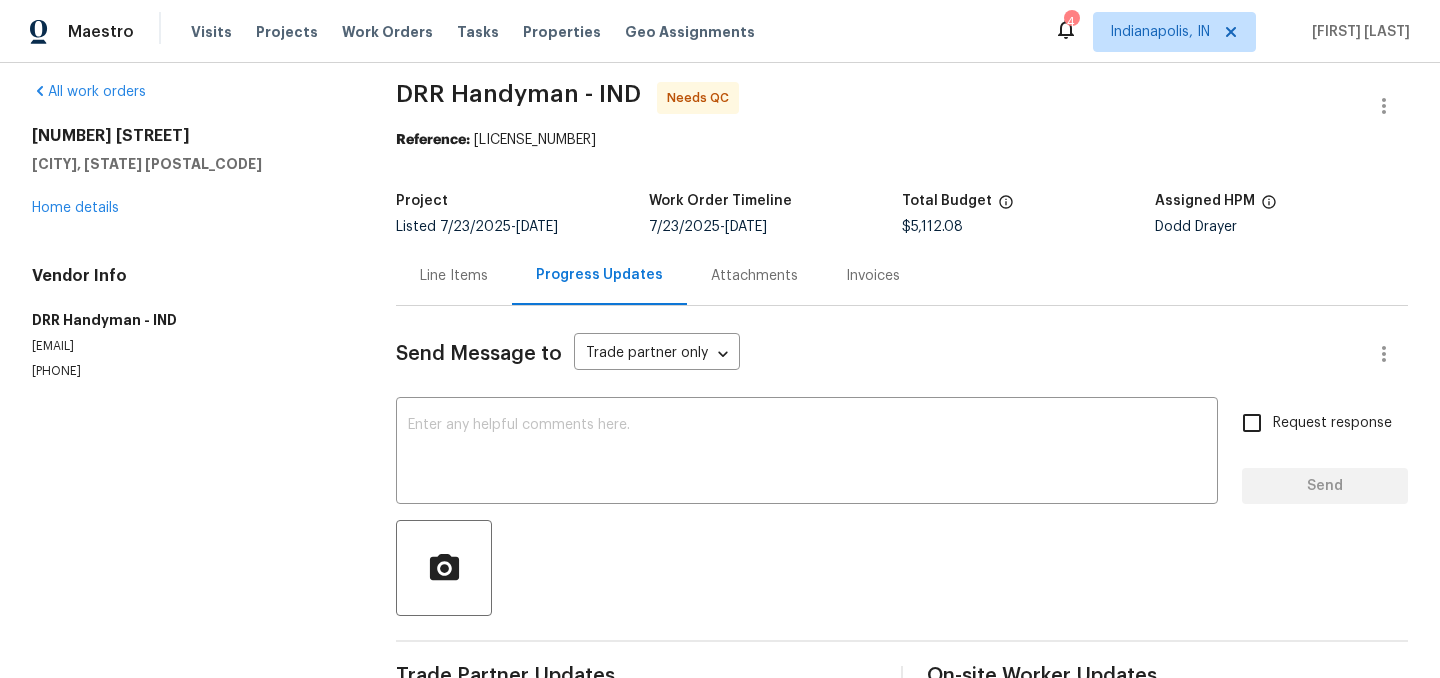 scroll, scrollTop: 11, scrollLeft: 0, axis: vertical 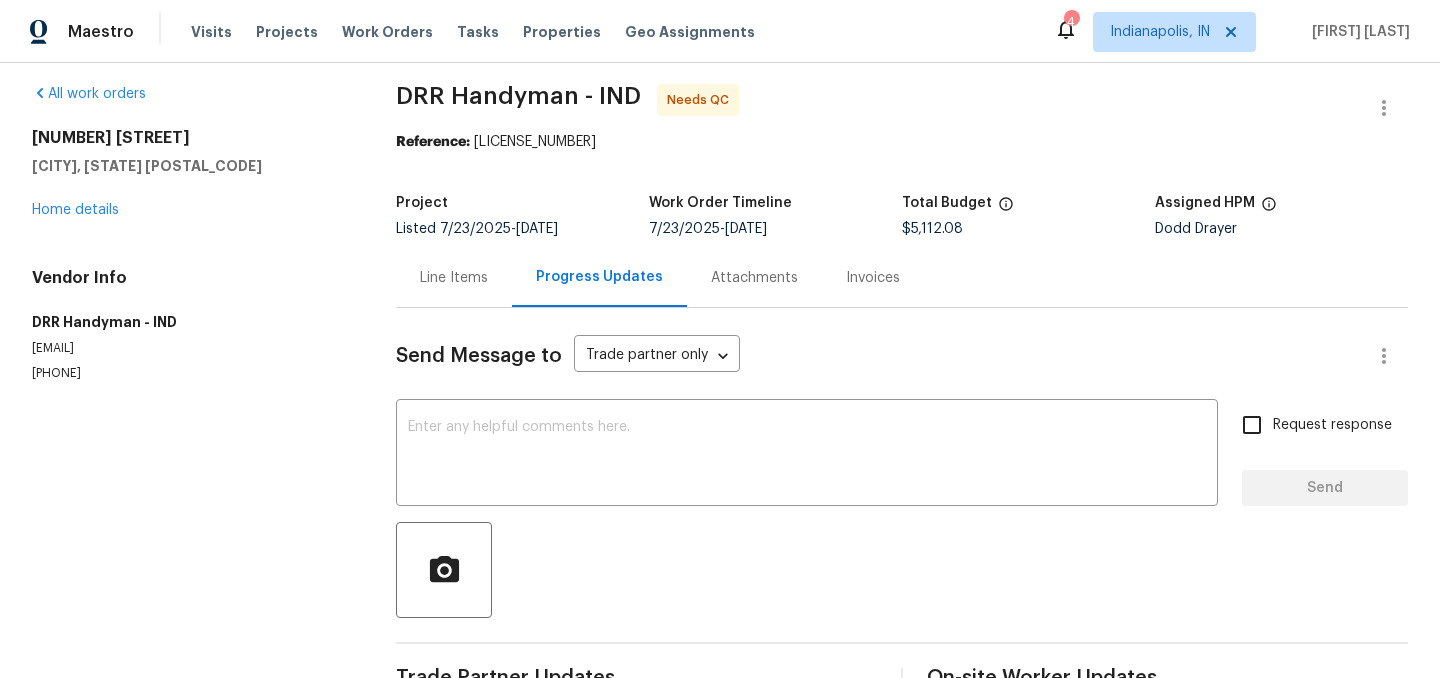 click on "Line Items" at bounding box center (454, 278) 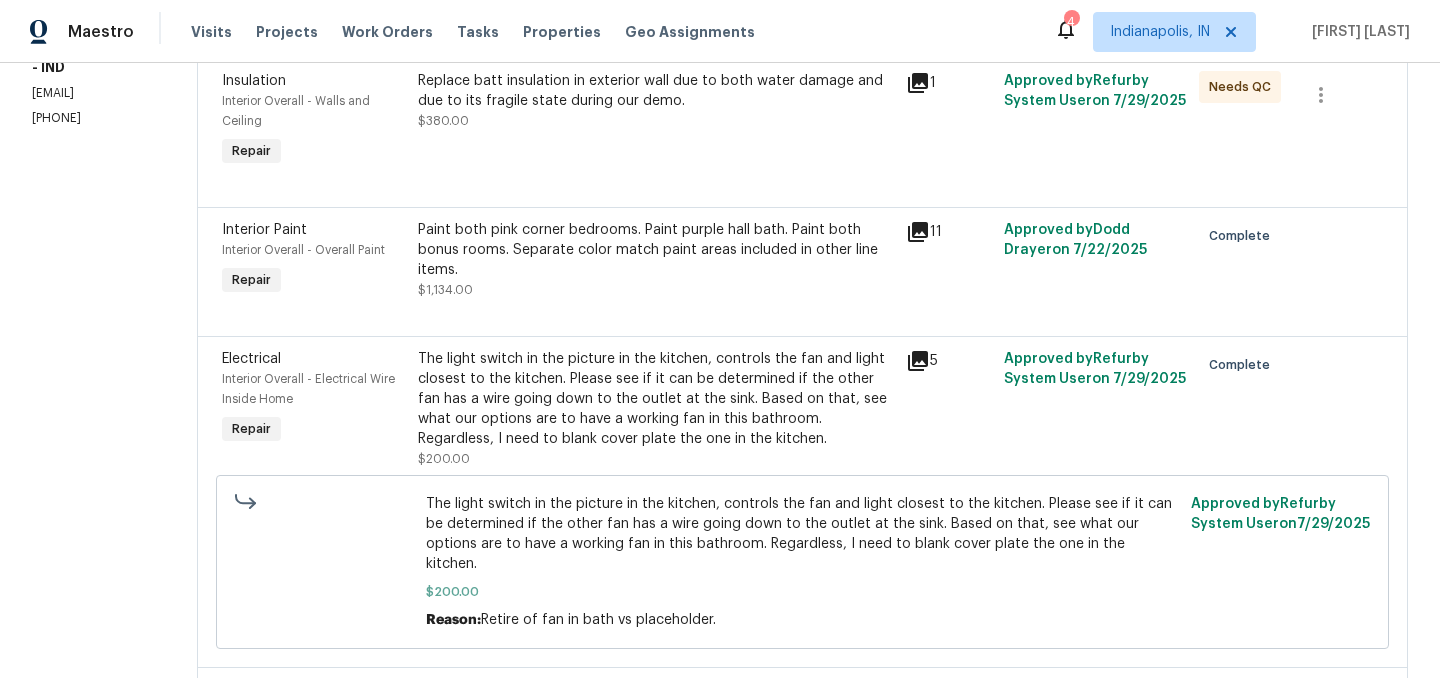 scroll, scrollTop: 0, scrollLeft: 0, axis: both 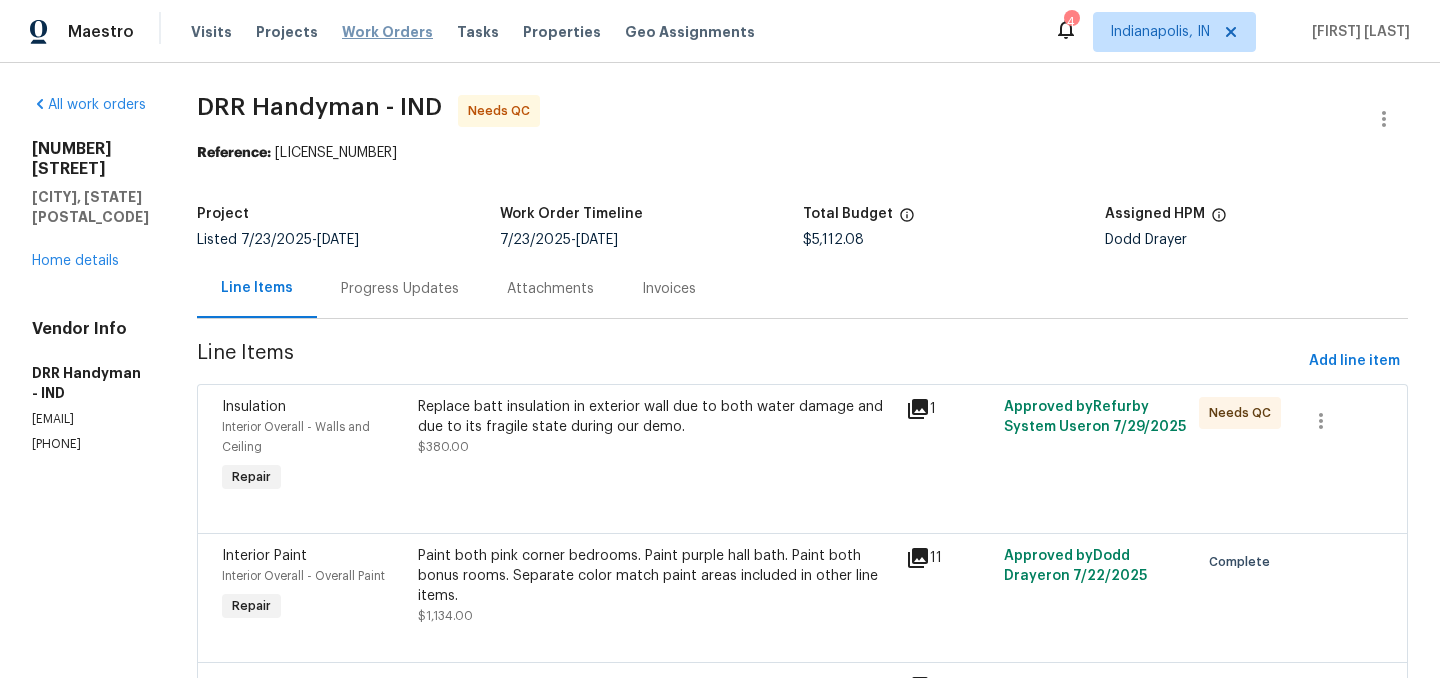 click on "Work Orders" at bounding box center (387, 32) 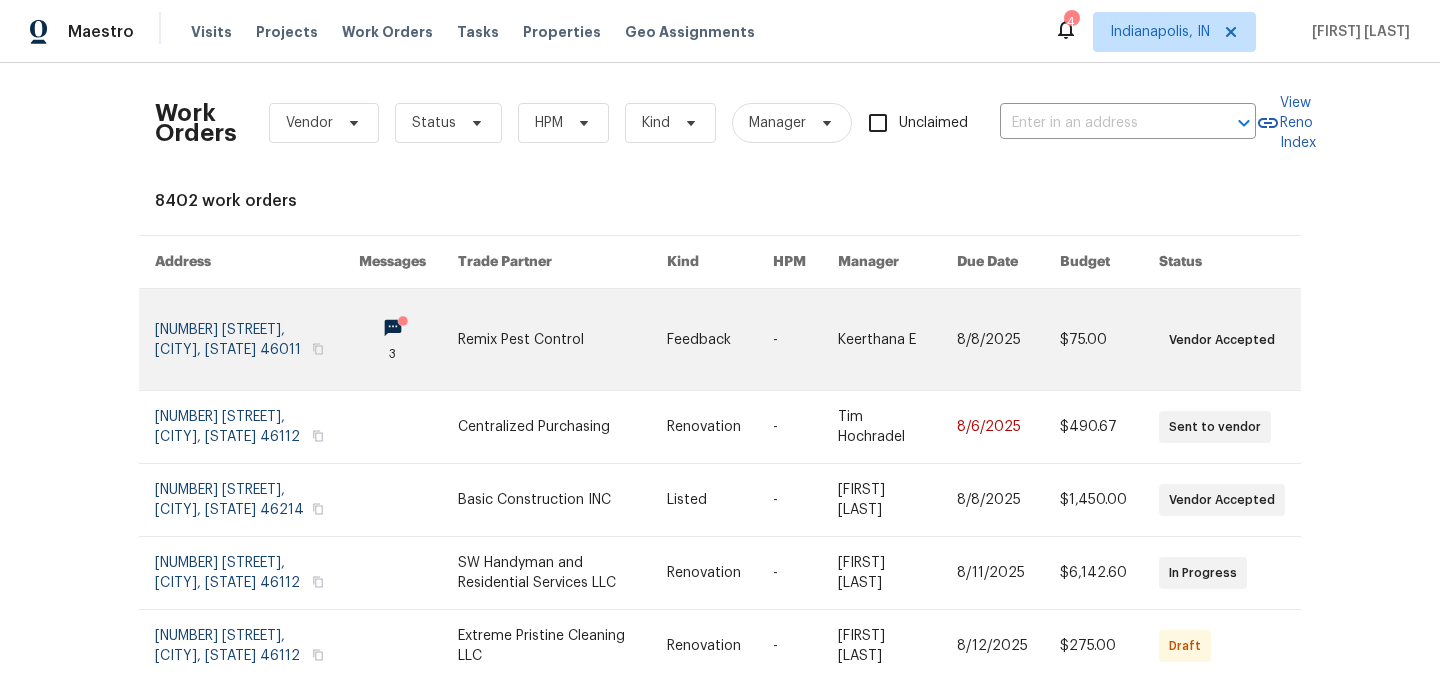 click at bounding box center [563, 339] 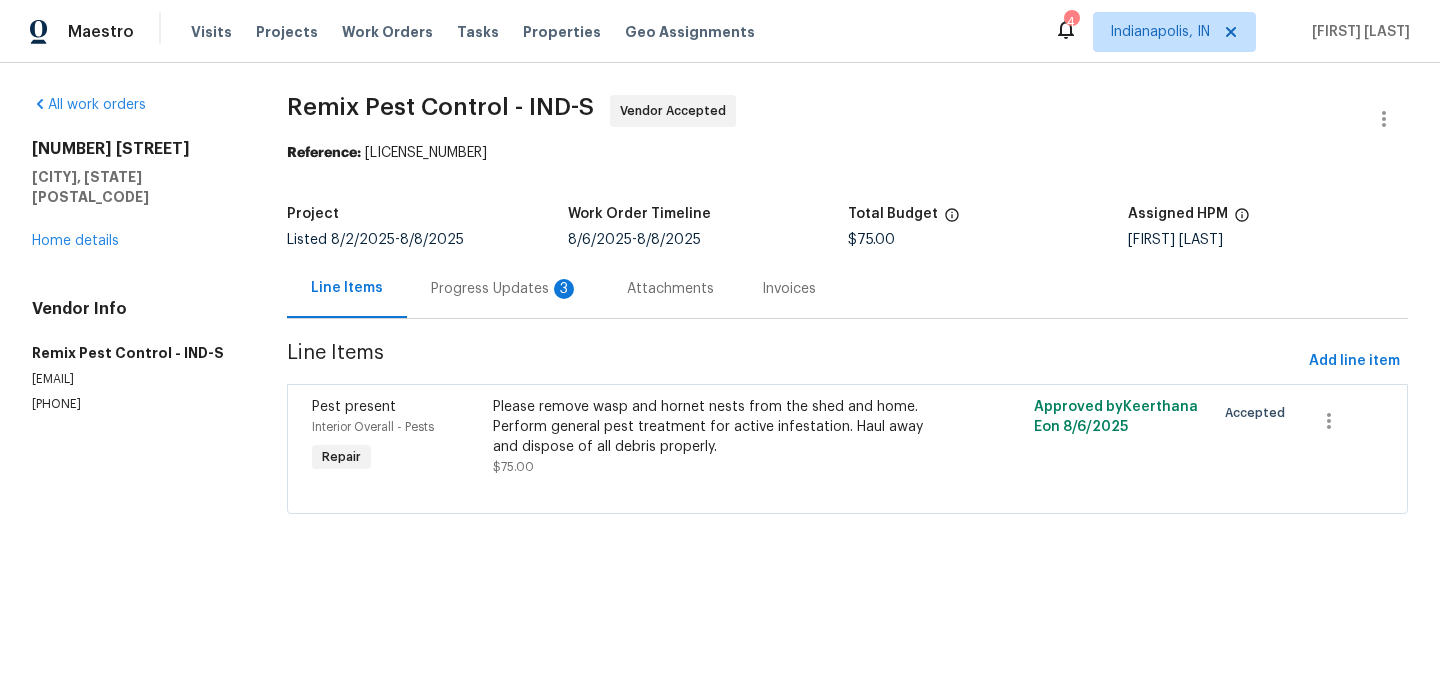 click on "Please remove wasp and hornet nests from the shed and home. Perform general pest treatment for active infestation. Haul away and dispose of all debris properly." at bounding box center [712, 427] 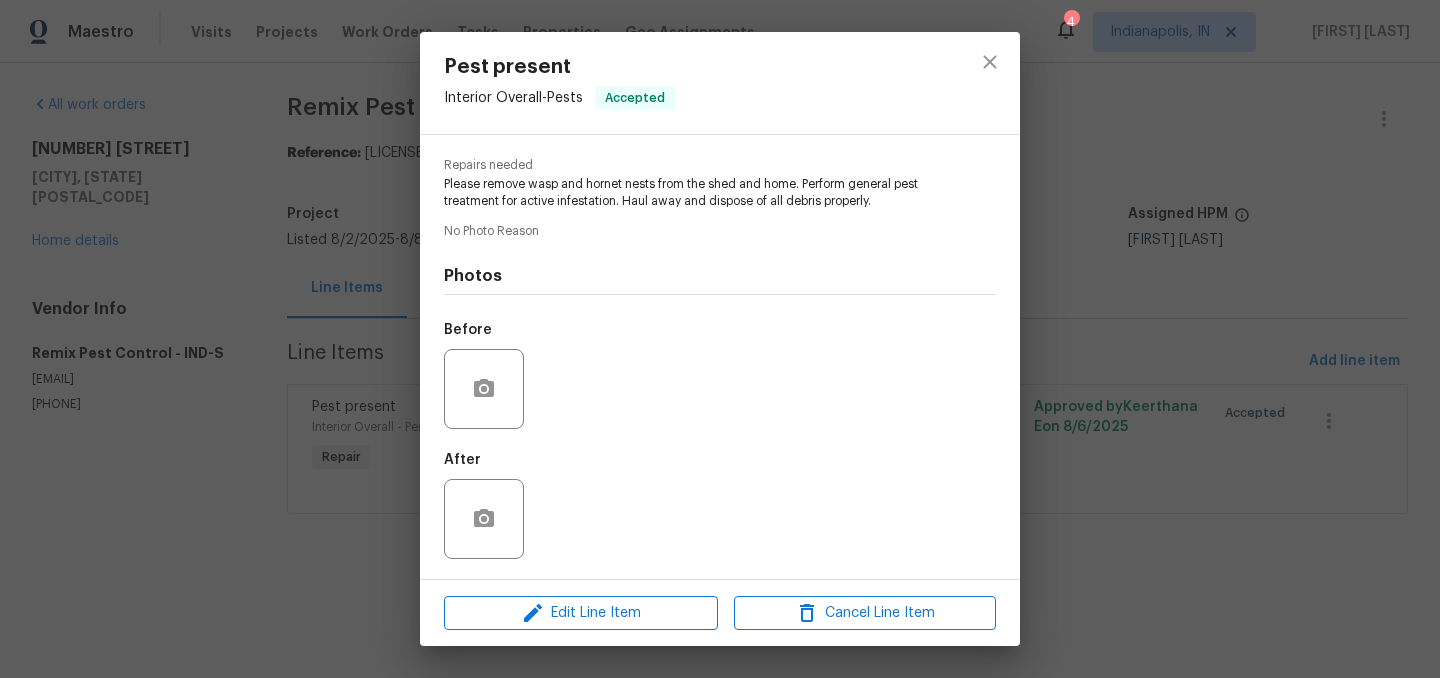 scroll, scrollTop: 0, scrollLeft: 0, axis: both 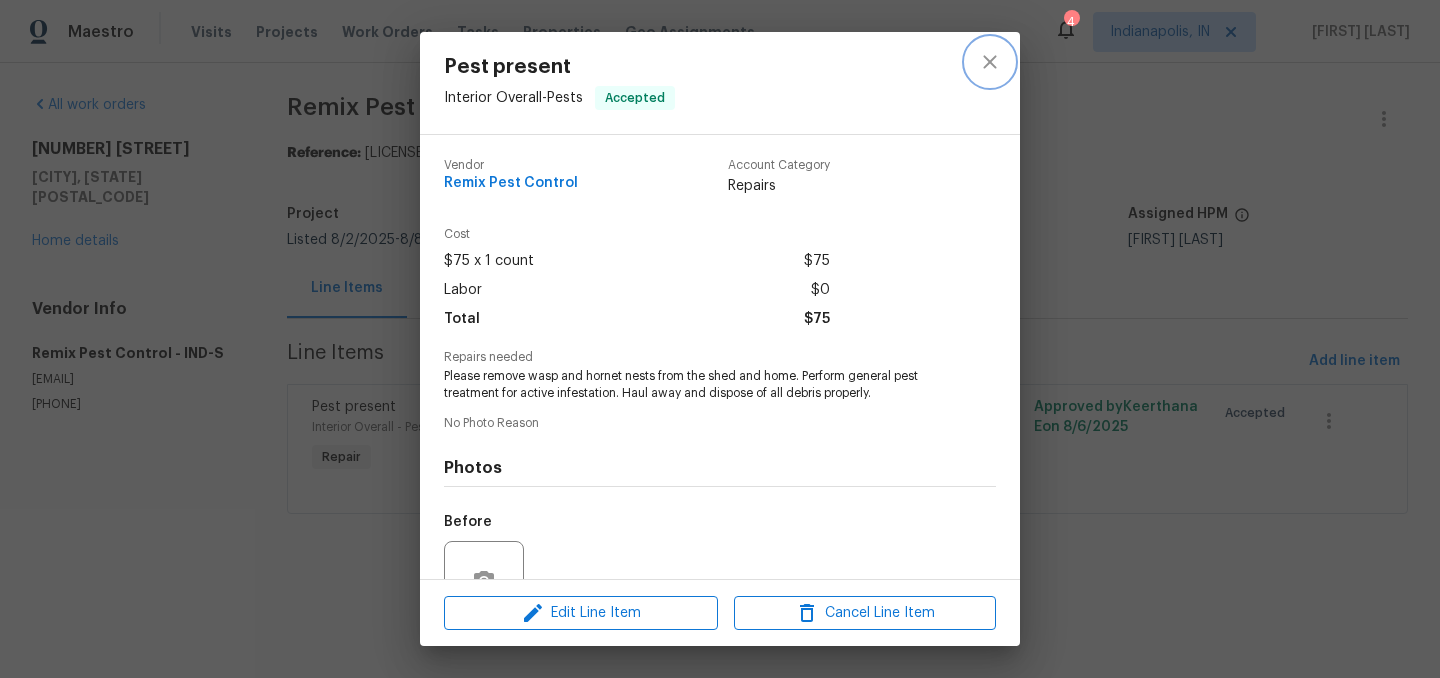 click 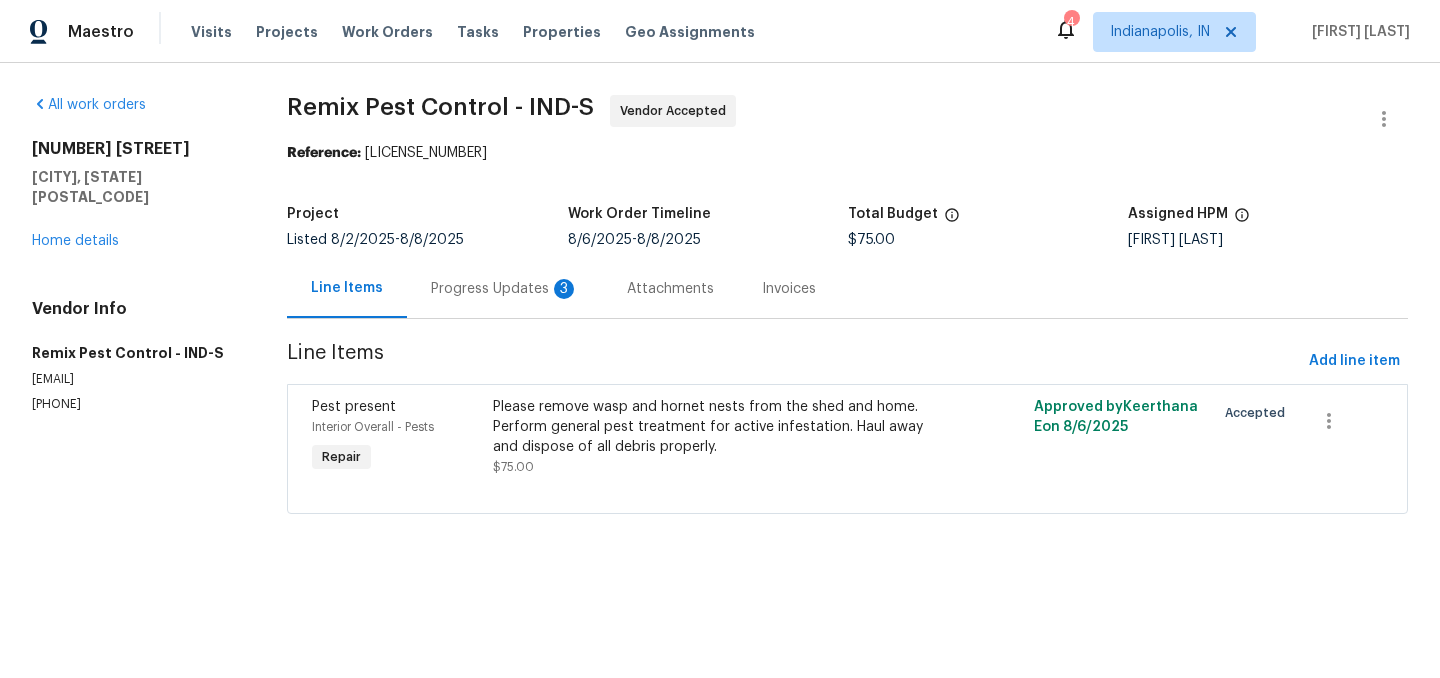 click on "Progress Updates 3" at bounding box center [505, 289] 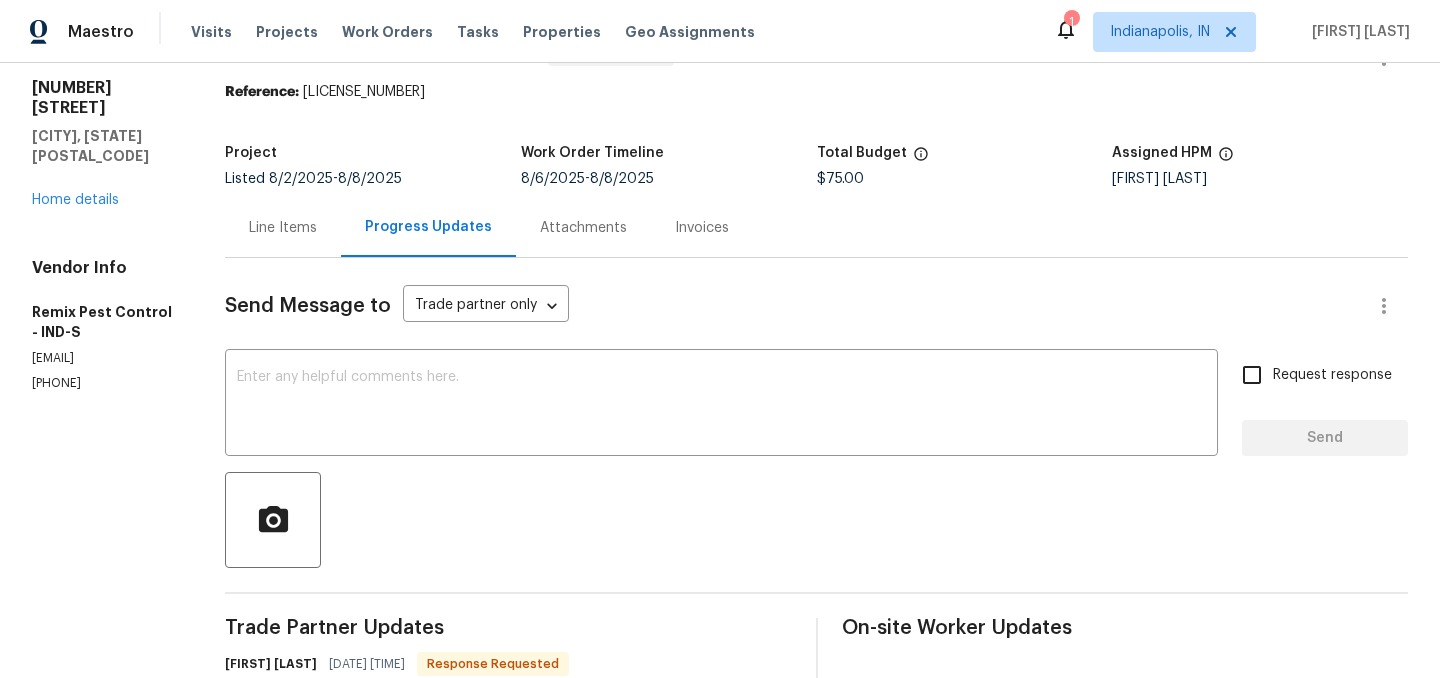 scroll, scrollTop: 0, scrollLeft: 0, axis: both 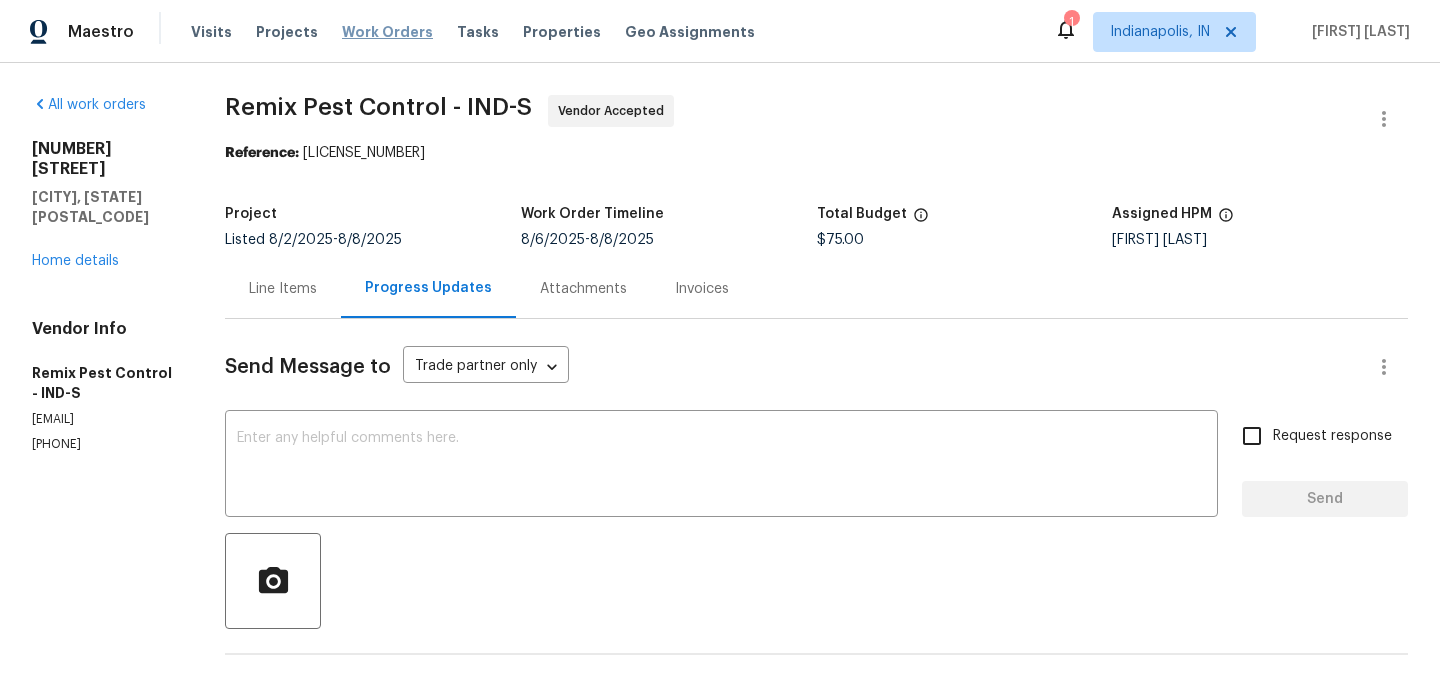 click on "Work Orders" at bounding box center (387, 32) 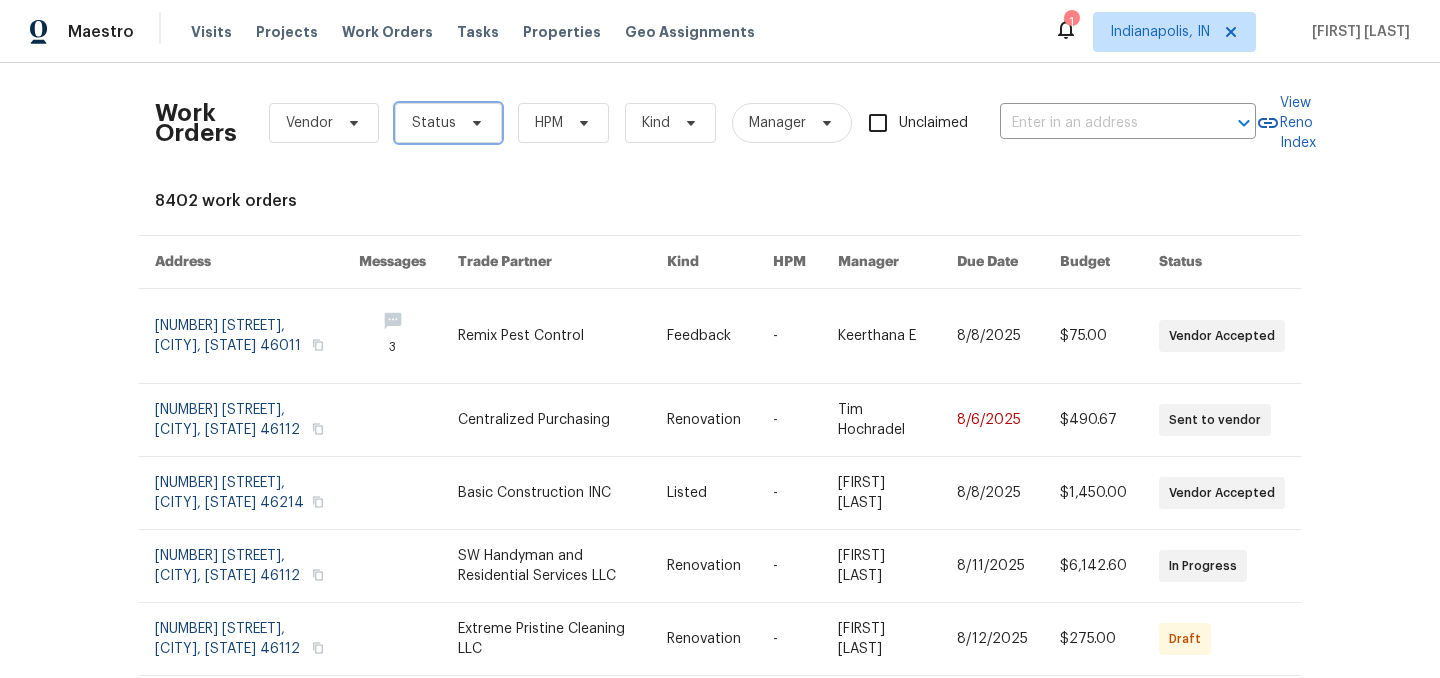 click on "Status" at bounding box center (434, 123) 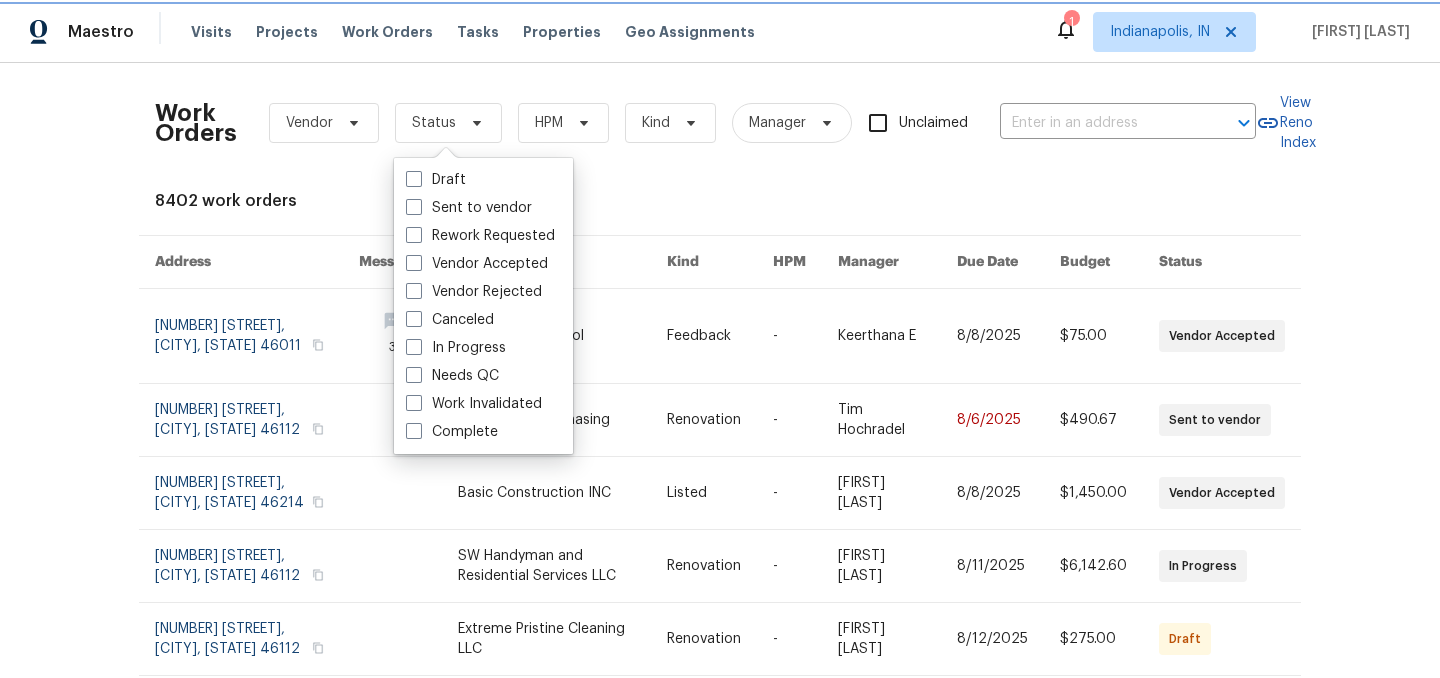 click on "Status" at bounding box center (434, 123) 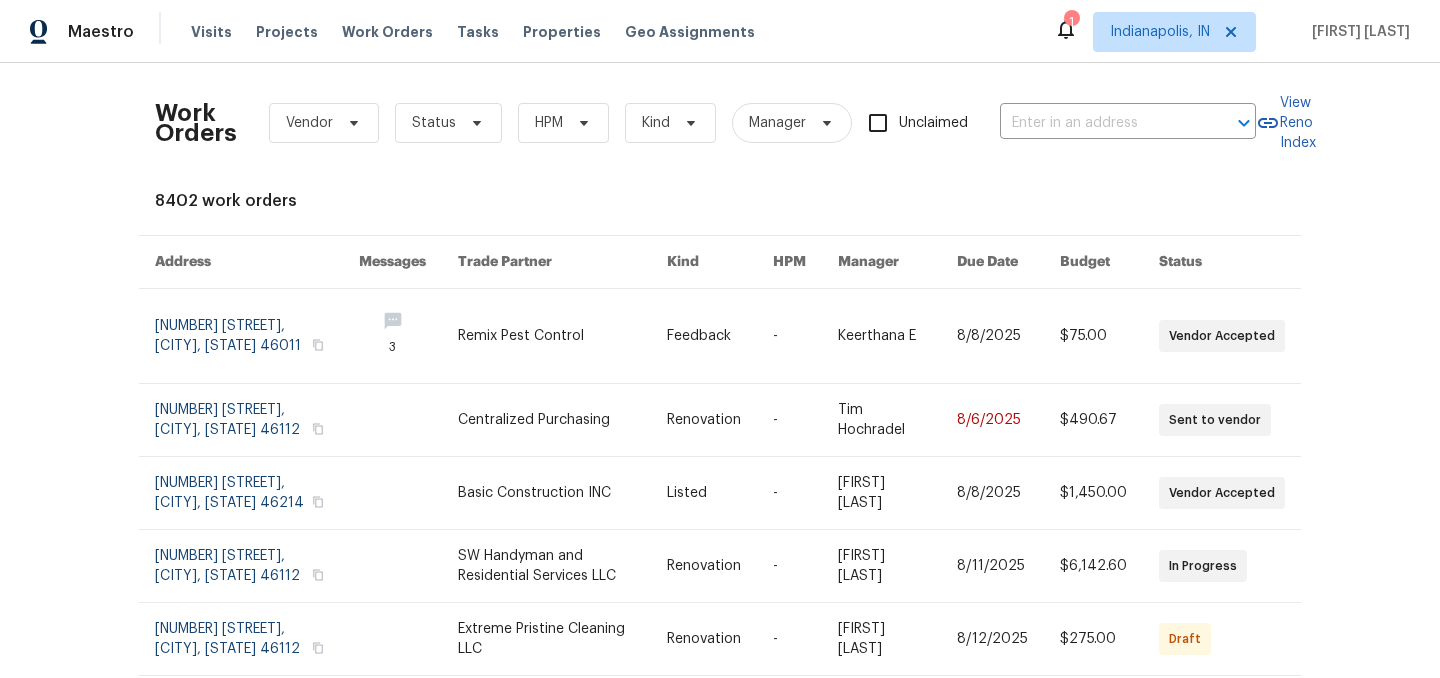 click 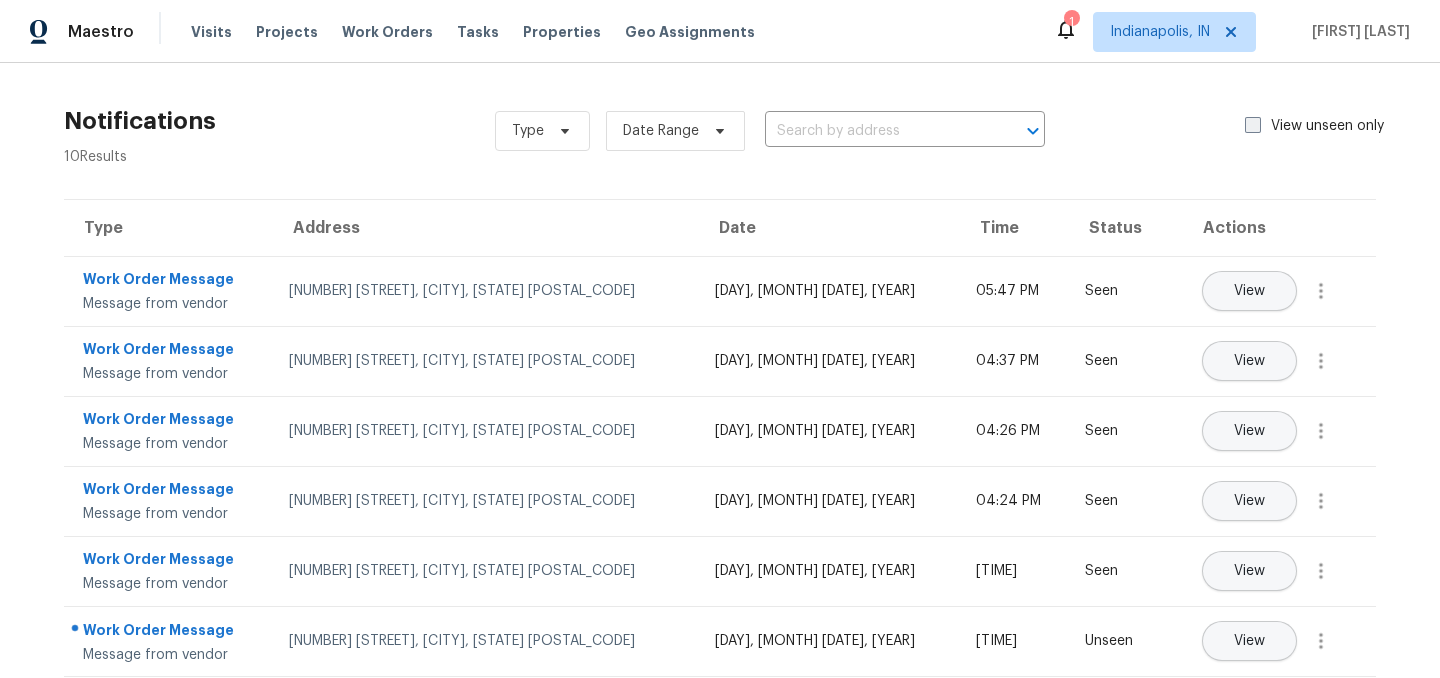 click at bounding box center [1253, 125] 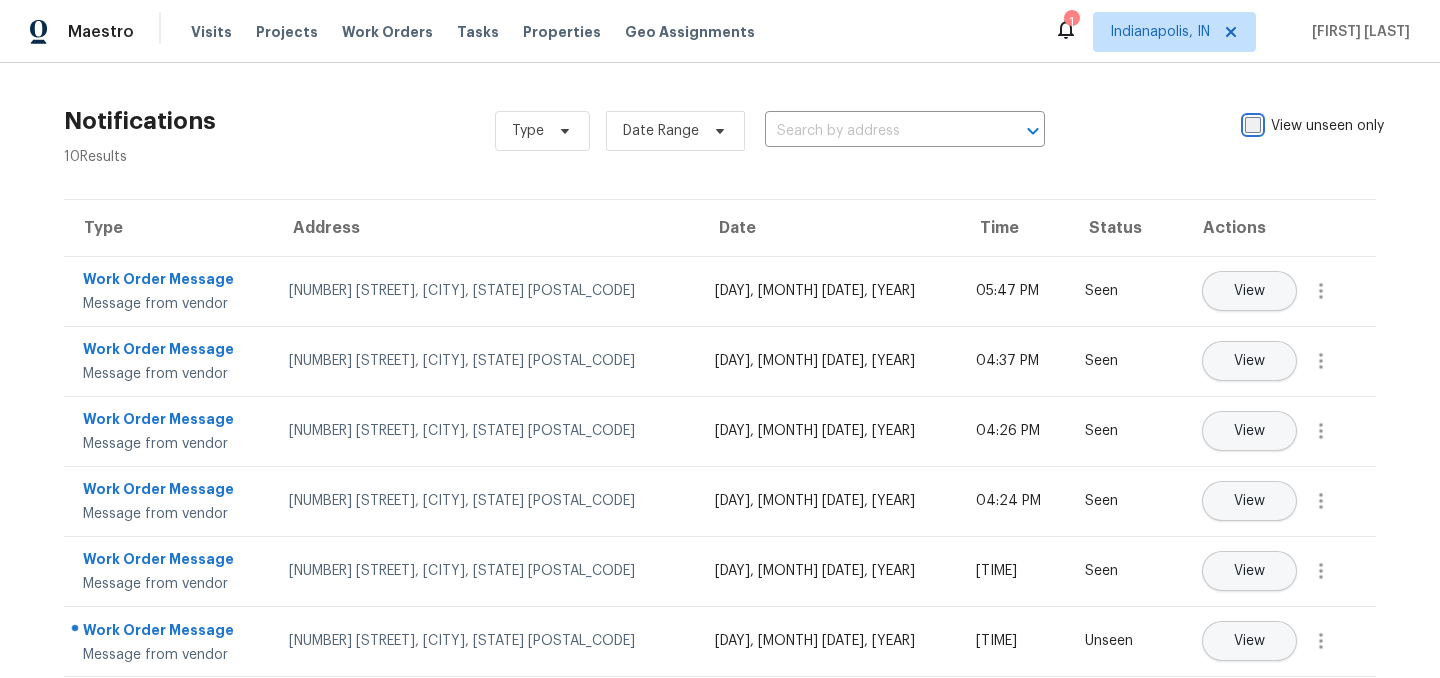 click on "View unseen only" at bounding box center (1251, 122) 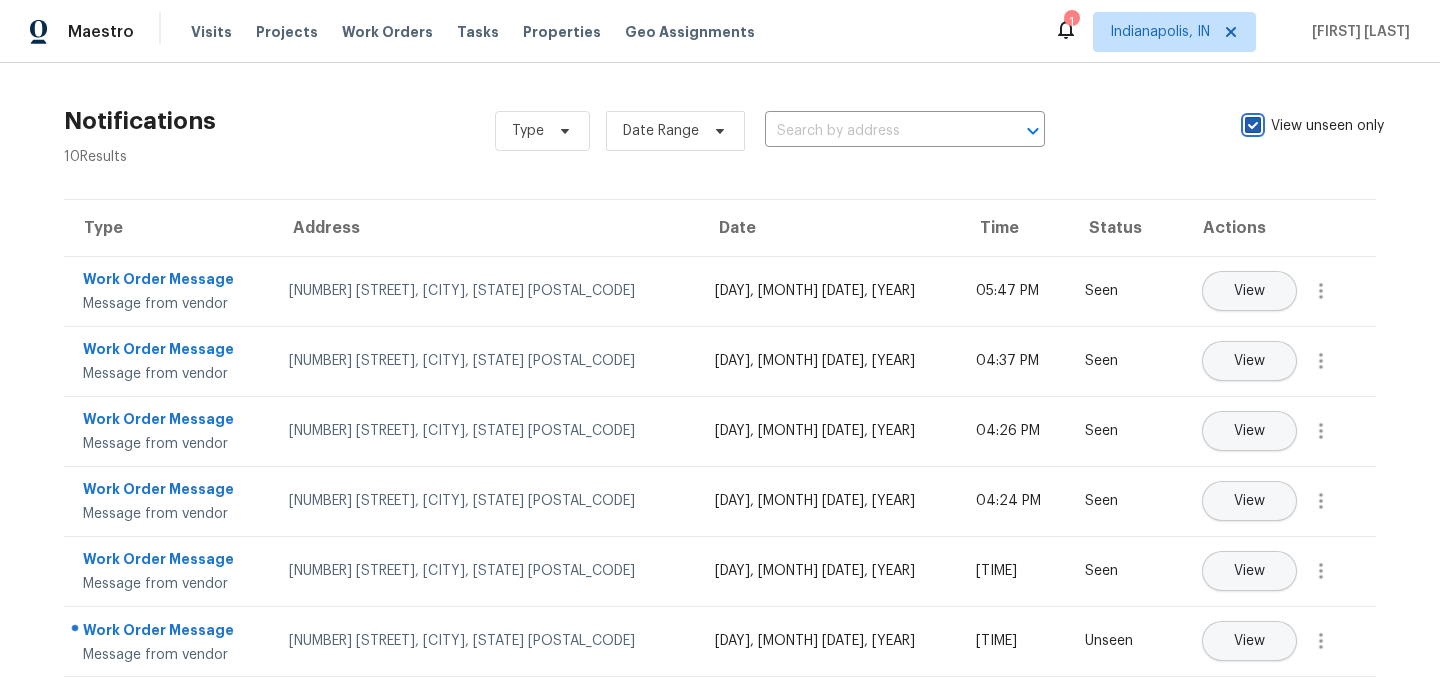checkbox on "true" 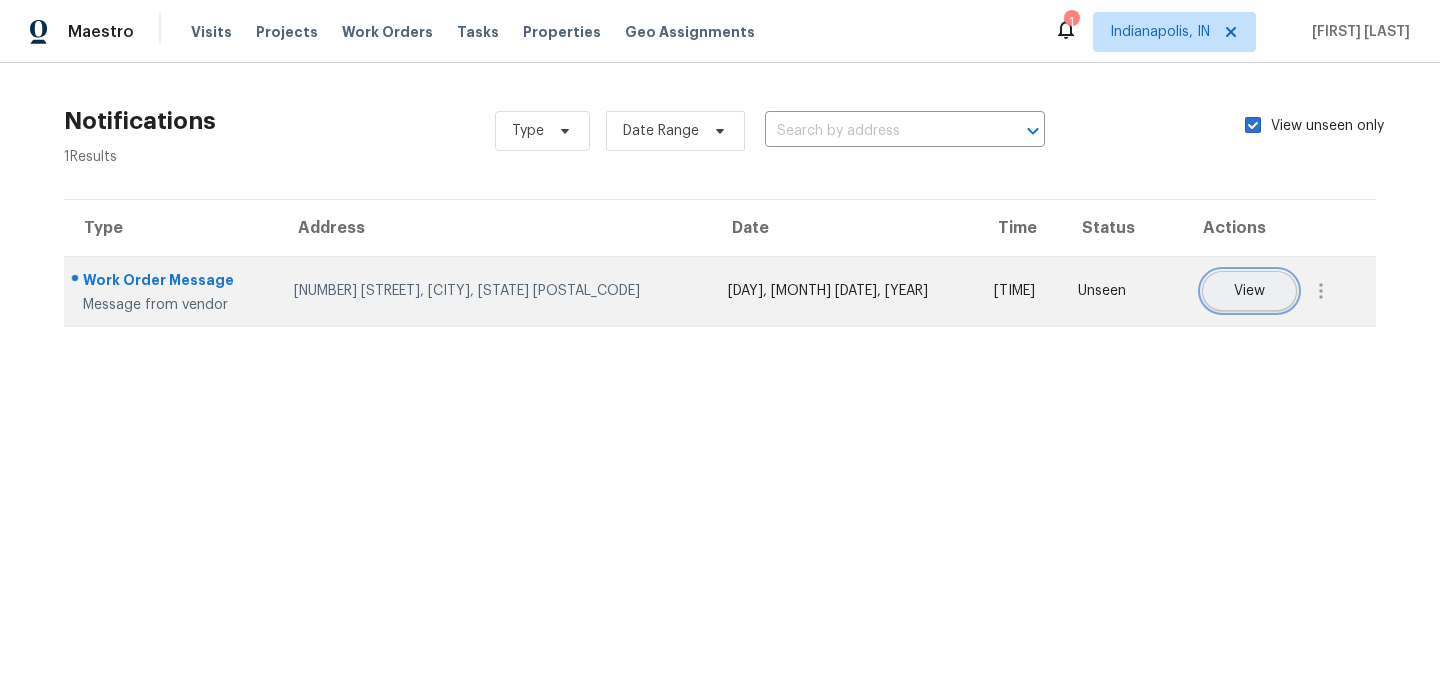 click on "View" at bounding box center [1249, 291] 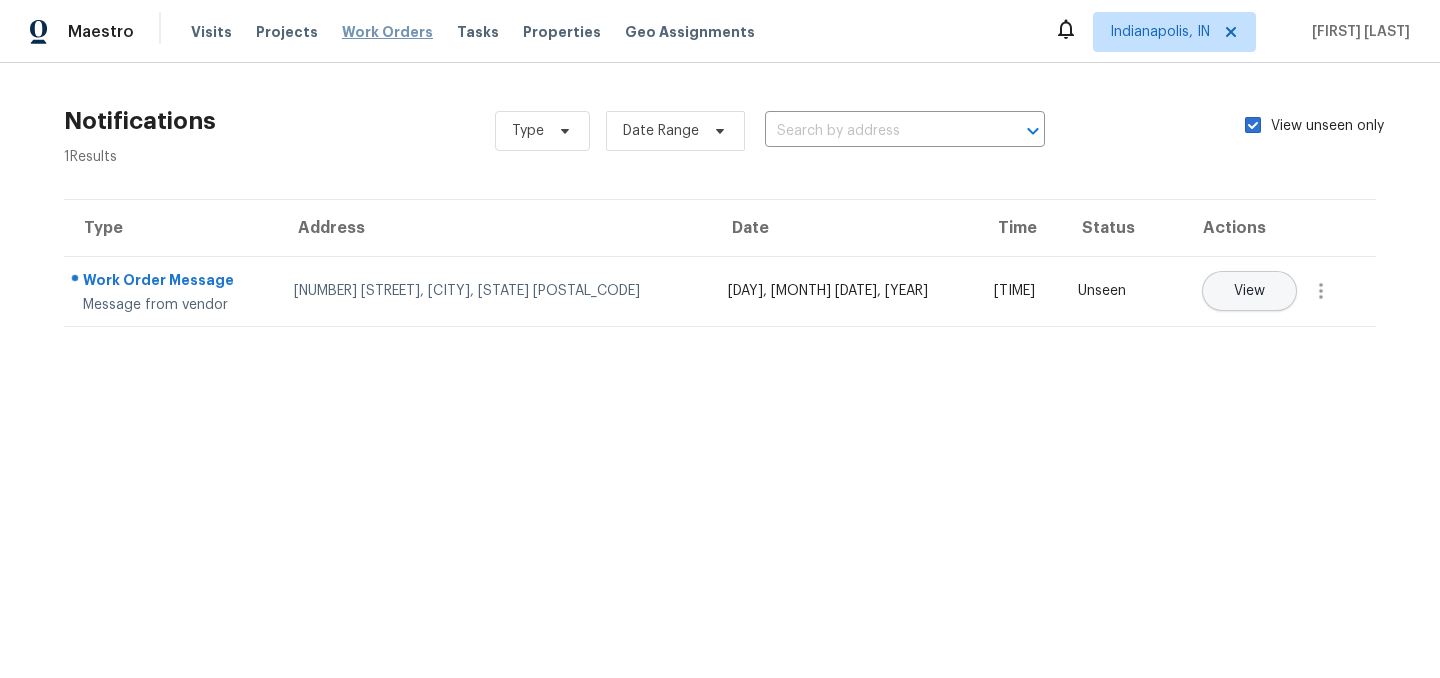 click on "Work Orders" at bounding box center [387, 32] 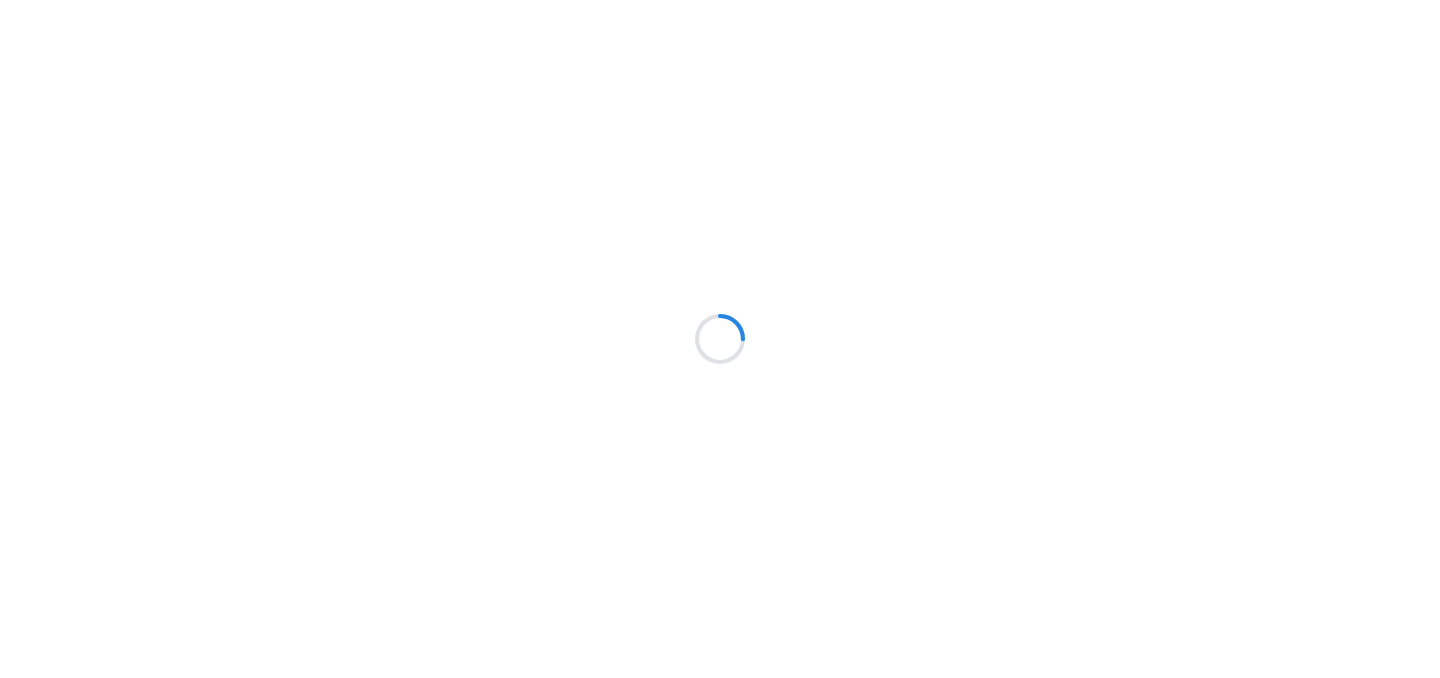 scroll, scrollTop: 0, scrollLeft: 0, axis: both 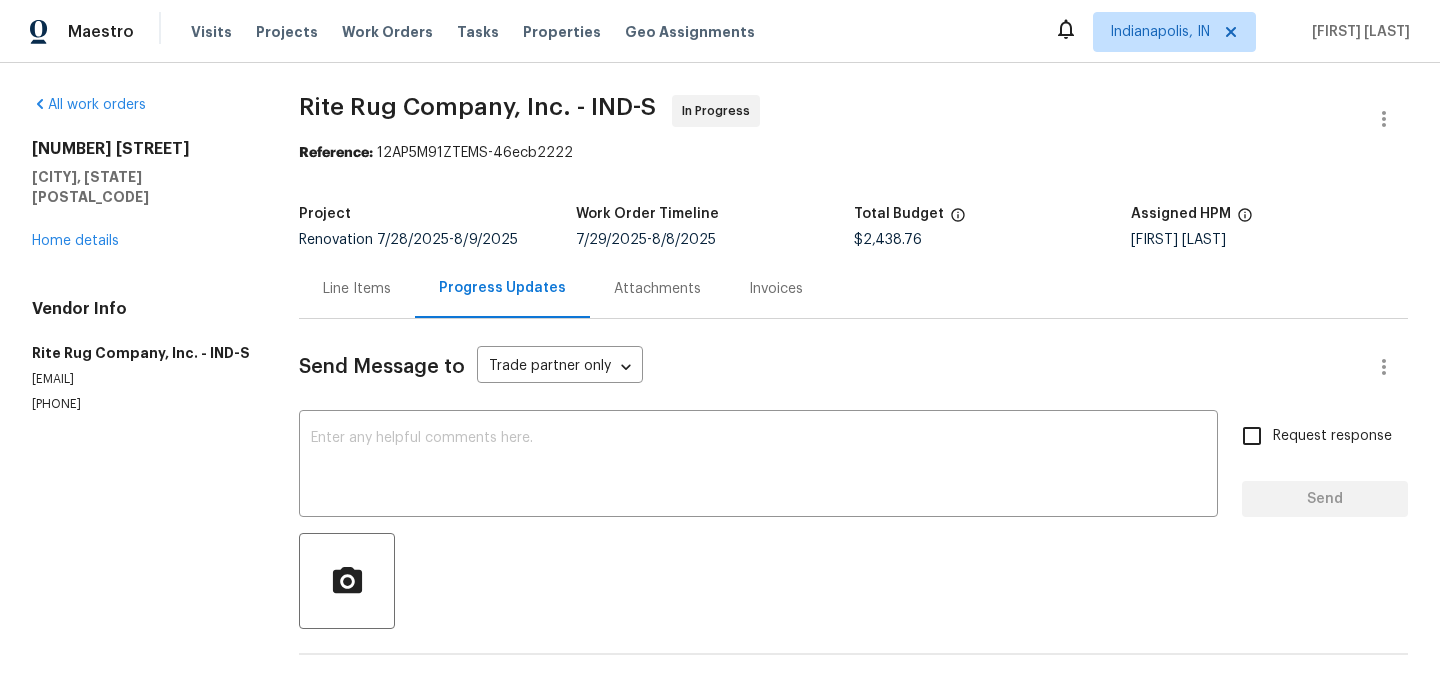 click on "Line Items" at bounding box center (357, 289) 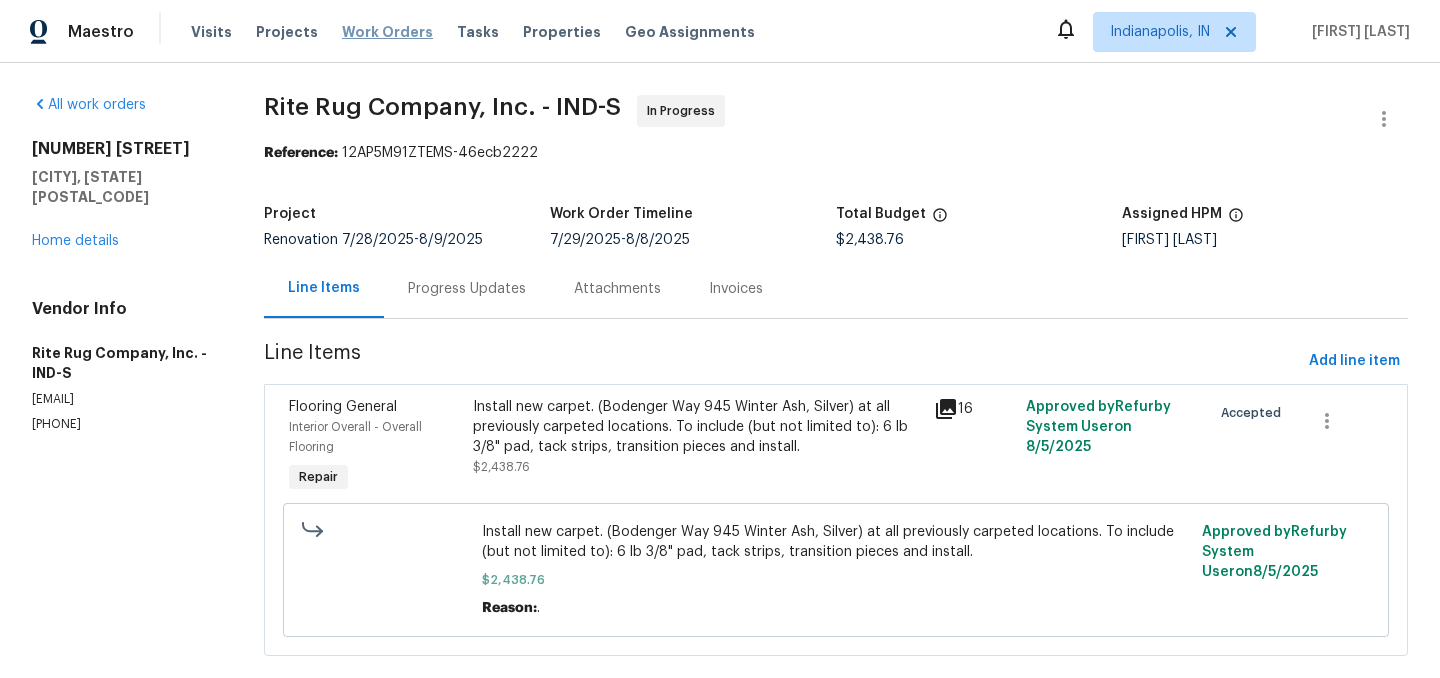 click on "Work Orders" at bounding box center [387, 32] 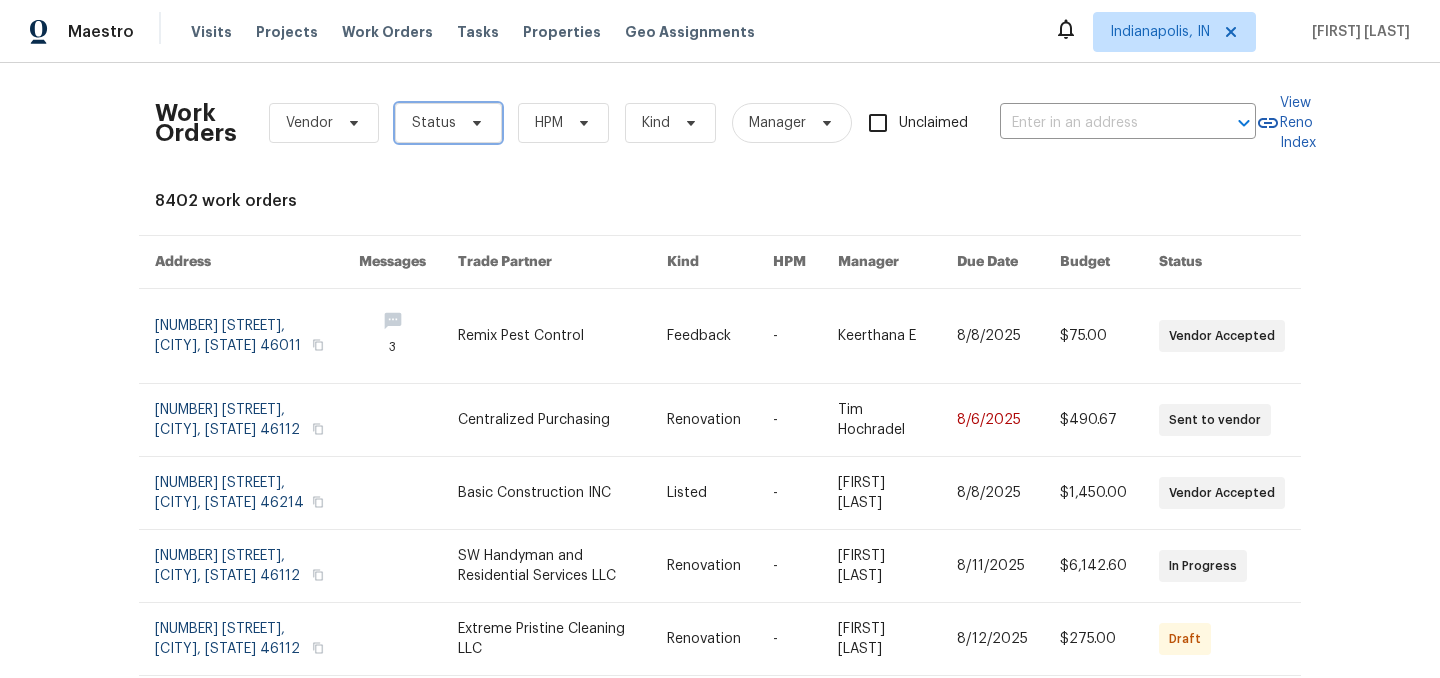 click on "Status" at bounding box center (434, 123) 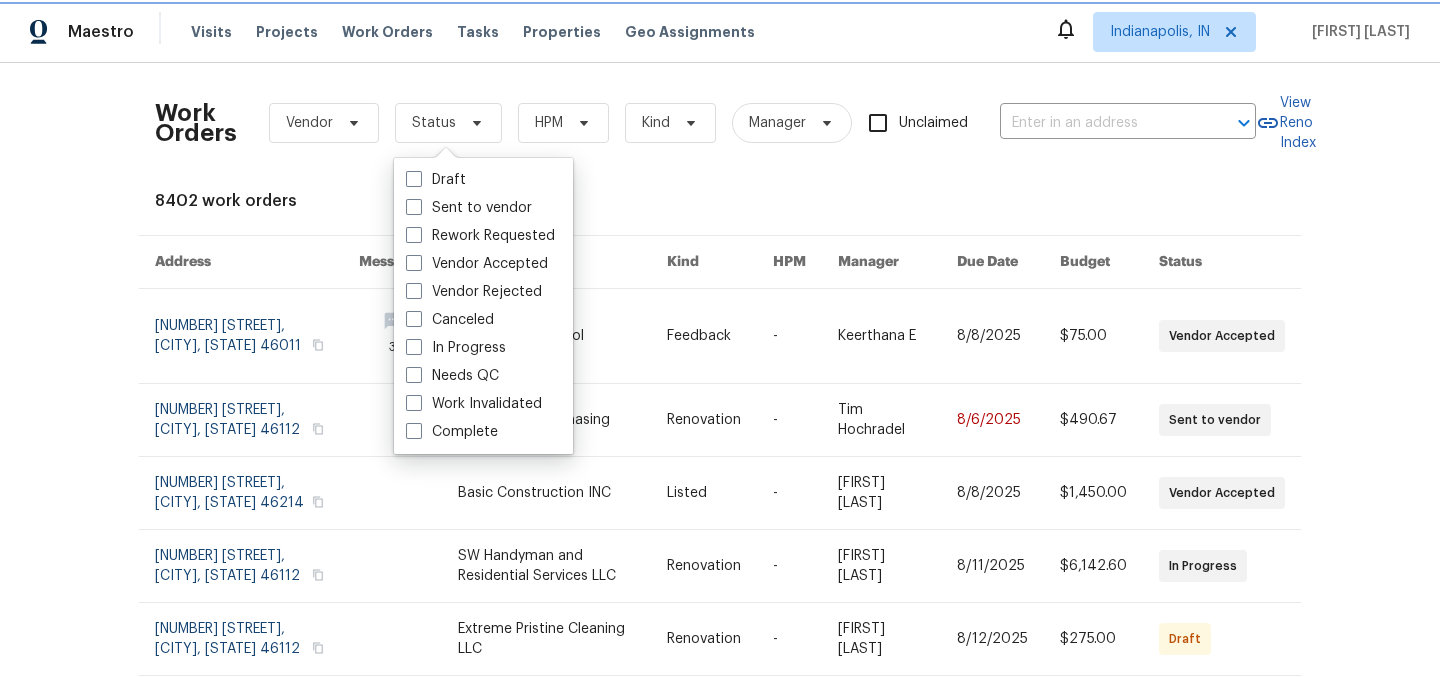 click on "Status" at bounding box center (434, 123) 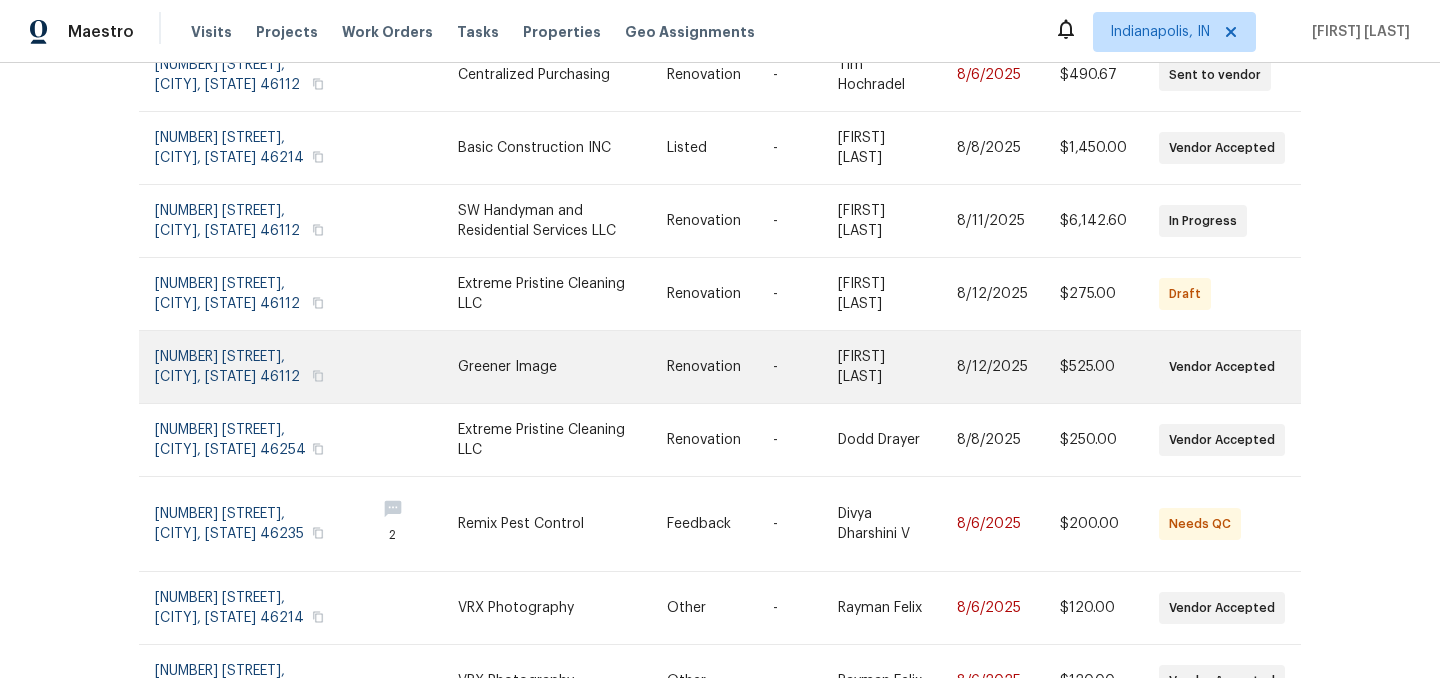 scroll, scrollTop: 0, scrollLeft: 0, axis: both 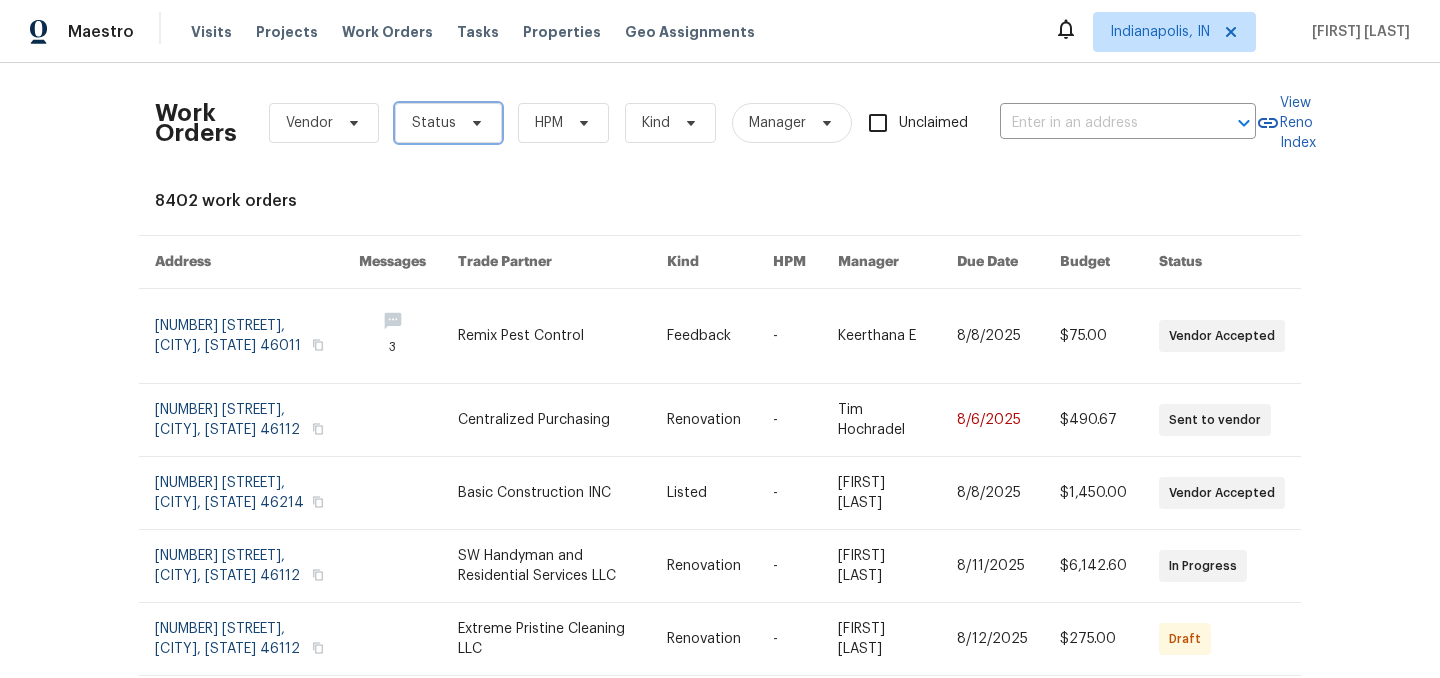 click on "Status" at bounding box center (434, 123) 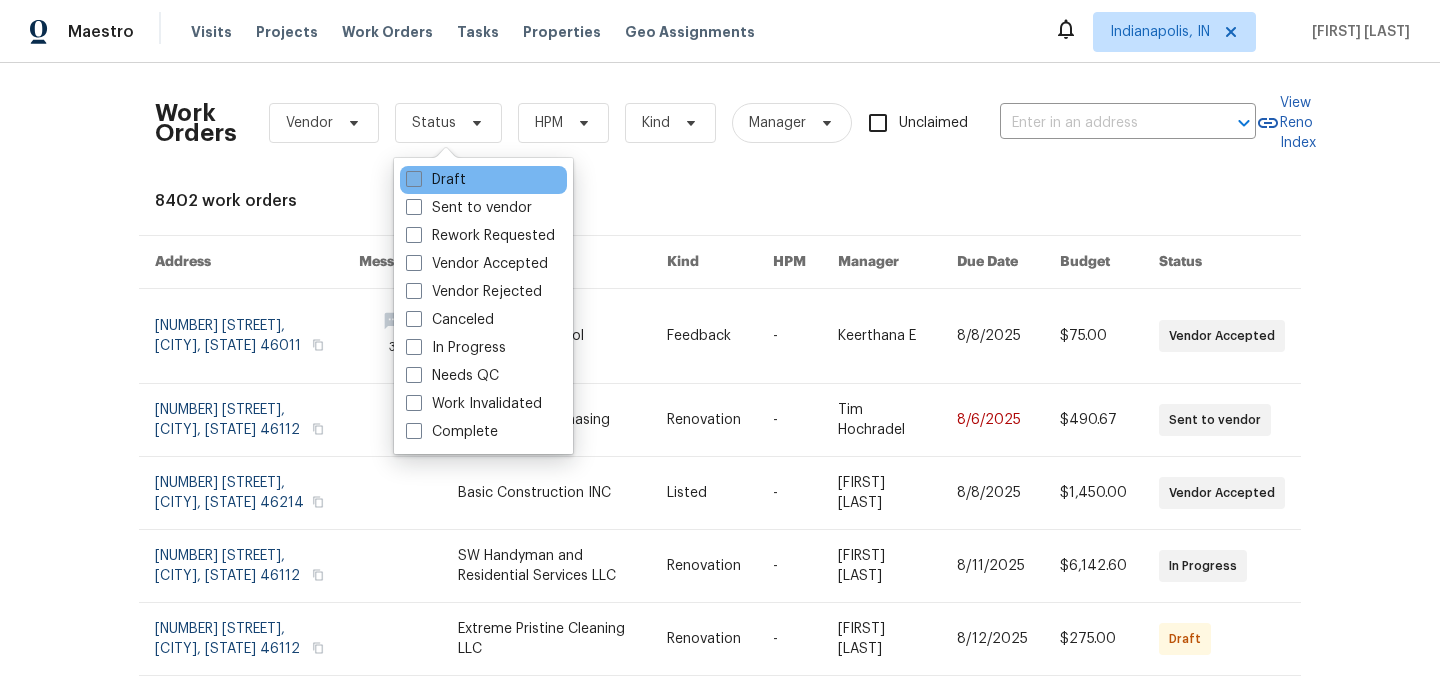 click on "Draft" at bounding box center [436, 180] 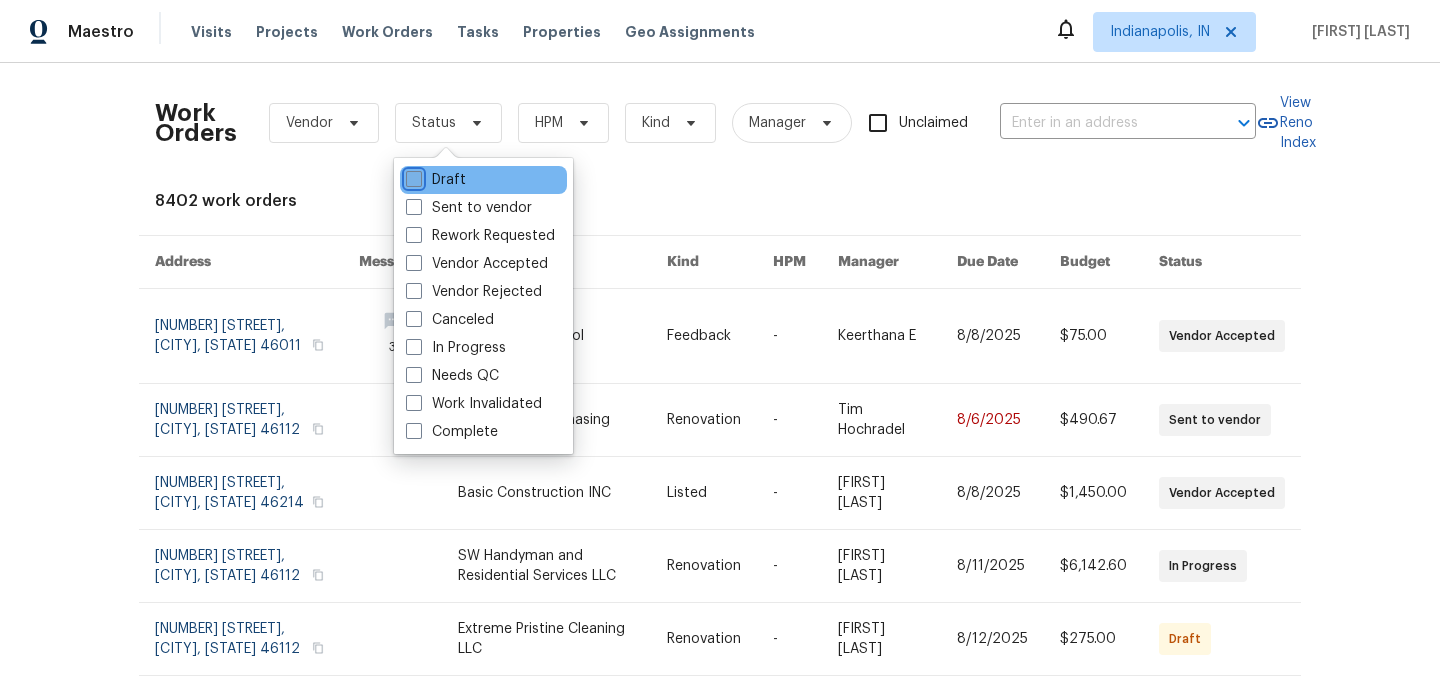 click on "Draft" at bounding box center (412, 176) 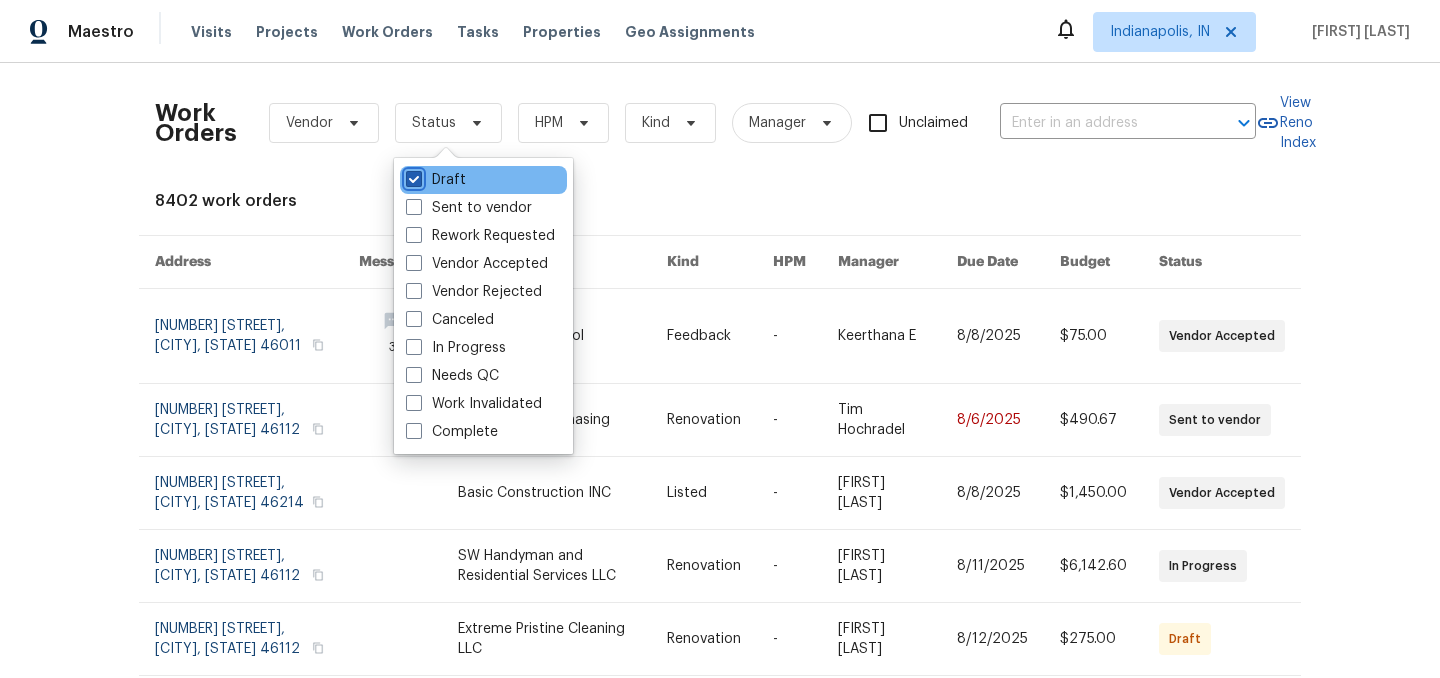 checkbox on "true" 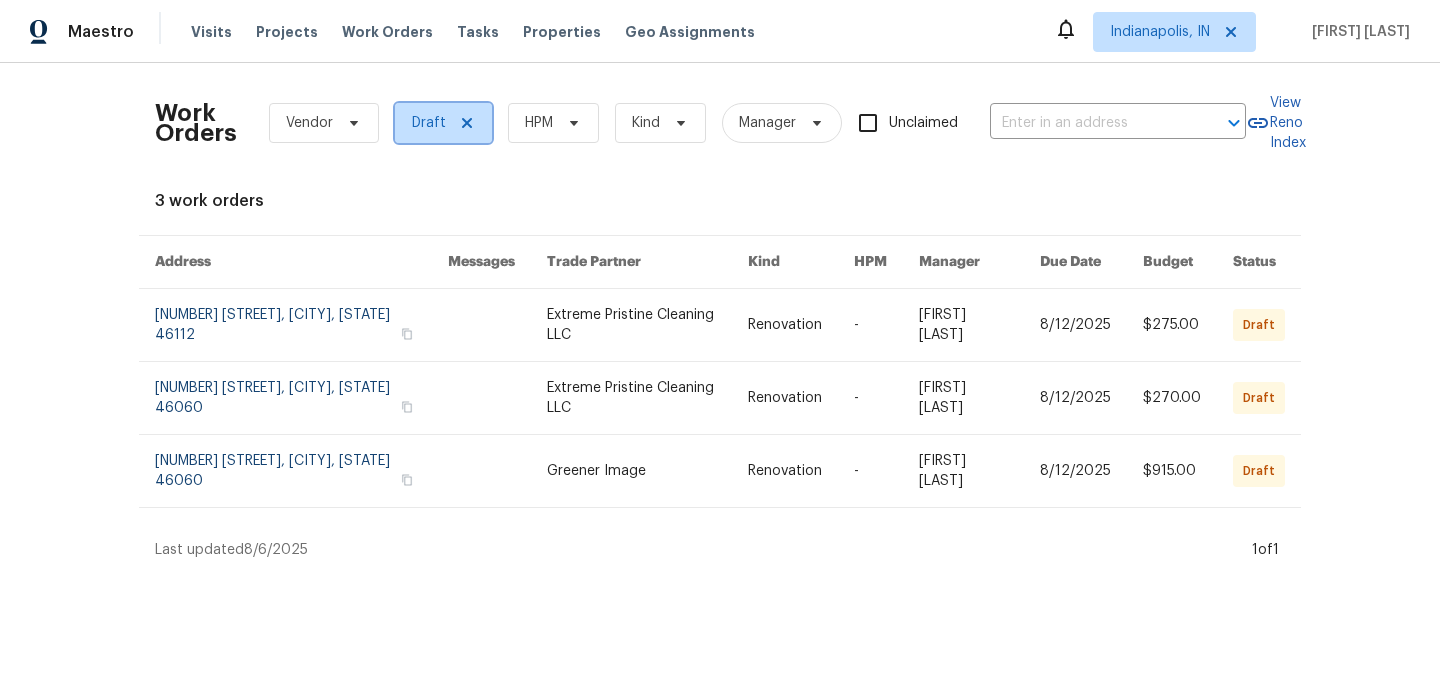 click 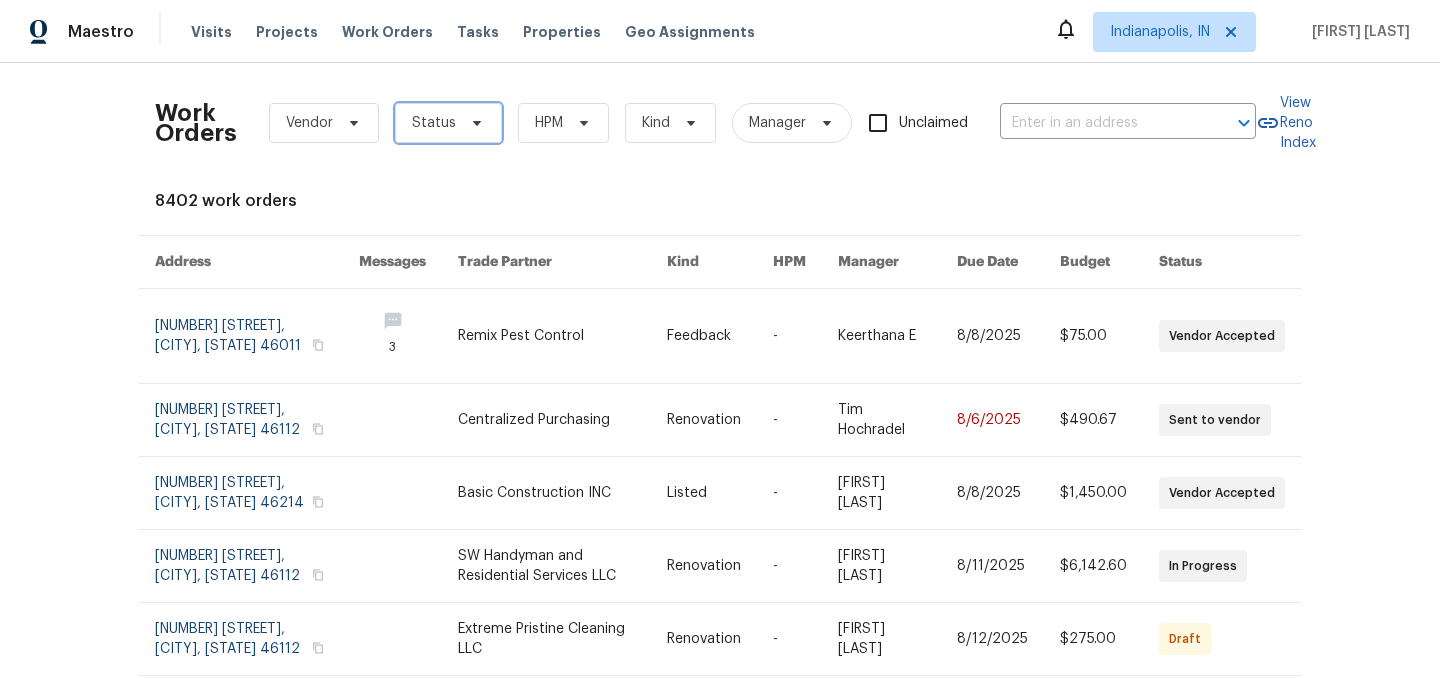 click on "Status" at bounding box center (434, 123) 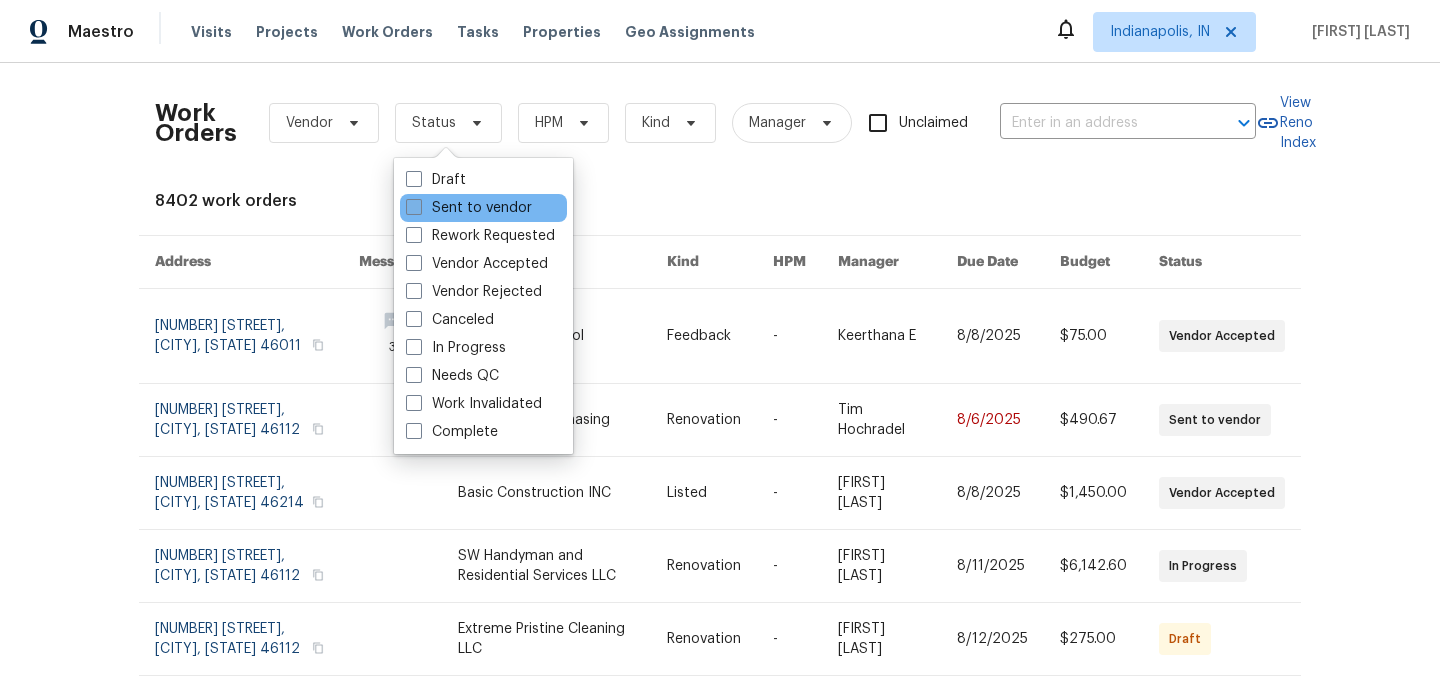click on "Sent to vendor" at bounding box center [469, 208] 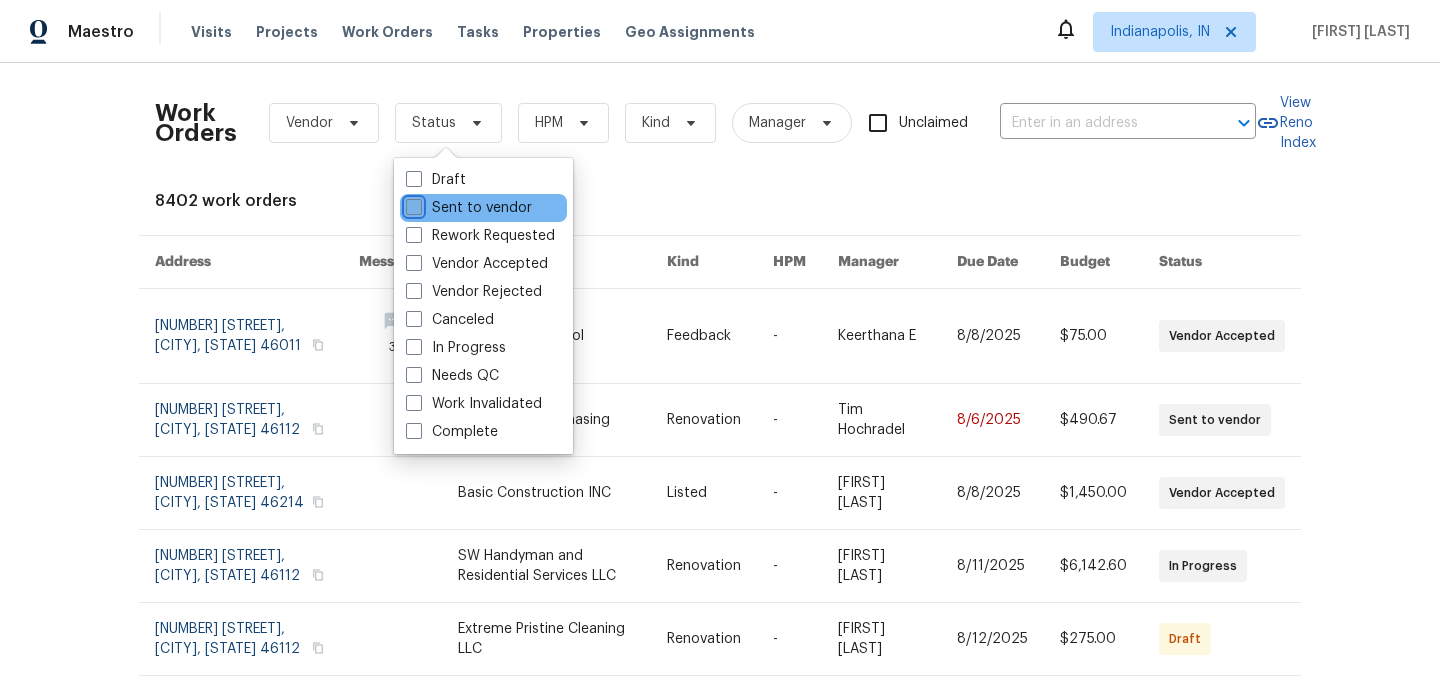 click on "Sent to vendor" at bounding box center [412, 204] 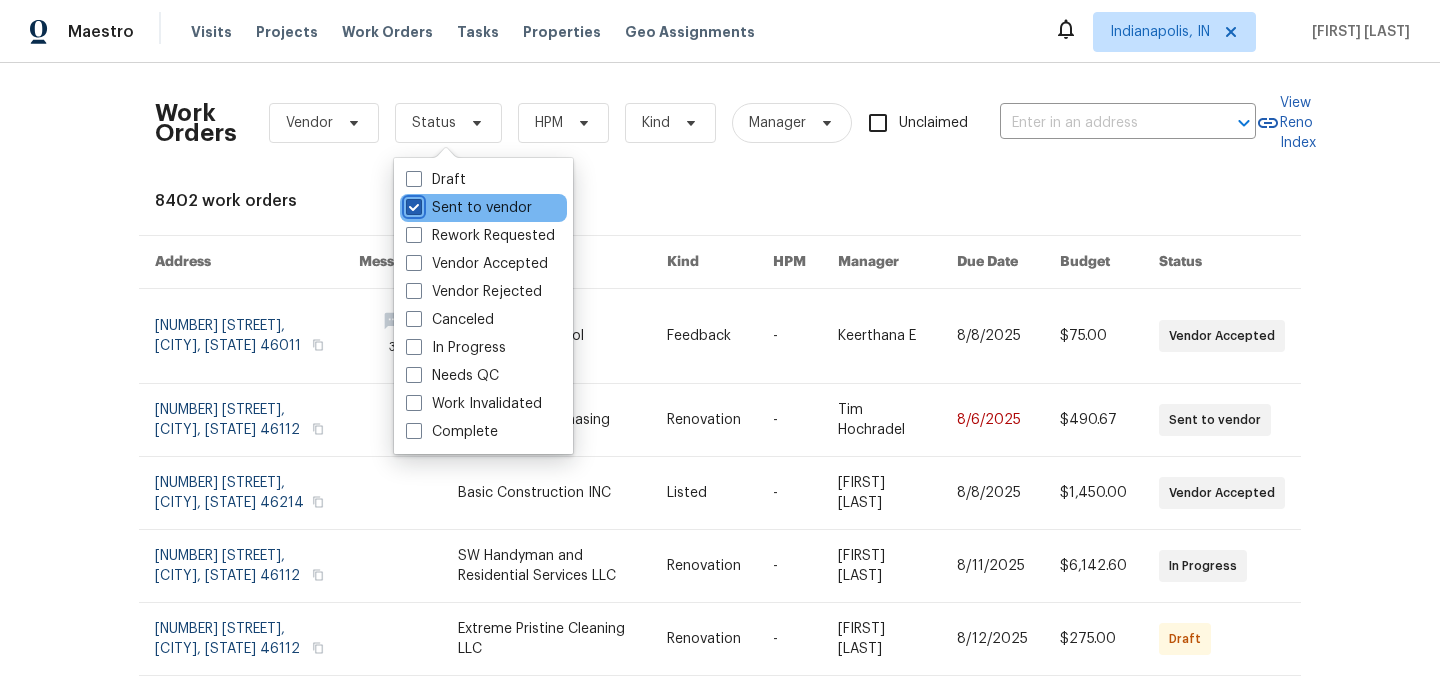 checkbox on "true" 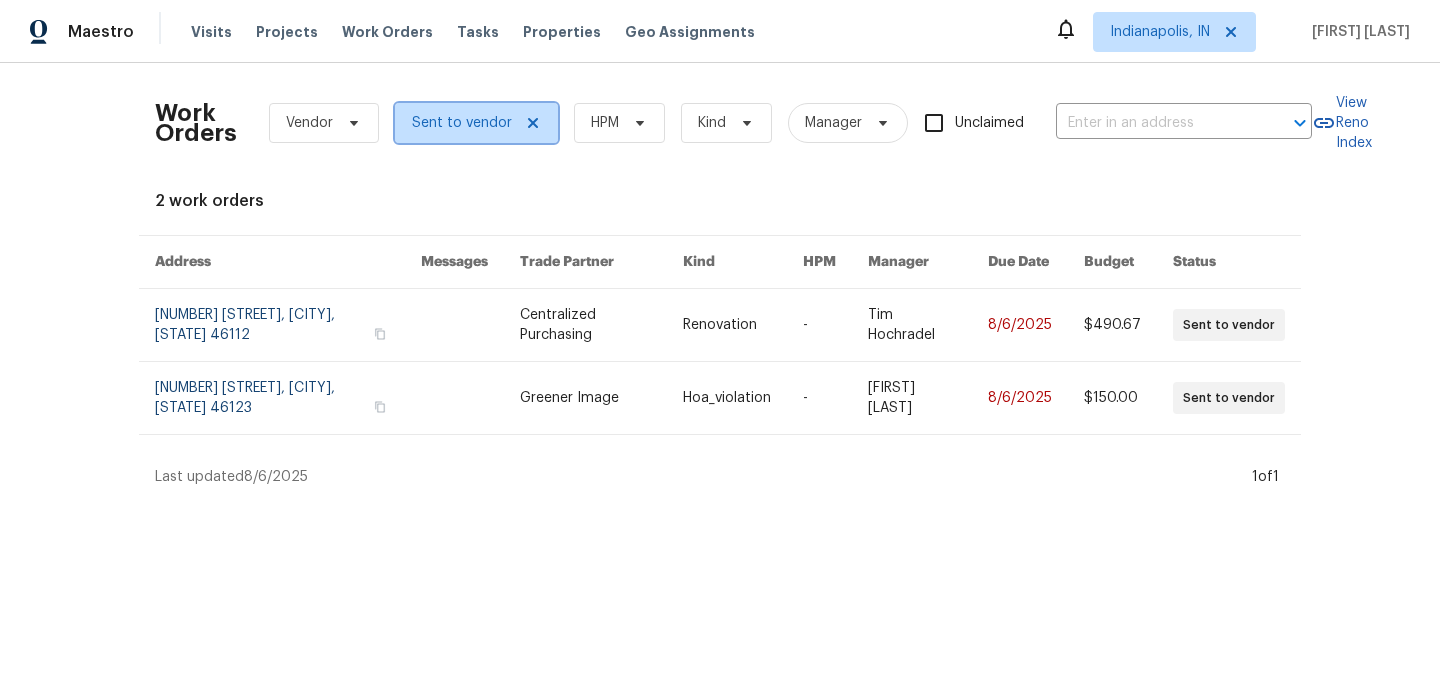 click at bounding box center (530, 123) 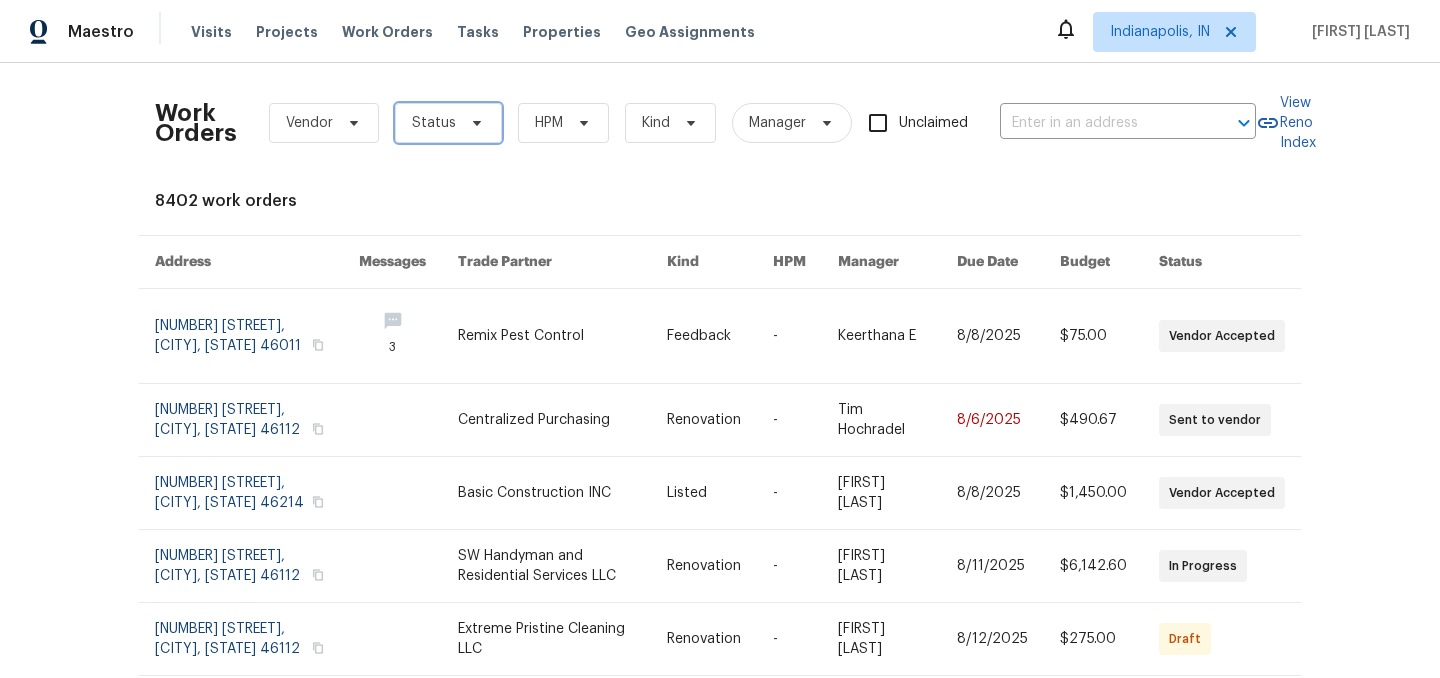 click on "Status" at bounding box center (448, 123) 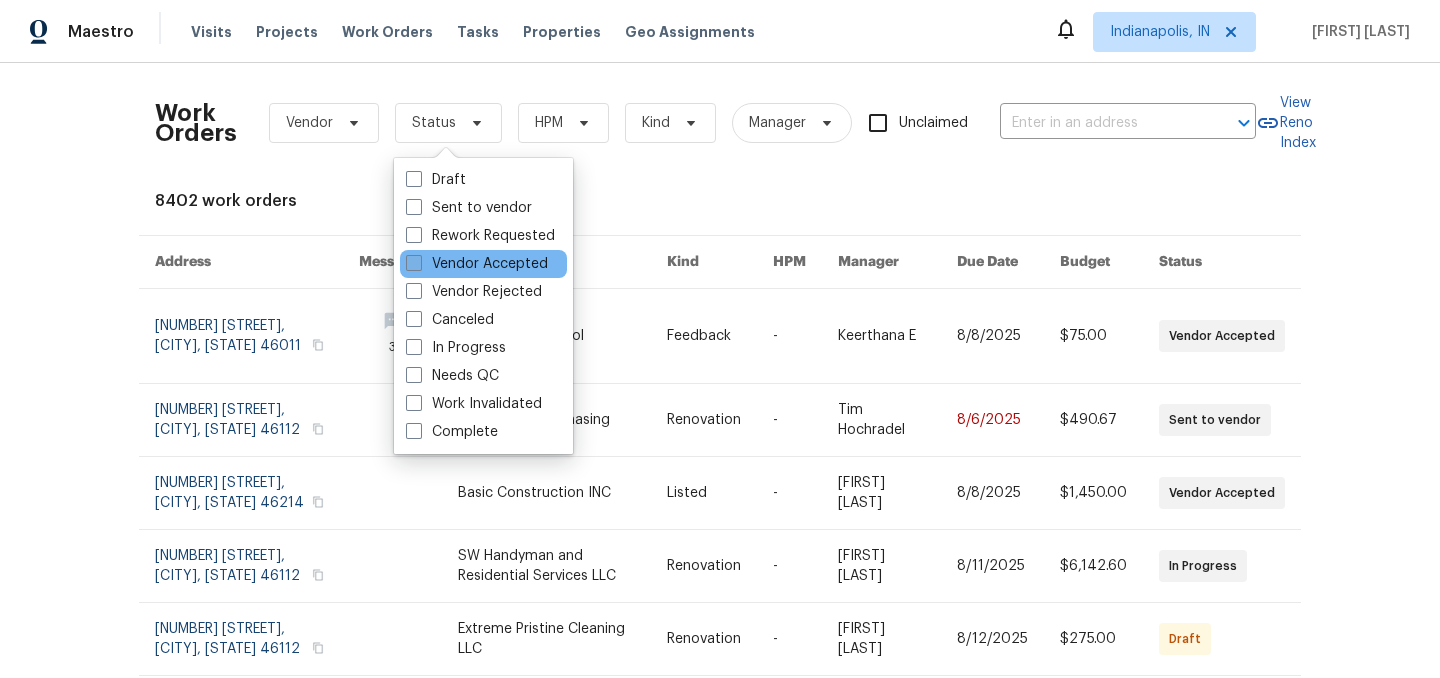 click on "Vendor Accepted" at bounding box center [477, 264] 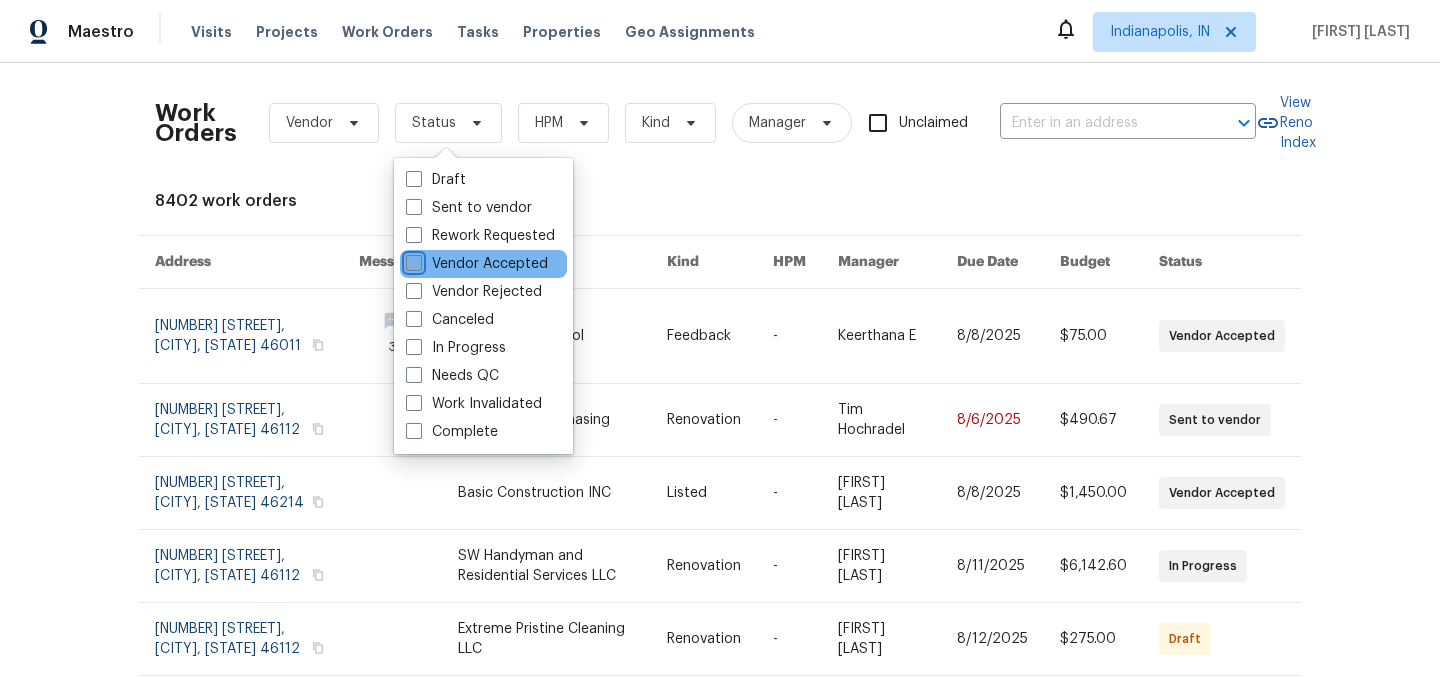 click on "Vendor Accepted" at bounding box center [412, 260] 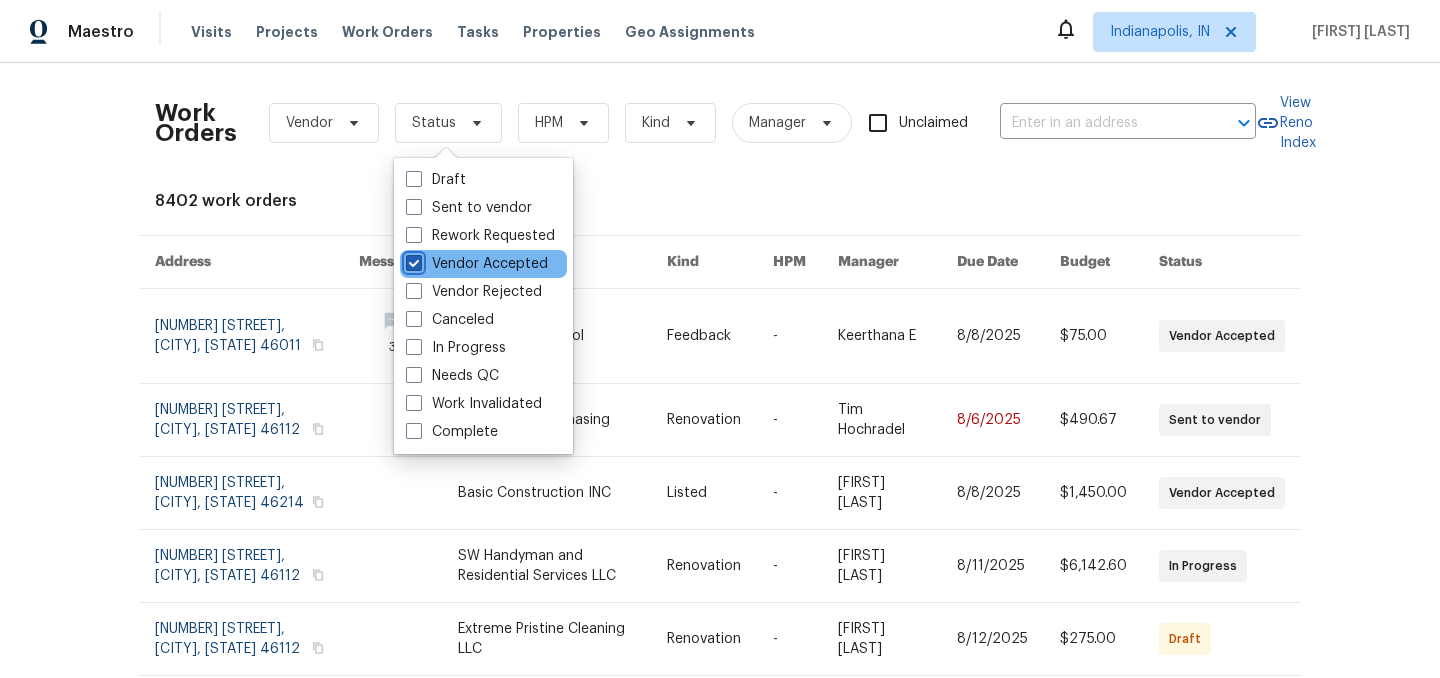 checkbox on "true" 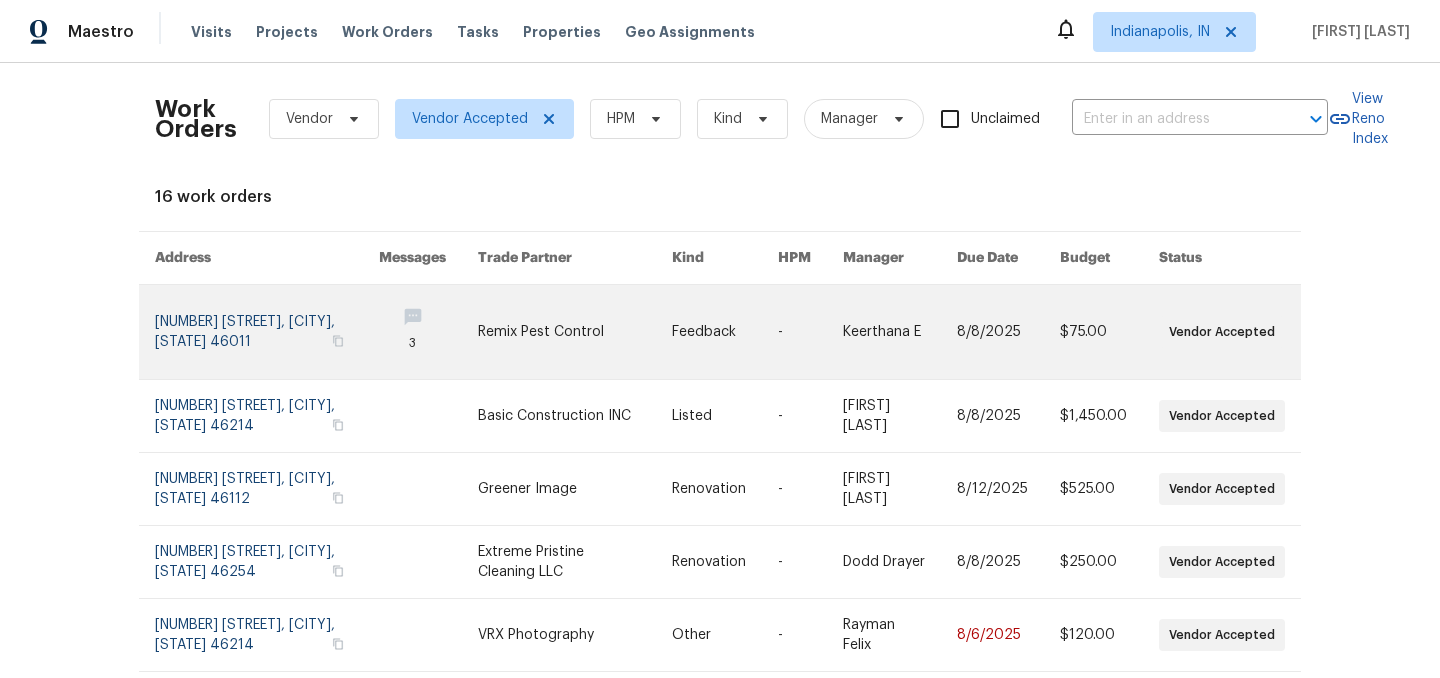 scroll, scrollTop: 0, scrollLeft: 0, axis: both 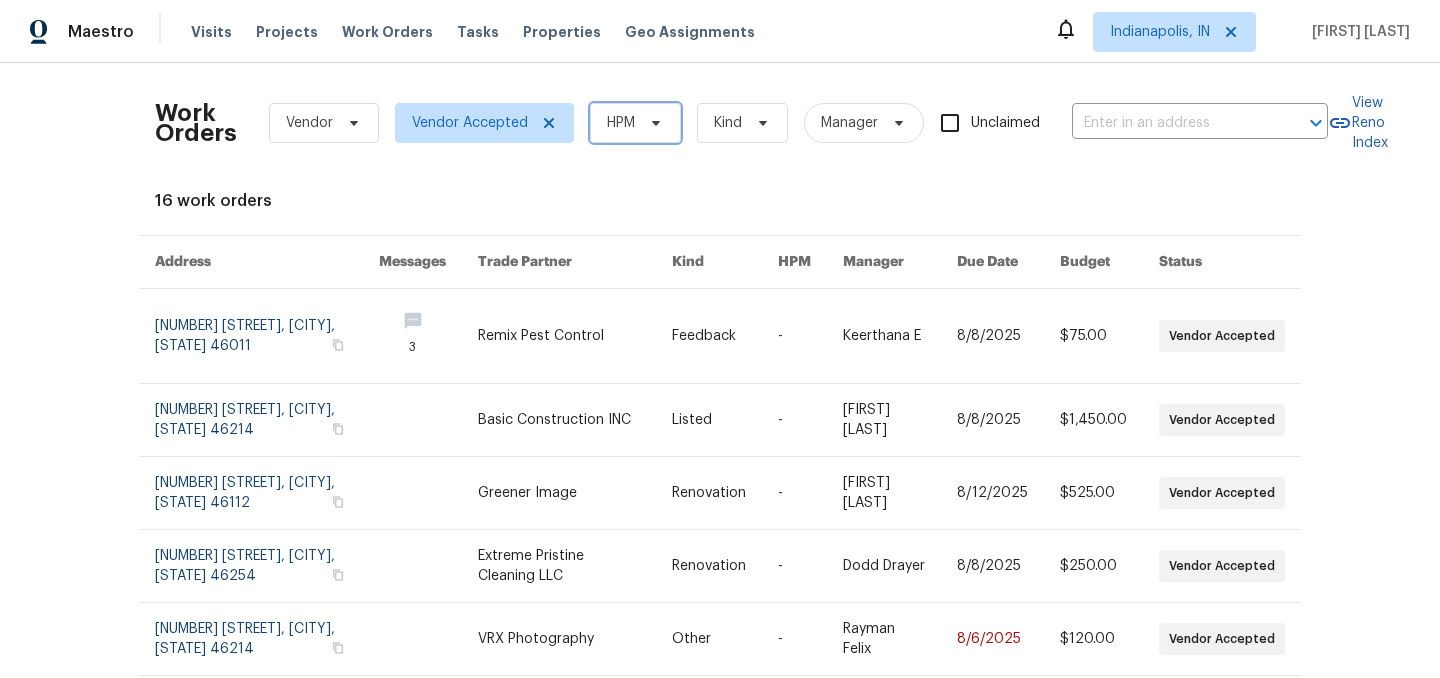 click on "HPM" at bounding box center (635, 123) 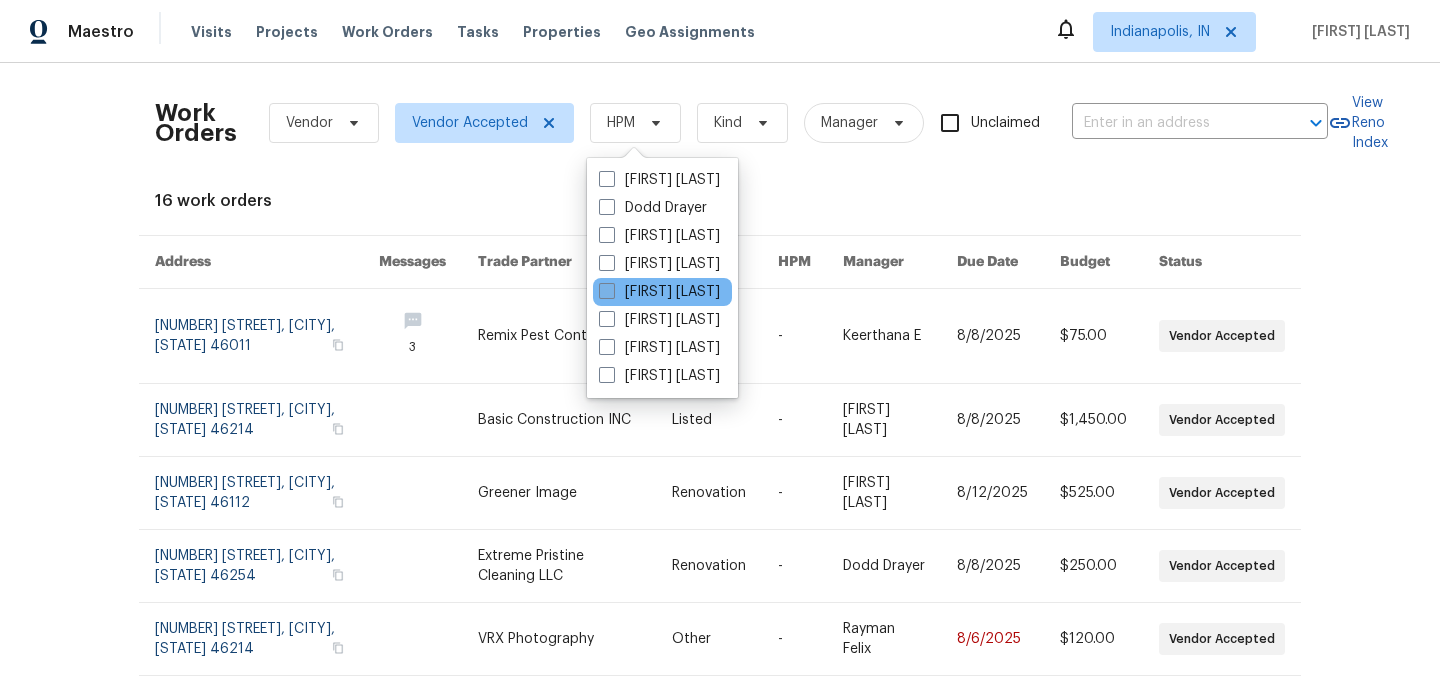 click on "[FIRST] [LAST]" at bounding box center [659, 292] 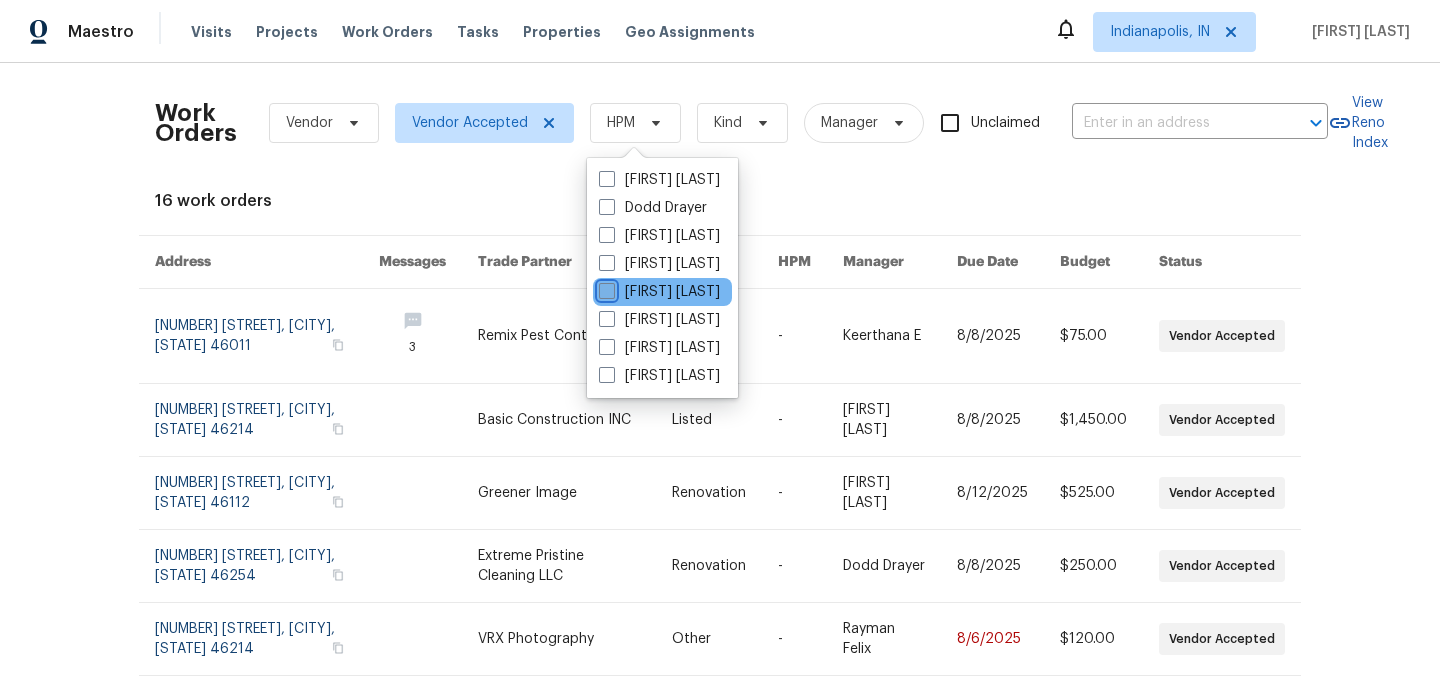click on "[FIRST] [LAST]" at bounding box center [605, 288] 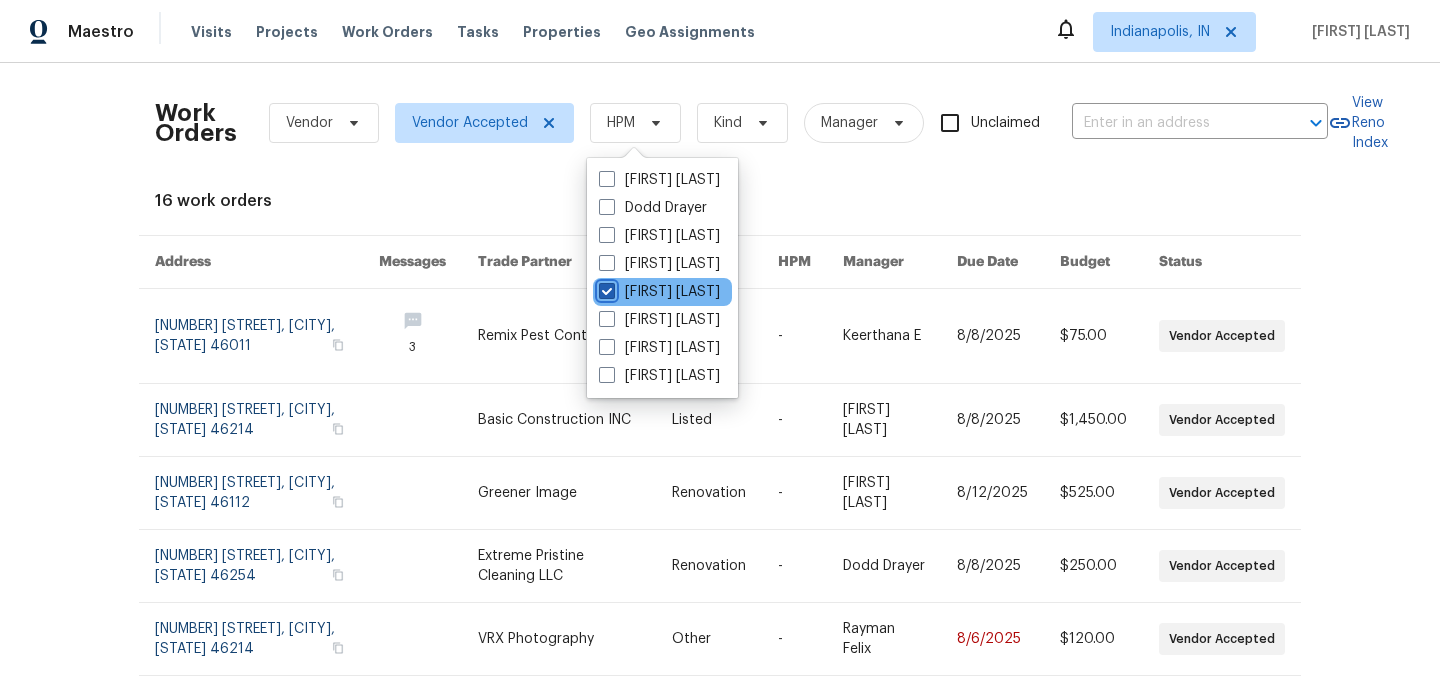 checkbox on "true" 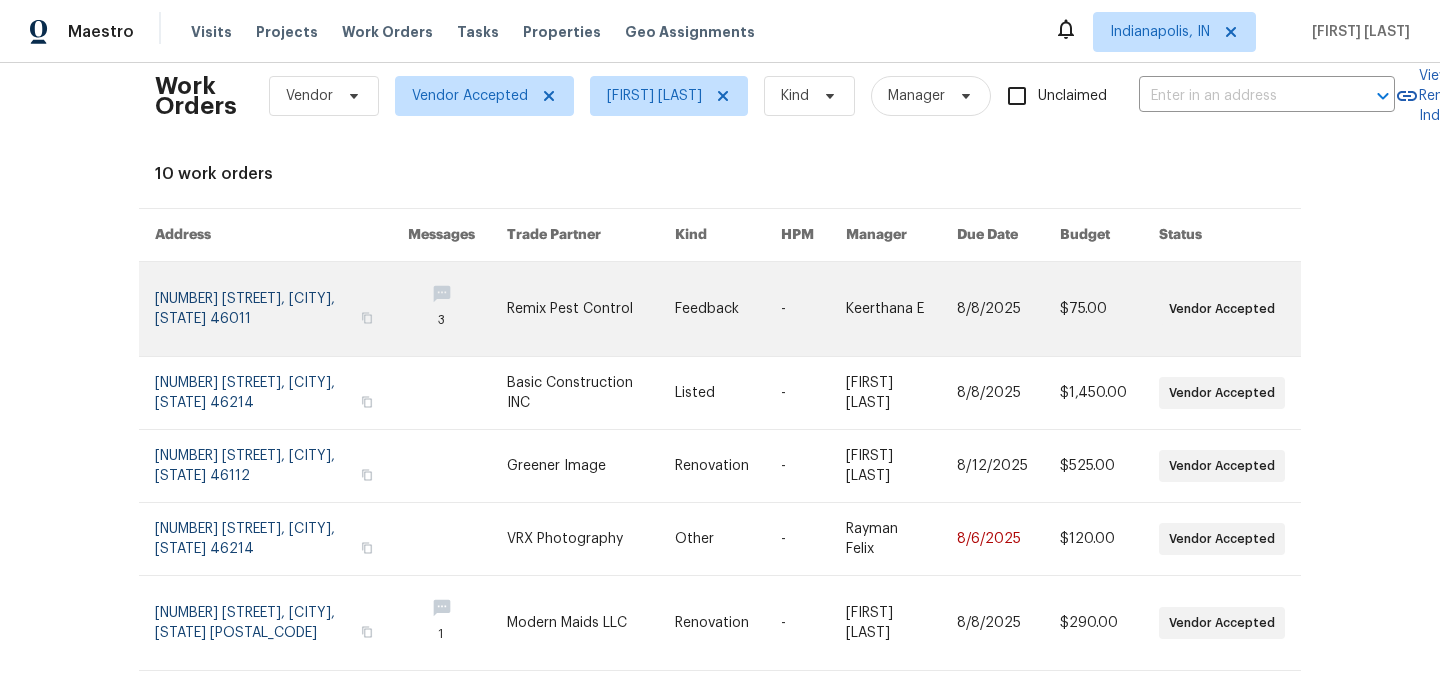 scroll, scrollTop: 0, scrollLeft: 0, axis: both 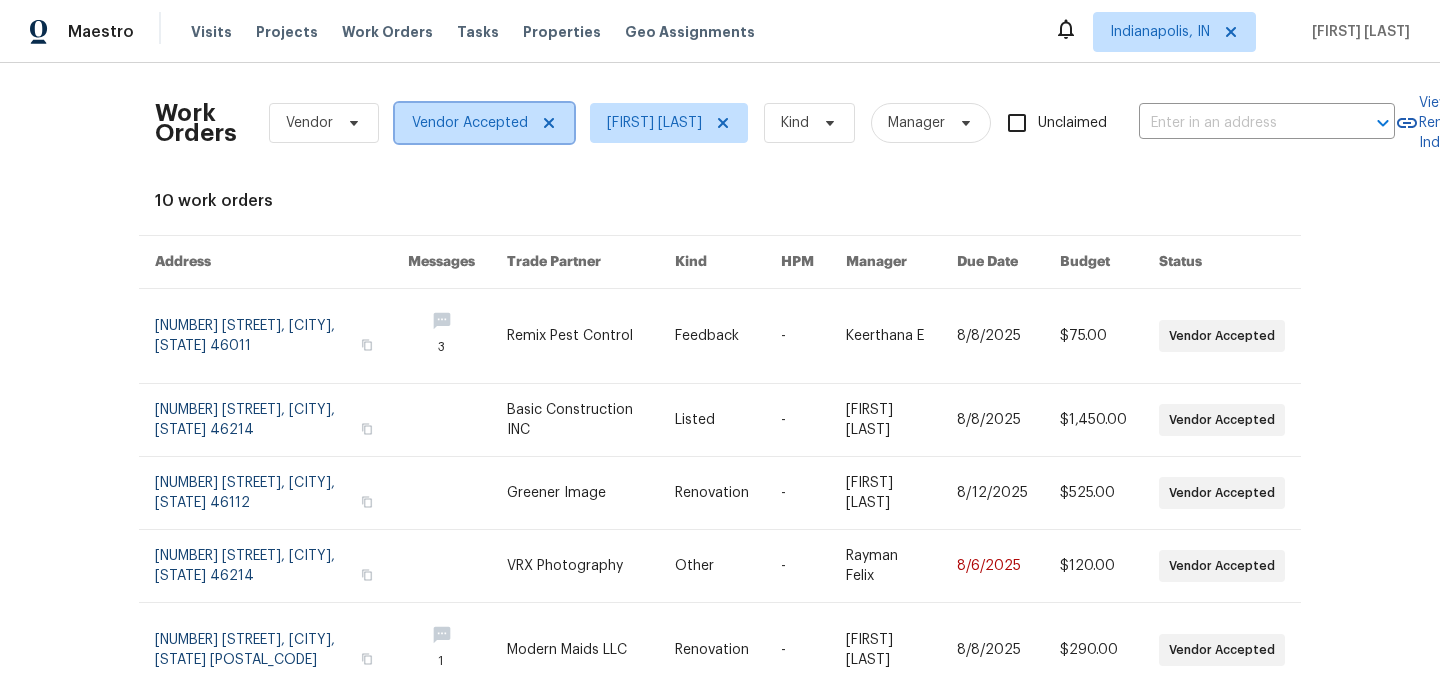 click 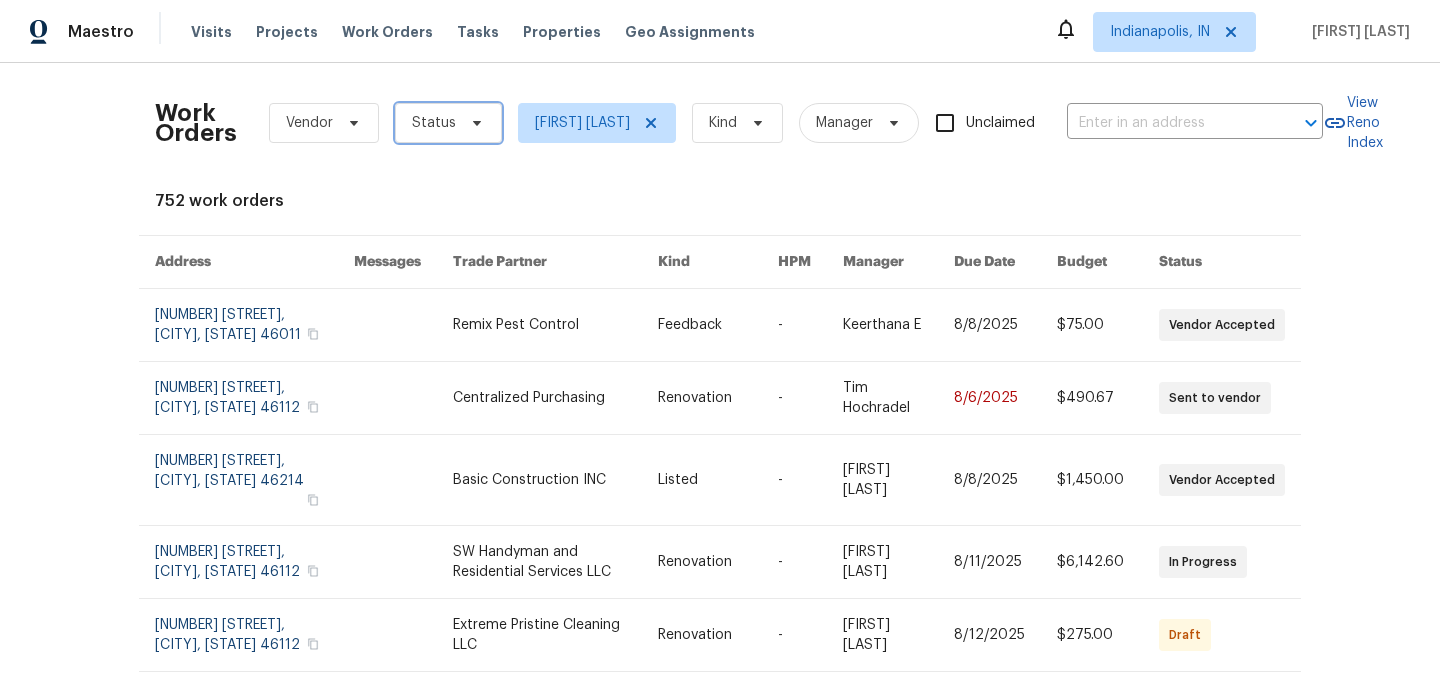 click on "Status" at bounding box center [448, 123] 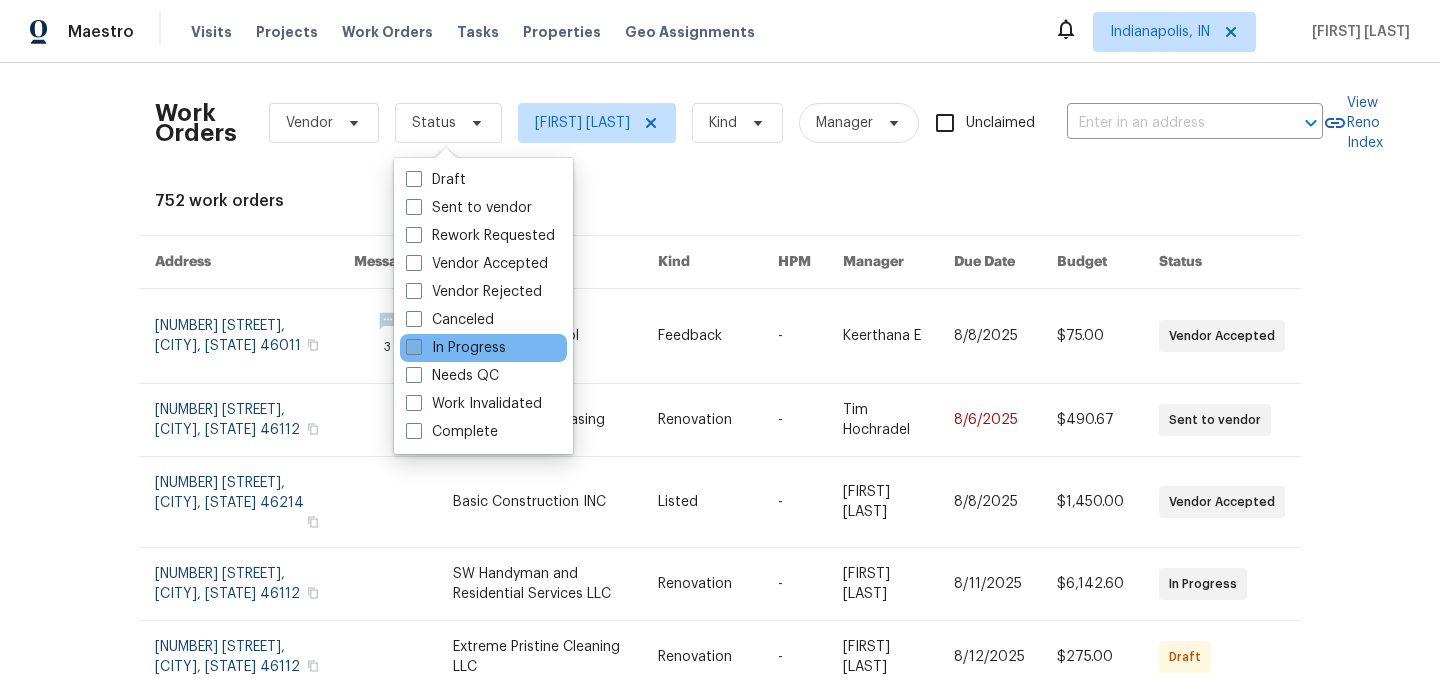 click on "In Progress" at bounding box center [456, 348] 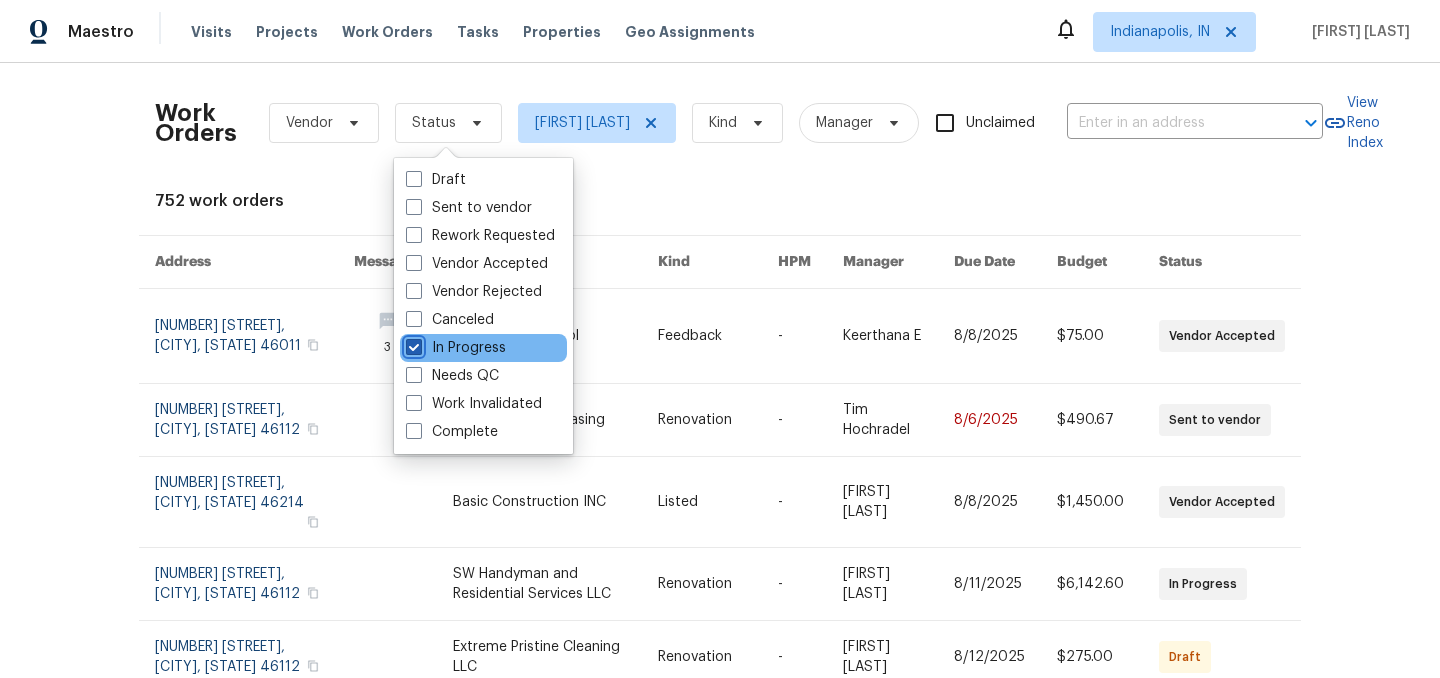checkbox on "true" 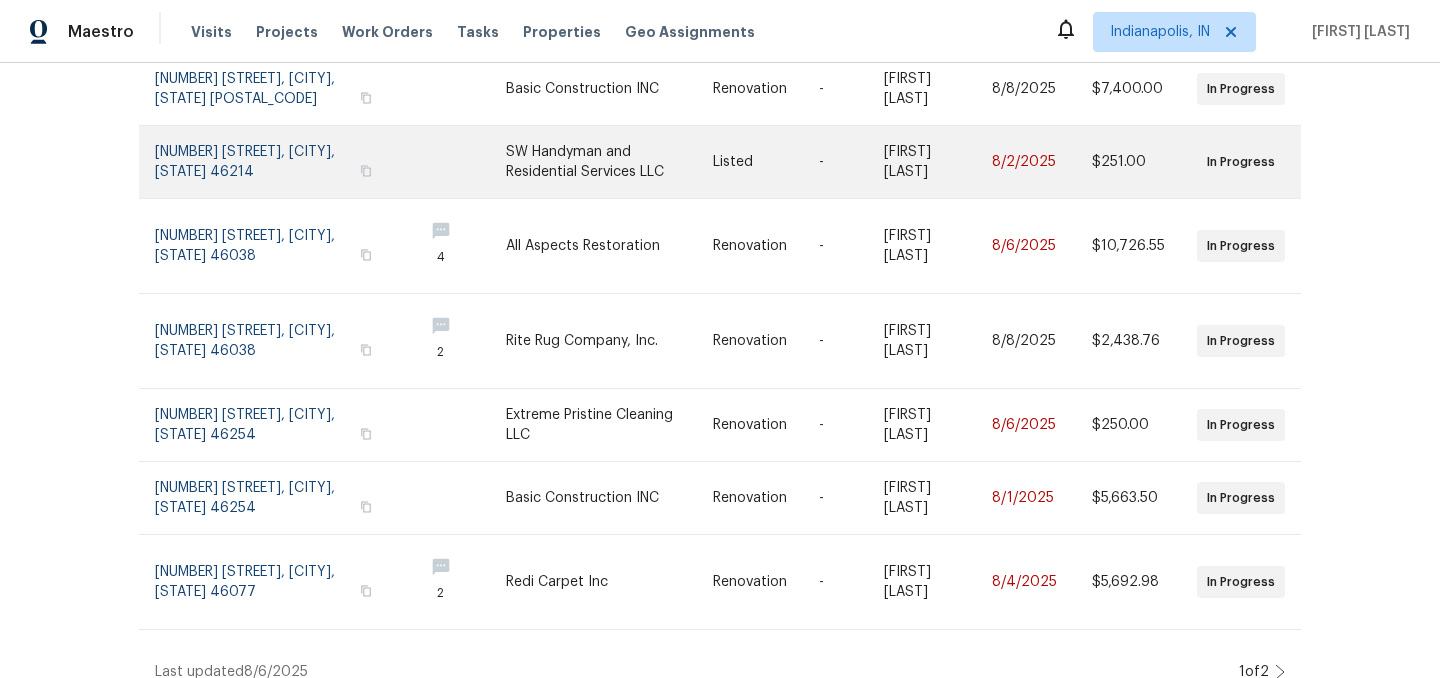 scroll, scrollTop: 495, scrollLeft: 0, axis: vertical 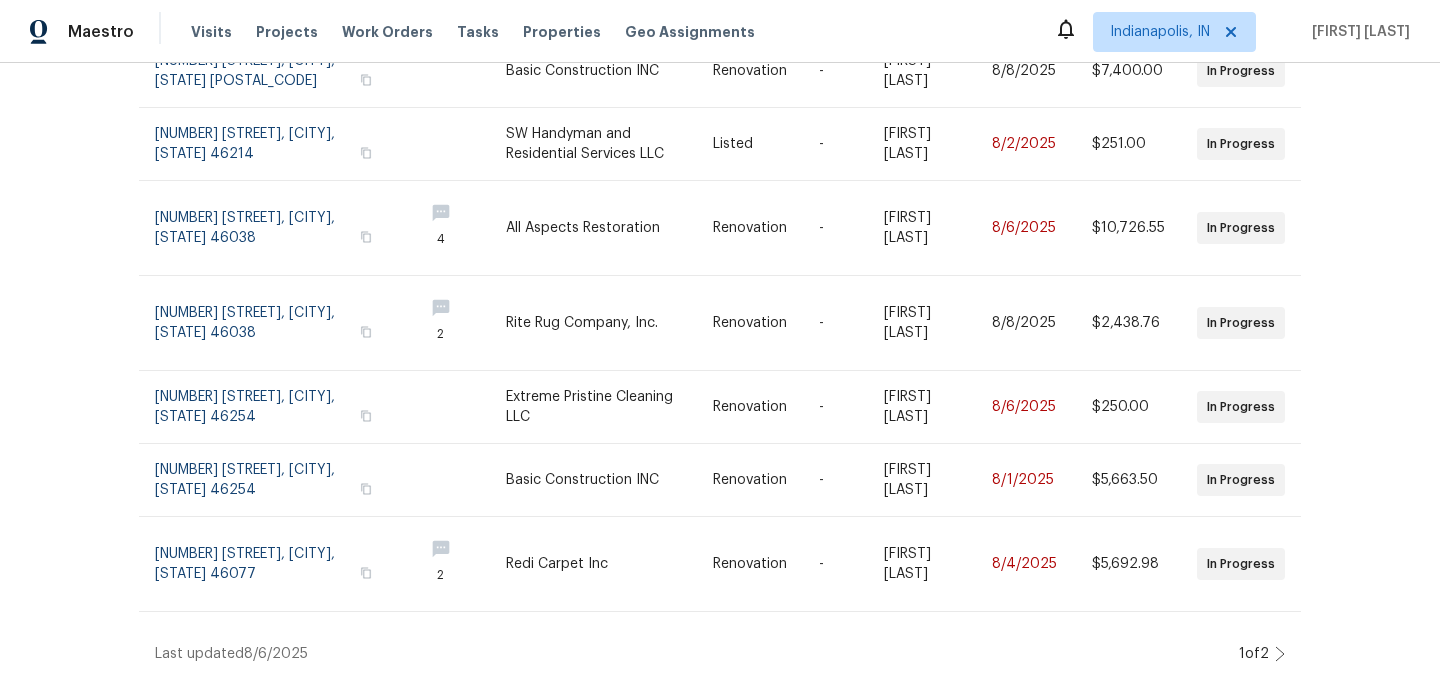 click 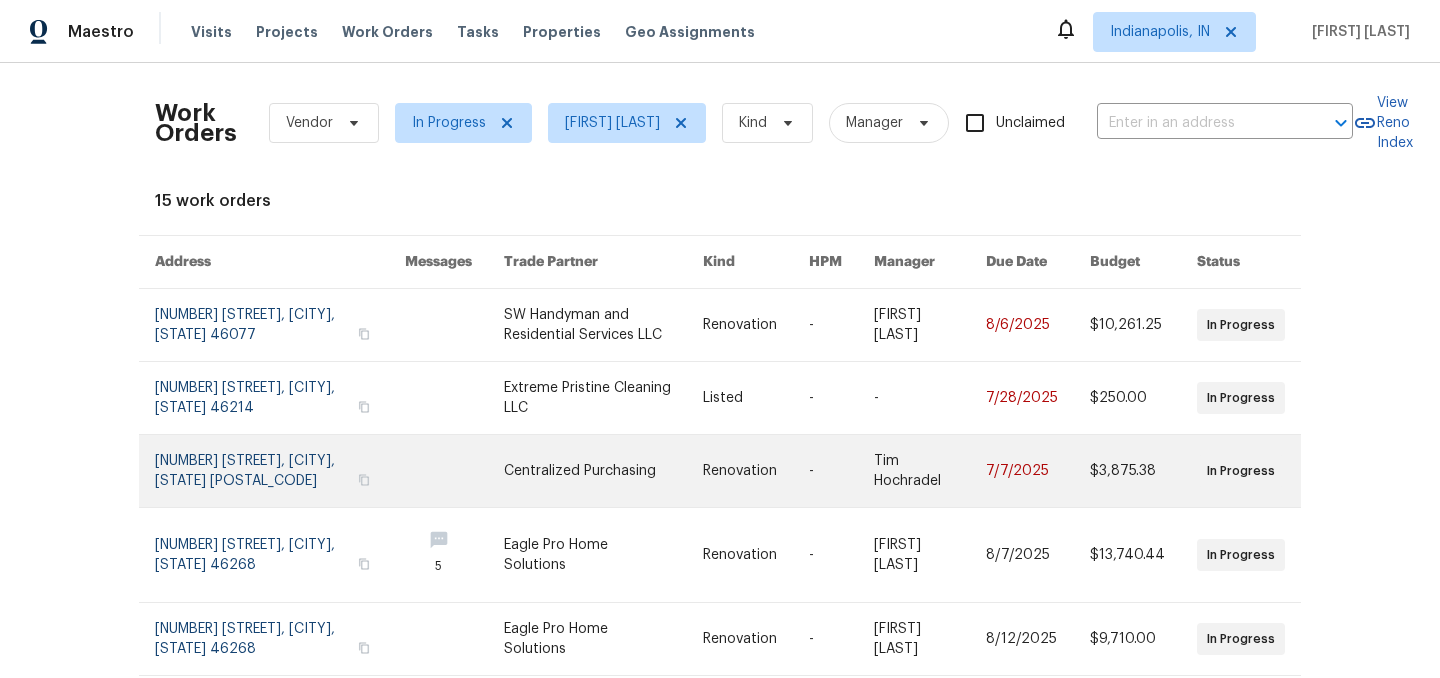 scroll, scrollTop: 65, scrollLeft: 0, axis: vertical 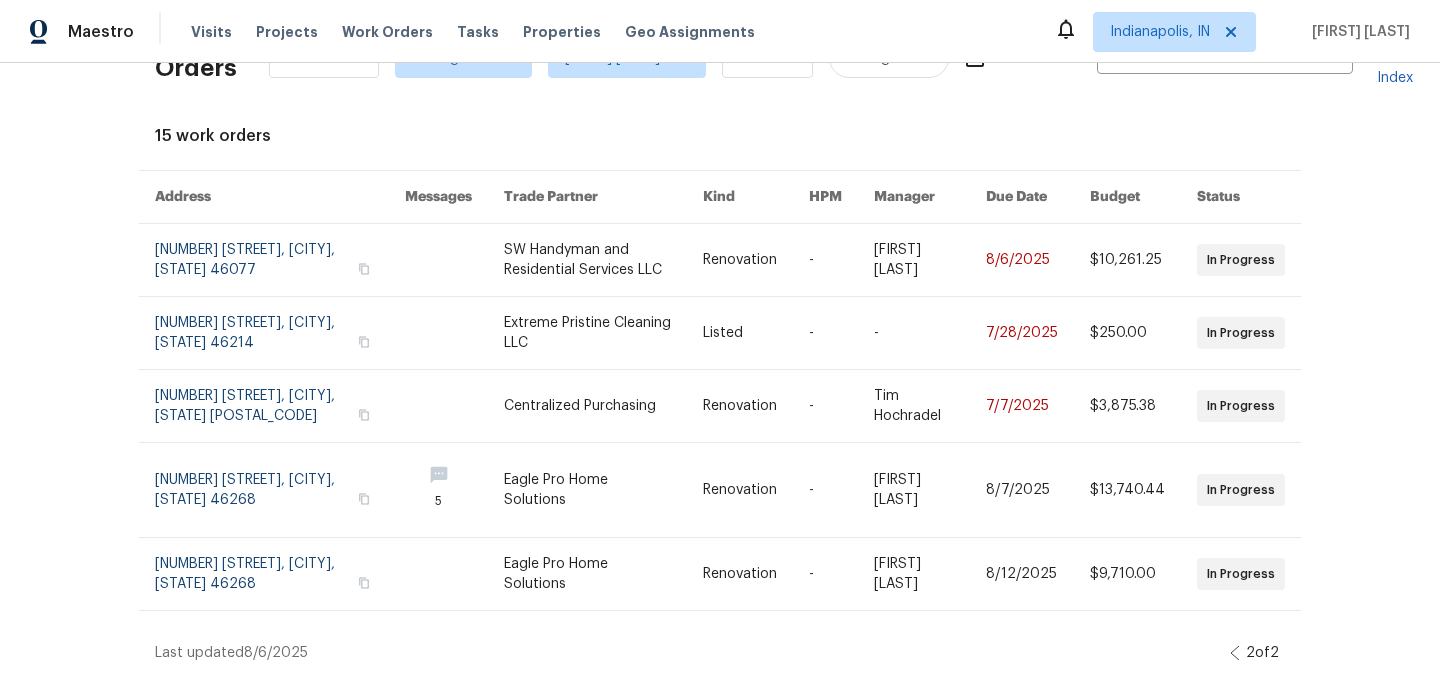 click 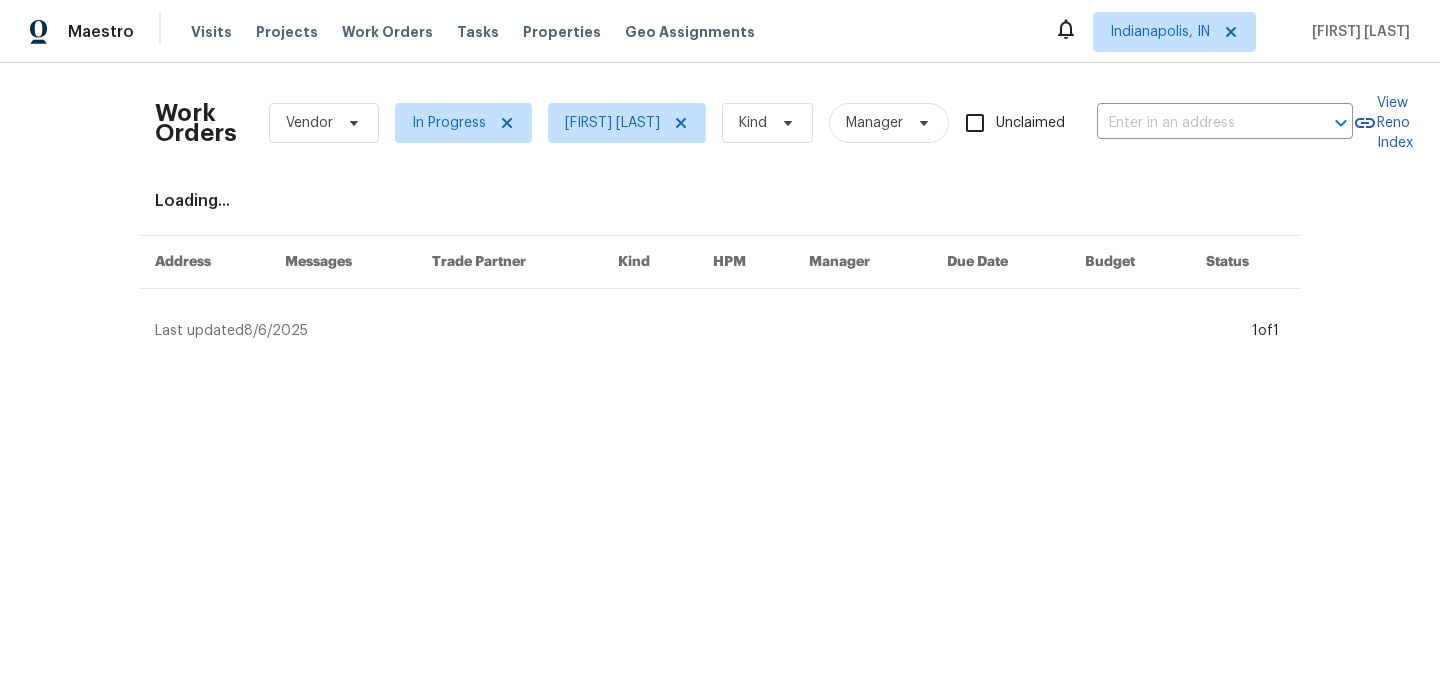 scroll, scrollTop: 0, scrollLeft: 0, axis: both 